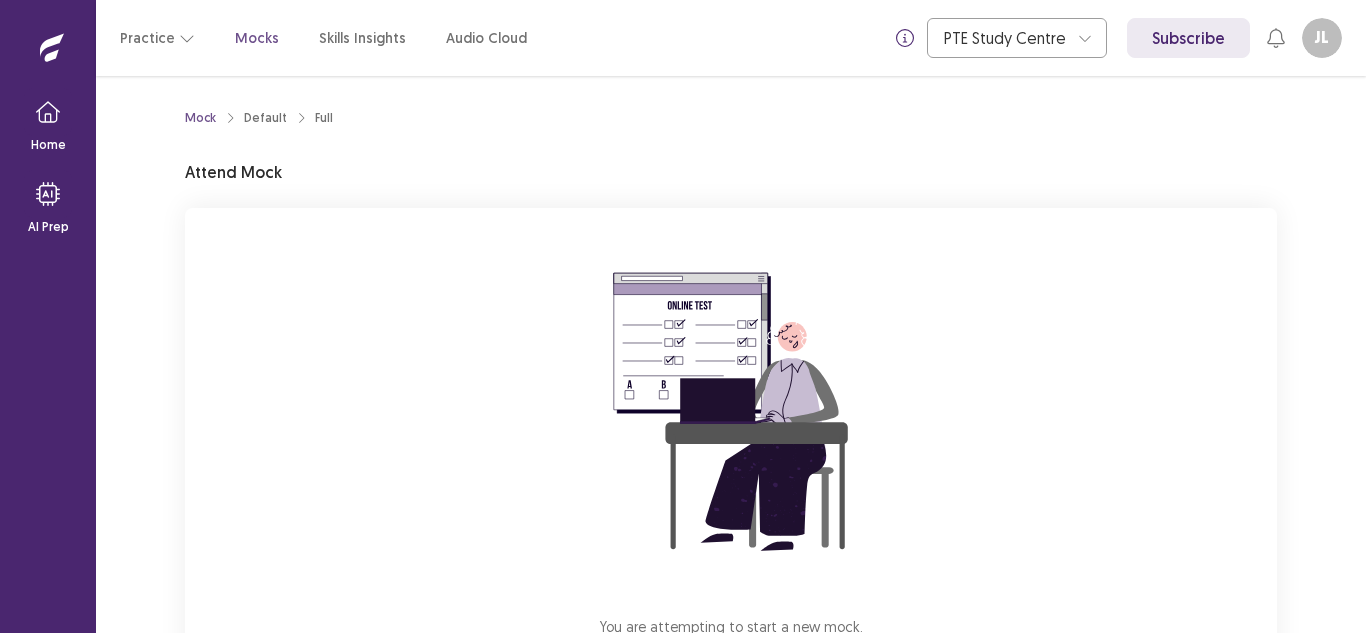 scroll, scrollTop: 0, scrollLeft: 0, axis: both 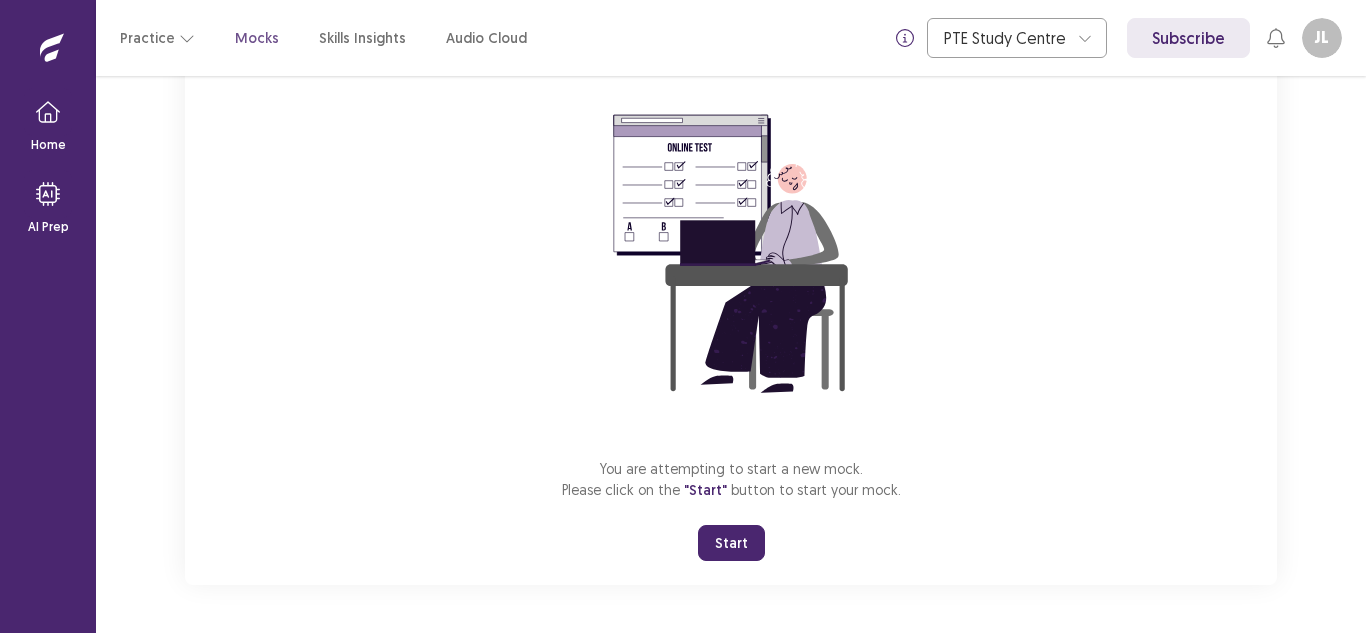 click on "Start" at bounding box center [731, 543] 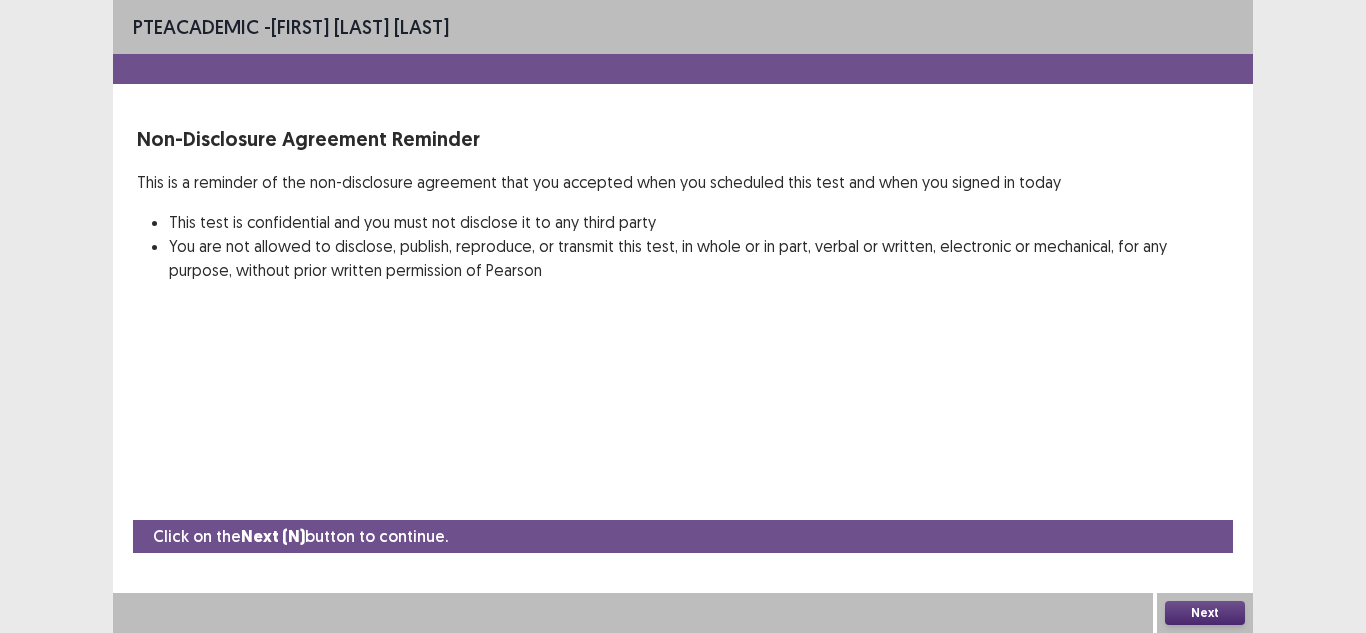 click on "Next" at bounding box center [1205, 613] 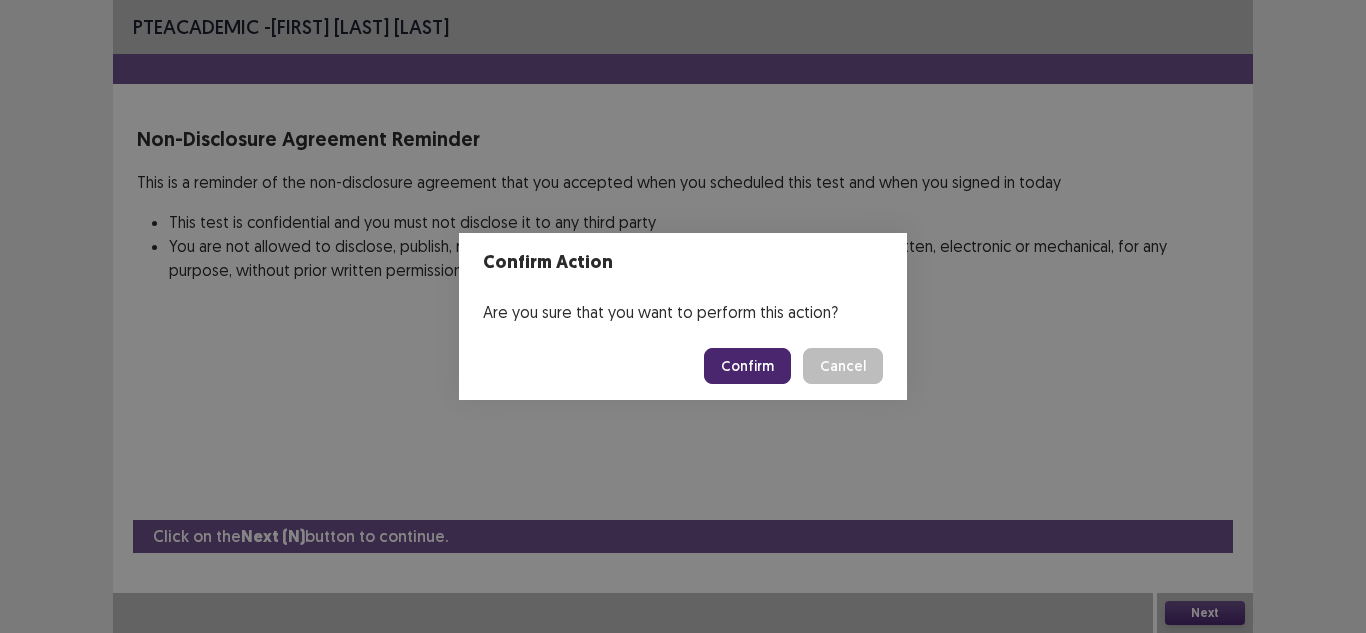 click on "Confirm" at bounding box center [747, 366] 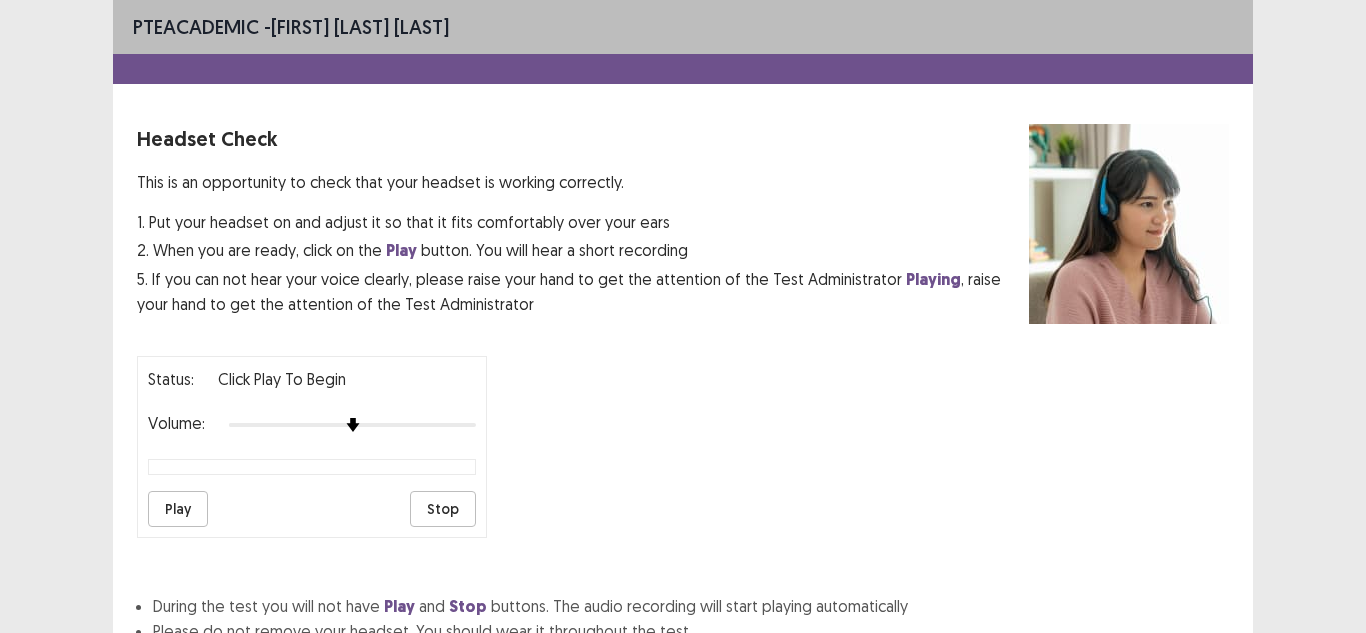 scroll, scrollTop: 163, scrollLeft: 0, axis: vertical 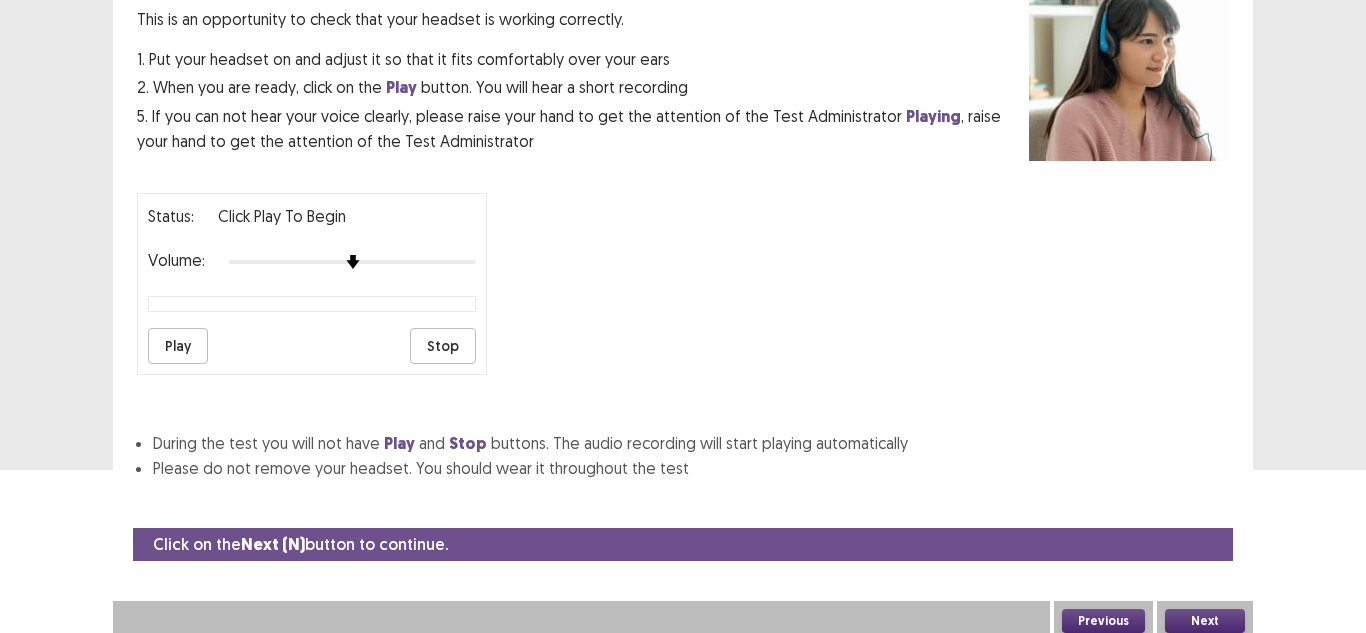 click on "Play" at bounding box center (178, 346) 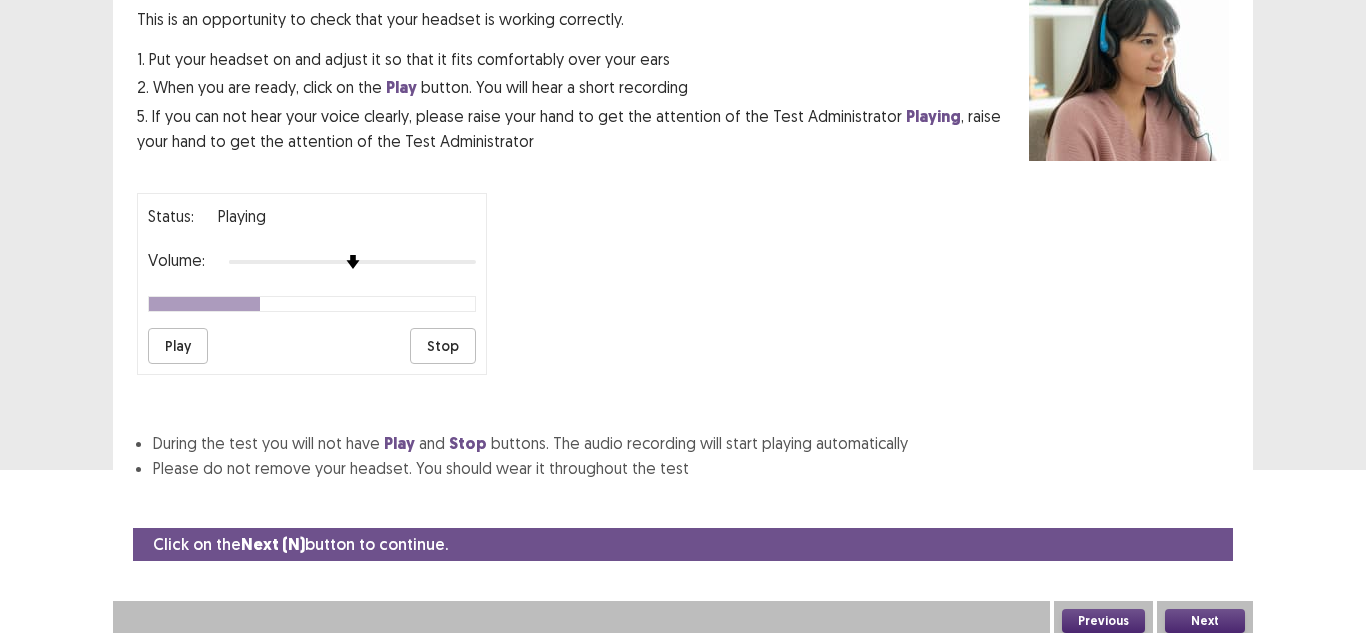 scroll, scrollTop: 171, scrollLeft: 0, axis: vertical 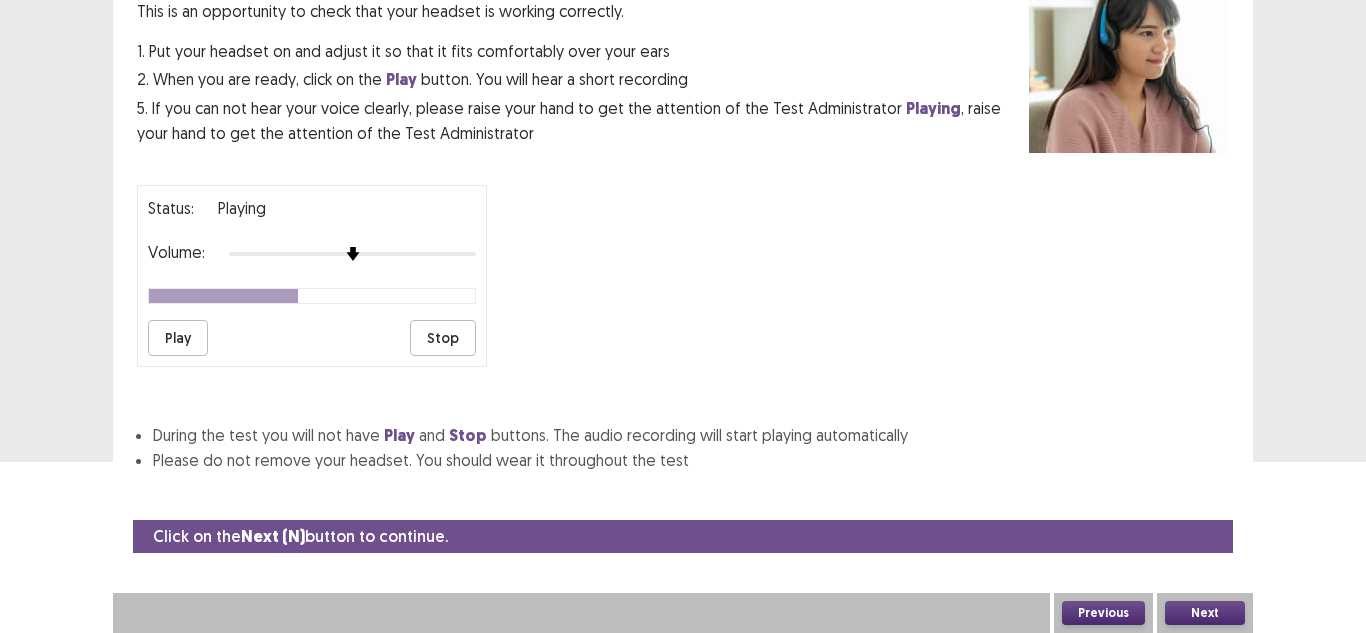 click on "Next" at bounding box center (1205, 613) 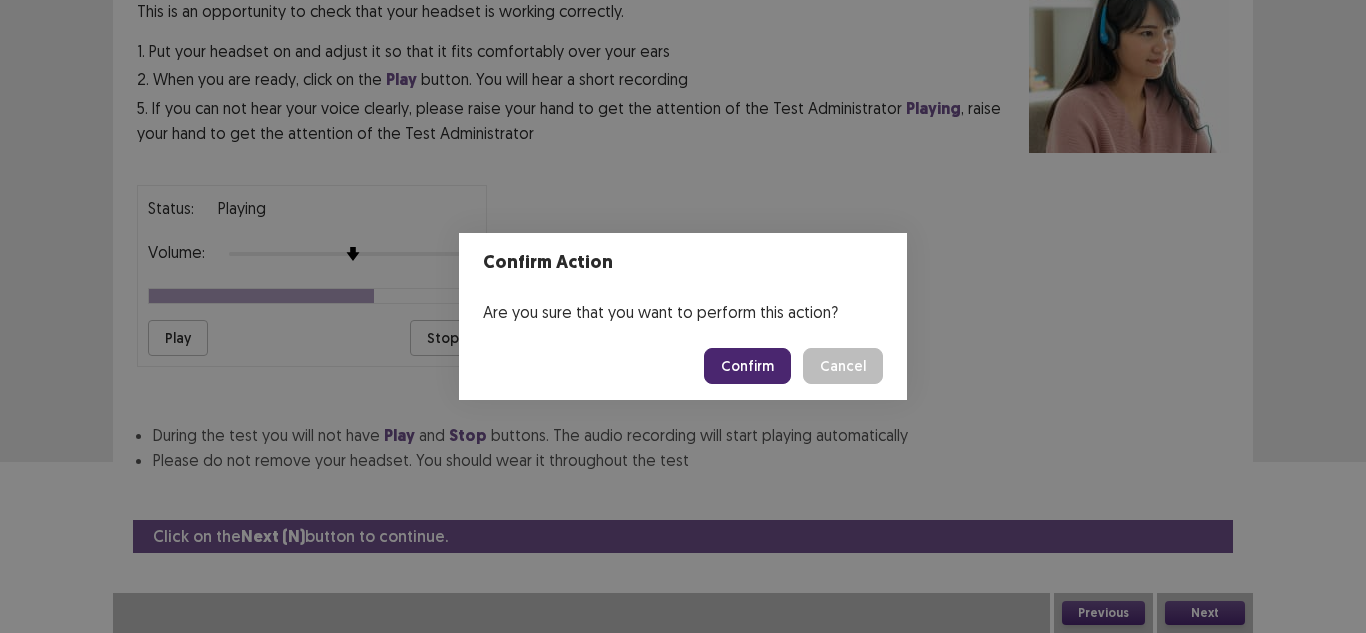 click on "Confirm" at bounding box center (747, 366) 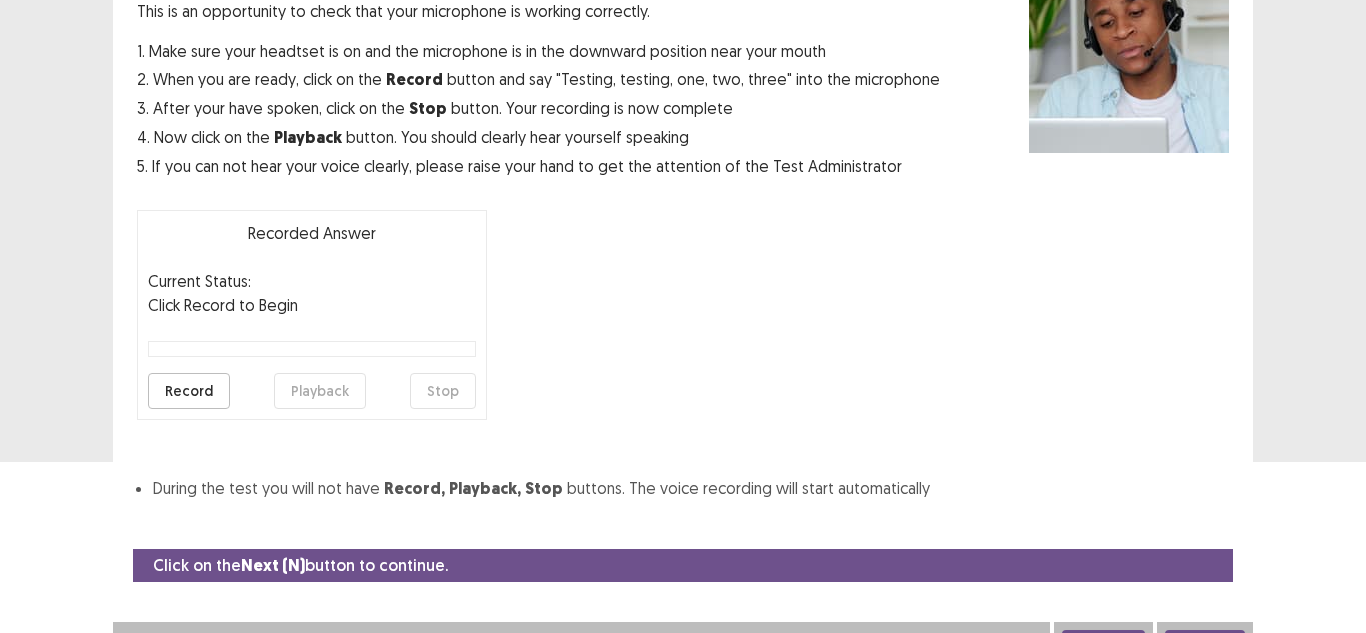 scroll, scrollTop: 192, scrollLeft: 0, axis: vertical 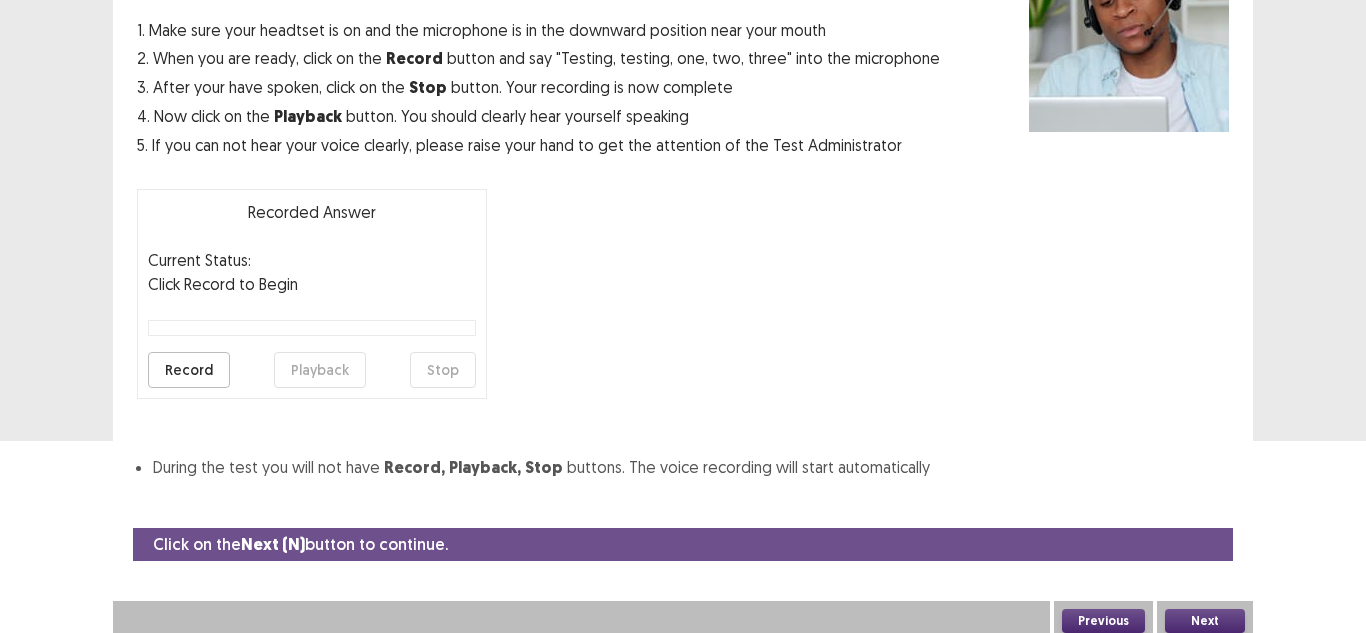 click on "Record" at bounding box center (189, 370) 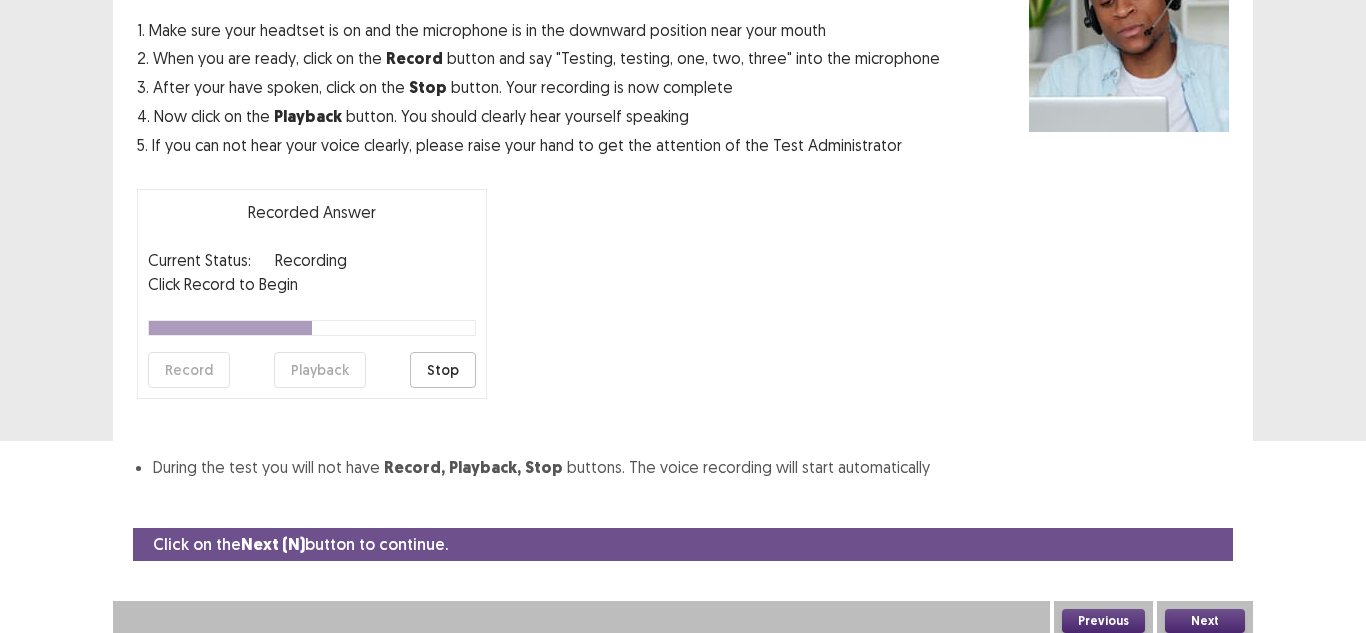 click on "Stop" at bounding box center (443, 370) 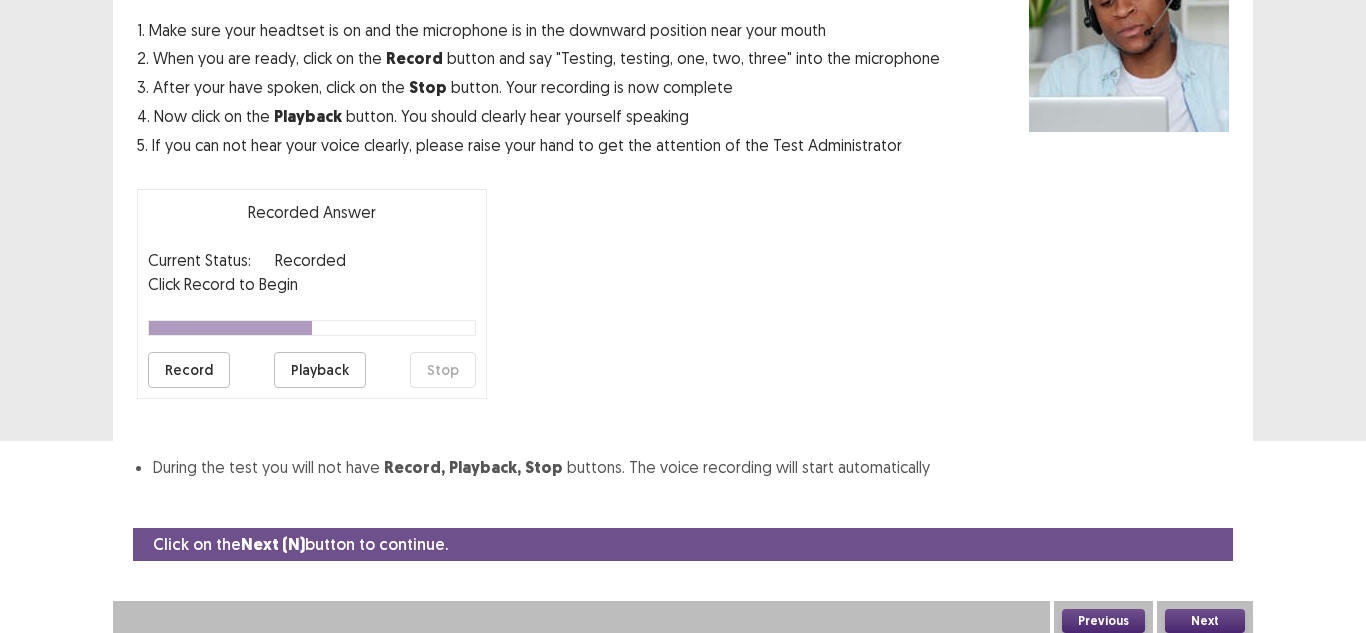 click on "Playback" at bounding box center (320, 370) 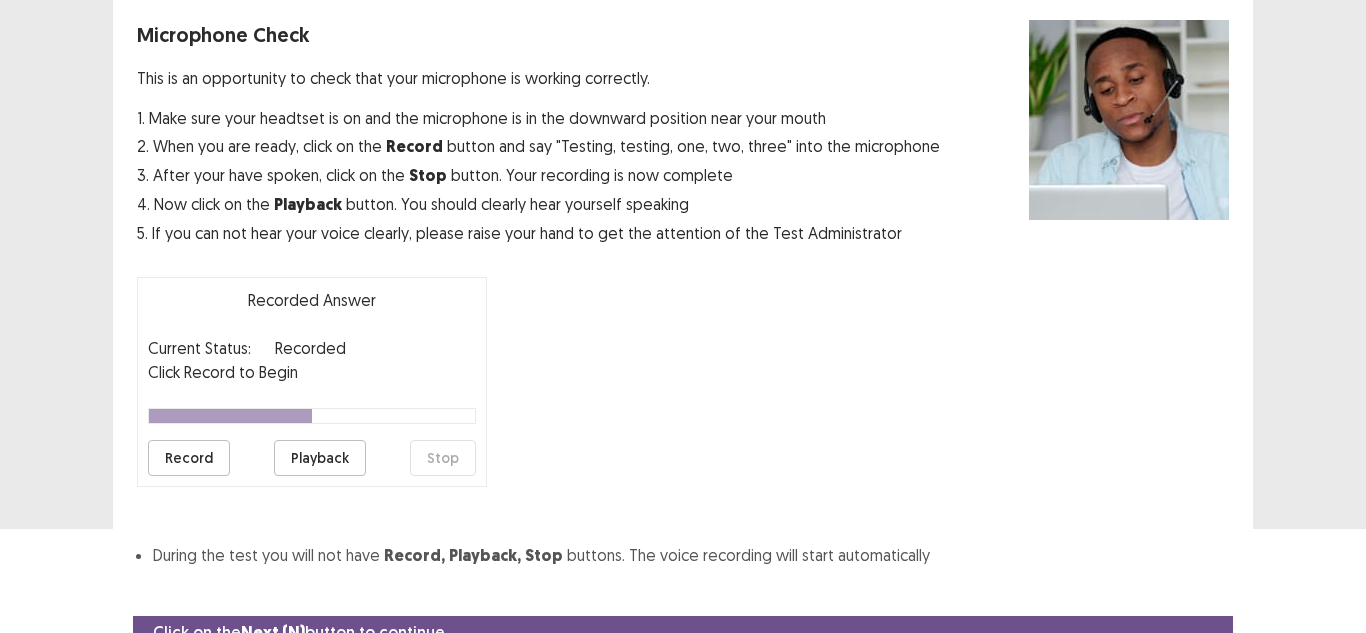 scroll, scrollTop: 200, scrollLeft: 0, axis: vertical 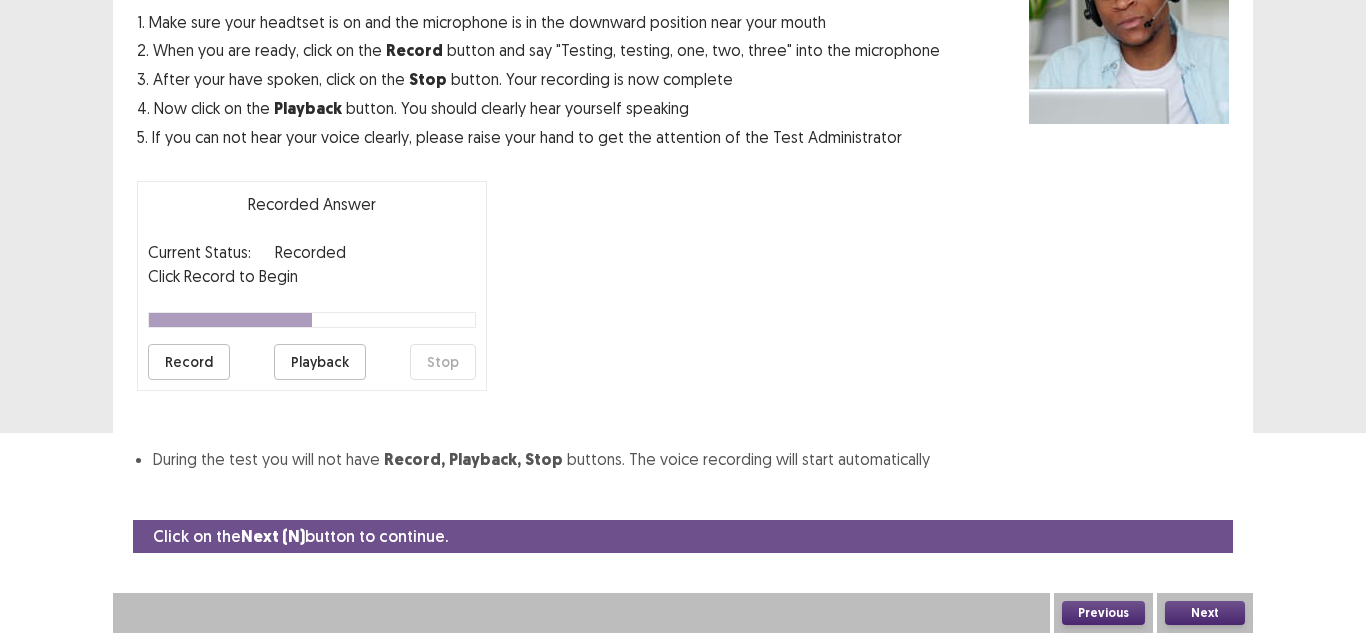 click on "Next" at bounding box center (1205, 613) 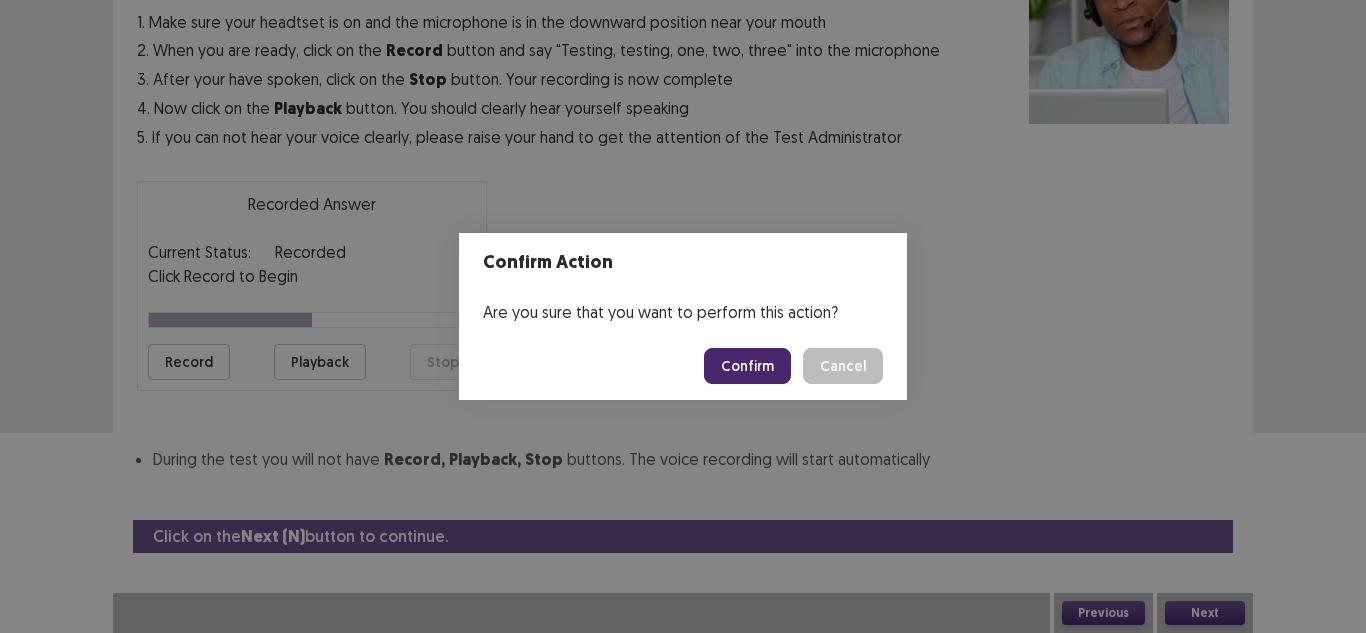click on "Confirm" at bounding box center (747, 366) 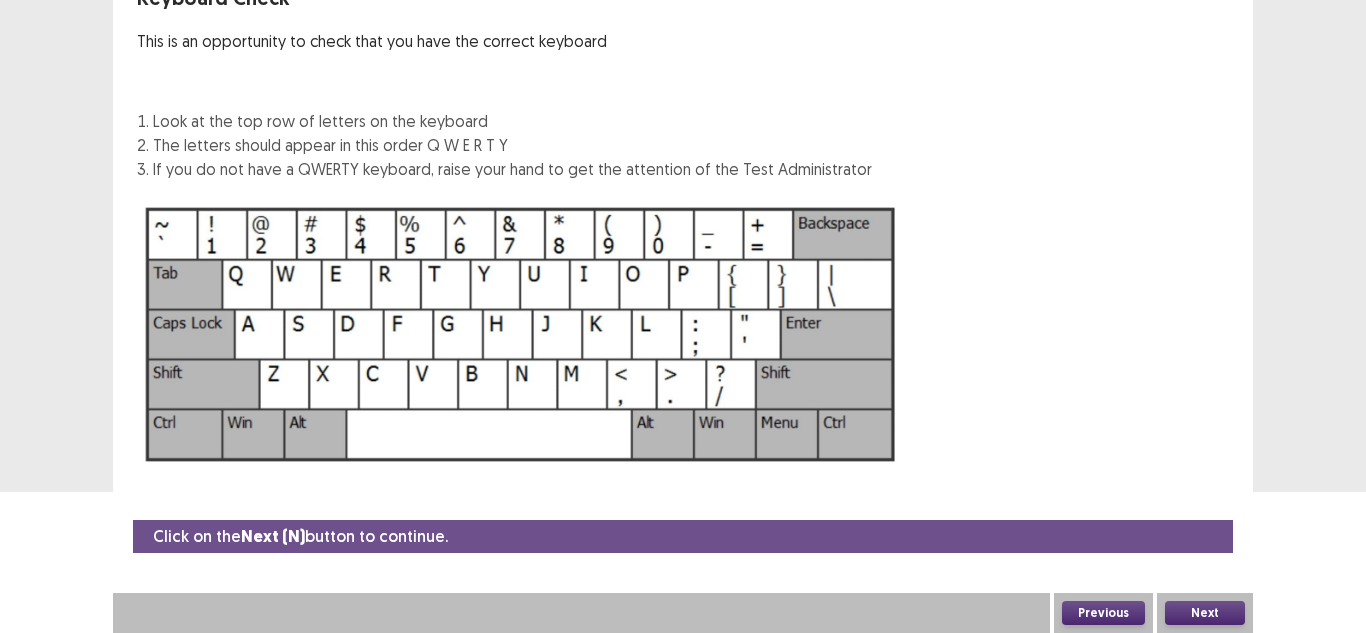 click on "Next" at bounding box center [1205, 613] 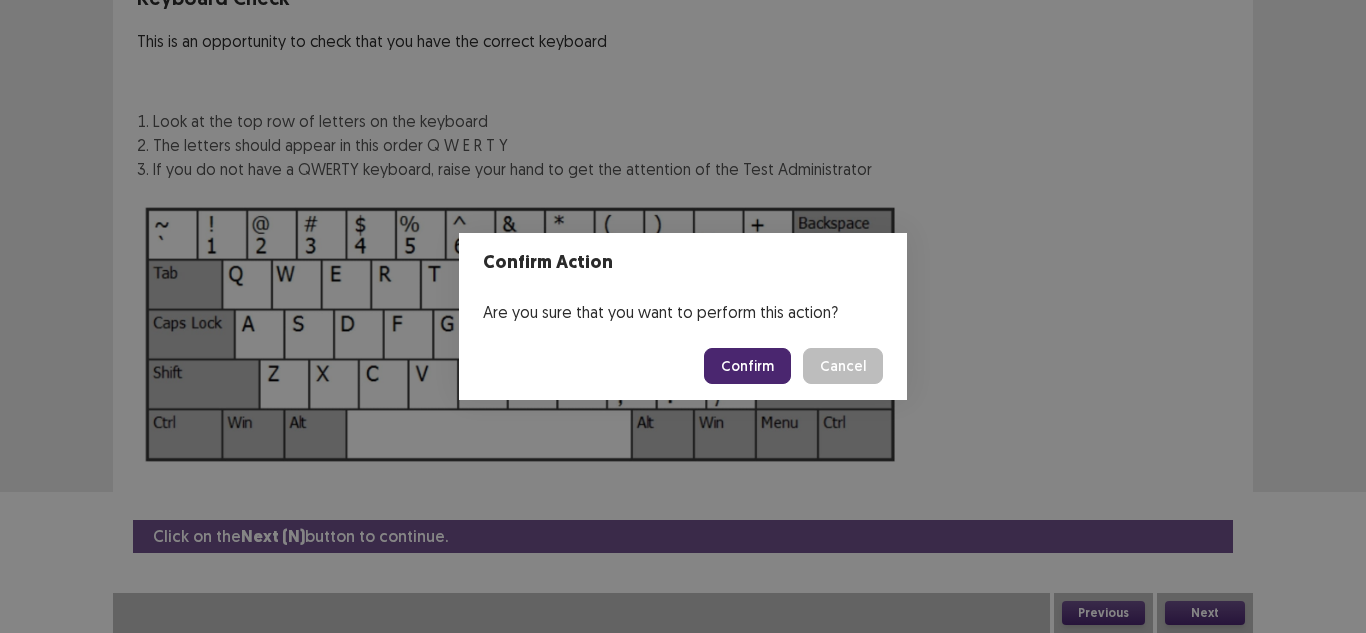 click on "Confirm" at bounding box center (747, 366) 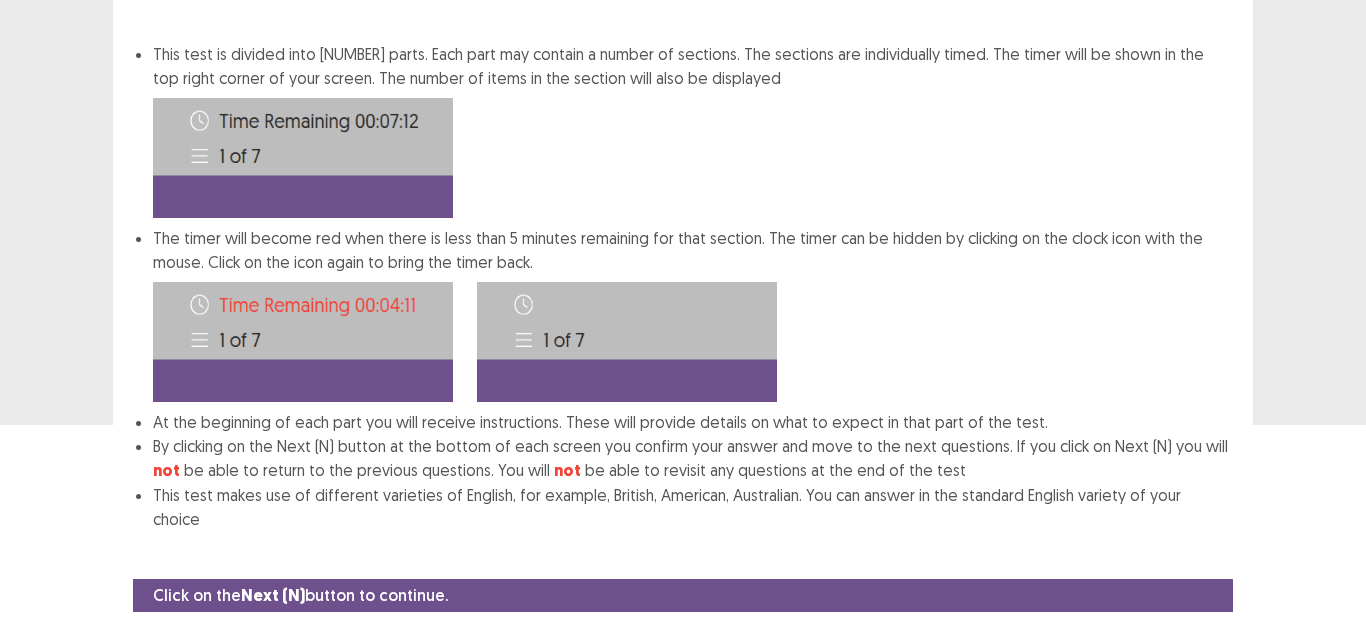 scroll, scrollTop: 243, scrollLeft: 0, axis: vertical 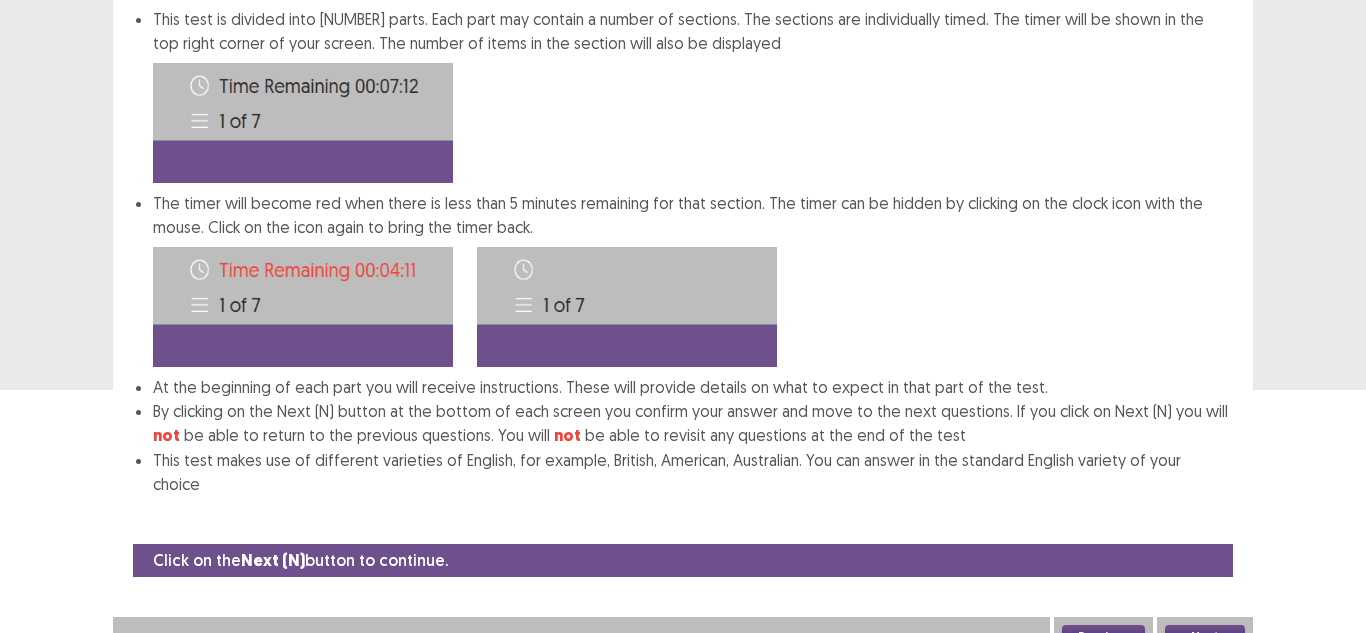 click on "Next" at bounding box center (1205, 637) 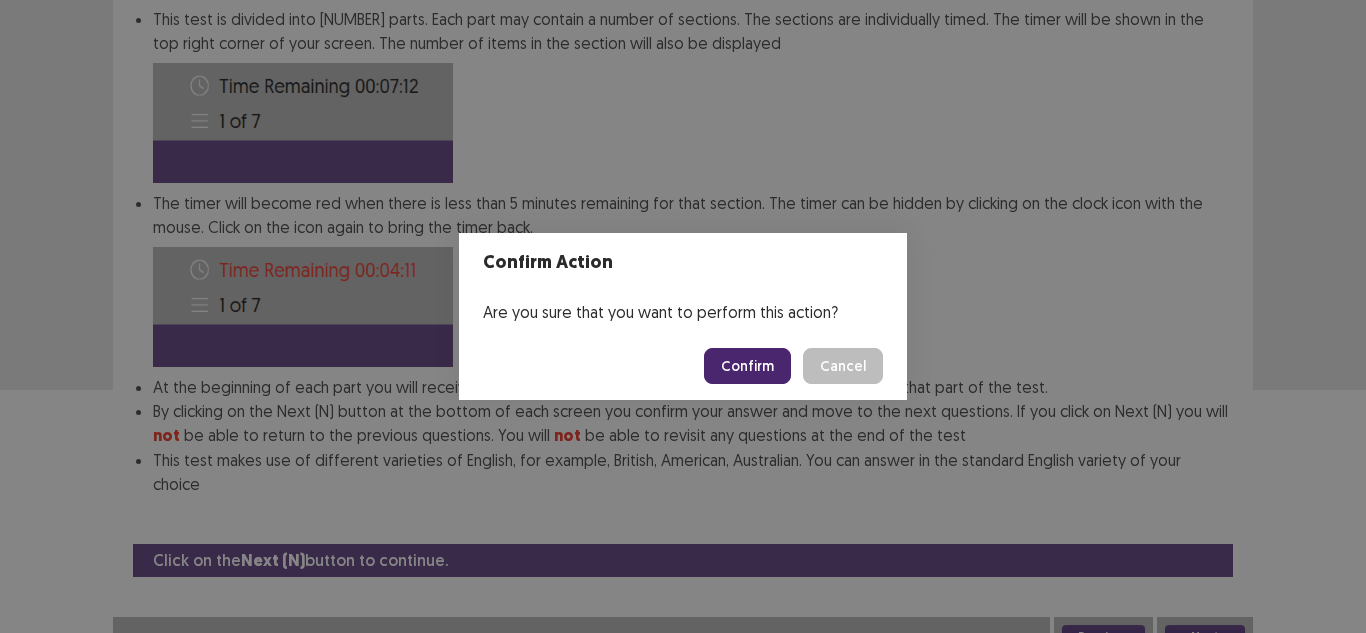 click on "Confirm" at bounding box center (747, 366) 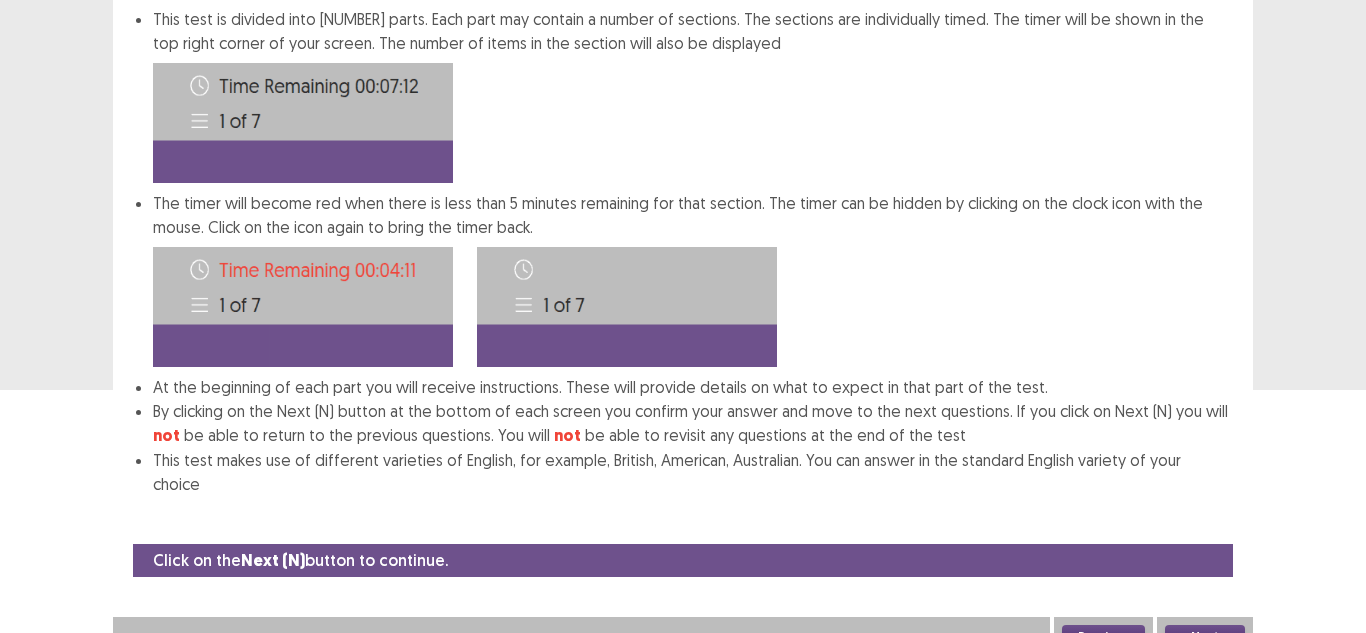 scroll, scrollTop: 57, scrollLeft: 0, axis: vertical 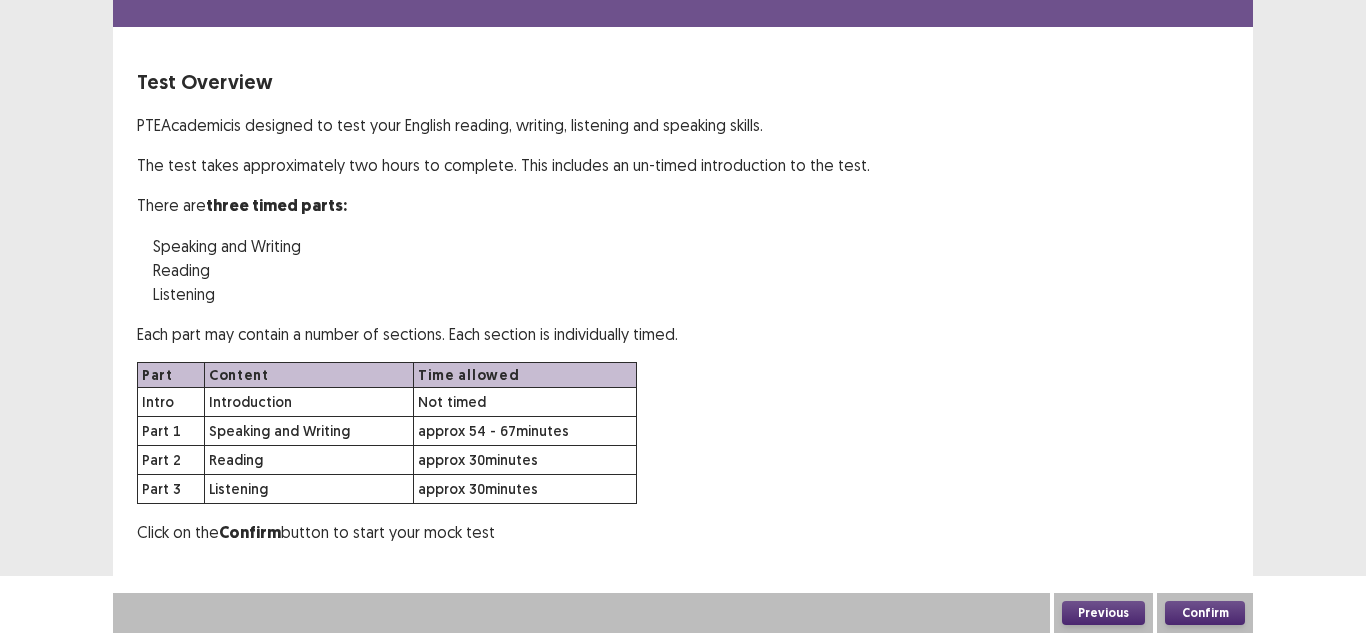 click on "Confirm" at bounding box center [1205, 613] 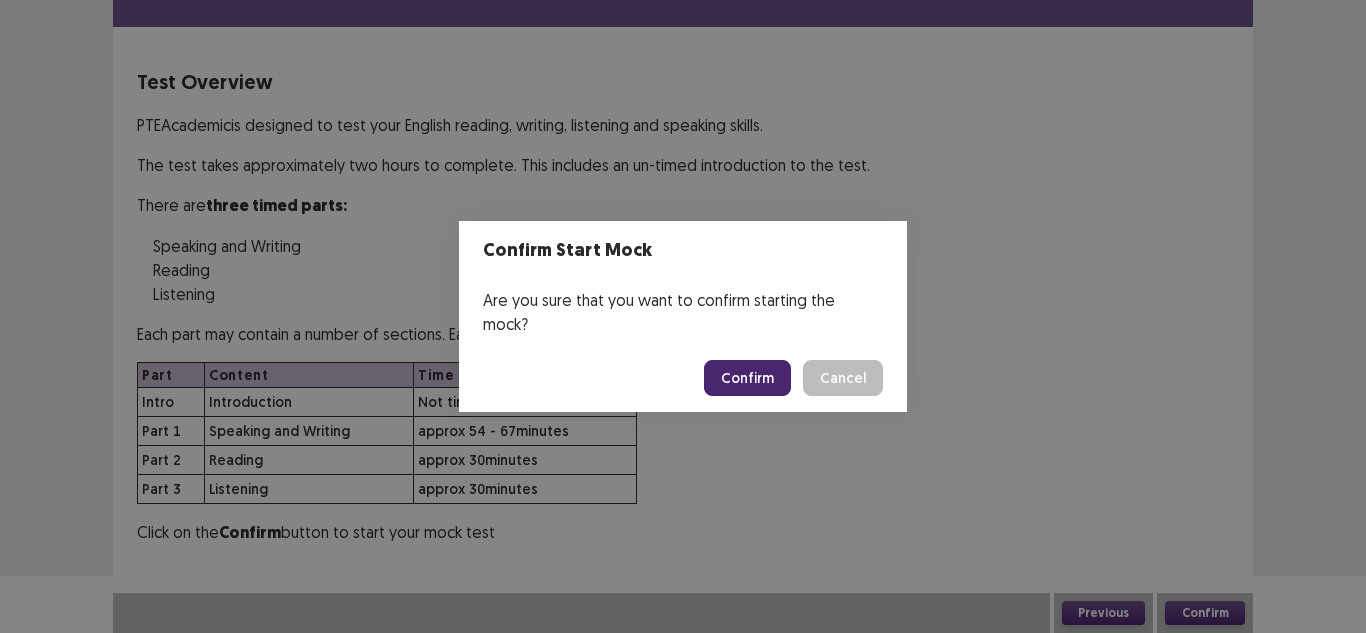 click on "Confirm" at bounding box center [747, 378] 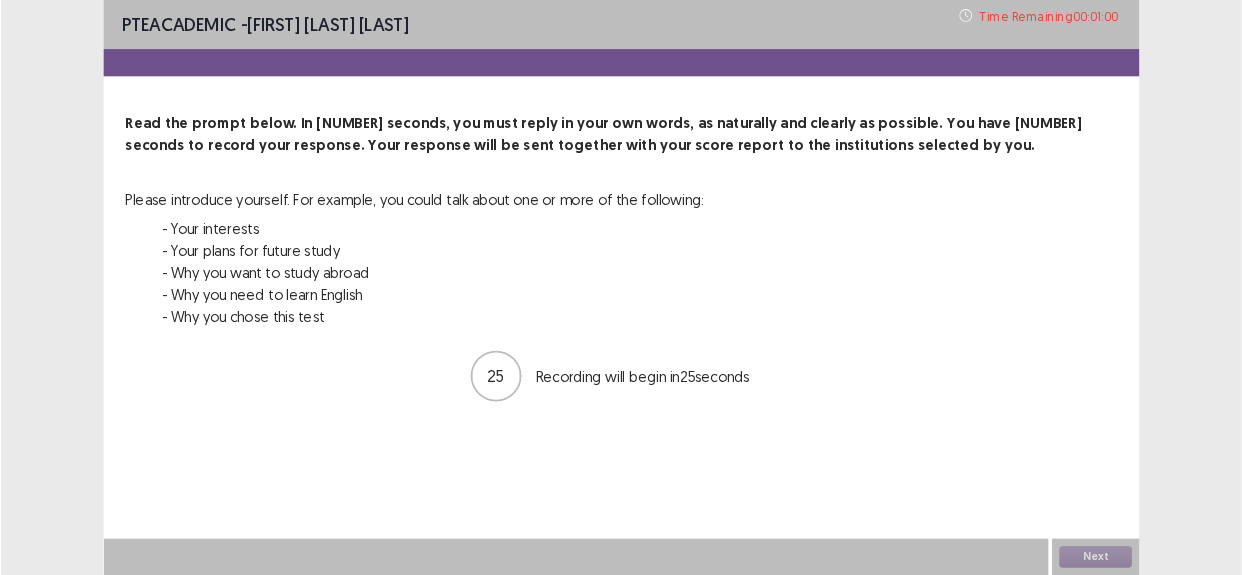 scroll, scrollTop: 0, scrollLeft: 0, axis: both 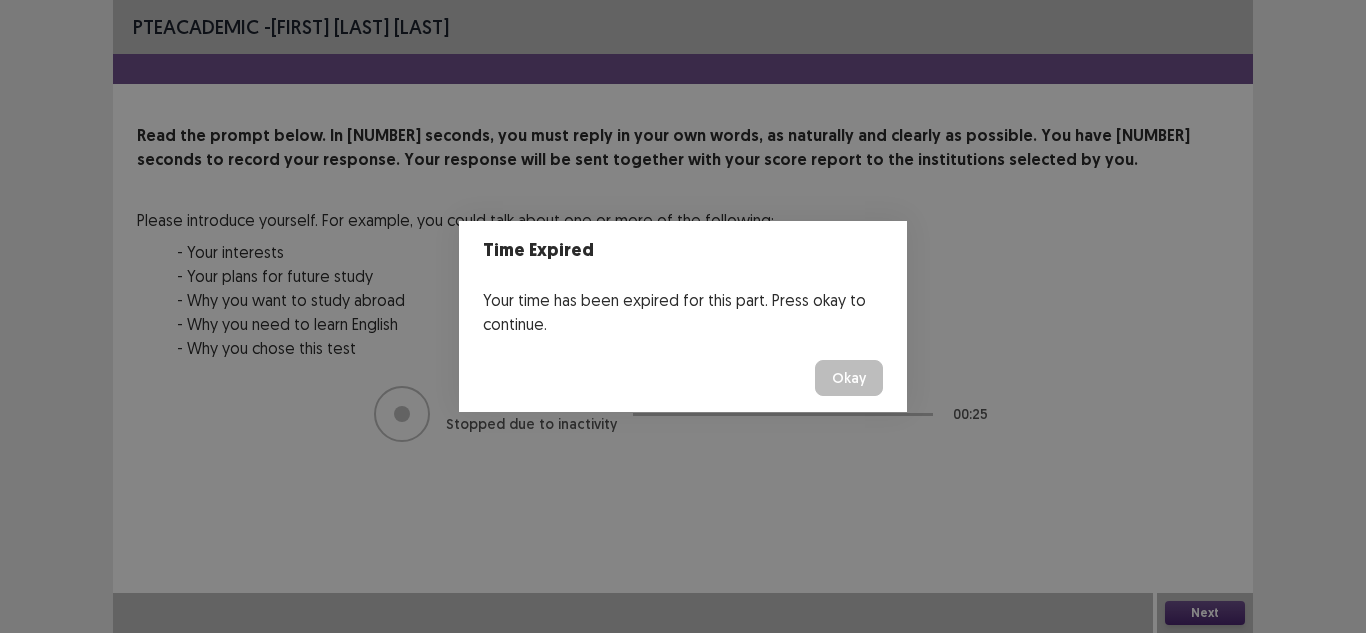 click on "Okay" at bounding box center [849, 378] 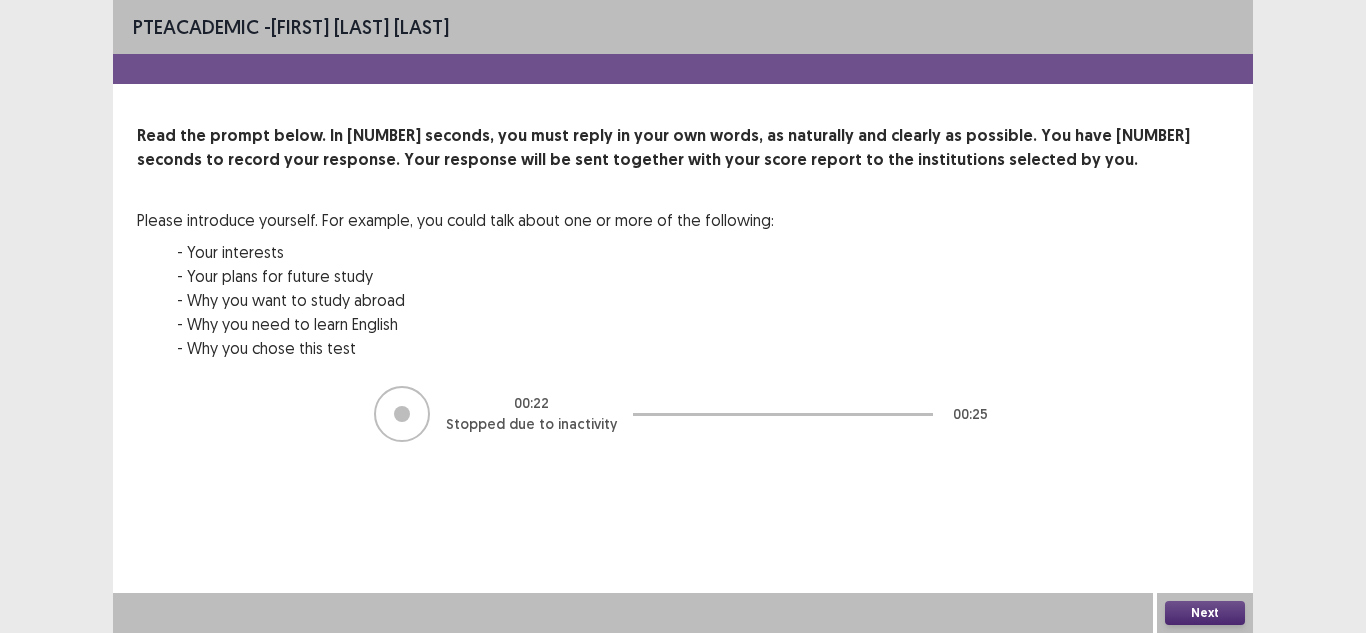click on "Next" at bounding box center [1205, 613] 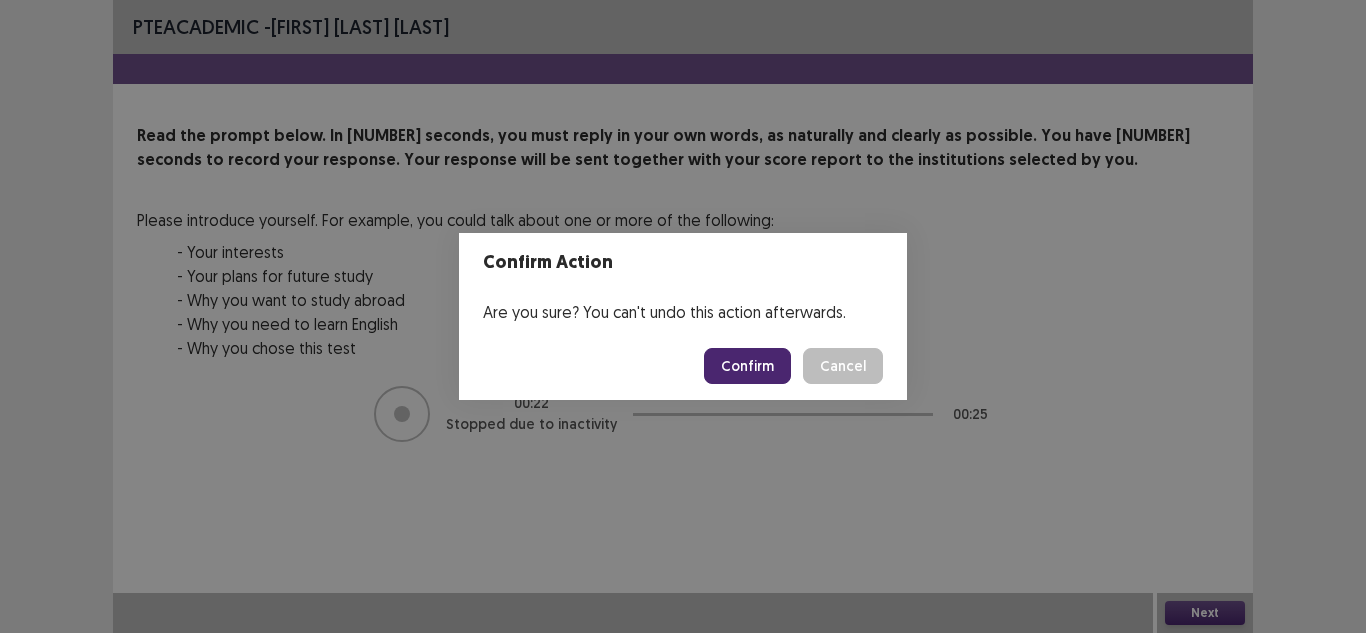 click on "Confirm" at bounding box center [747, 366] 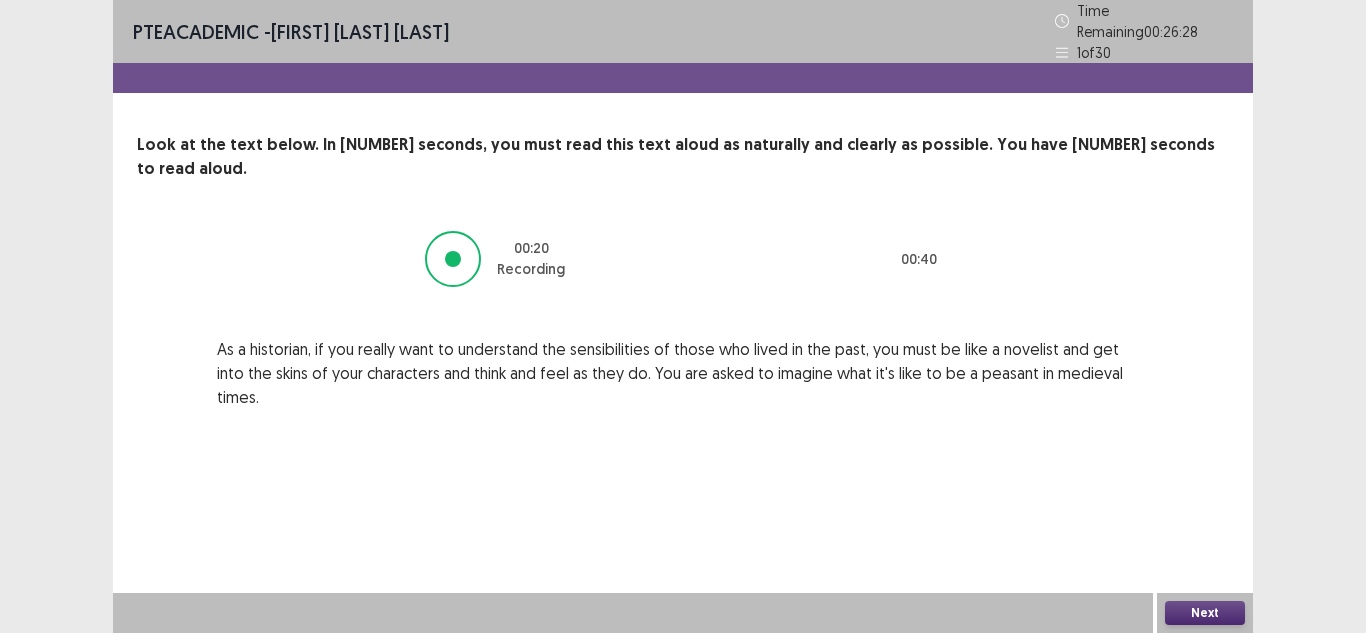 click on "Next" at bounding box center [1205, 613] 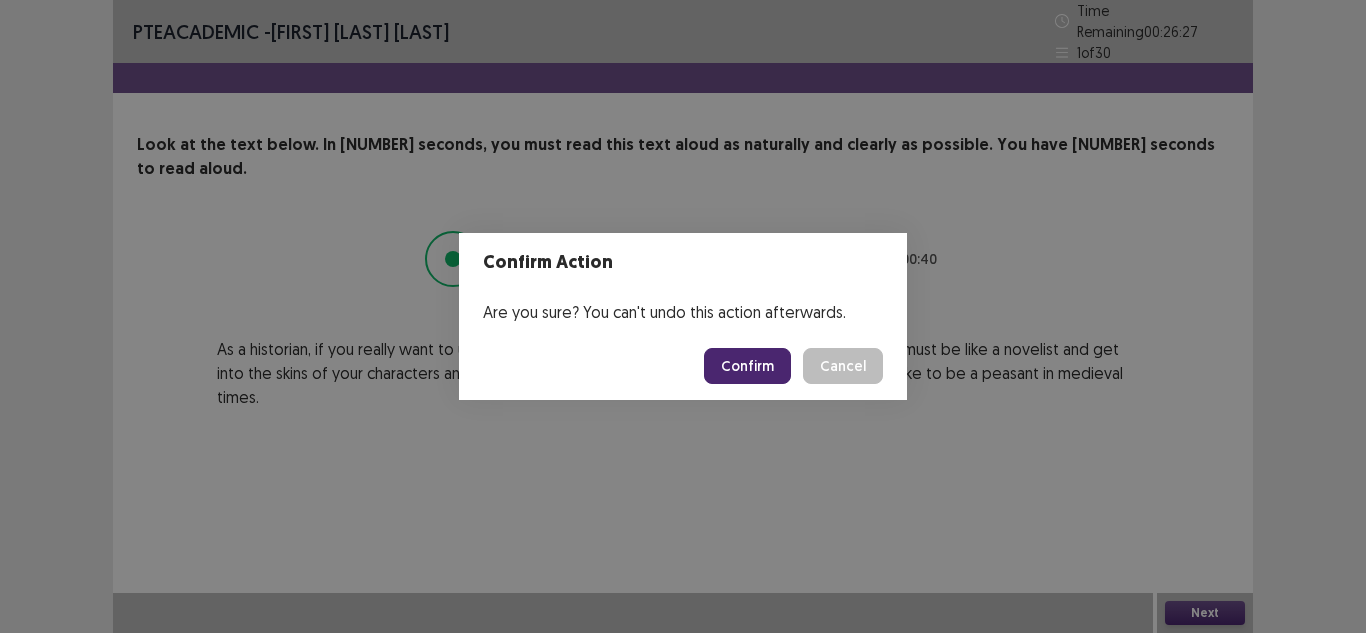 click on "Confirm" at bounding box center [747, 366] 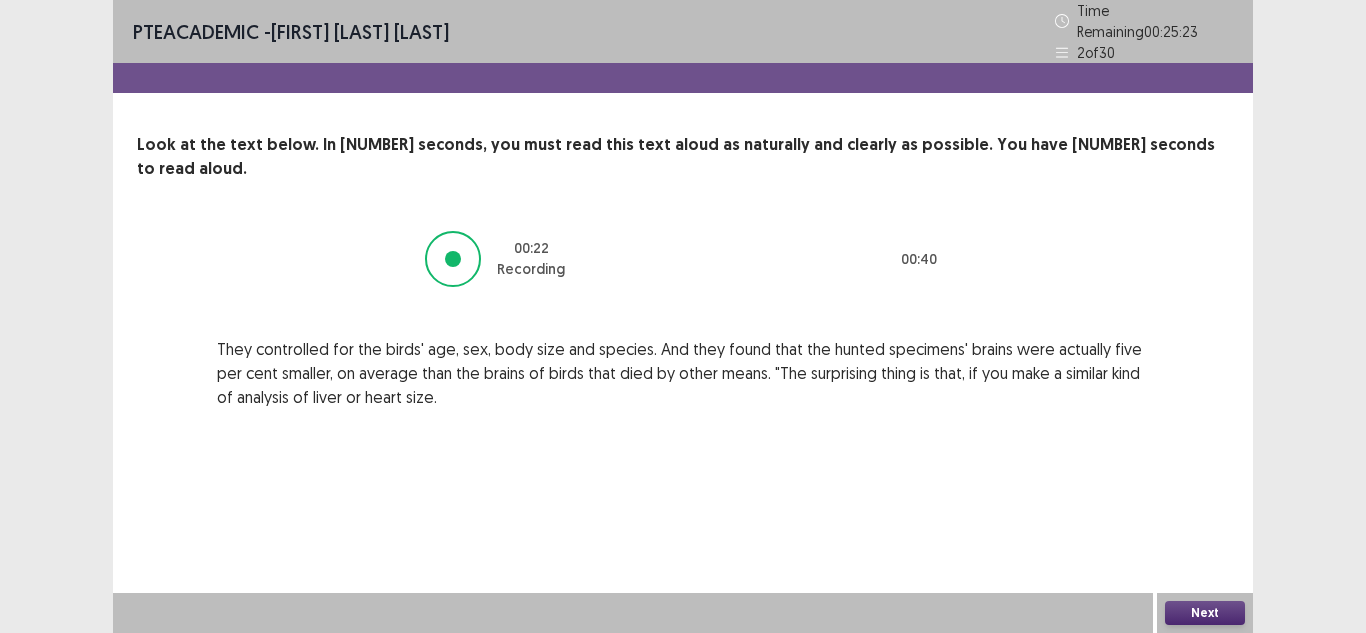click on "Next" at bounding box center (1205, 613) 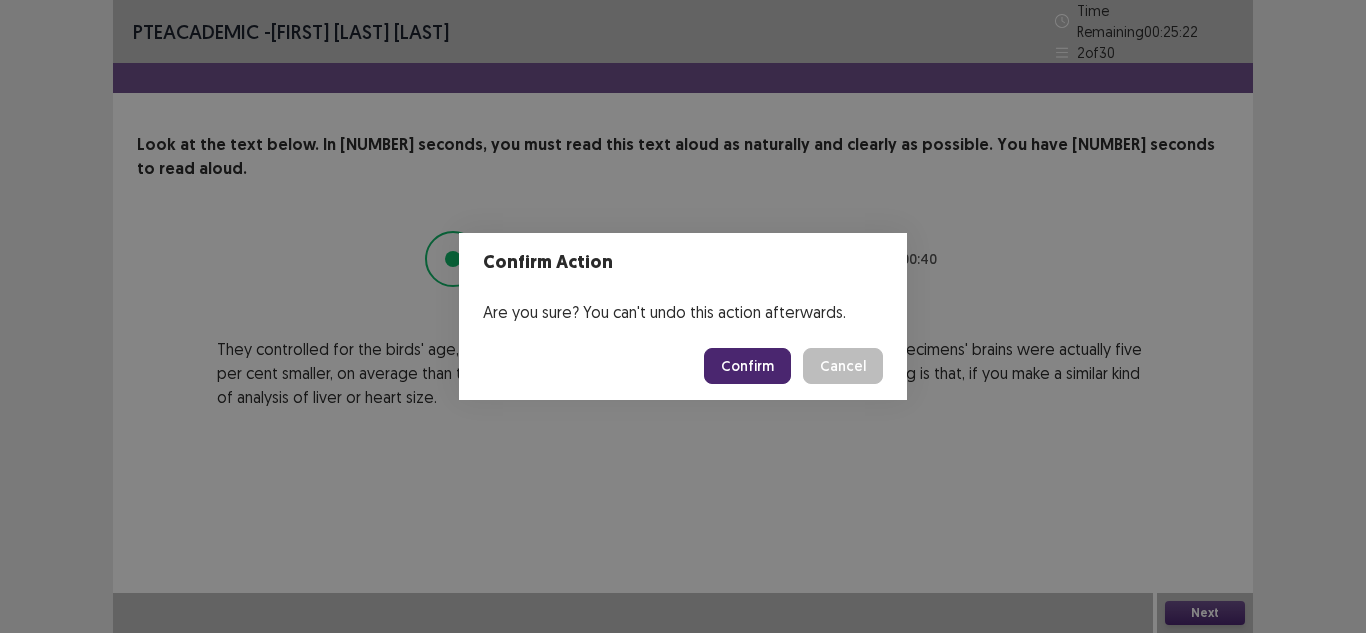 click on "Confirm" at bounding box center (747, 366) 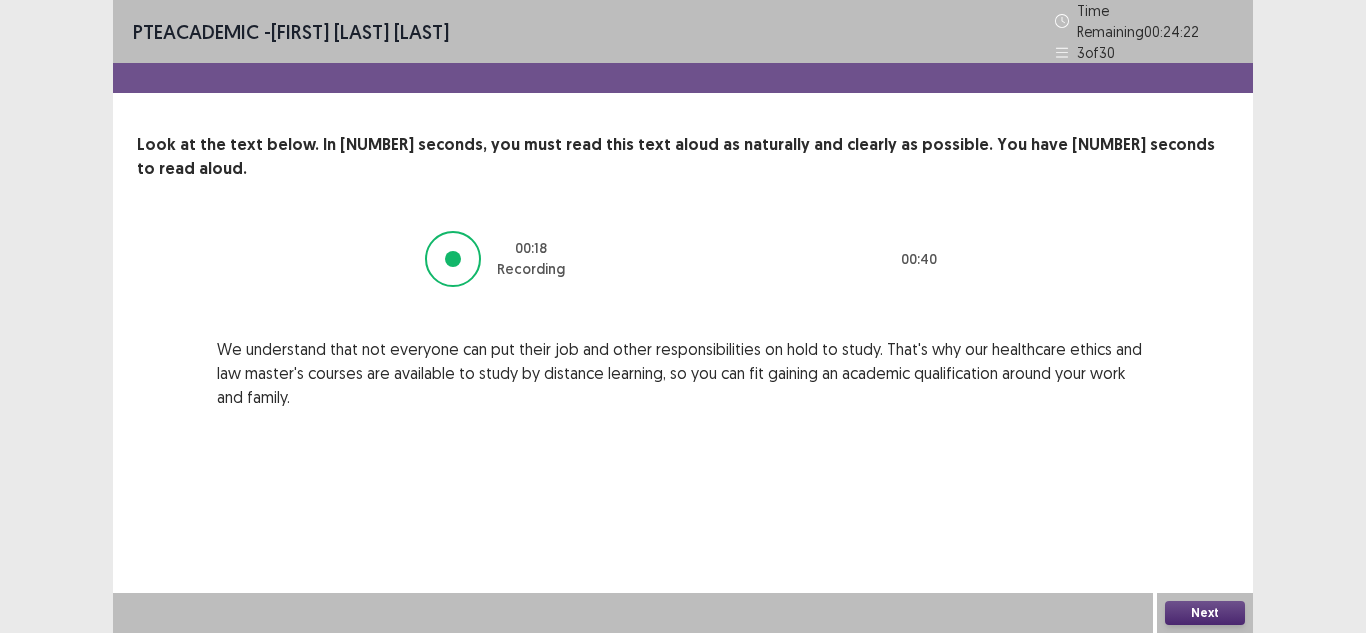 click on "Next" at bounding box center (1205, 613) 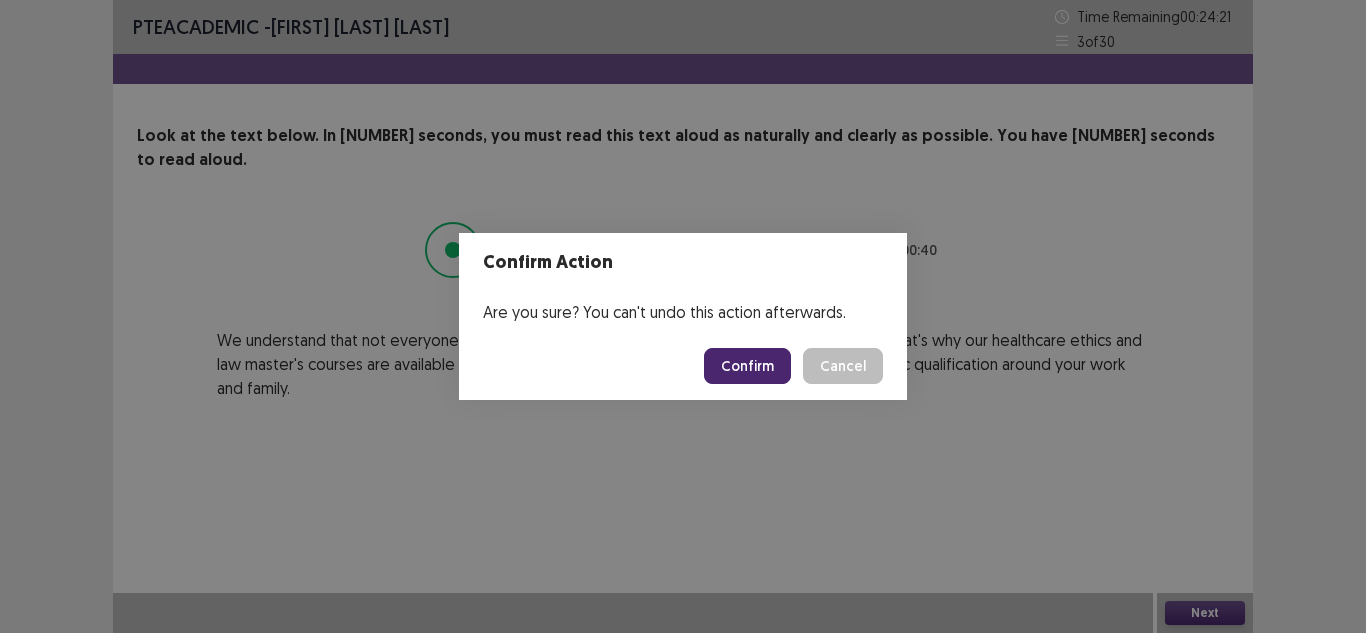 click on "Confirm" at bounding box center (747, 366) 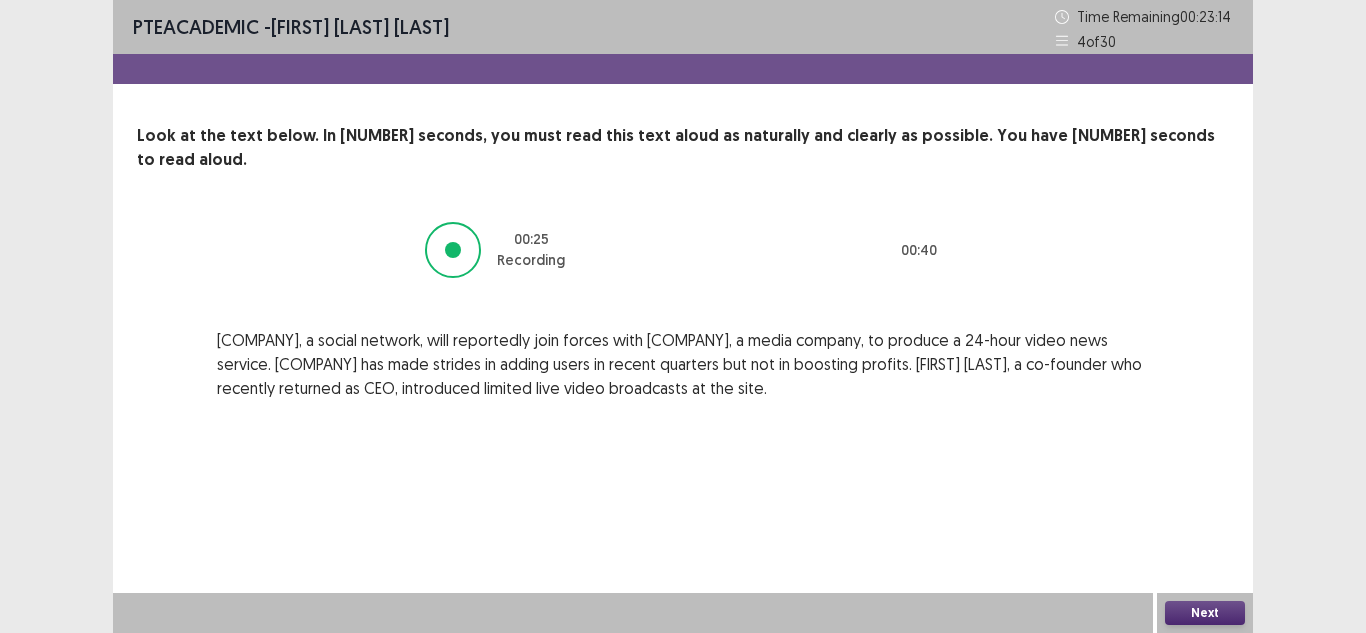 click on "Next" at bounding box center [1205, 613] 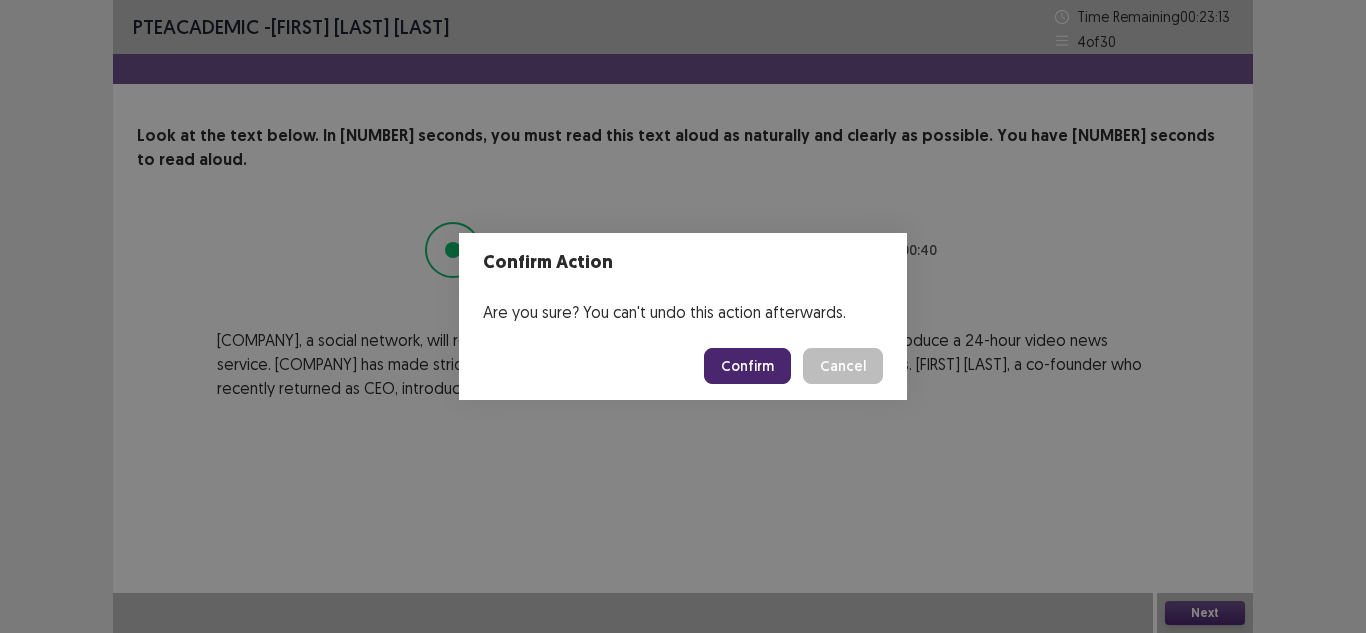 click on "Confirm" at bounding box center (747, 366) 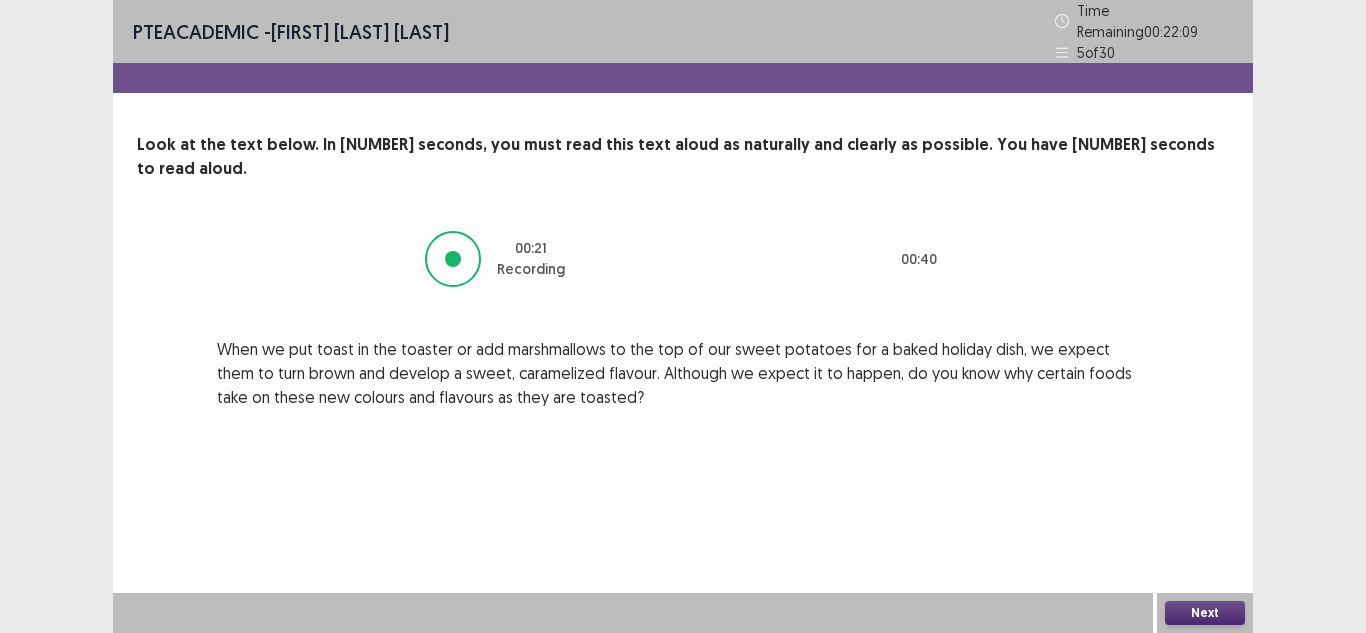 click on "Next" at bounding box center (1205, 613) 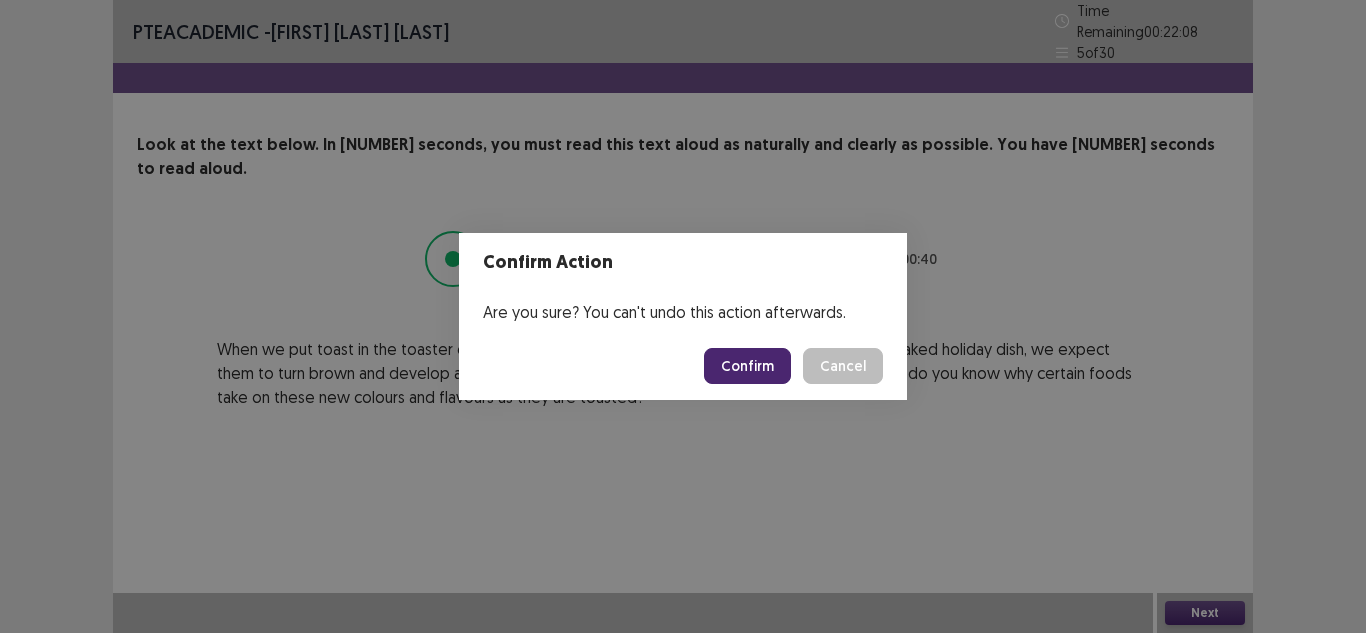 click on "Confirm" at bounding box center [747, 366] 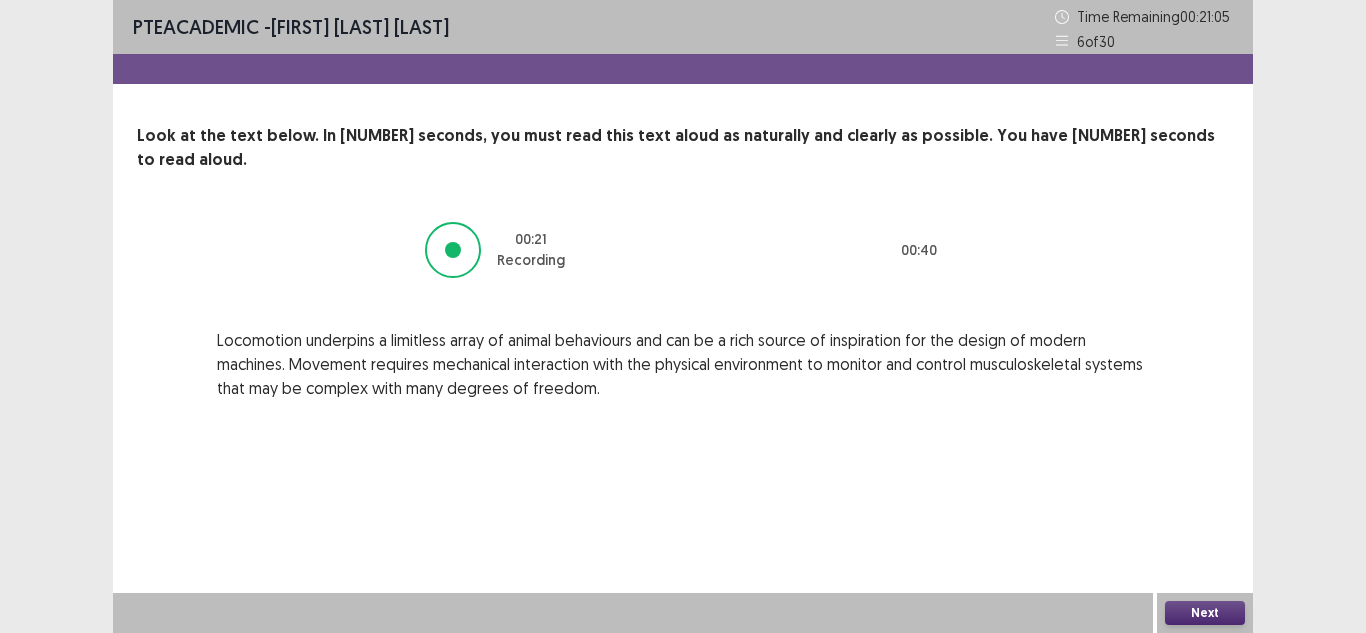 click on "Next" at bounding box center (1205, 613) 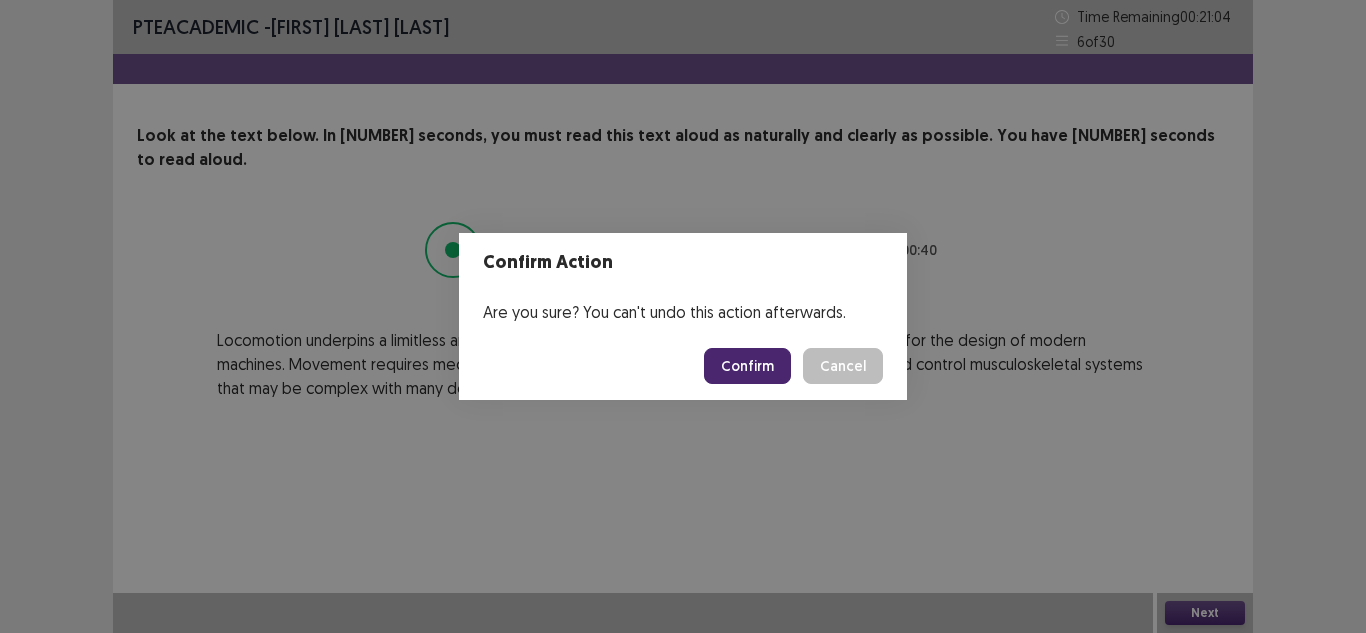 click on "Confirm" at bounding box center [747, 366] 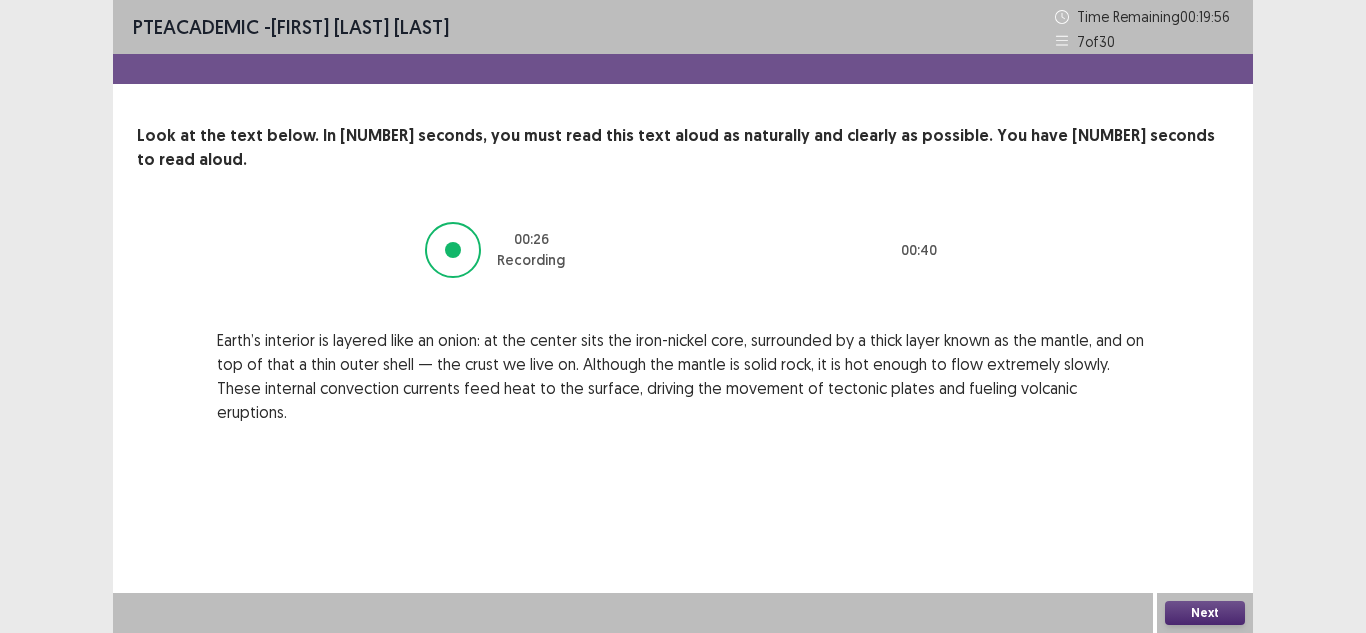 click on "Next" at bounding box center [1205, 613] 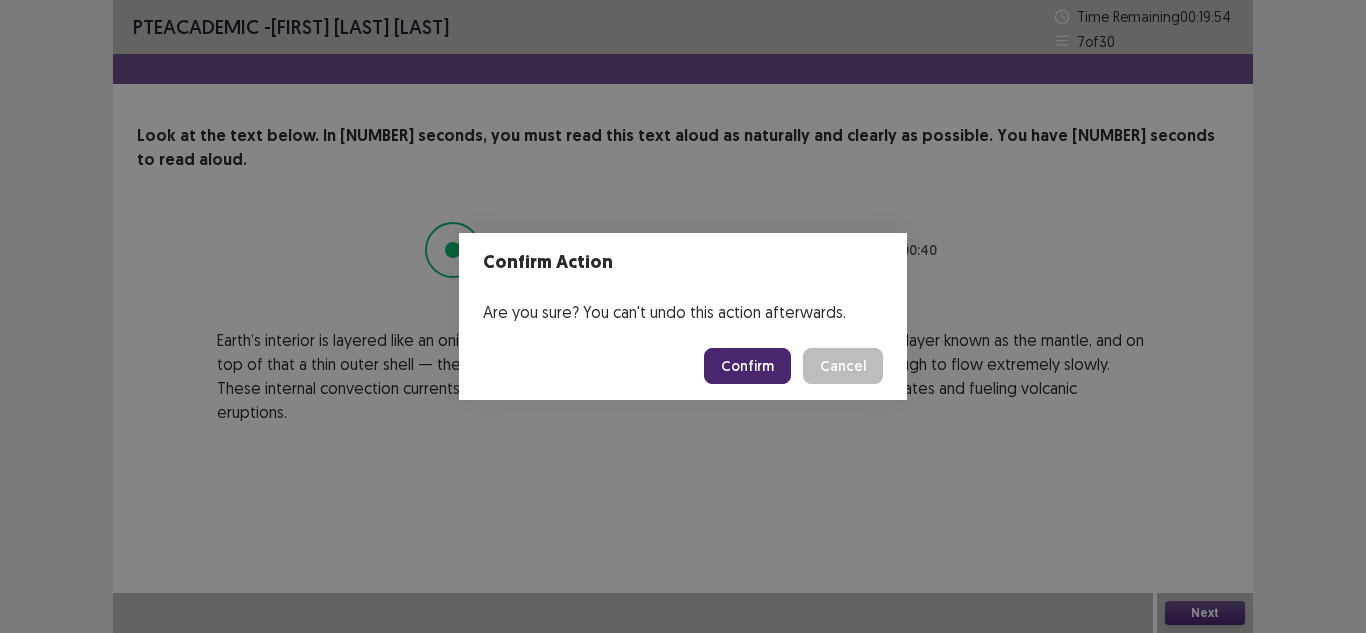 click on "Confirm" at bounding box center [747, 366] 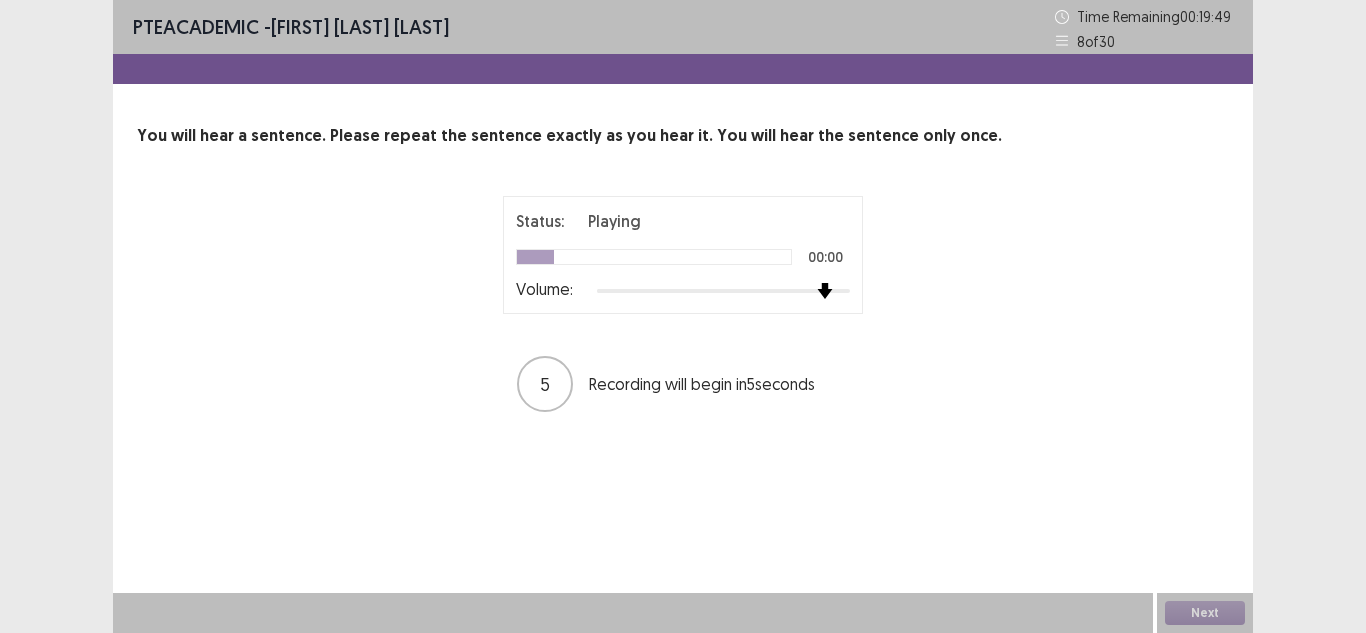 click at bounding box center (824, 291) 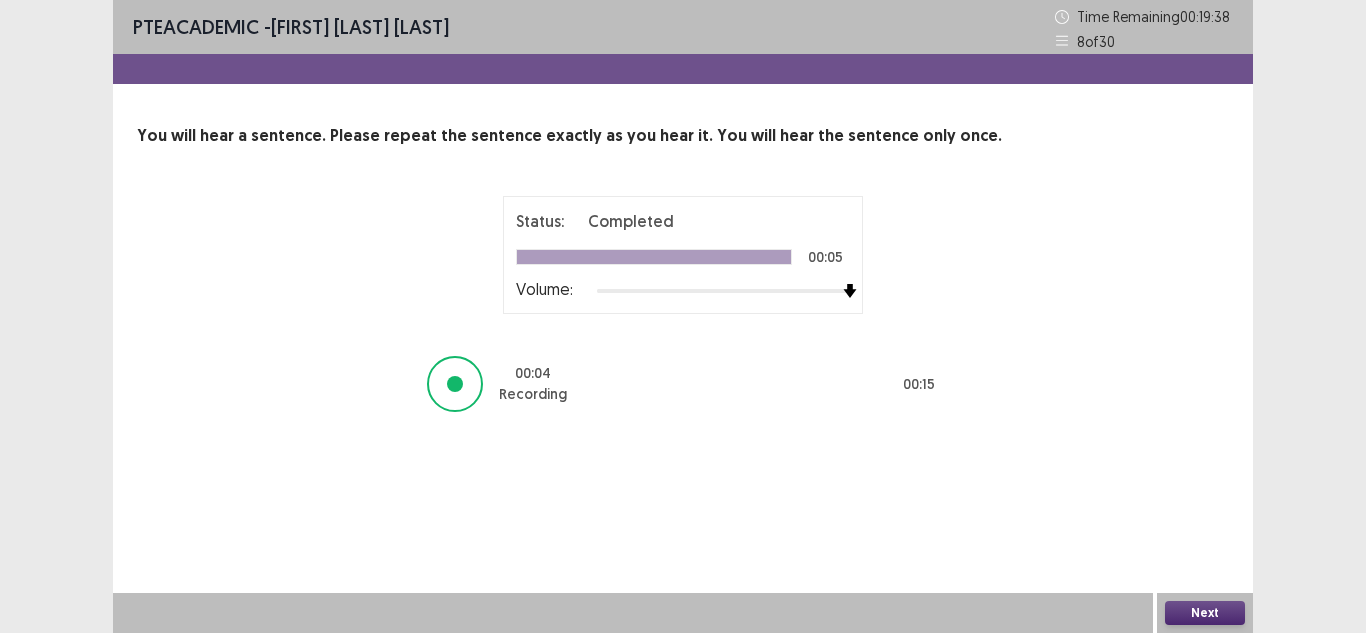 click on "Next" at bounding box center (1205, 613) 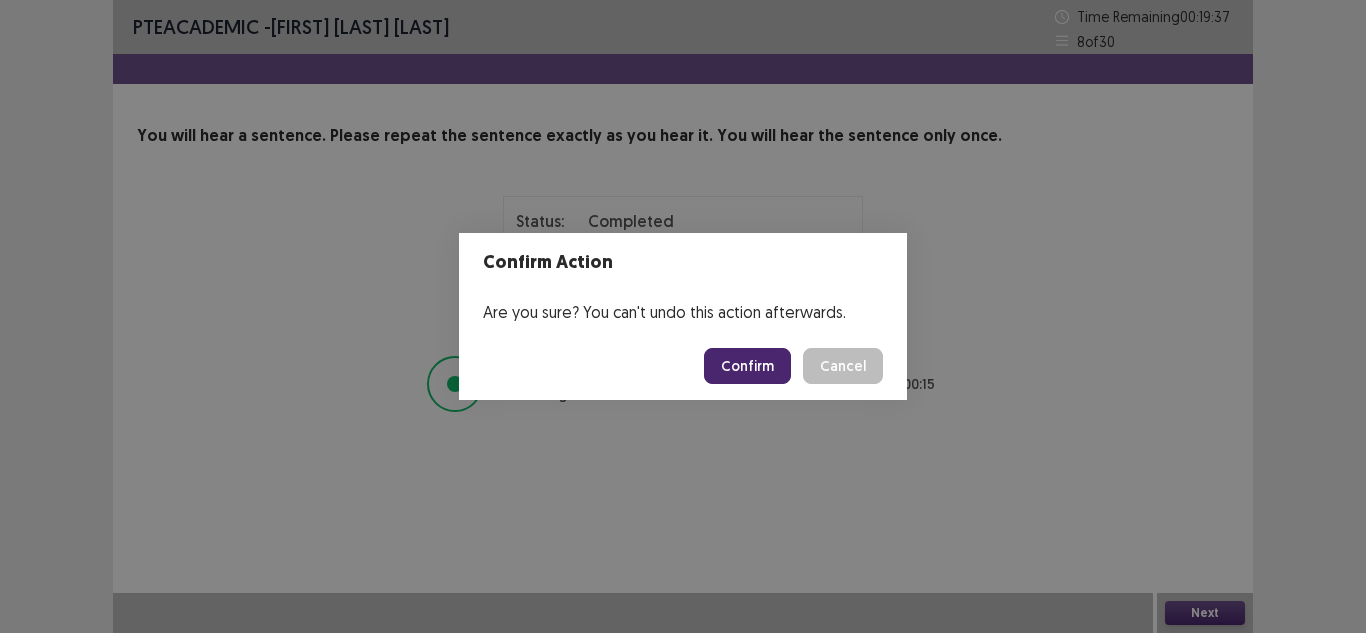 click on "Confirm" at bounding box center [747, 366] 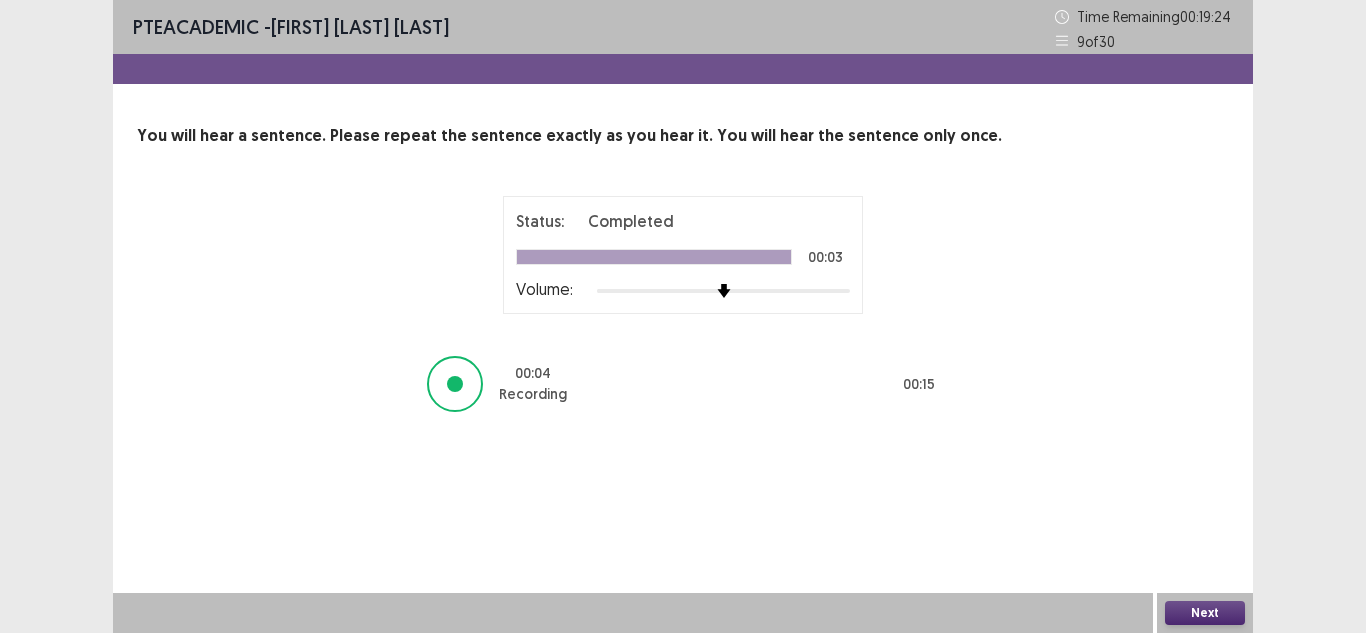 click on "Next" at bounding box center (1205, 613) 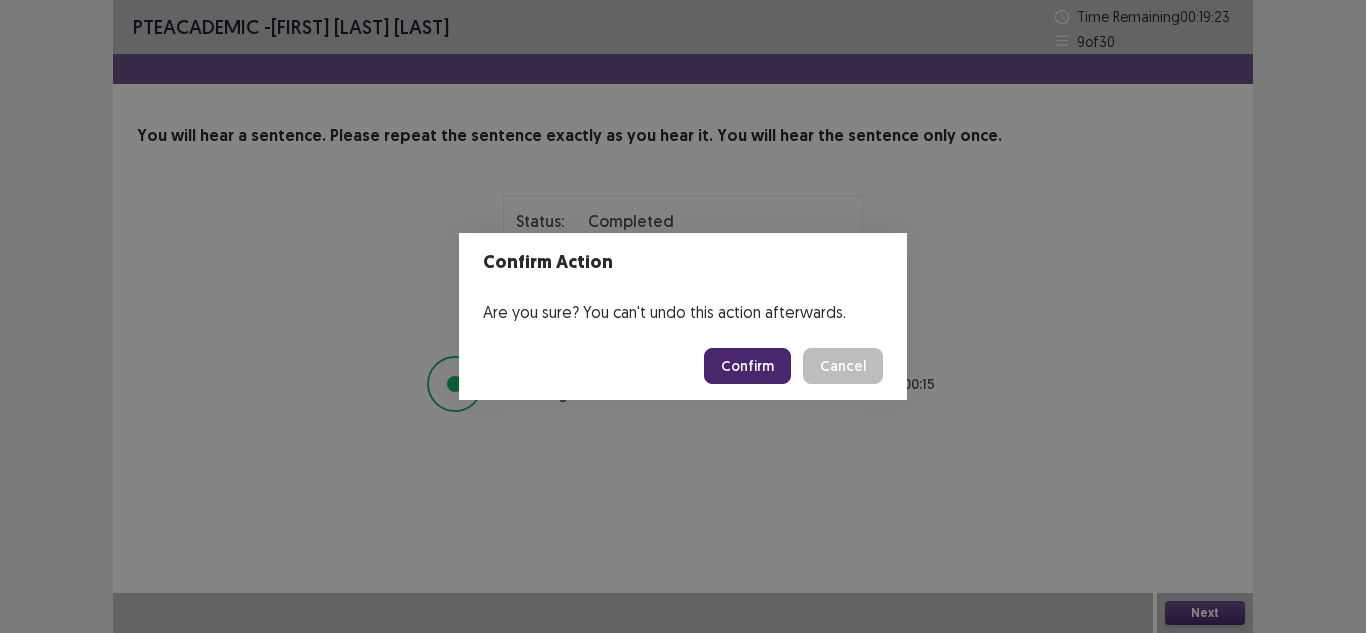 click on "Confirm" at bounding box center (747, 366) 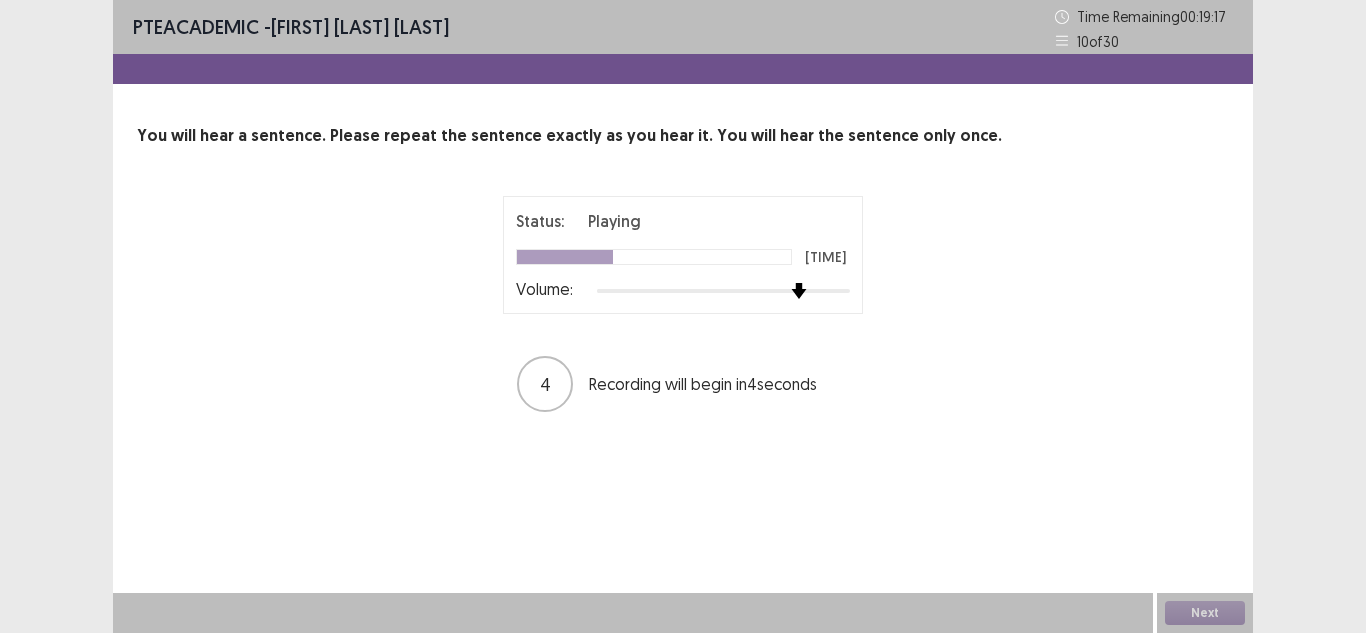 click at bounding box center (723, 291) 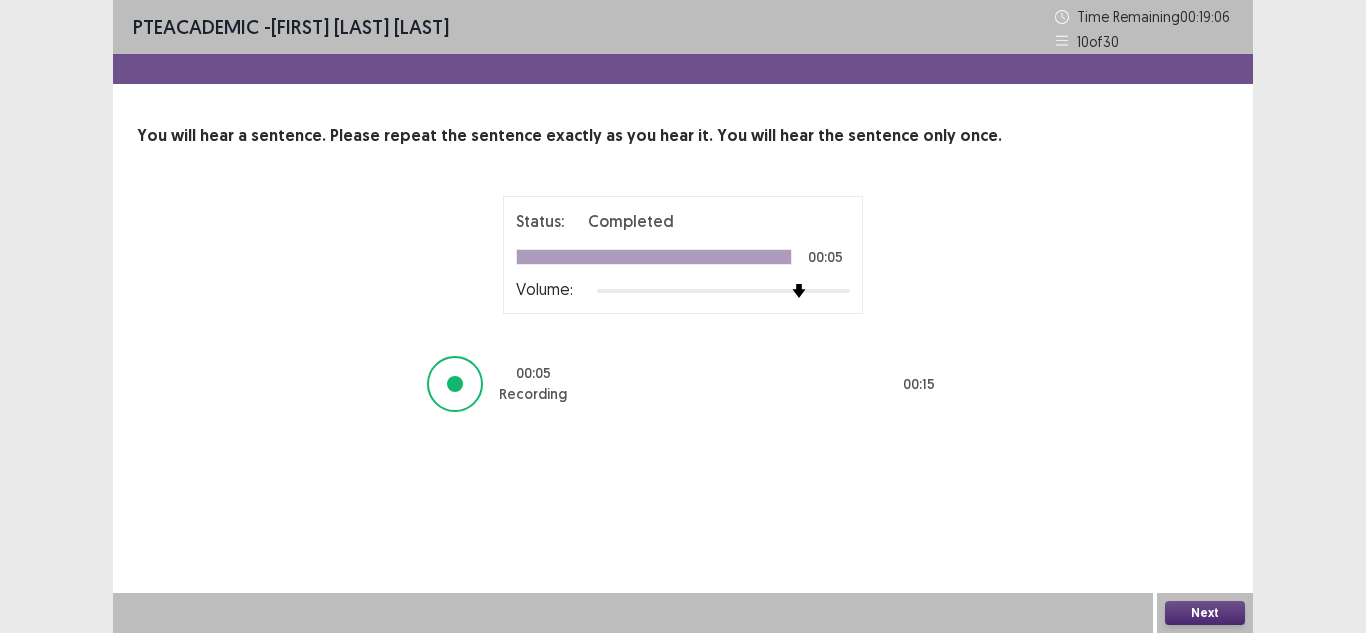 click on "Next" at bounding box center [1205, 613] 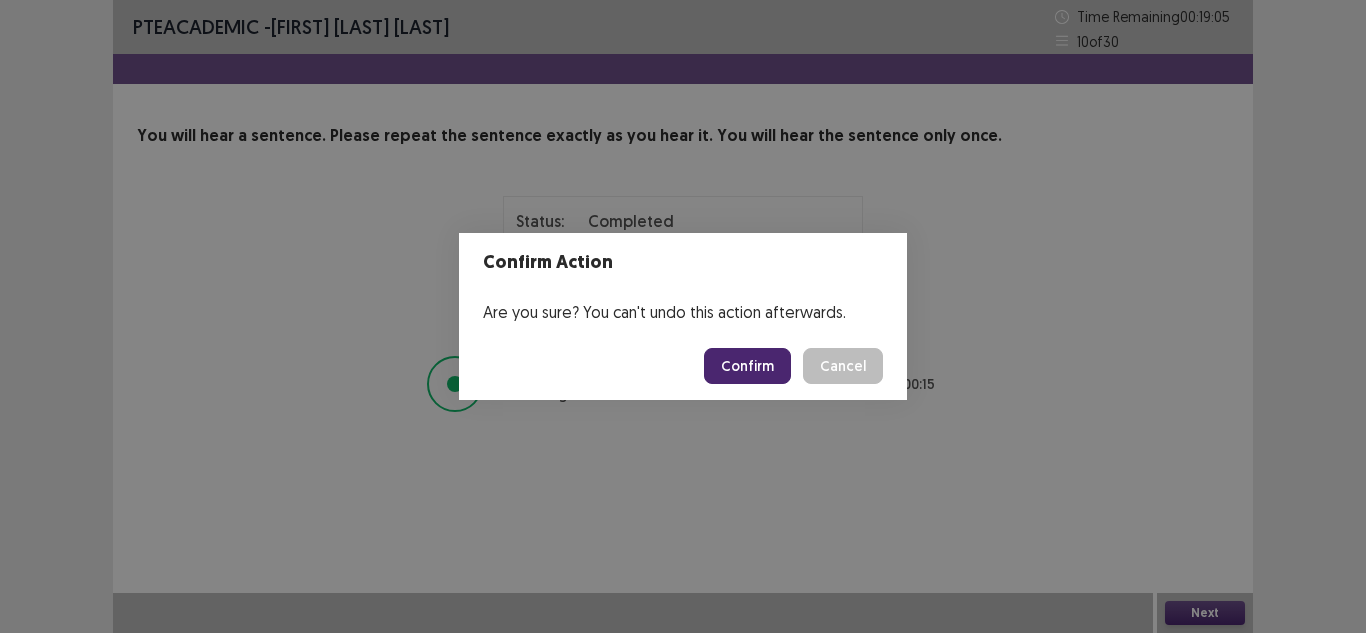 click on "Confirm" at bounding box center [747, 366] 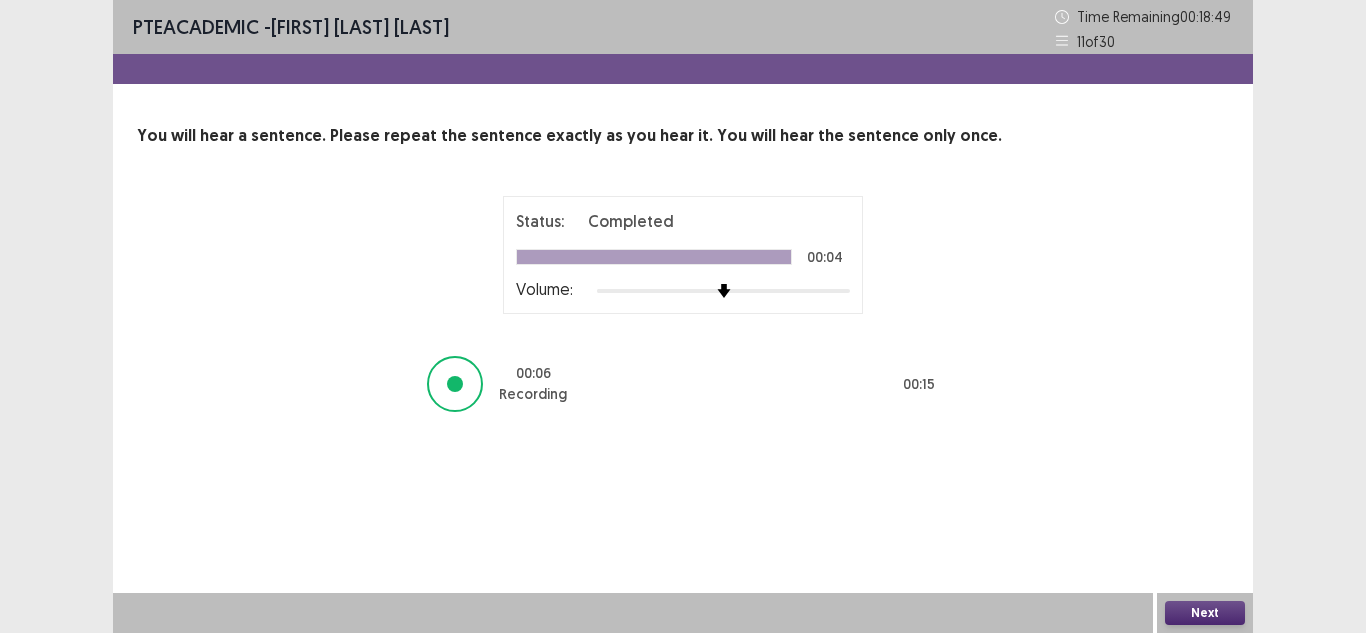 click on "Next" at bounding box center (1205, 613) 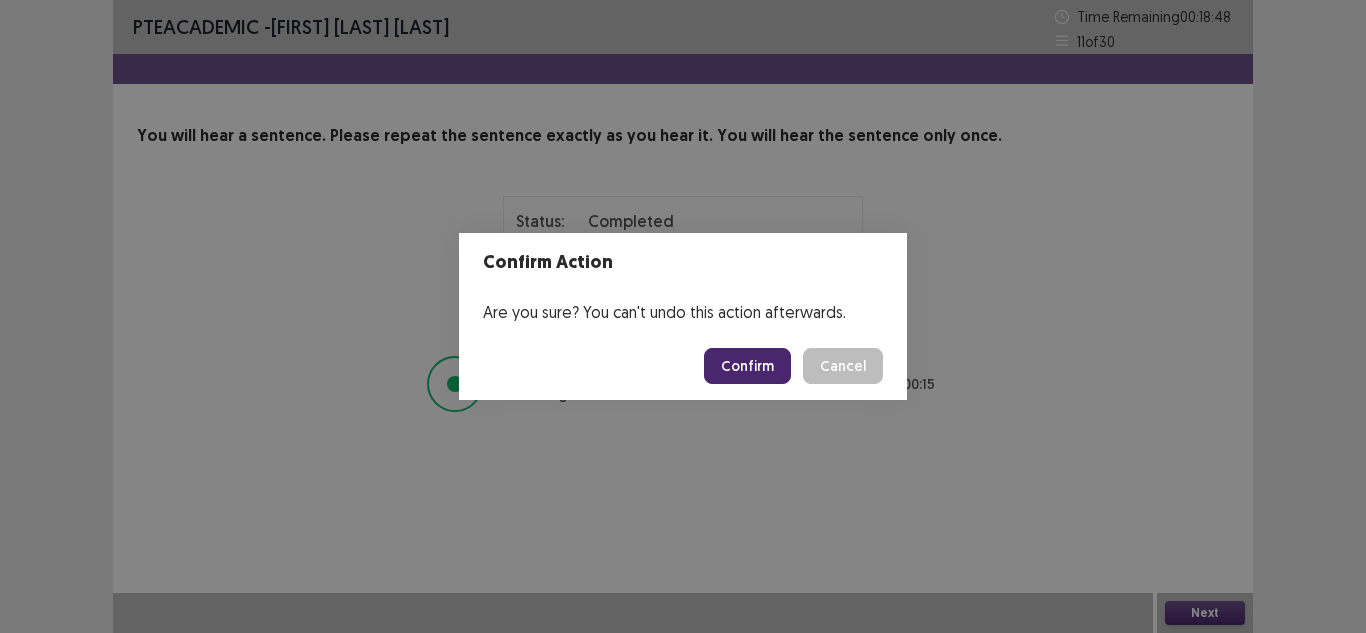 click on "Confirm" at bounding box center (747, 366) 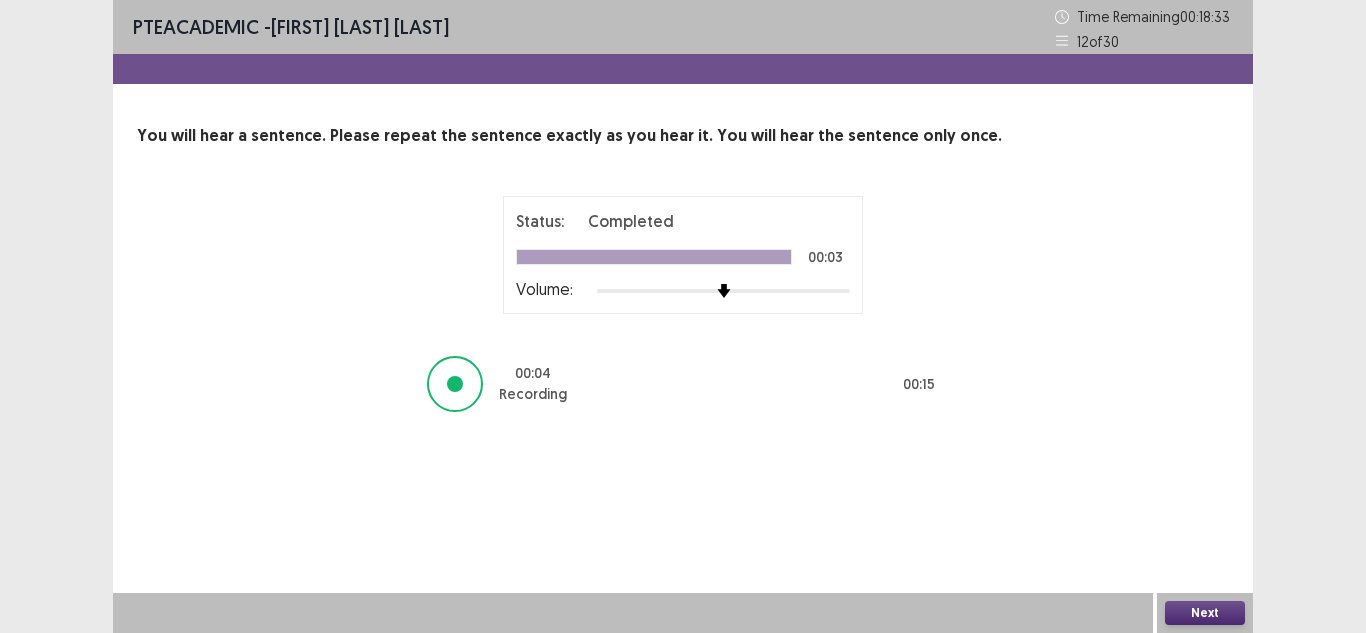 click on "Next" at bounding box center (1205, 613) 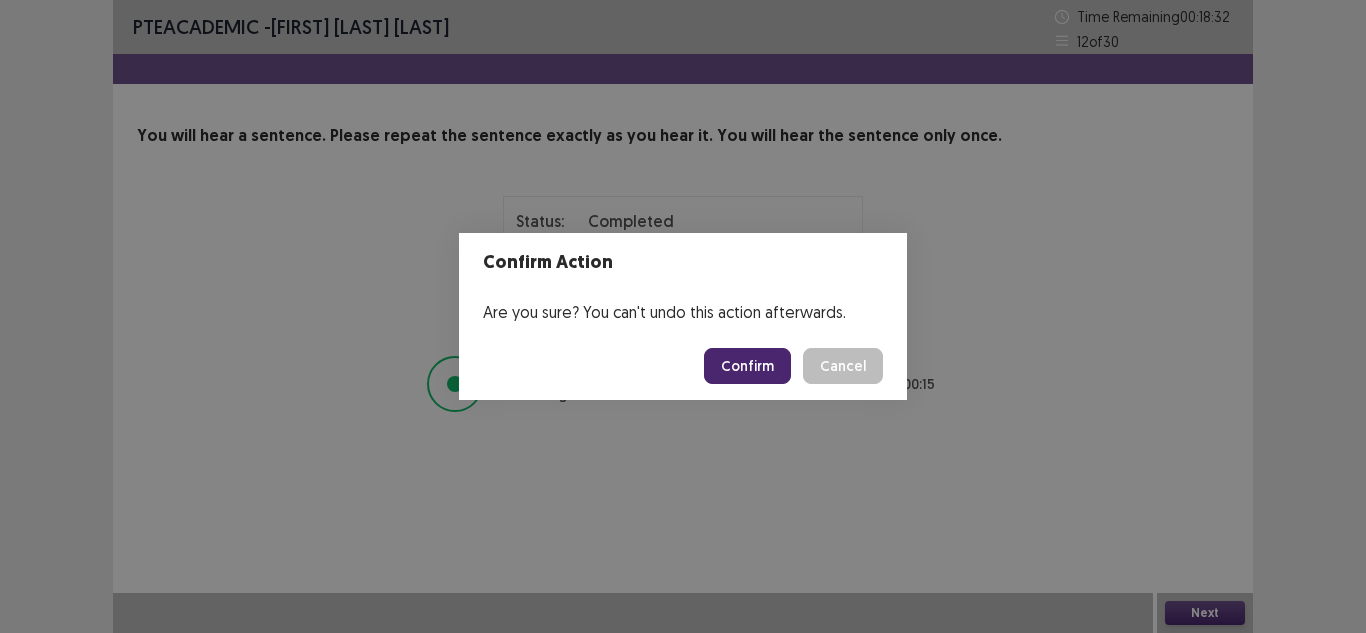 click on "Confirm Cancel" at bounding box center (683, 366) 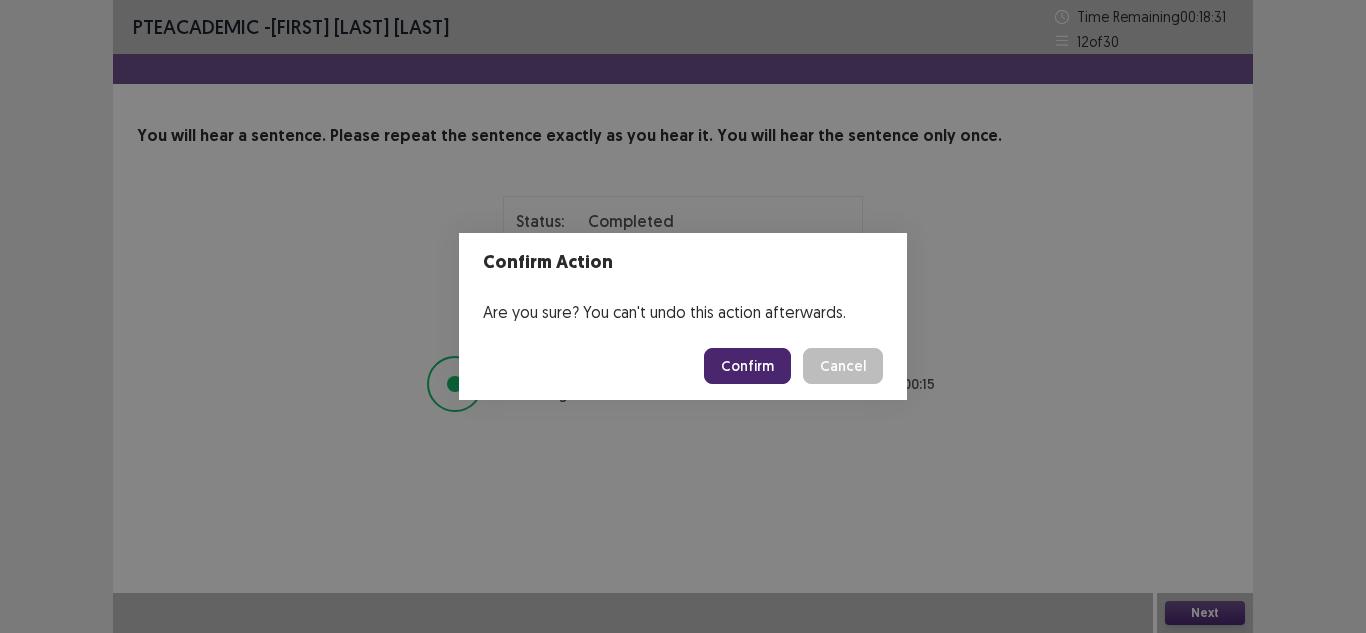 click on "Confirm" at bounding box center (747, 366) 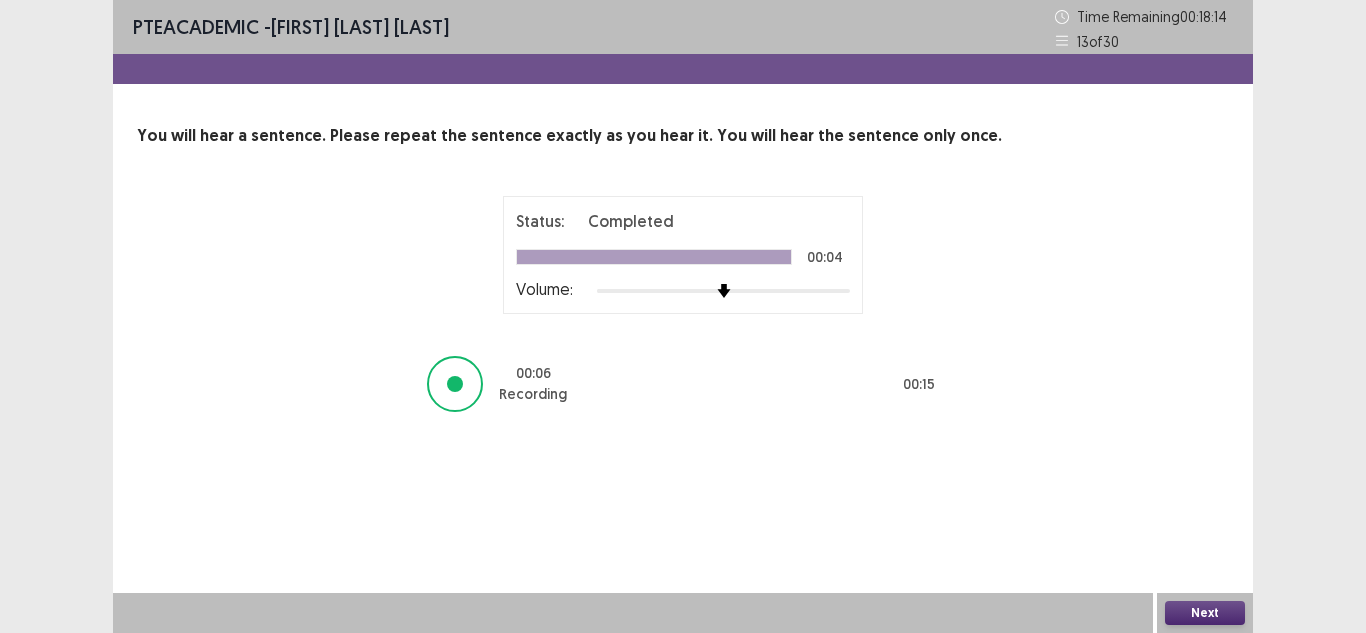 click on "Next" at bounding box center (1205, 613) 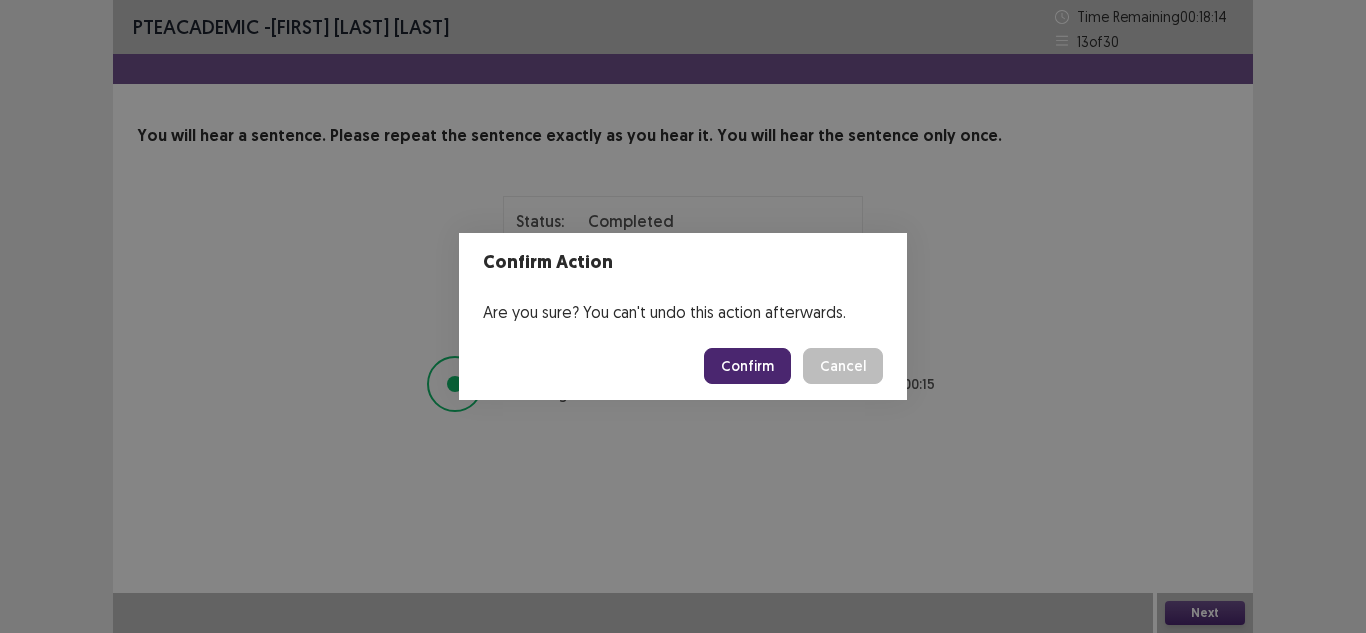 click on "Confirm" at bounding box center (747, 366) 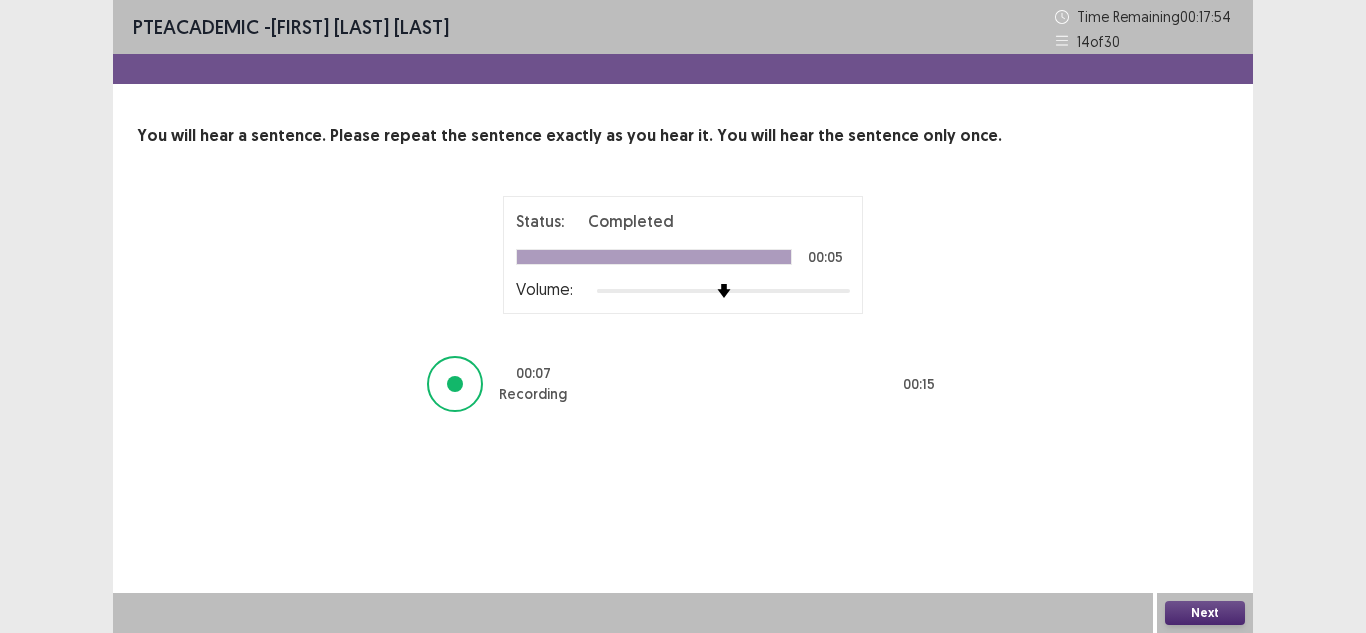 click on "Next" at bounding box center [1205, 613] 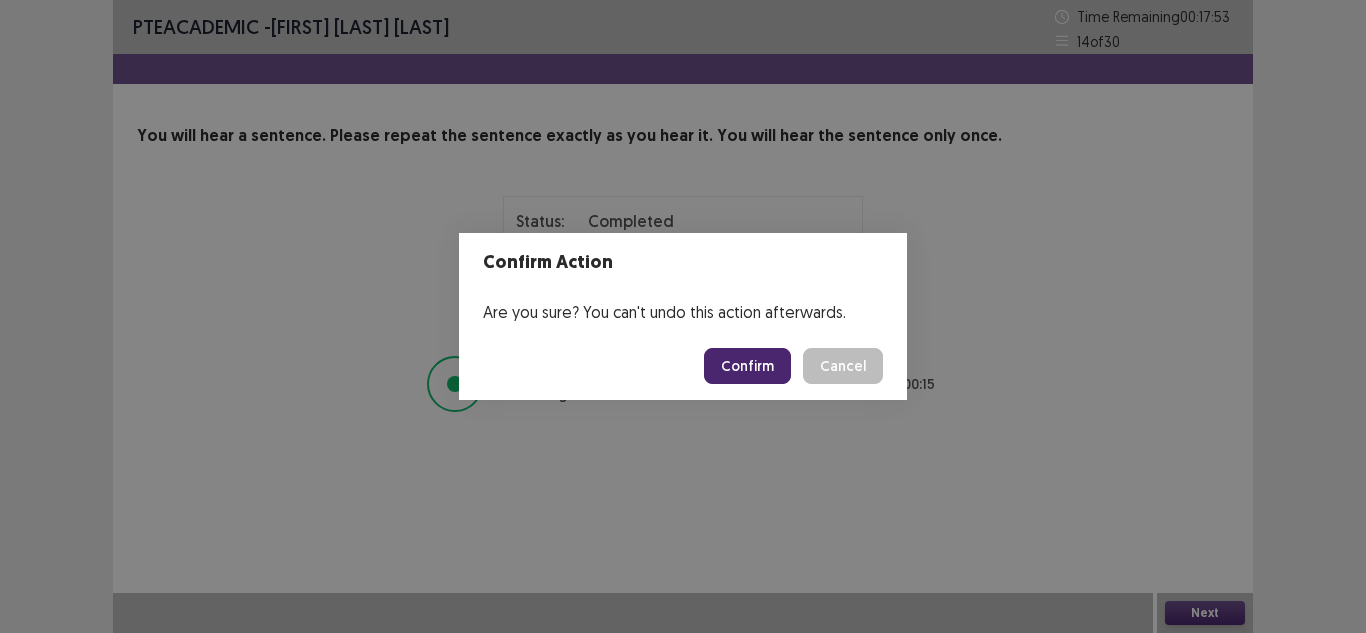 click on "Confirm" at bounding box center [747, 366] 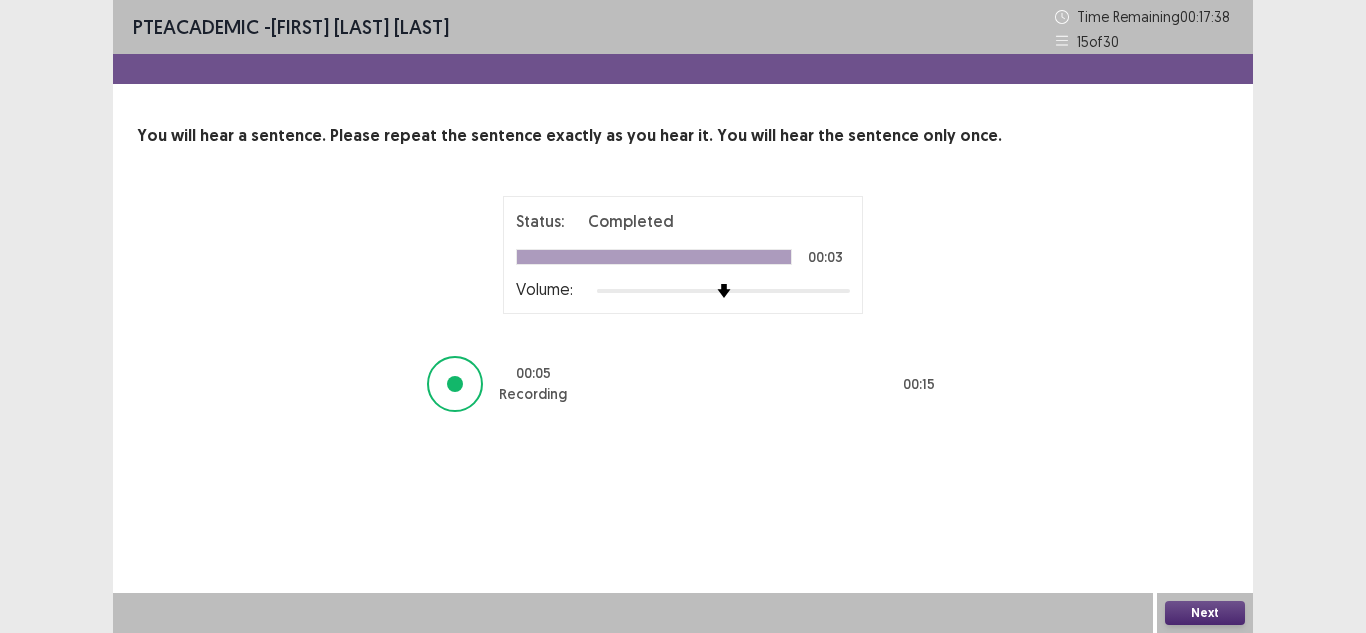 click on "Next" at bounding box center [1205, 613] 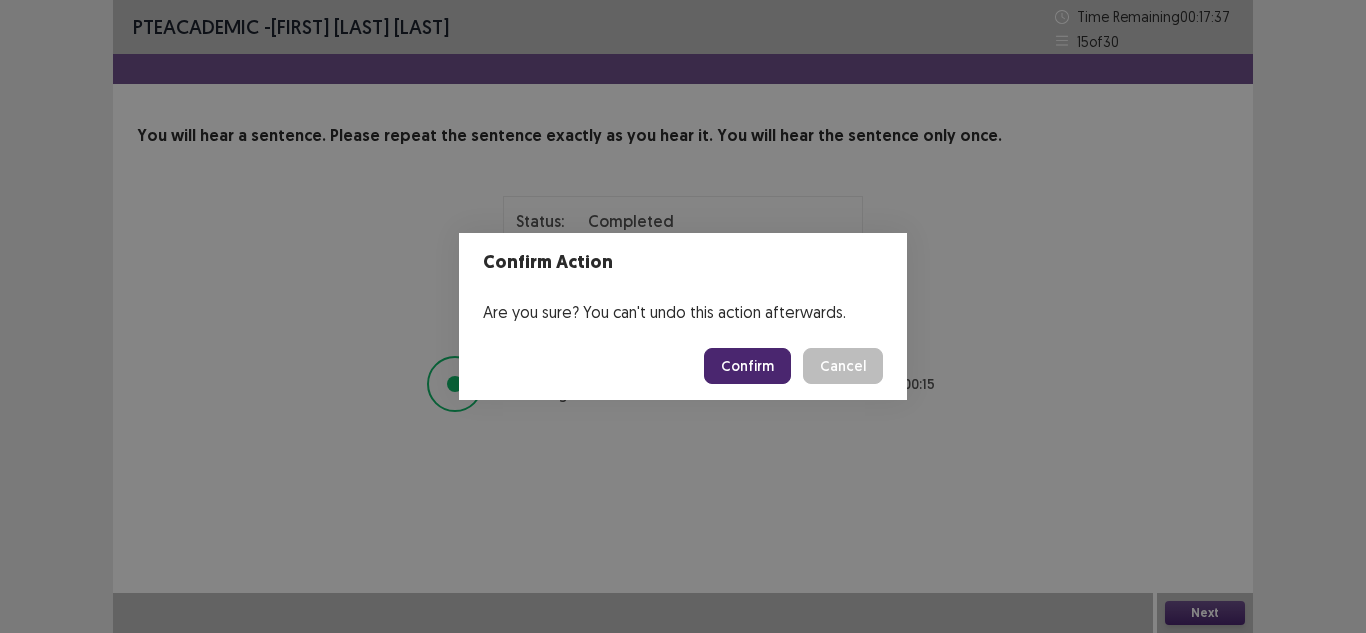 click on "Confirm" at bounding box center (747, 366) 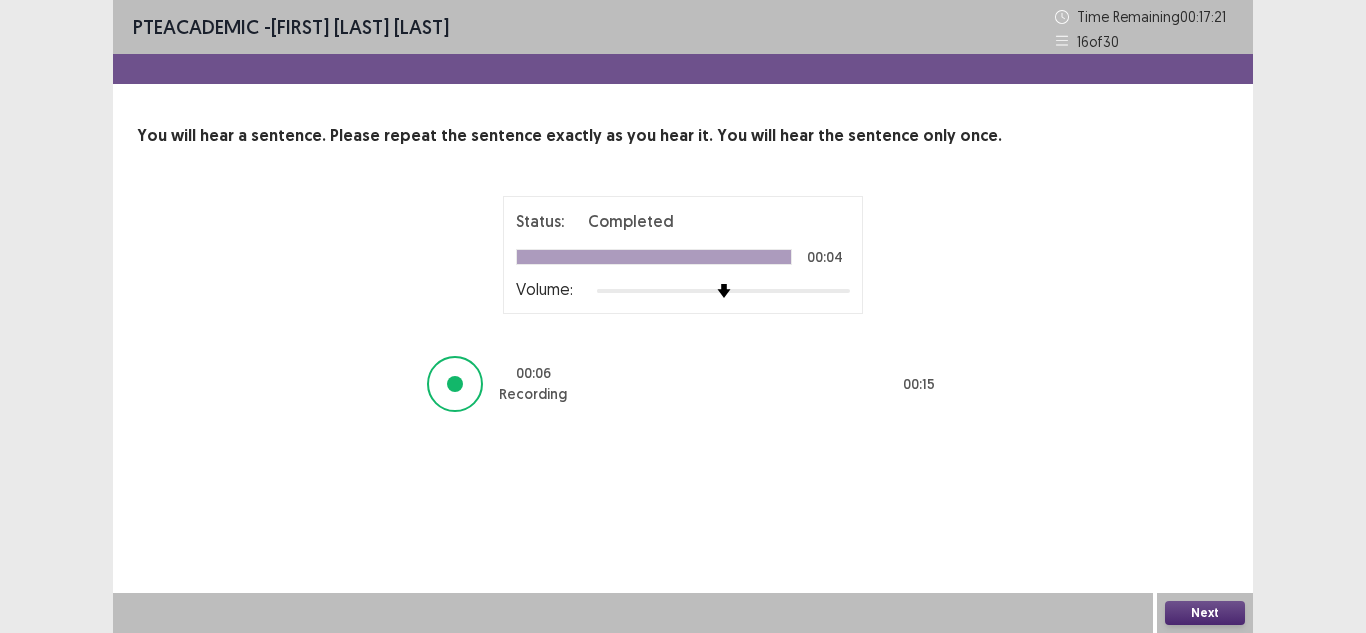 click on "Next" at bounding box center [1205, 613] 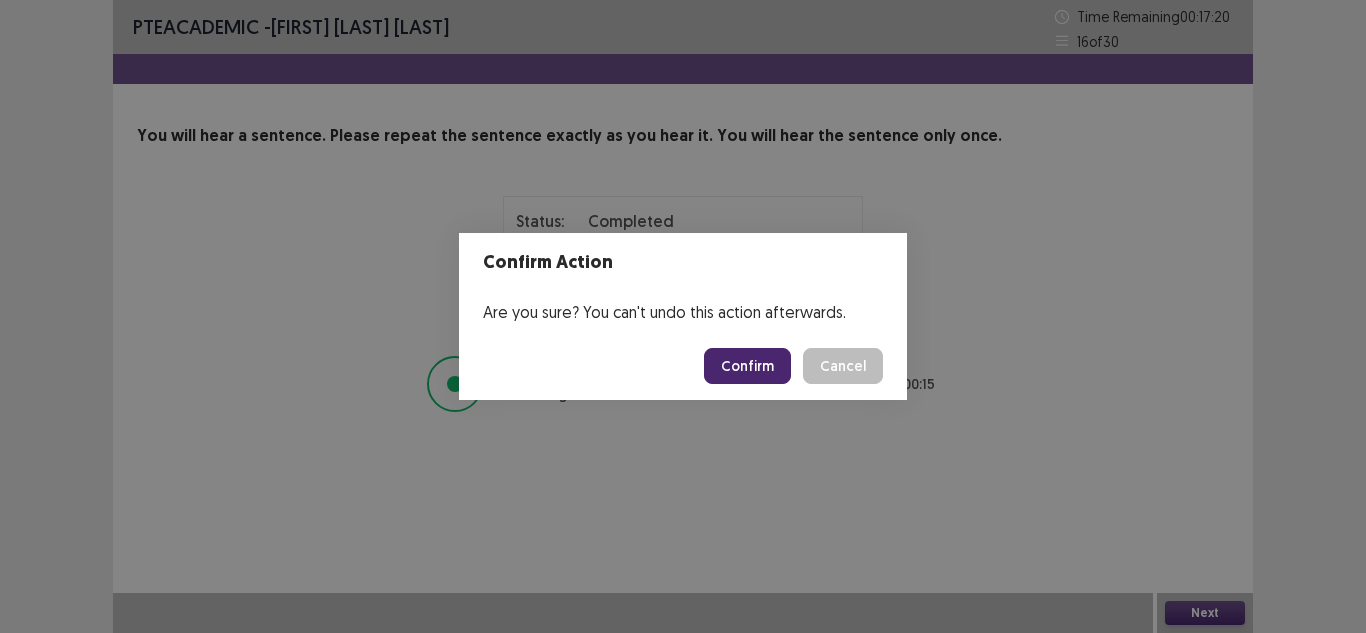 click on "Confirm Cancel" at bounding box center [683, 366] 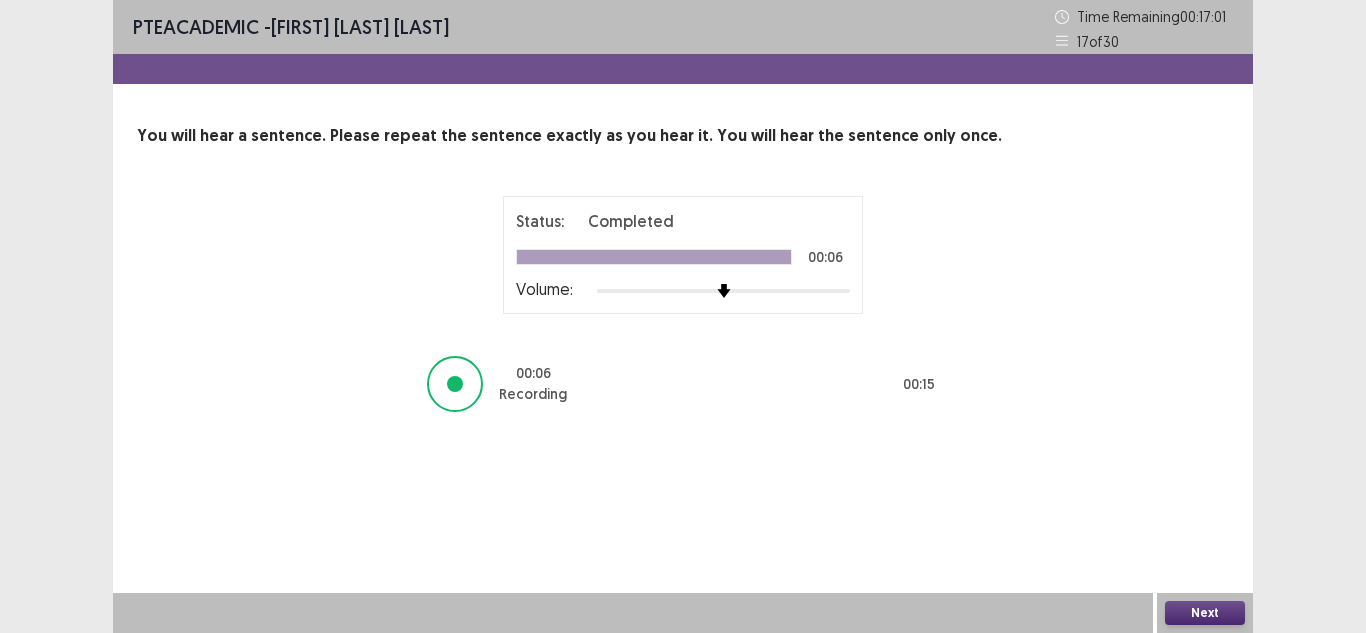 click on "Next" at bounding box center [1205, 613] 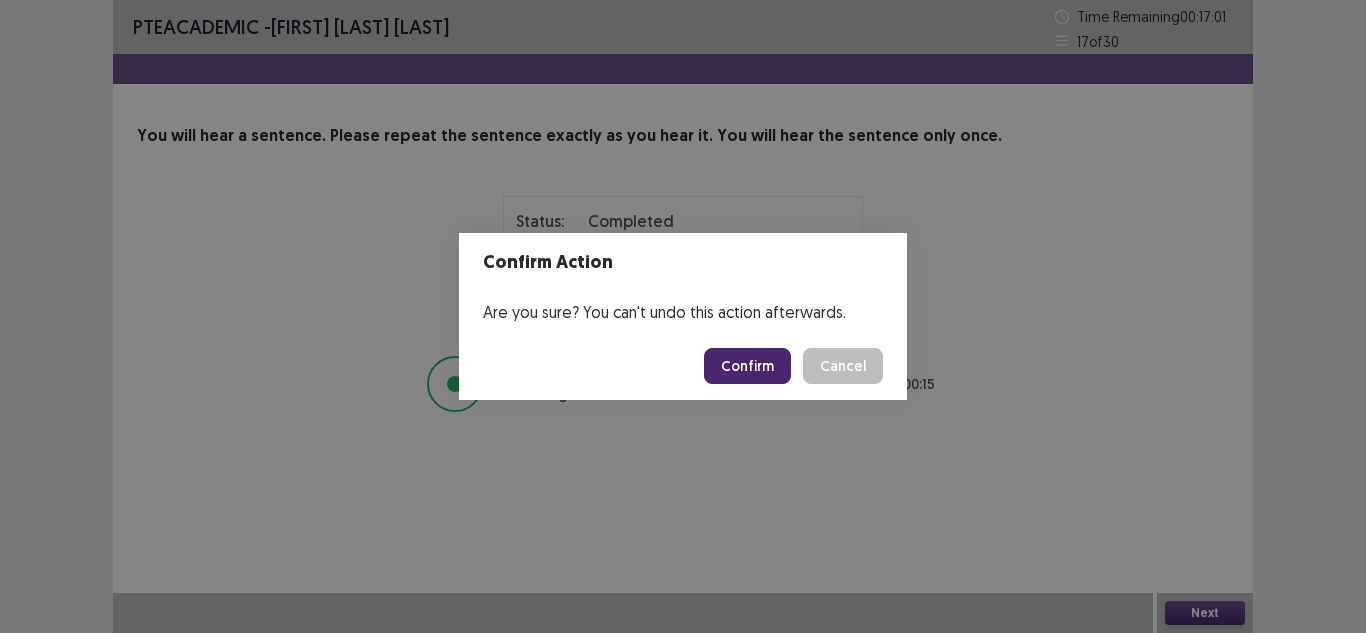 click on "Confirm" at bounding box center [747, 366] 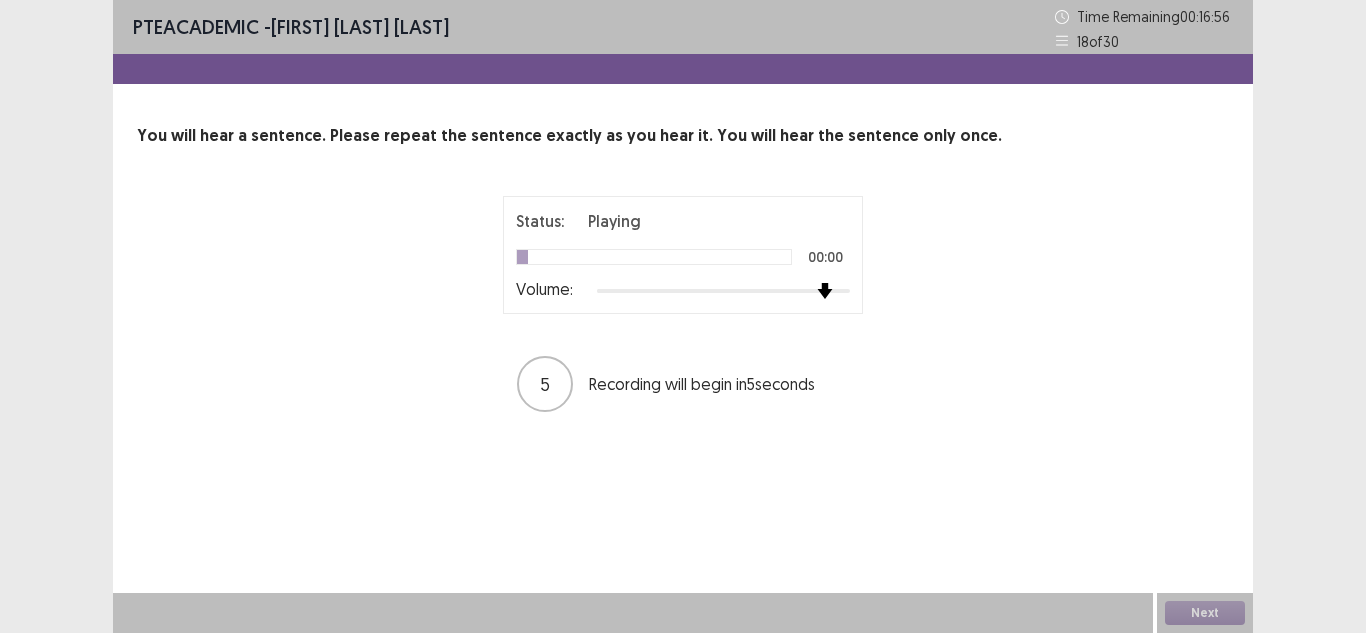 click on "Status: Playing [TIME] Volume:" at bounding box center [683, 255] 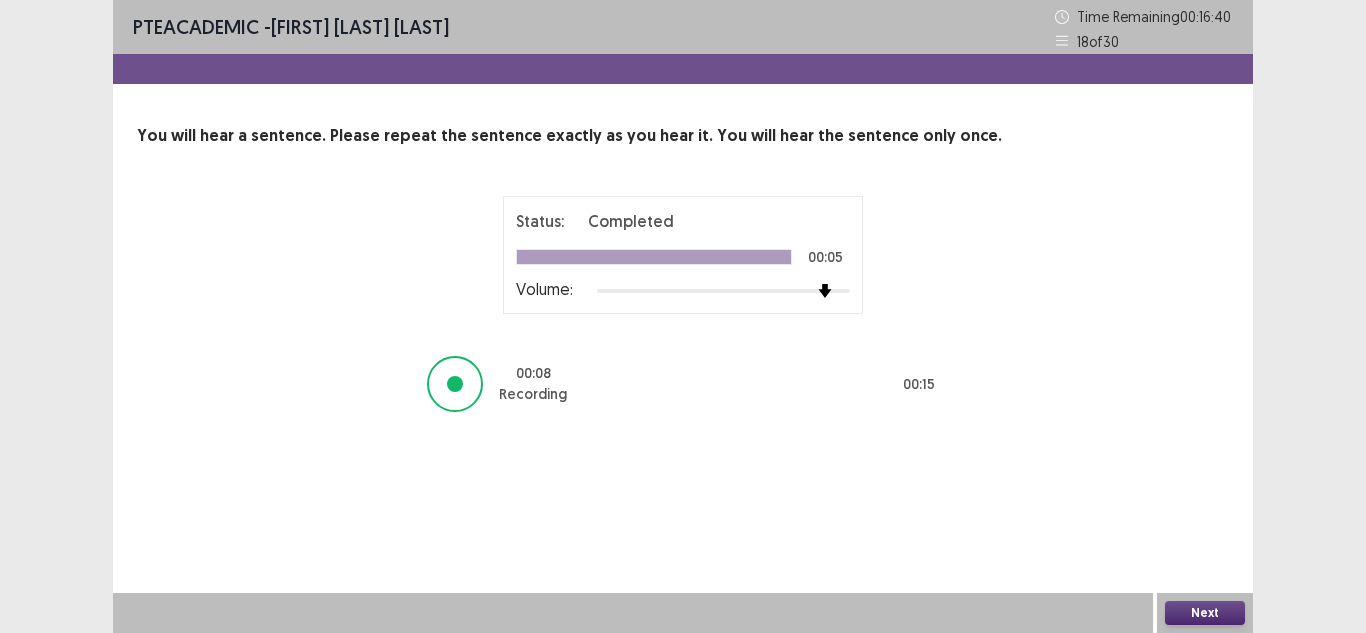 click on "Next" at bounding box center [1205, 613] 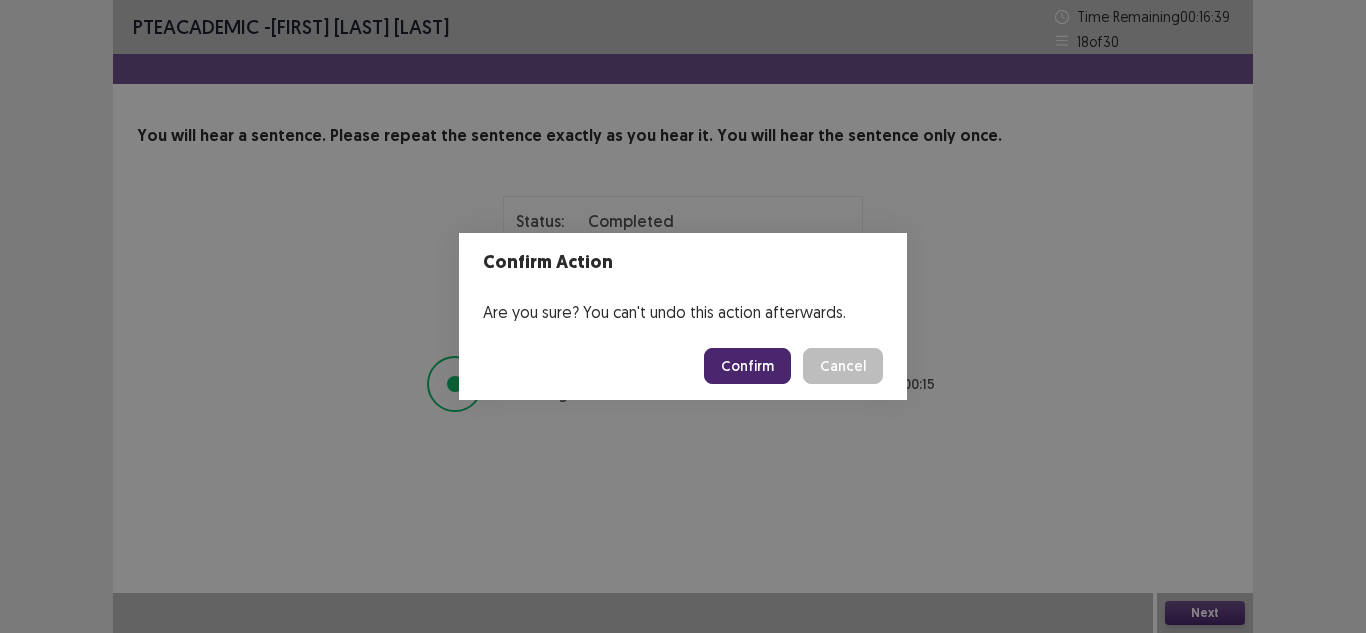 click on "Confirm" at bounding box center [747, 366] 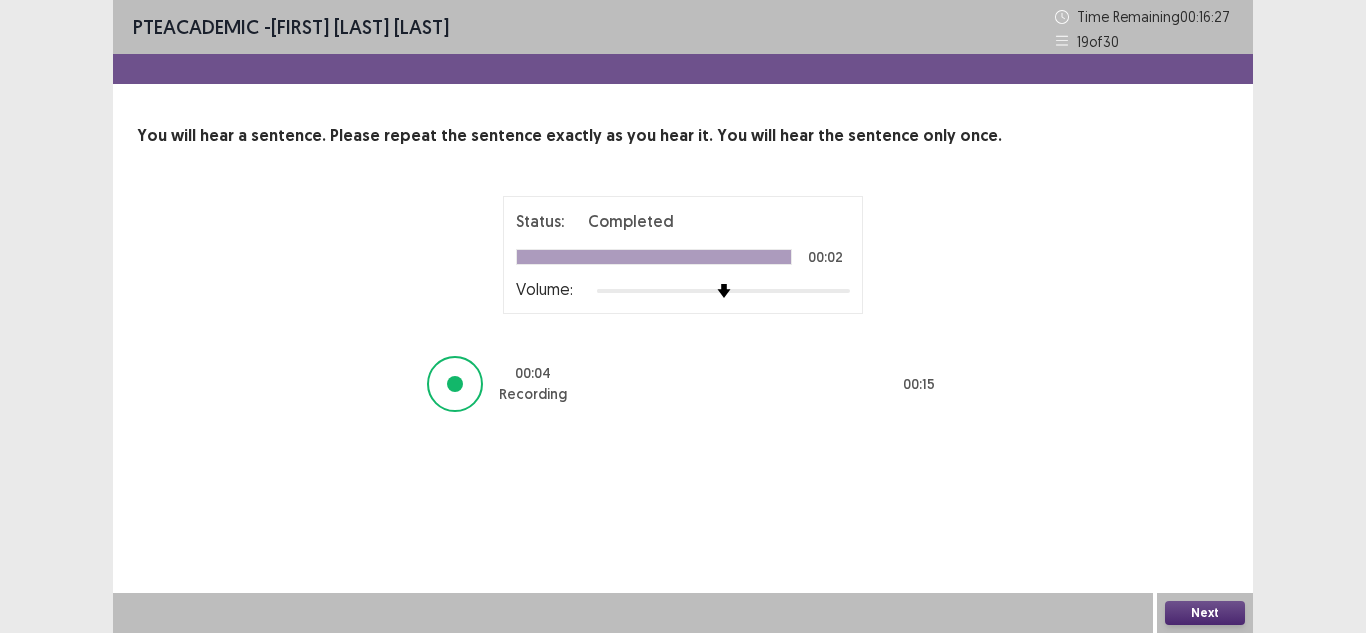 click on "Next" at bounding box center (1205, 613) 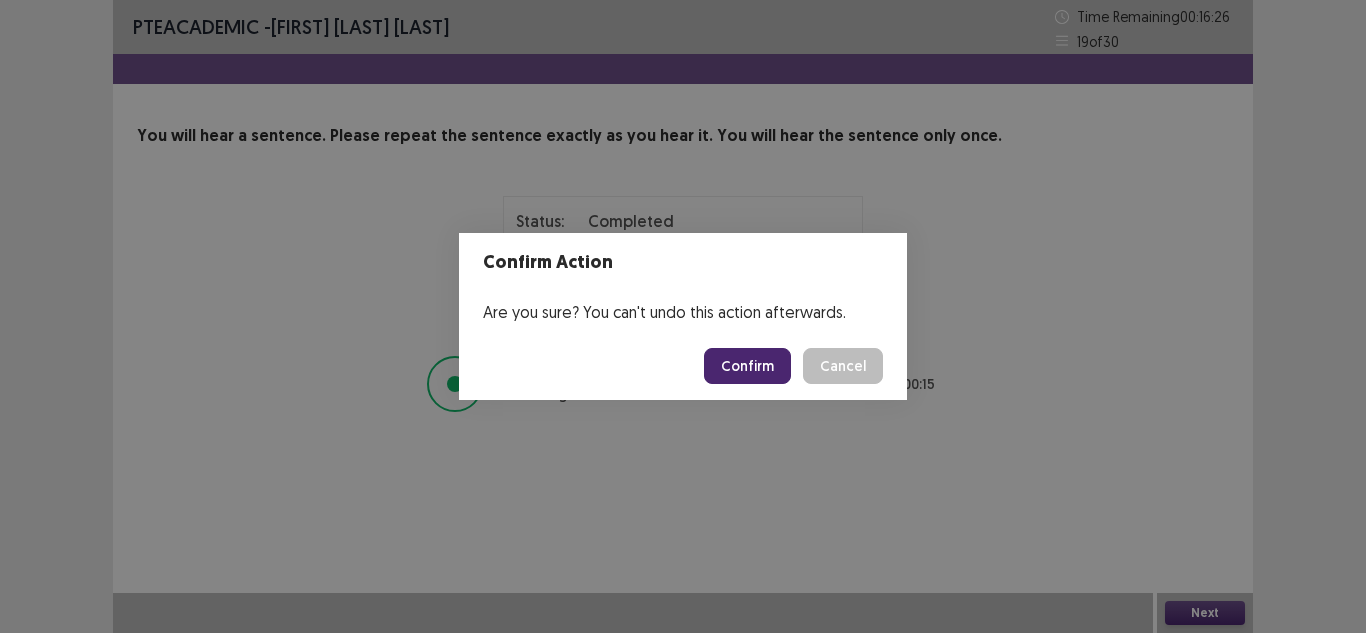 click on "Confirm" at bounding box center (747, 366) 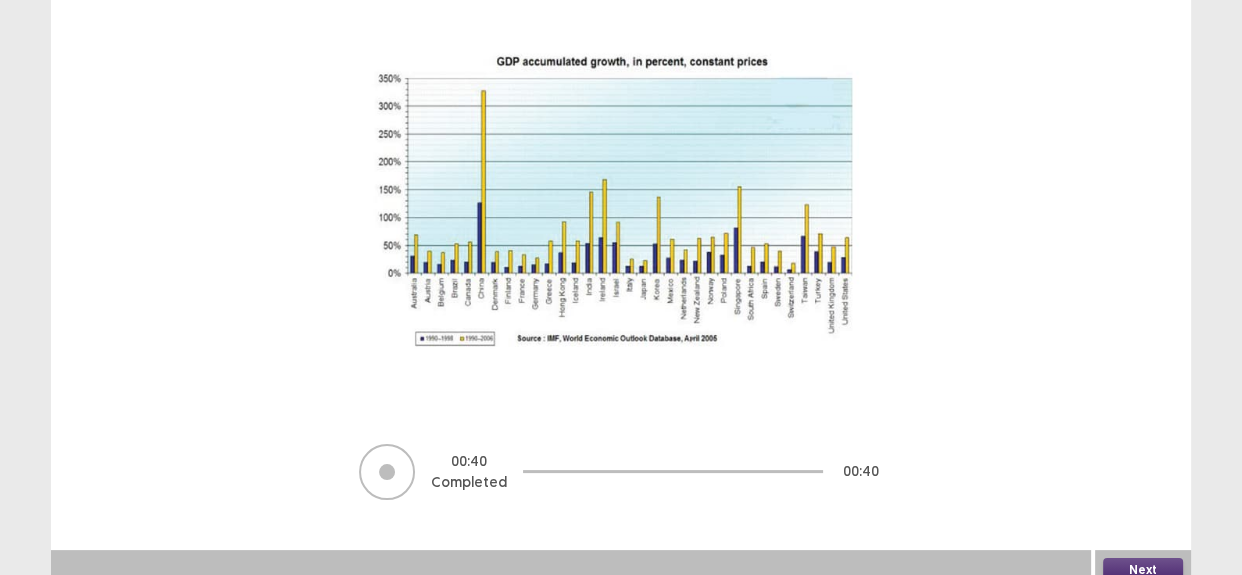 scroll, scrollTop: 225, scrollLeft: 0, axis: vertical 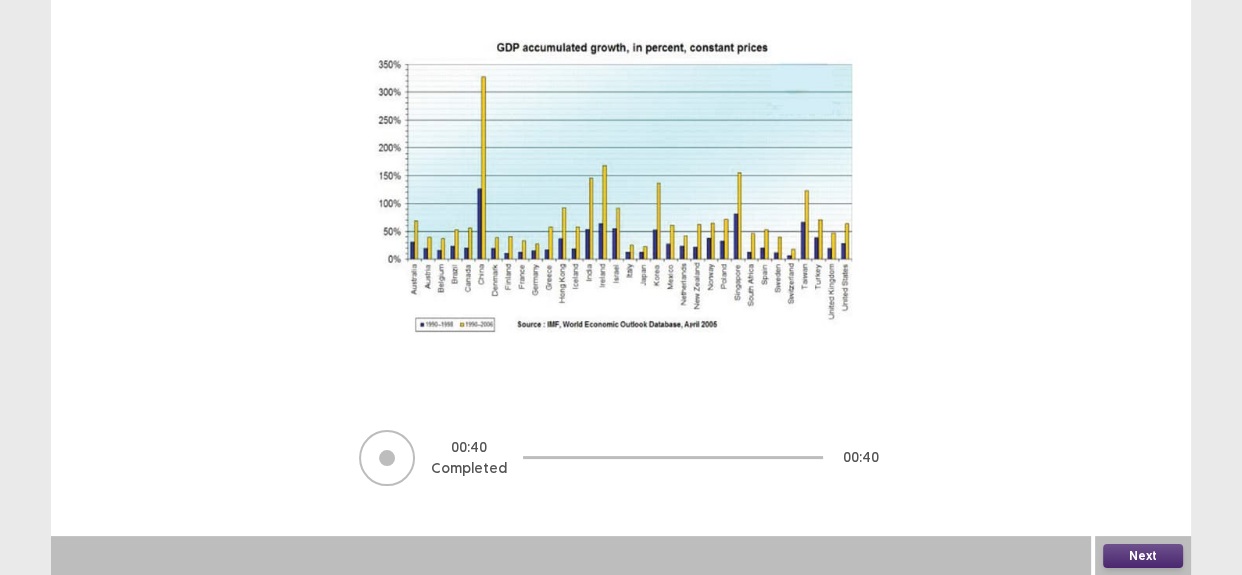 click on "Next" at bounding box center (1143, 556) 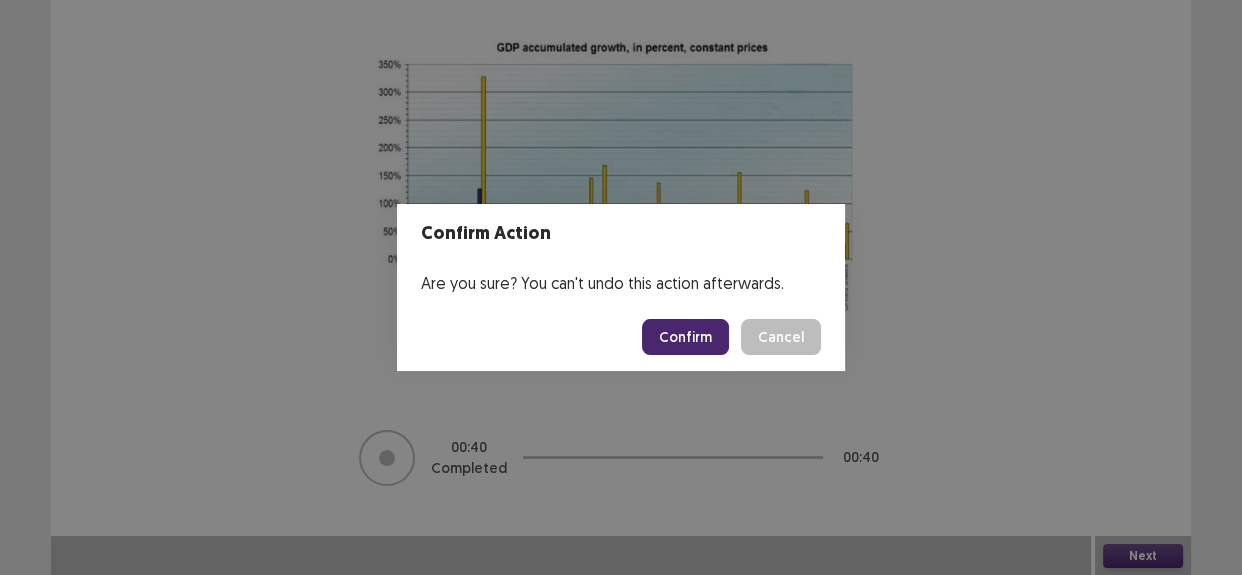 click on "Confirm Cancel" at bounding box center [621, 337] 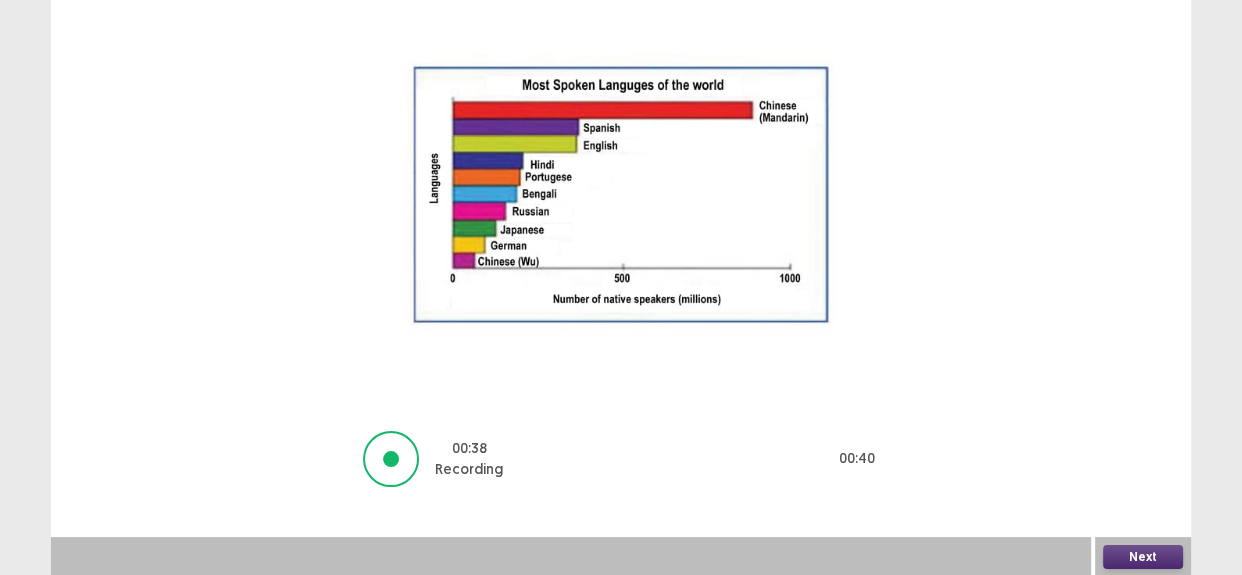 scroll, scrollTop: 225, scrollLeft: 0, axis: vertical 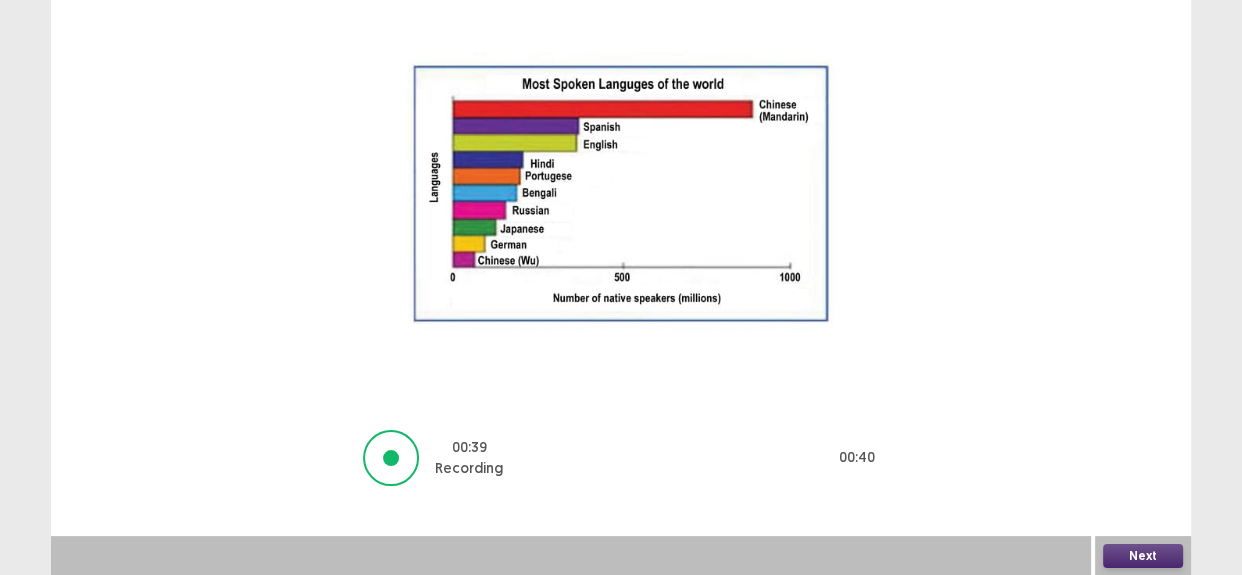 click on "Next" at bounding box center (1143, 556) 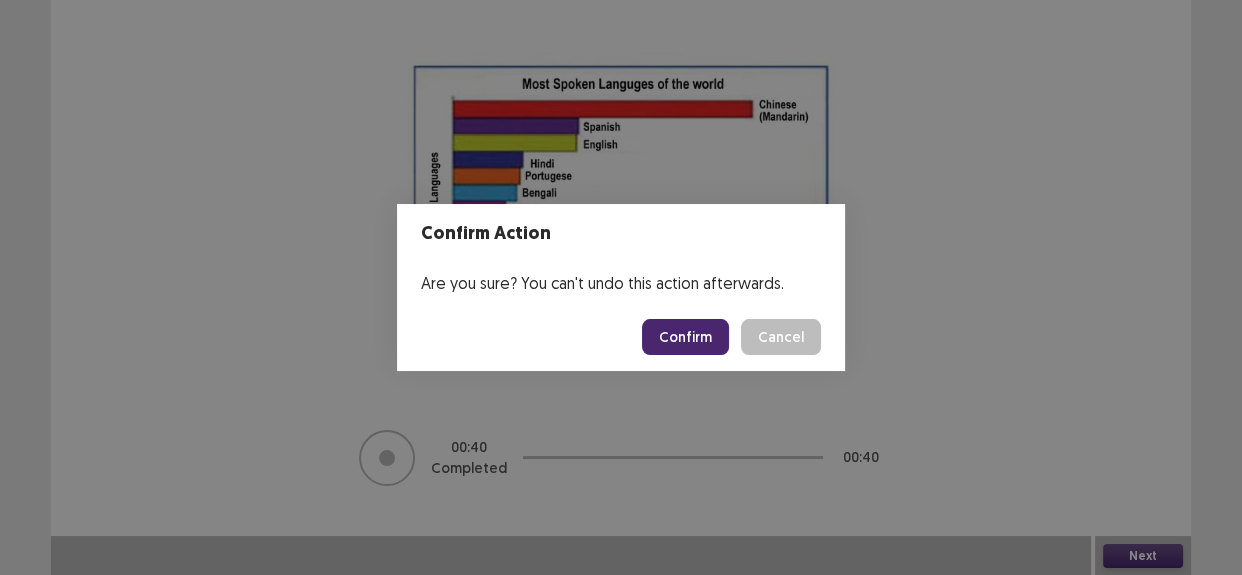 click on "Confirm" at bounding box center (685, 337) 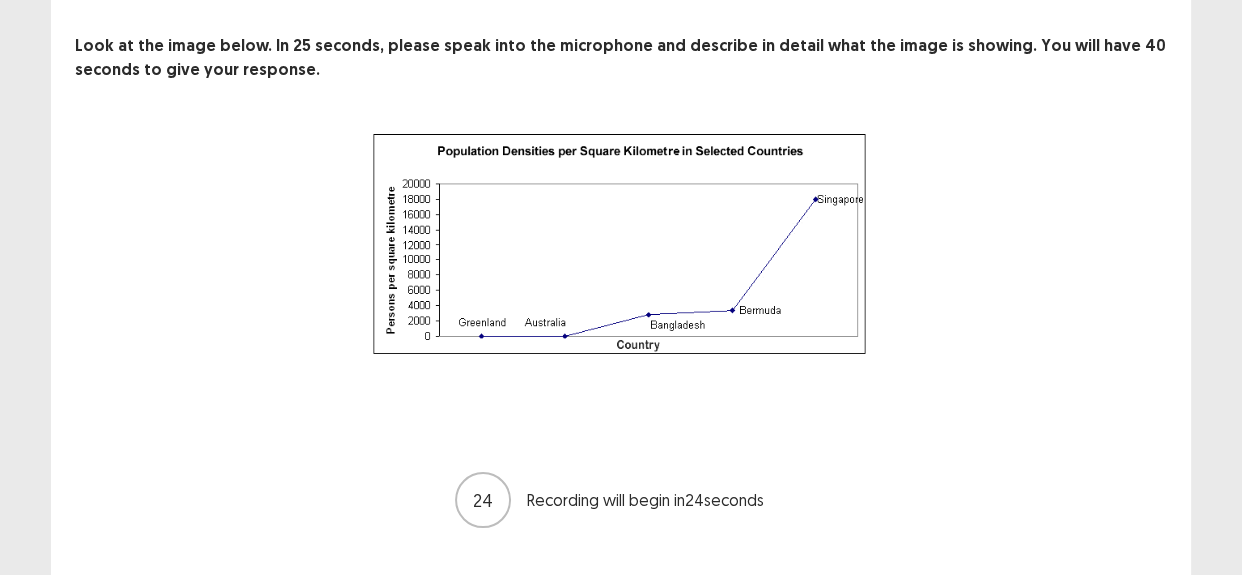 scroll, scrollTop: 132, scrollLeft: 0, axis: vertical 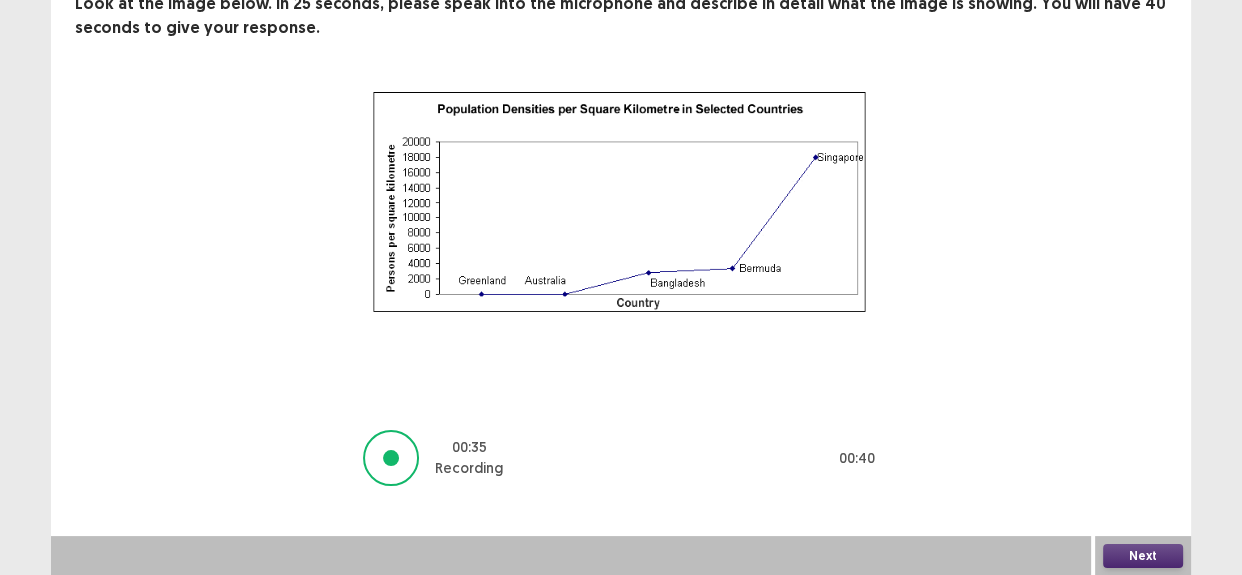 click on "Next" at bounding box center [1143, 556] 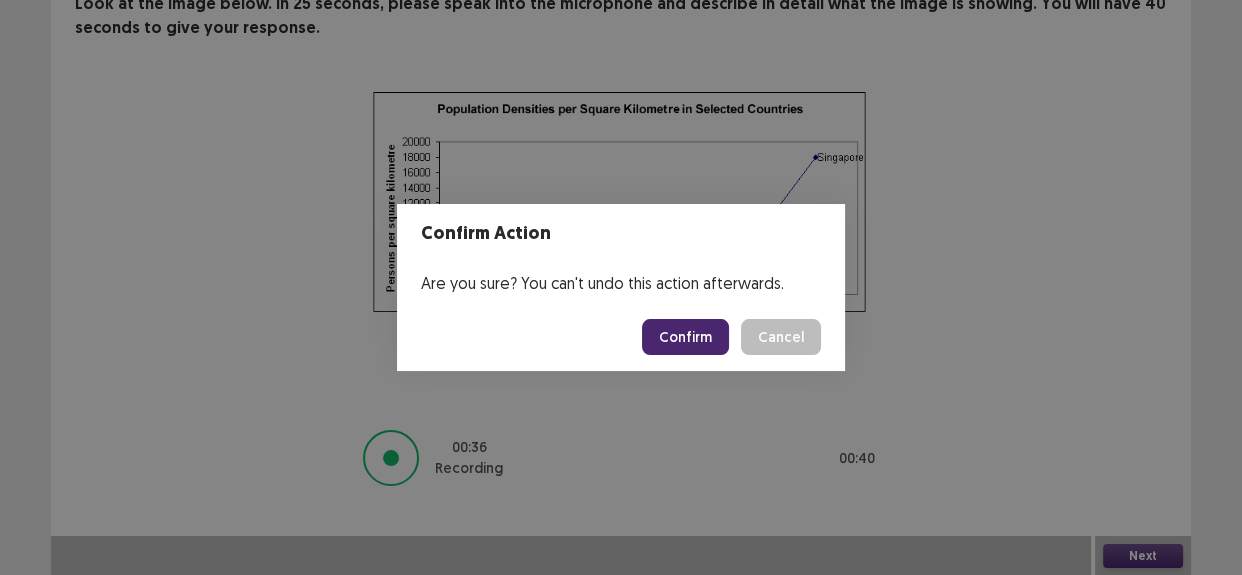 click on "Confirm" at bounding box center [685, 337] 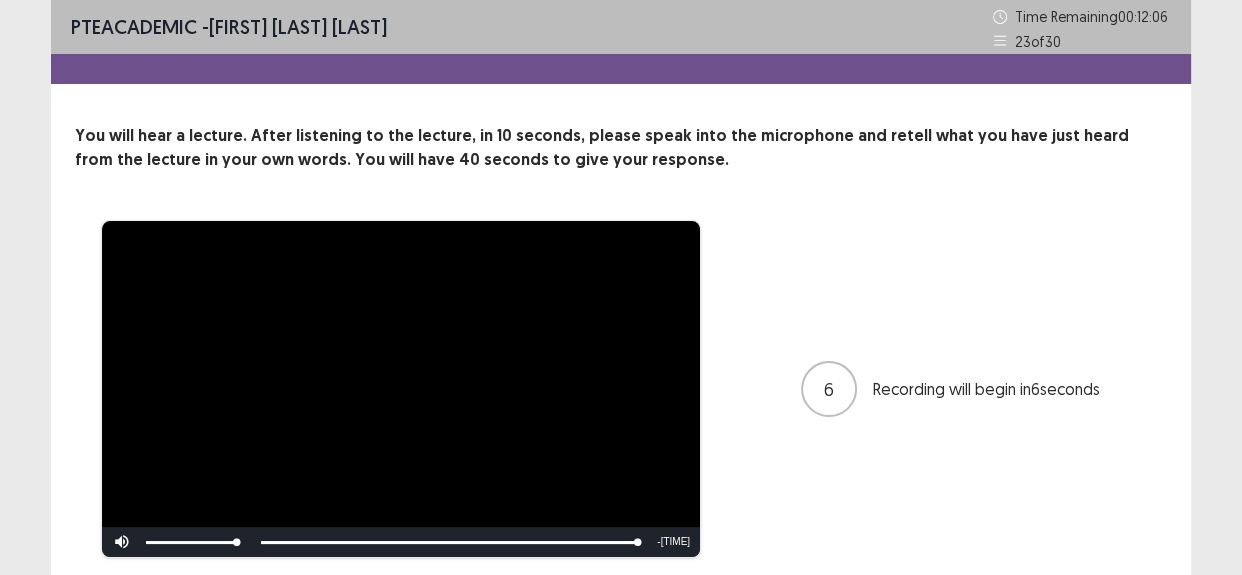 scroll, scrollTop: 70, scrollLeft: 0, axis: vertical 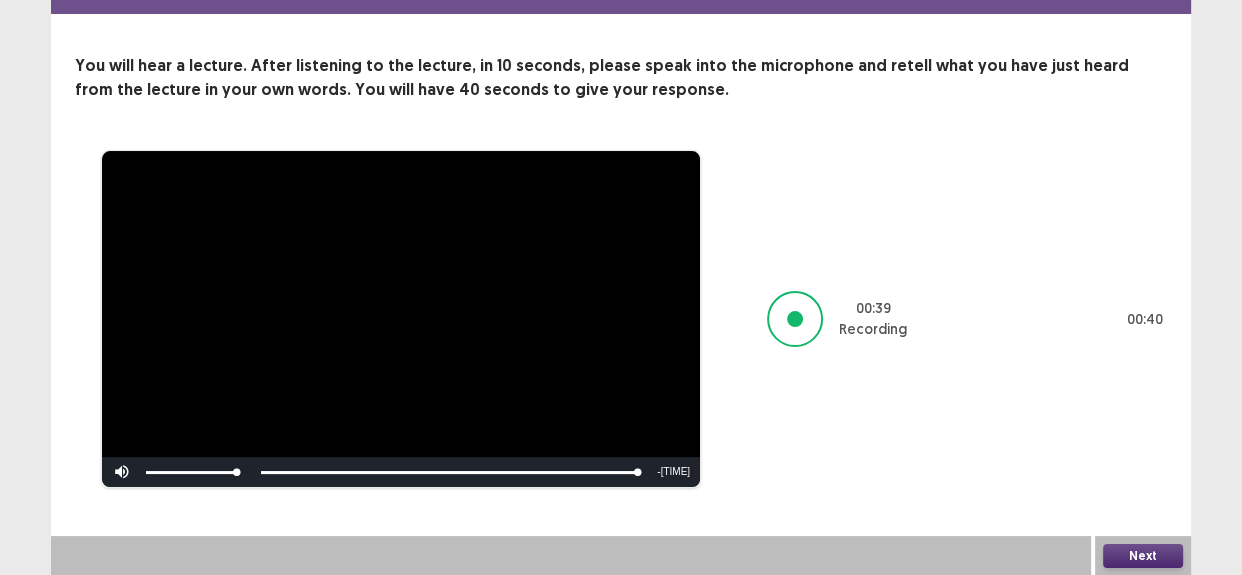 click on "Next" at bounding box center (1143, 556) 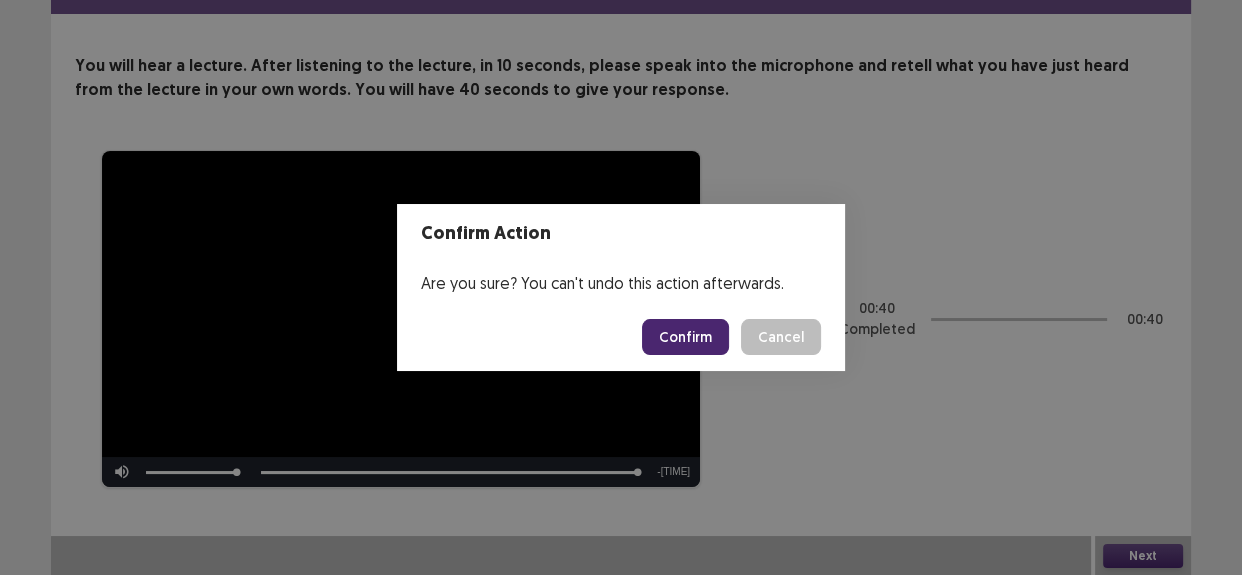 click on "Confirm" at bounding box center [685, 337] 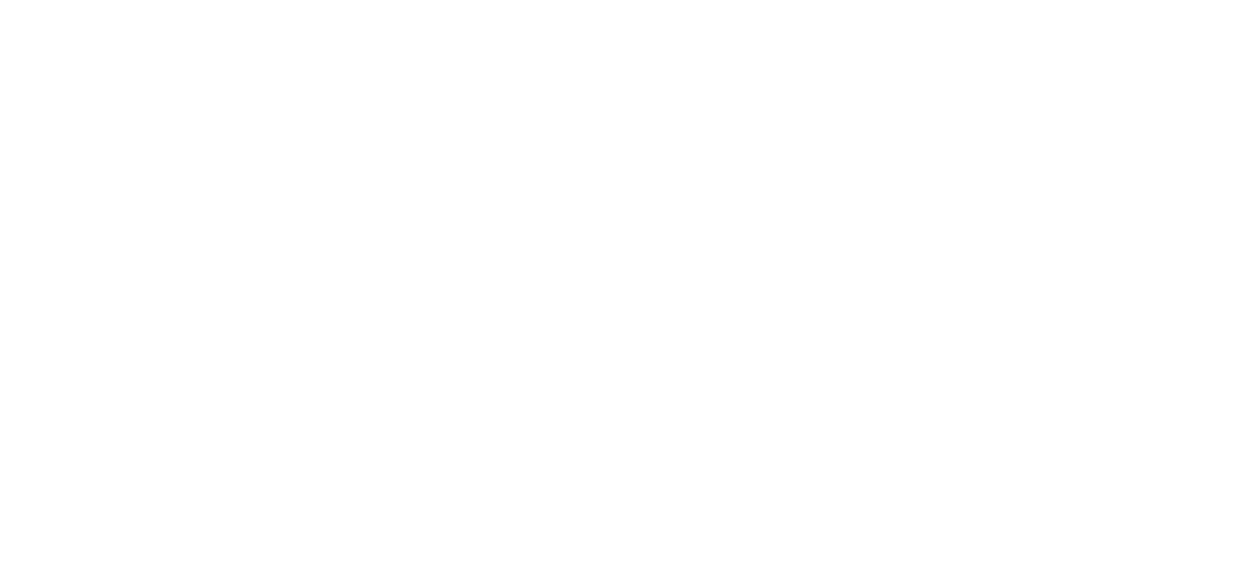 scroll, scrollTop: 0, scrollLeft: 0, axis: both 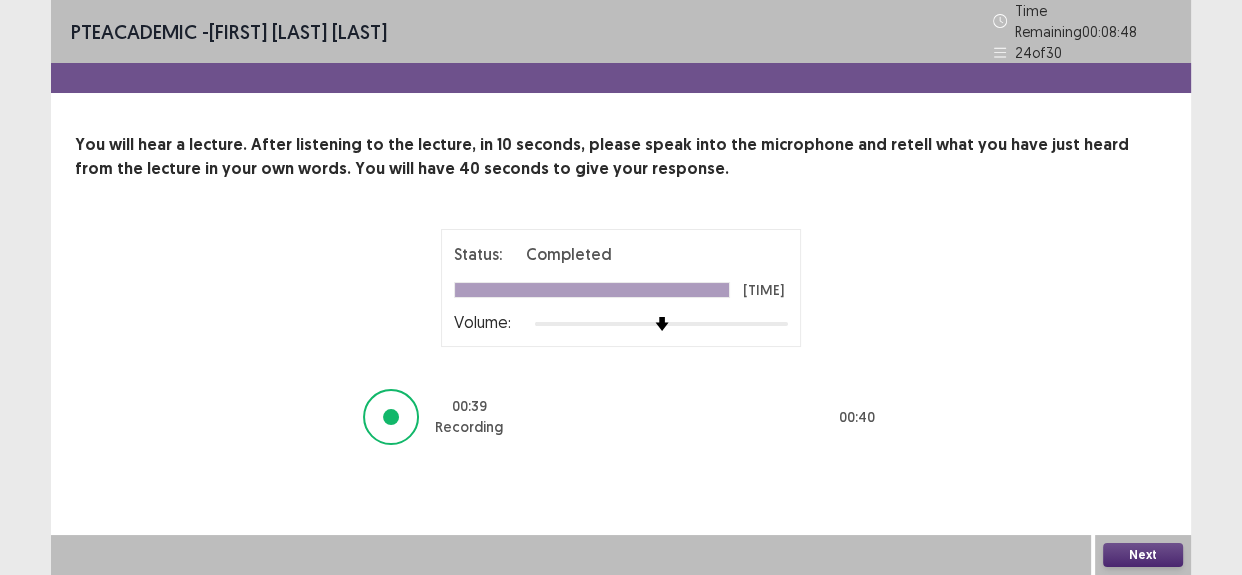 click on "Next" at bounding box center [1143, 555] 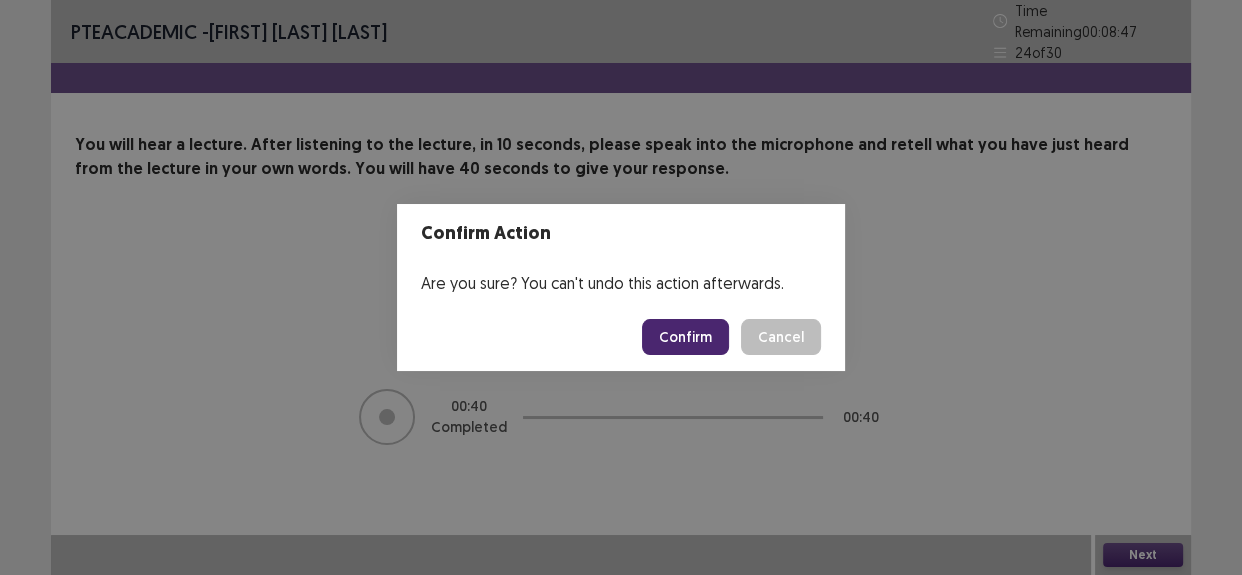 click on "Confirm" at bounding box center (685, 337) 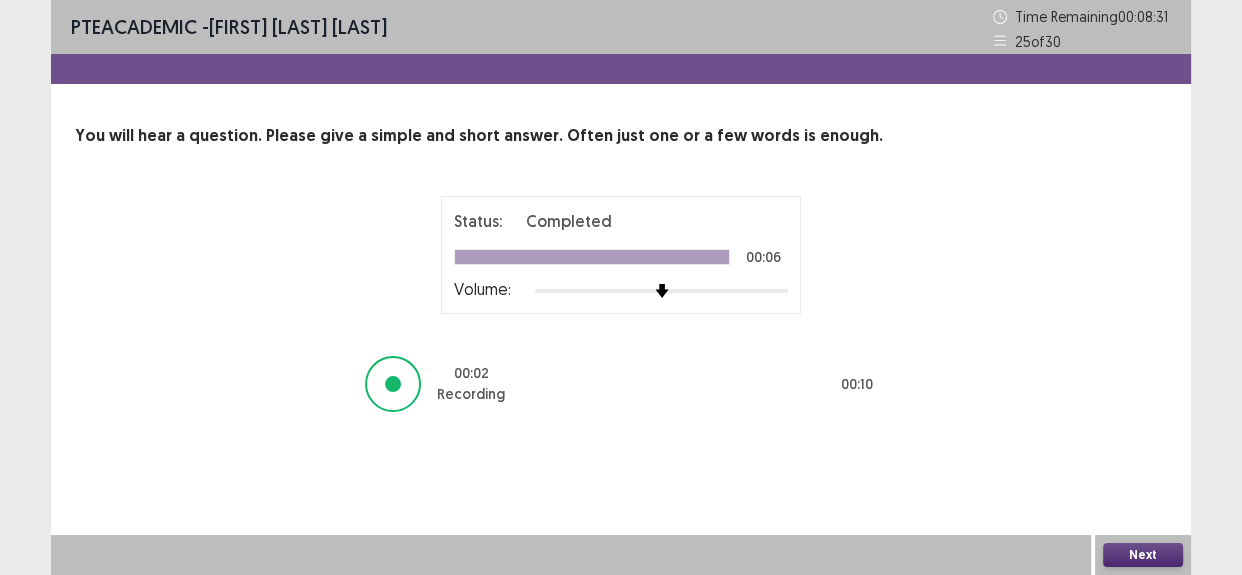 click on "Next" at bounding box center [1143, 555] 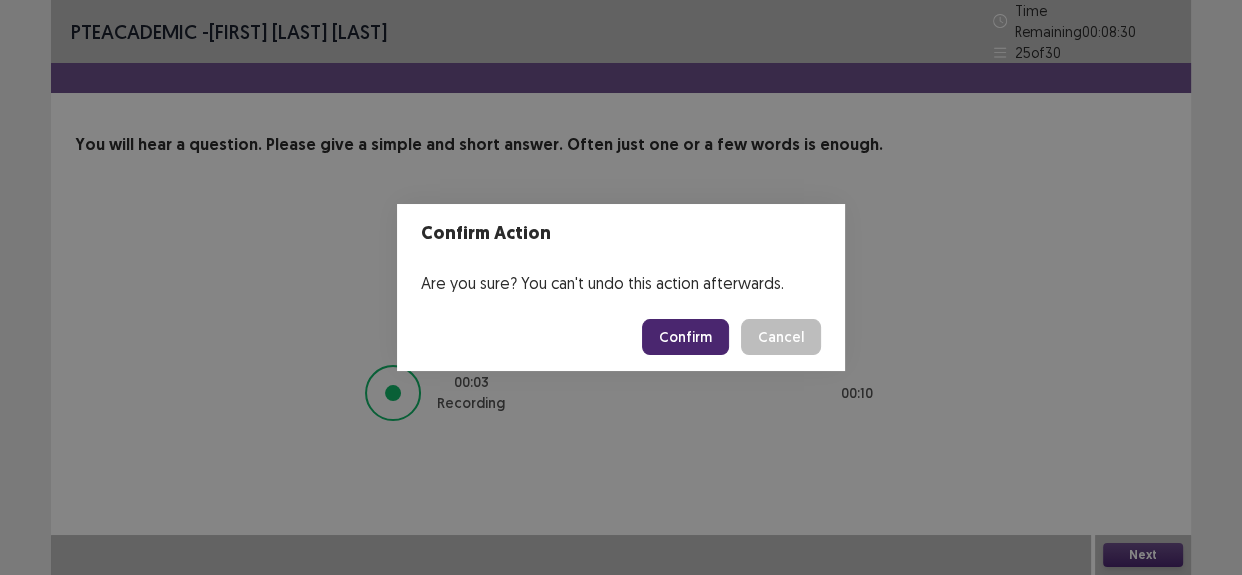 click on "Confirm" at bounding box center (685, 337) 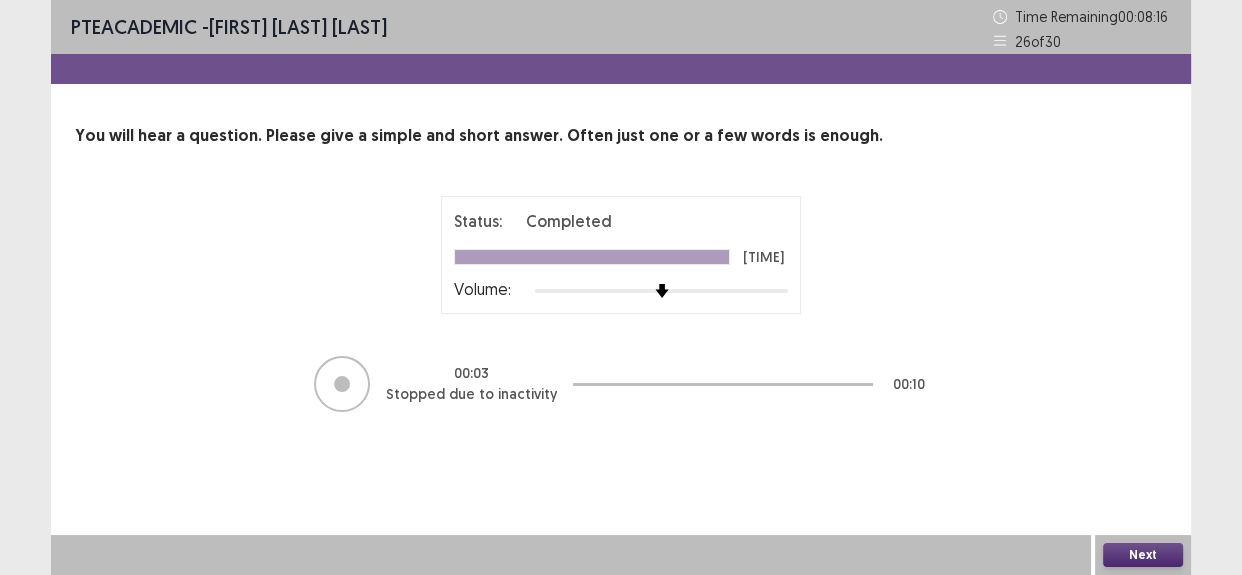 click on "Next" at bounding box center [1143, 555] 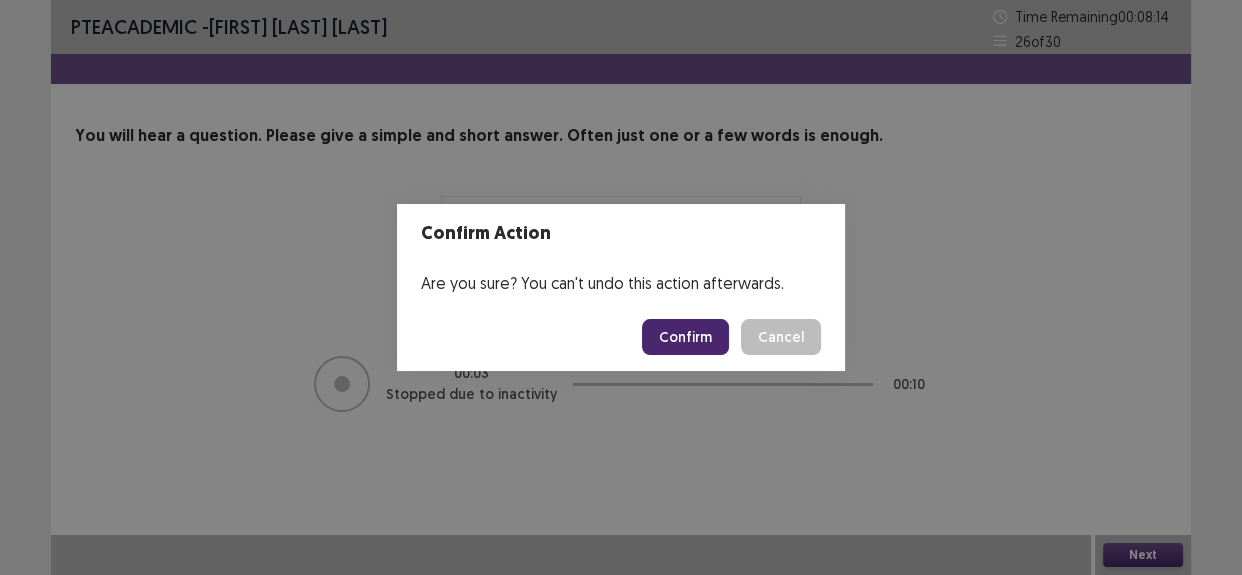 click on "Confirm" at bounding box center [685, 337] 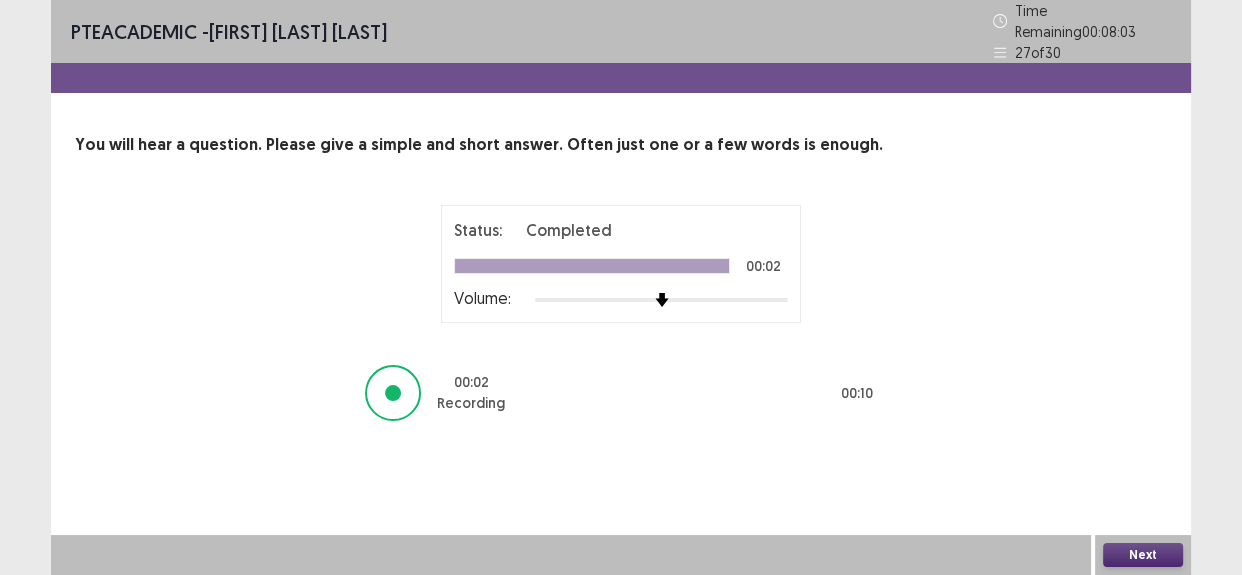 click on "Next" at bounding box center (1143, 555) 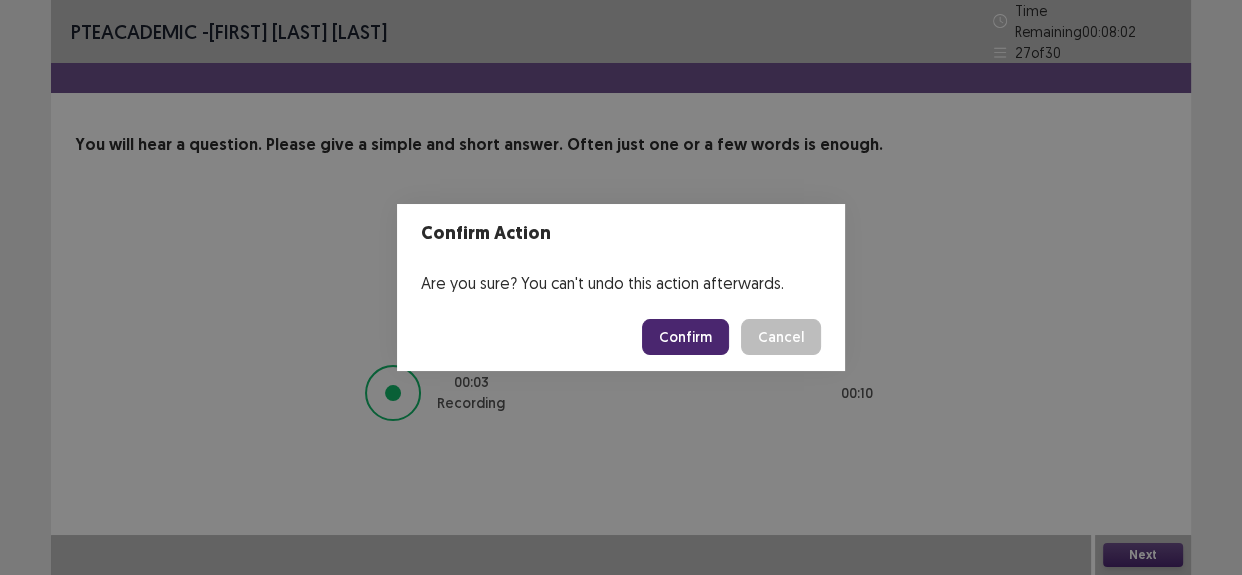 click on "Confirm" at bounding box center (685, 337) 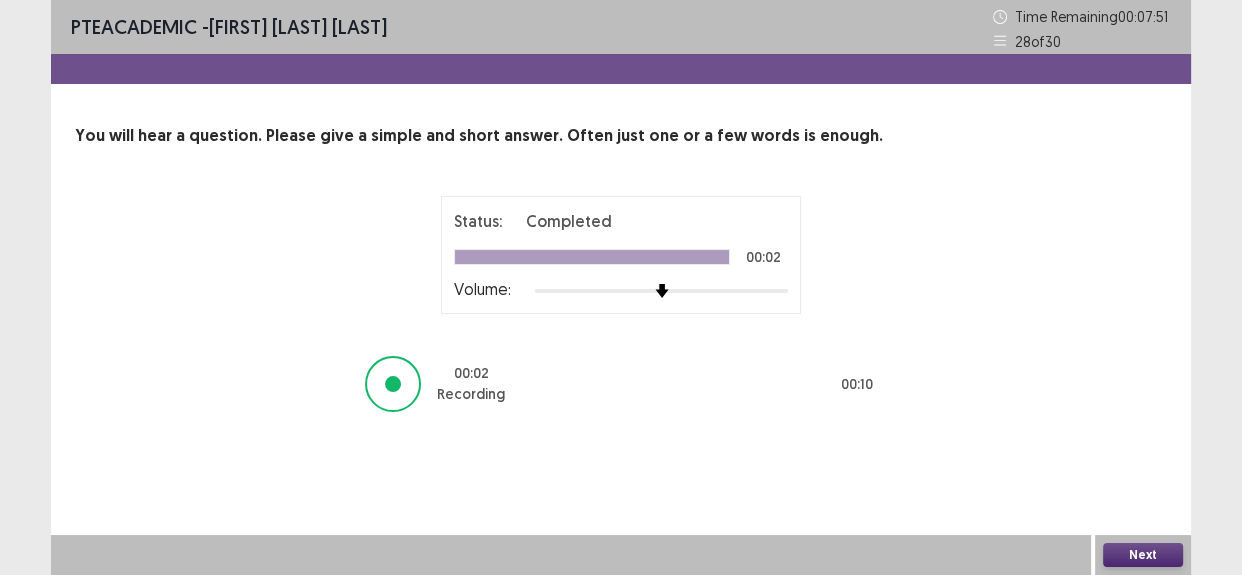 click on "Next" at bounding box center (1143, 555) 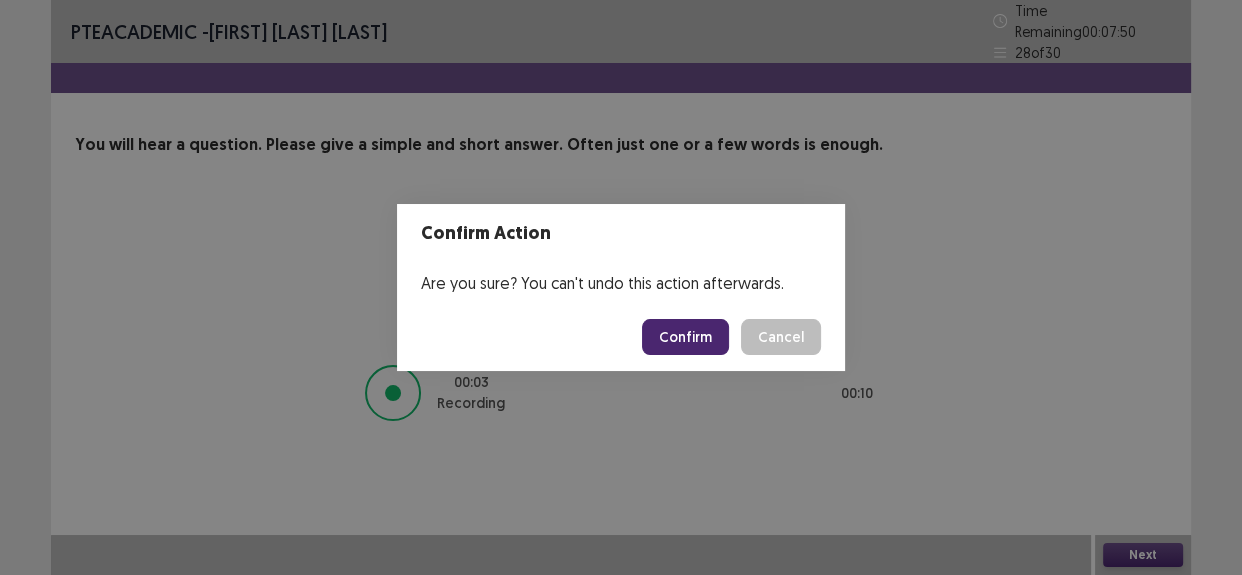click on "Confirm" at bounding box center [685, 337] 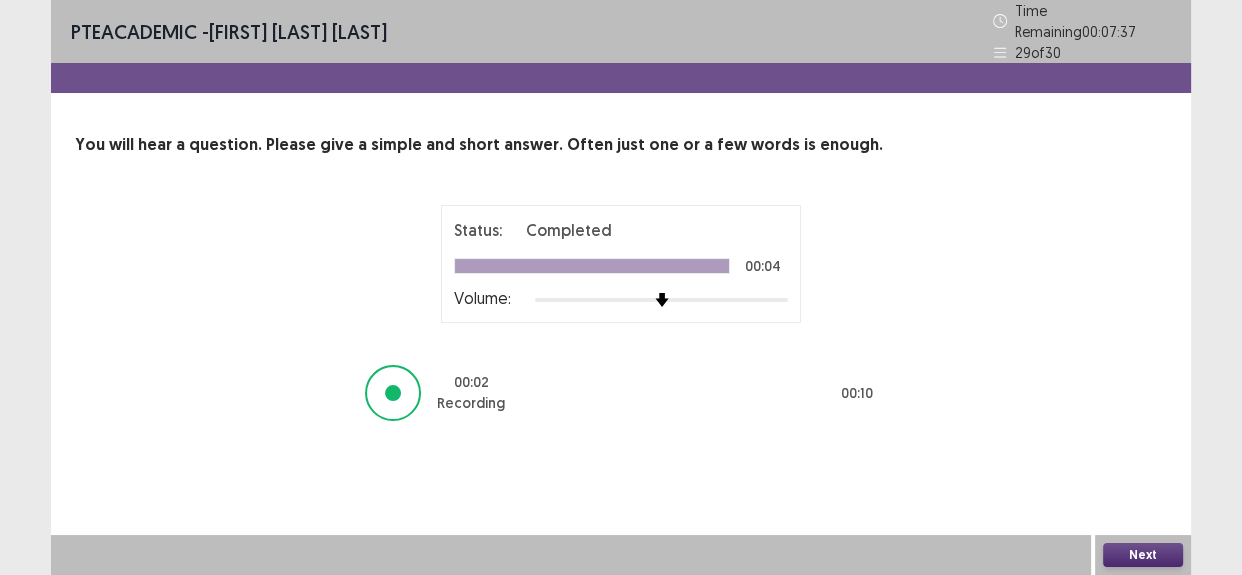 click on "Next" at bounding box center (1143, 555) 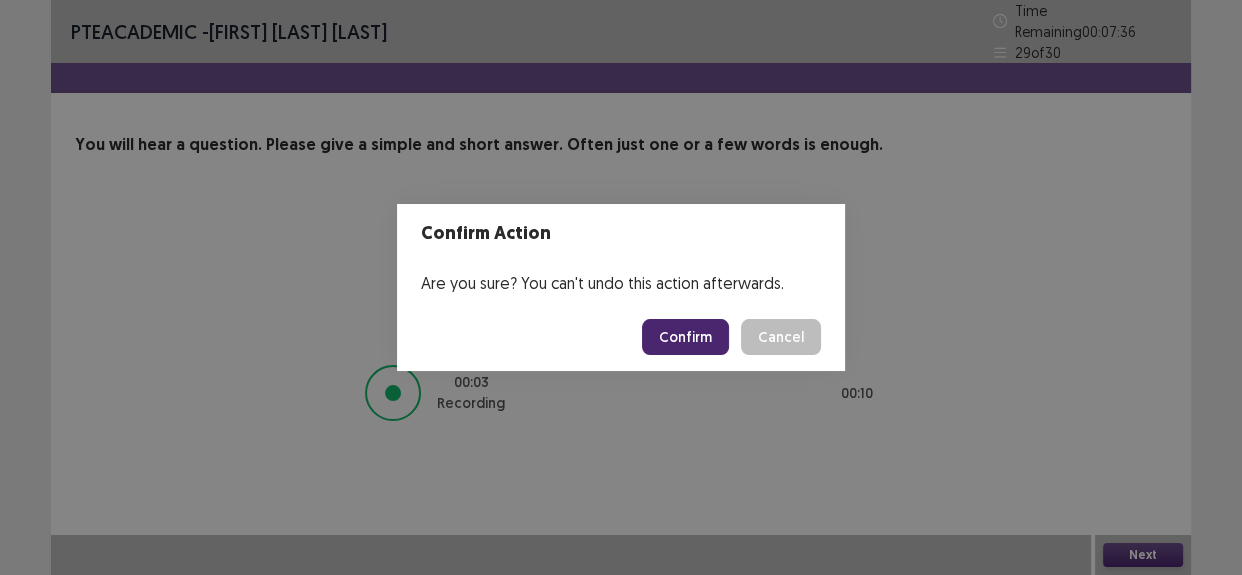 click on "Confirm" at bounding box center [685, 337] 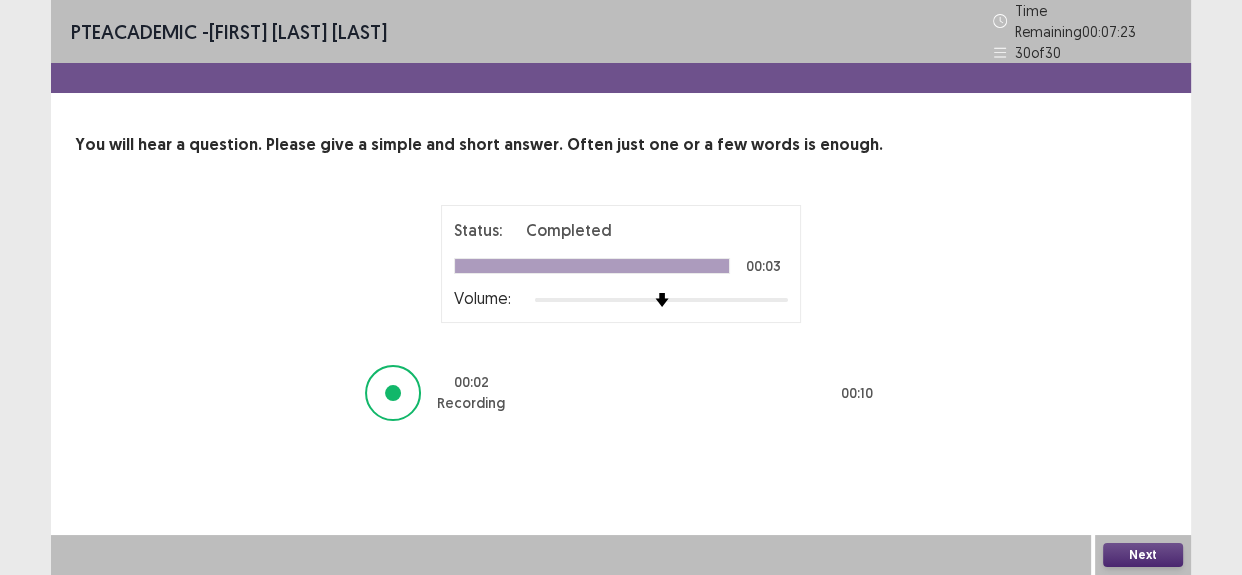 click on "Next" at bounding box center (1143, 555) 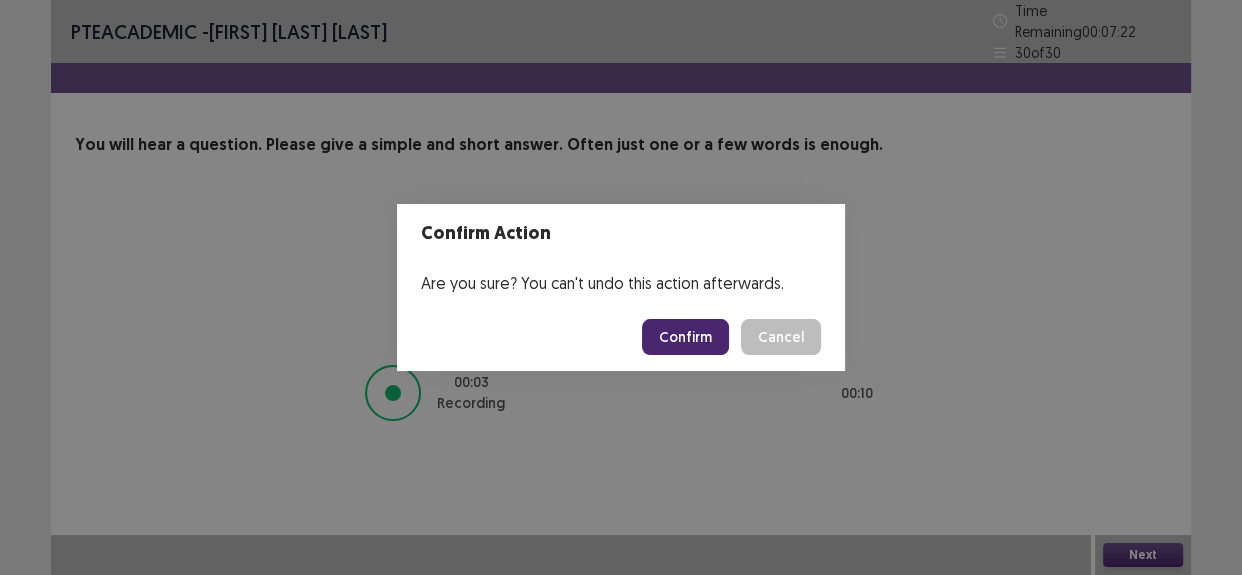 click on "Confirm" at bounding box center (685, 337) 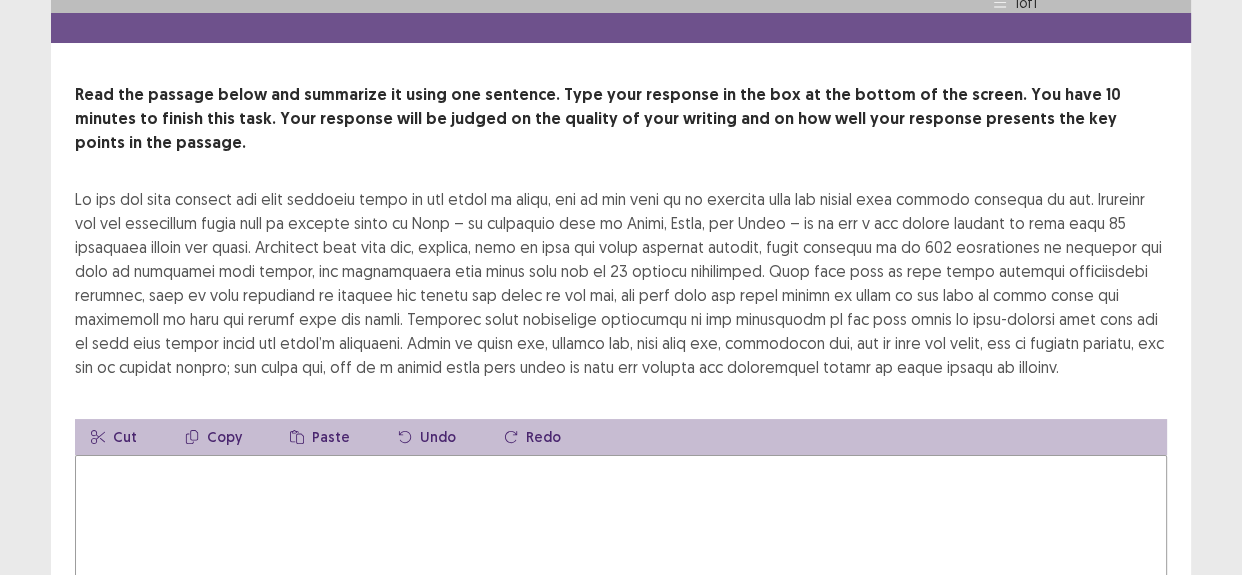 scroll, scrollTop: 90, scrollLeft: 0, axis: vertical 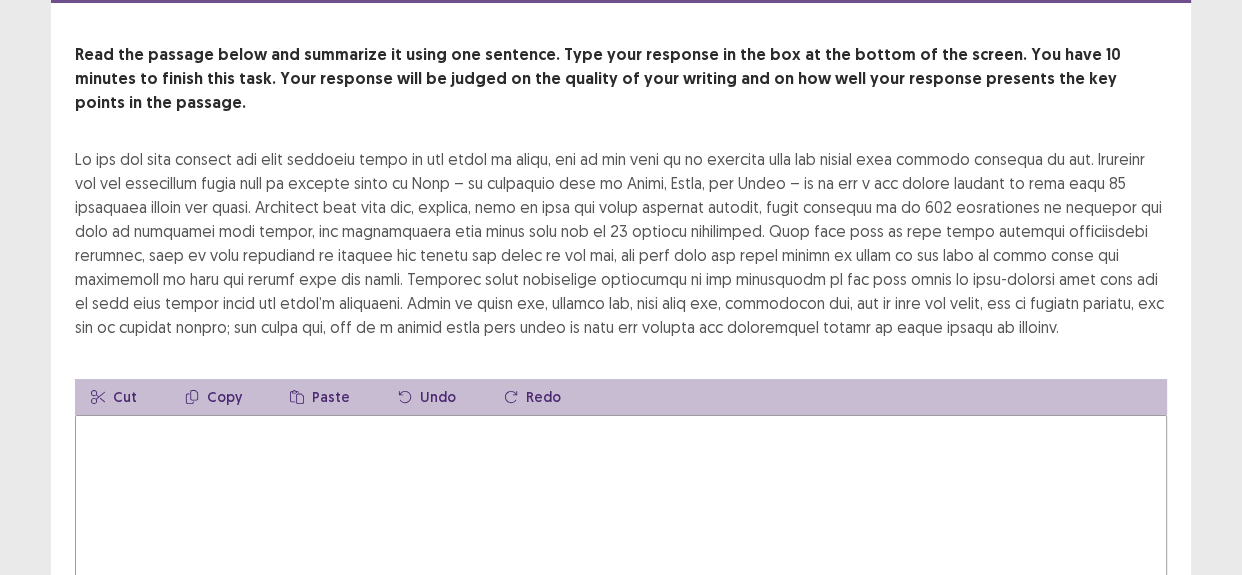 click at bounding box center [621, 525] 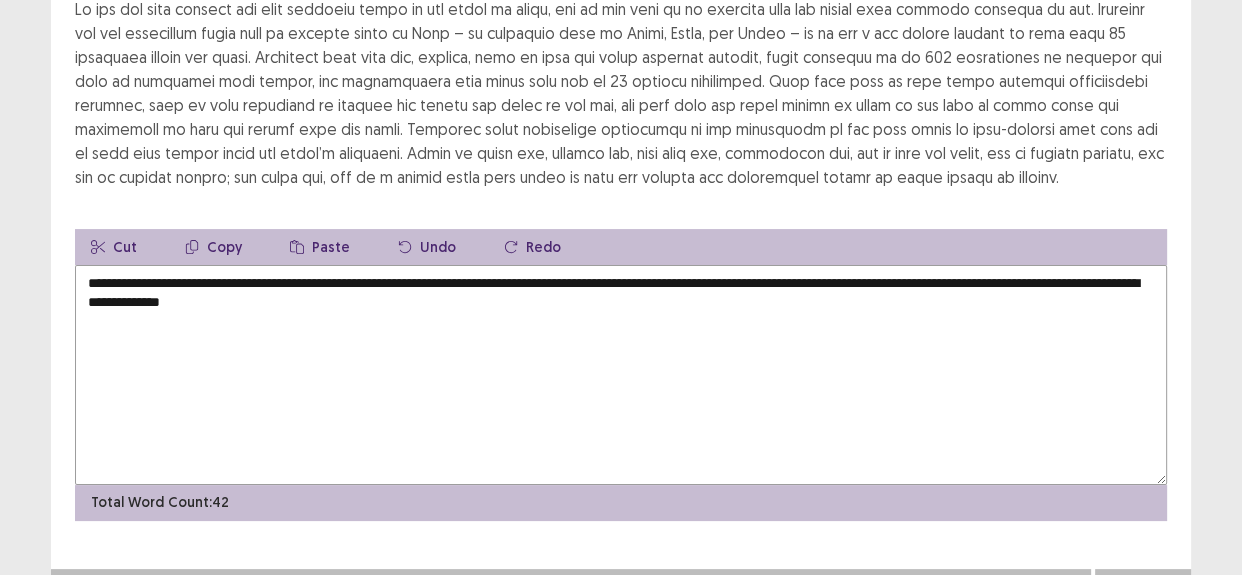 scroll, scrollTop: 149, scrollLeft: 0, axis: vertical 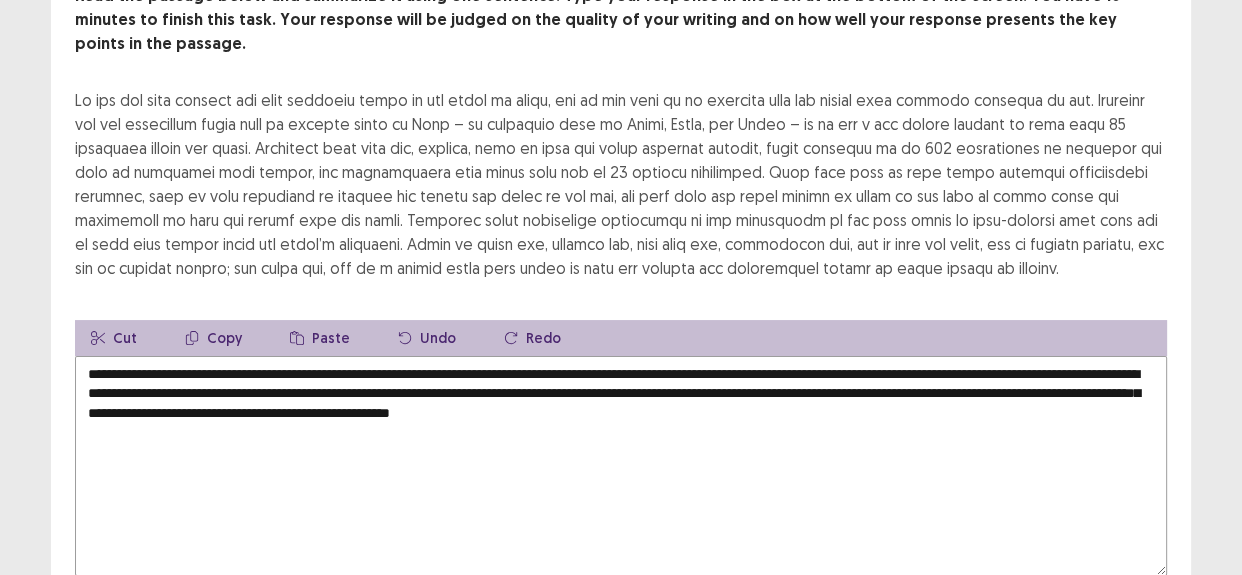 drag, startPoint x: 266, startPoint y: 384, endPoint x: 411, endPoint y: 360, distance: 146.9728 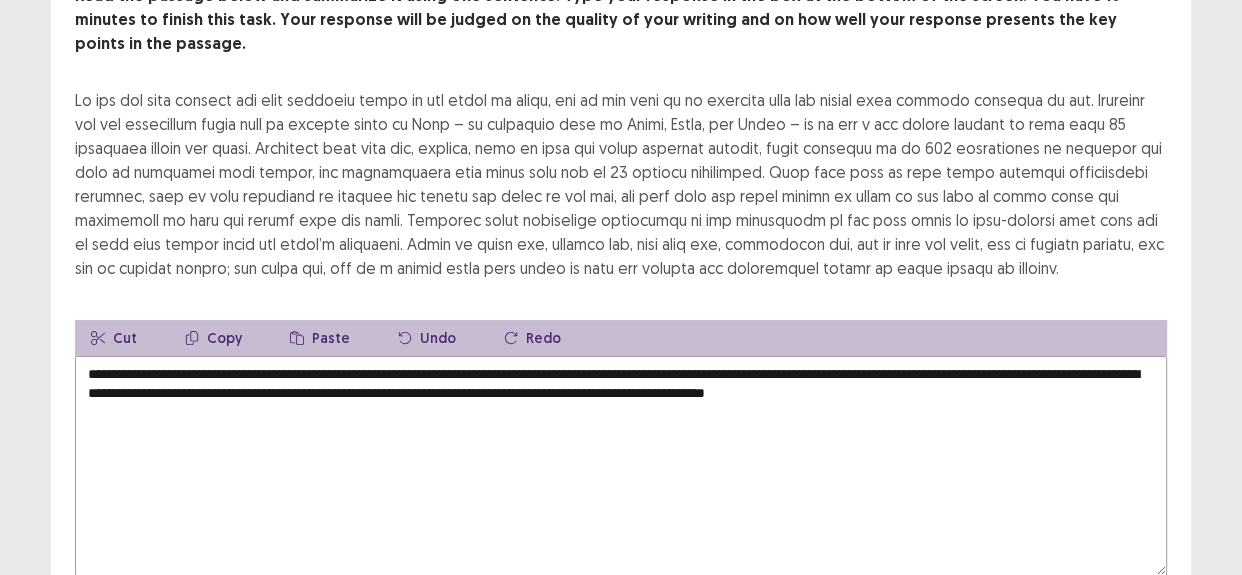 drag, startPoint x: 168, startPoint y: 361, endPoint x: 100, endPoint y: 360, distance: 68.007355 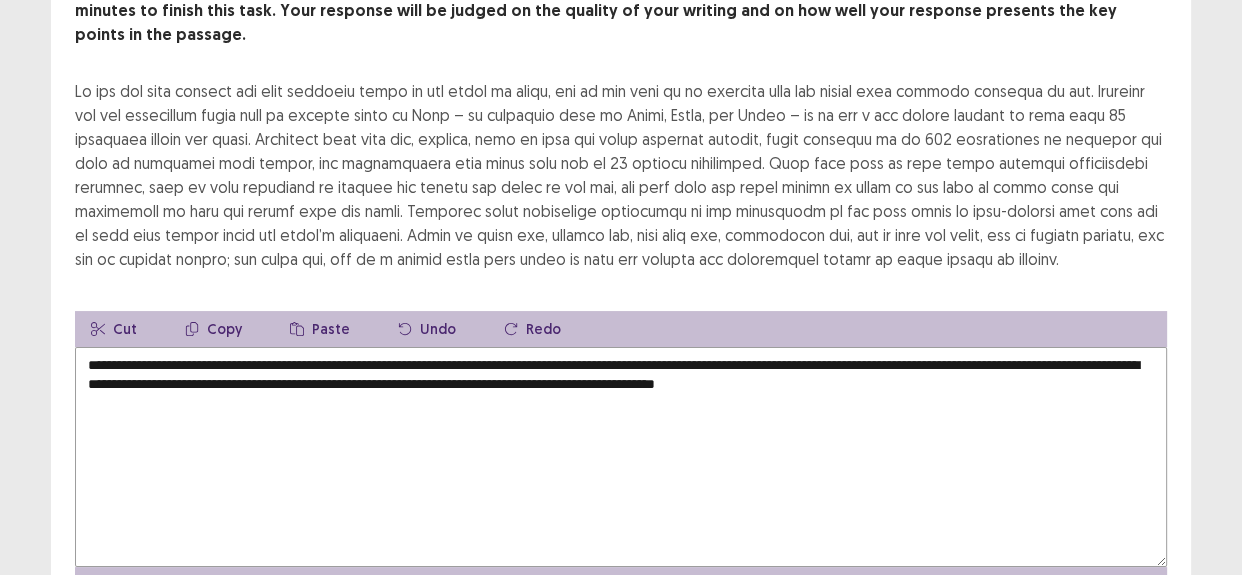 click on "**********" at bounding box center [621, 457] 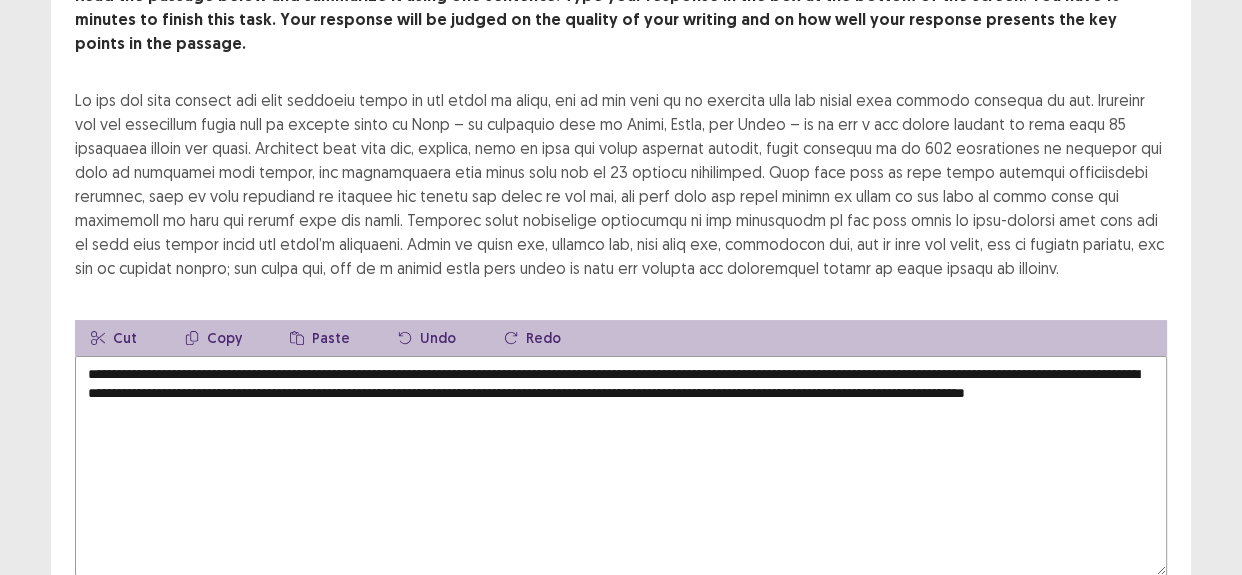 click on "**********" at bounding box center [621, 466] 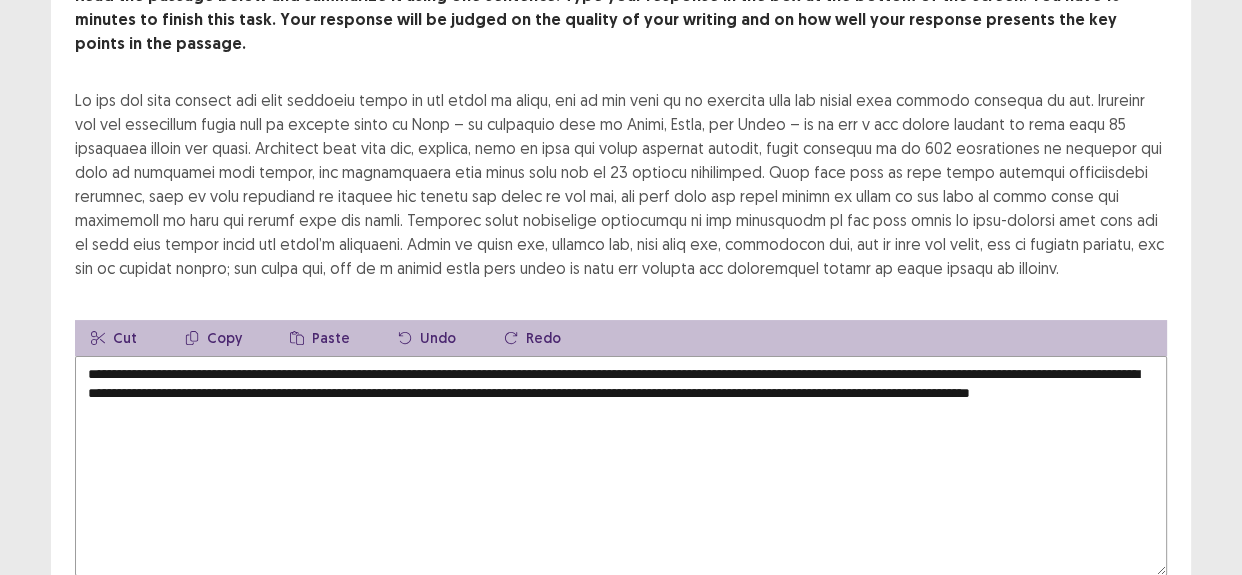 drag, startPoint x: 551, startPoint y: 341, endPoint x: 746, endPoint y: 341, distance: 195 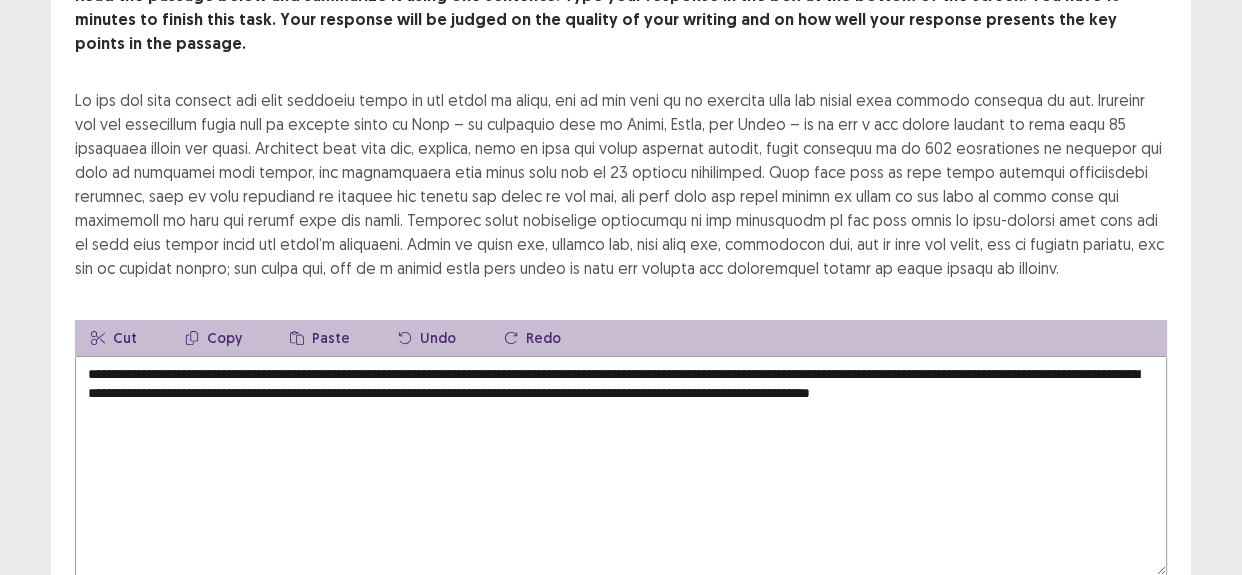 click on "**********" at bounding box center (621, 466) 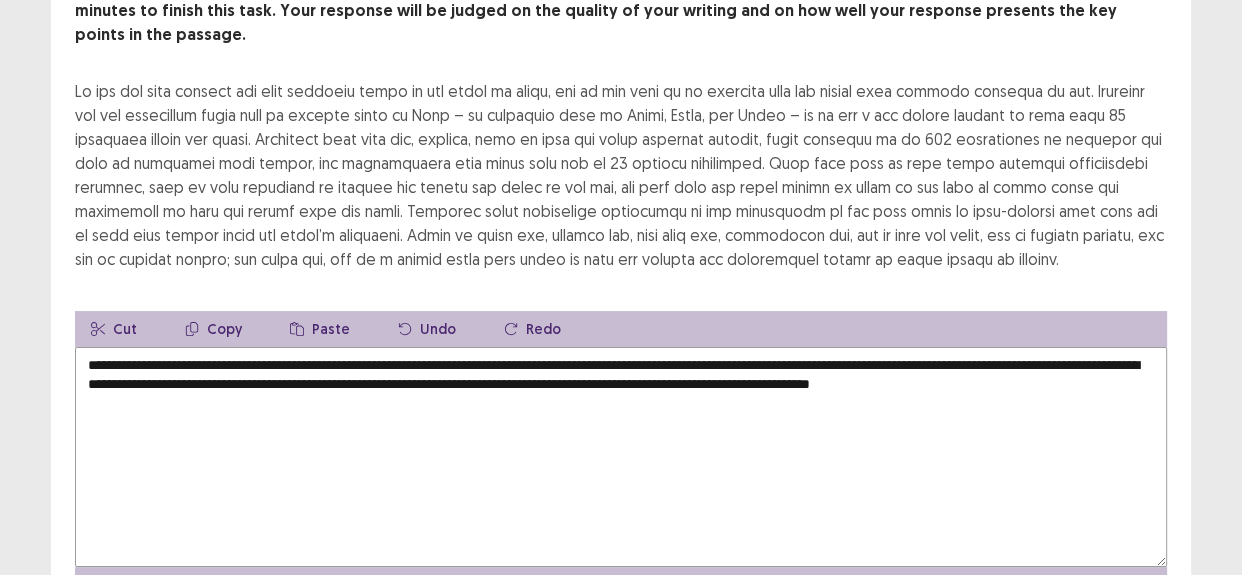 click on "**********" at bounding box center [621, 457] 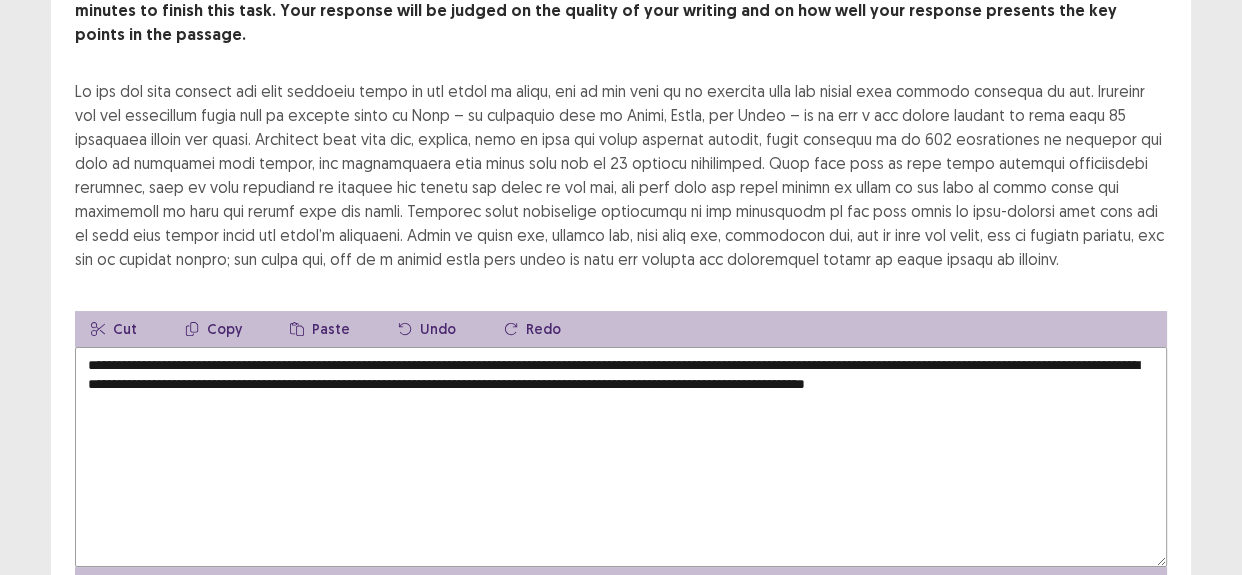 click on "**********" at bounding box center (621, 457) 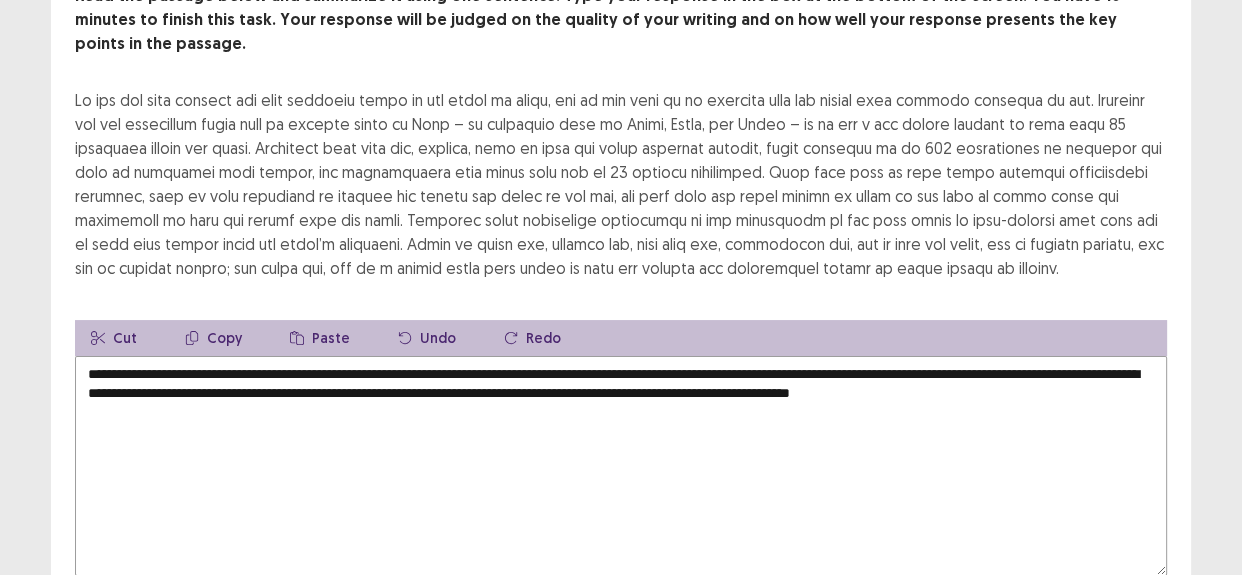 drag, startPoint x: 550, startPoint y: 357, endPoint x: 570, endPoint y: 361, distance: 20.396078 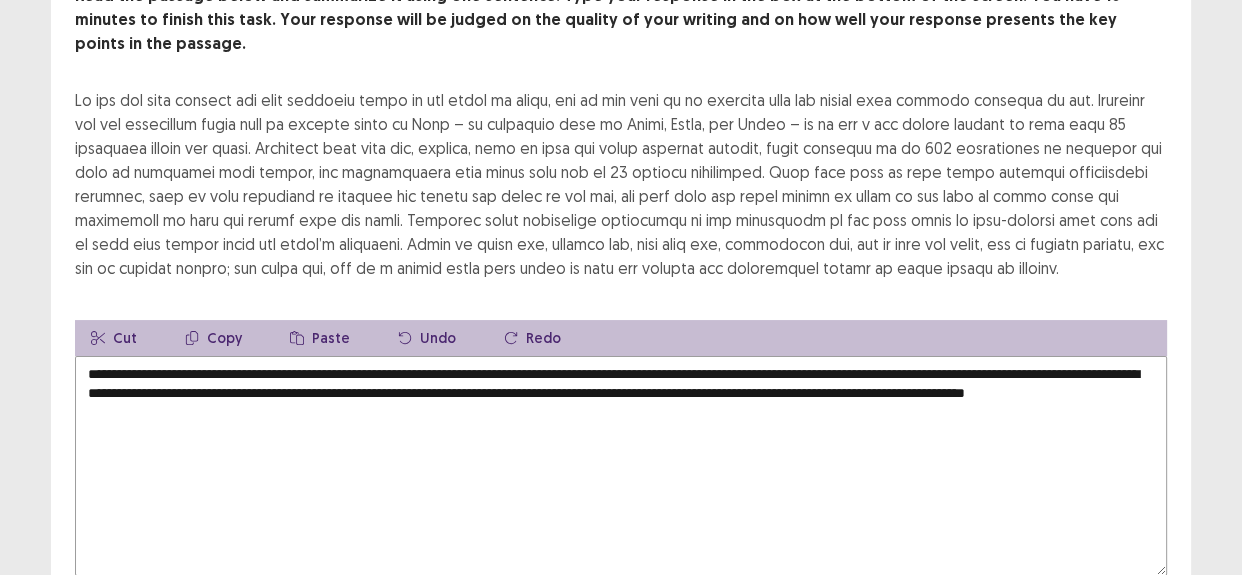 click on "**********" at bounding box center [621, 466] 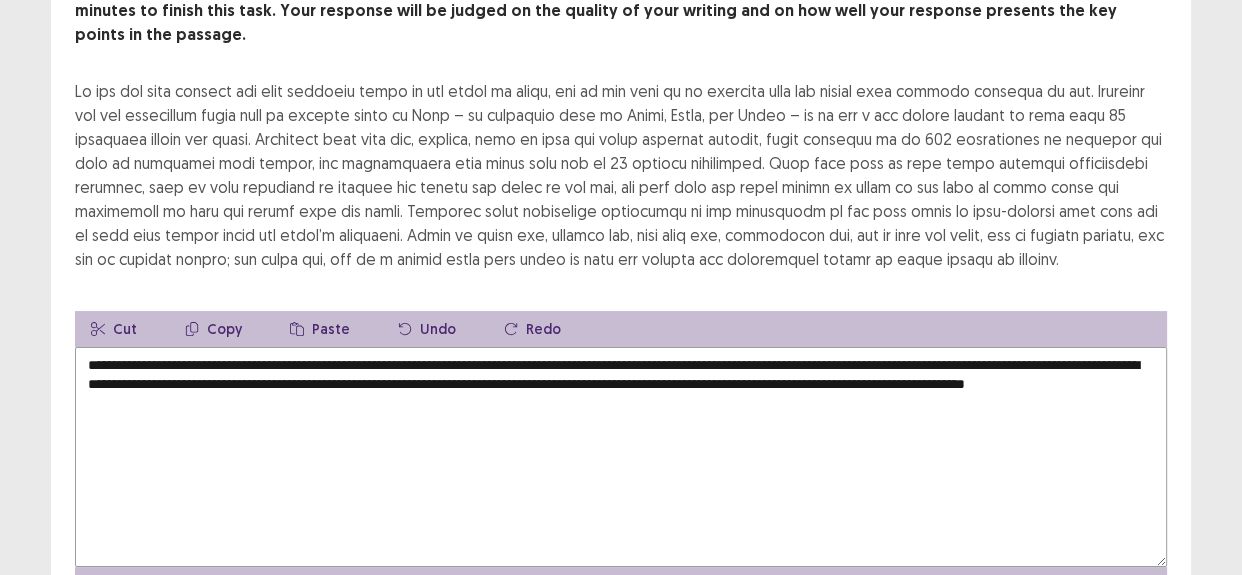click on "**********" at bounding box center (621, 457) 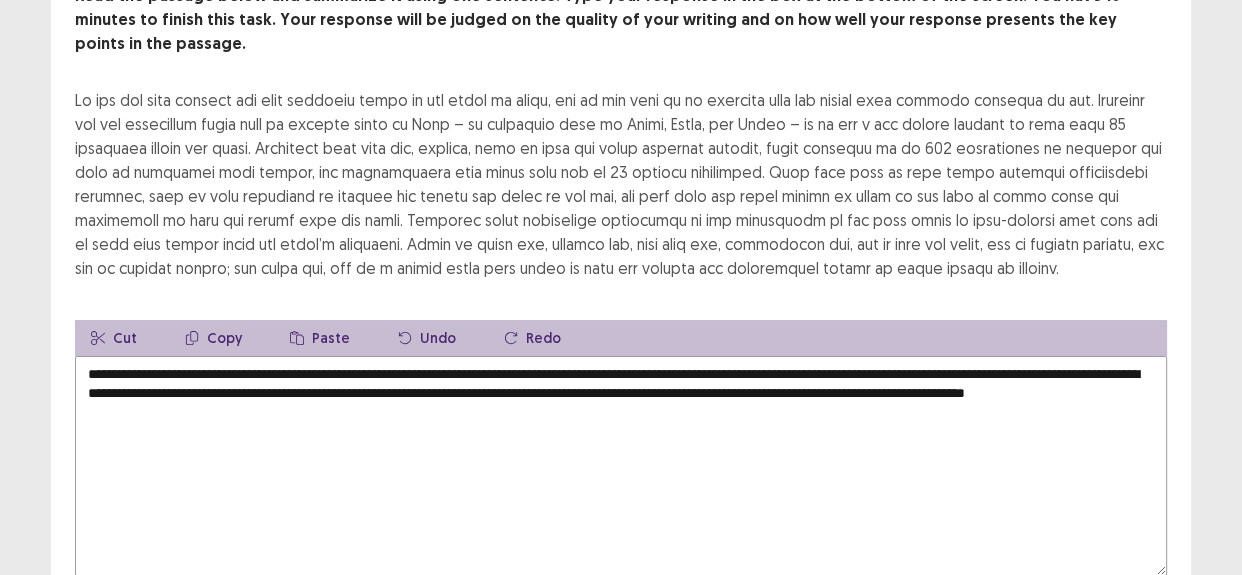 click on "**********" at bounding box center (621, 466) 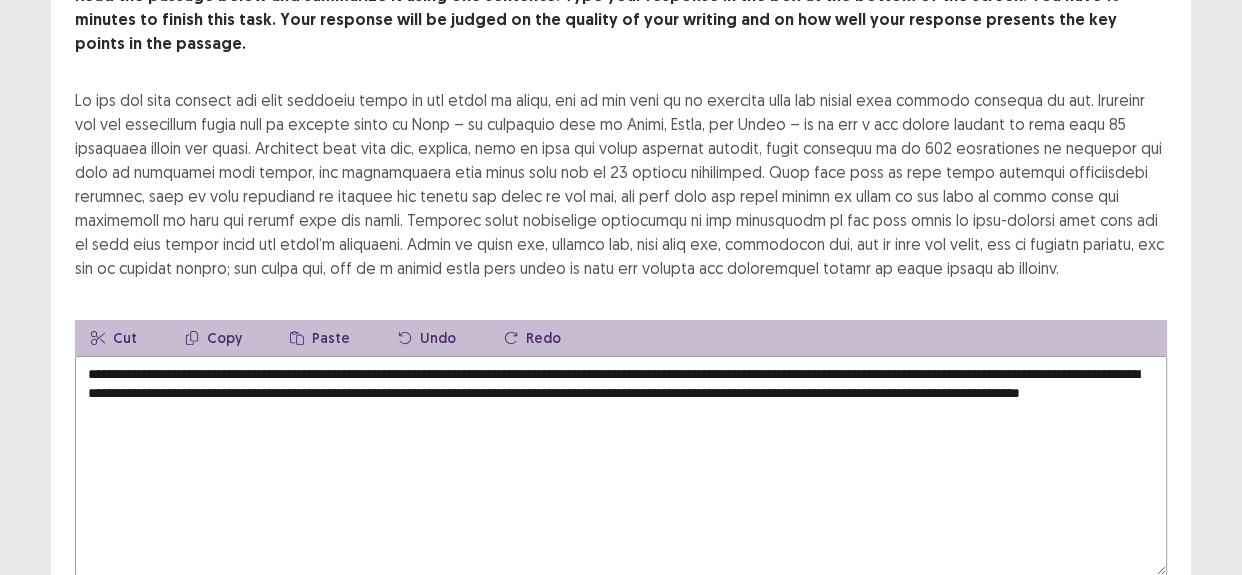 click on "**********" at bounding box center [621, 466] 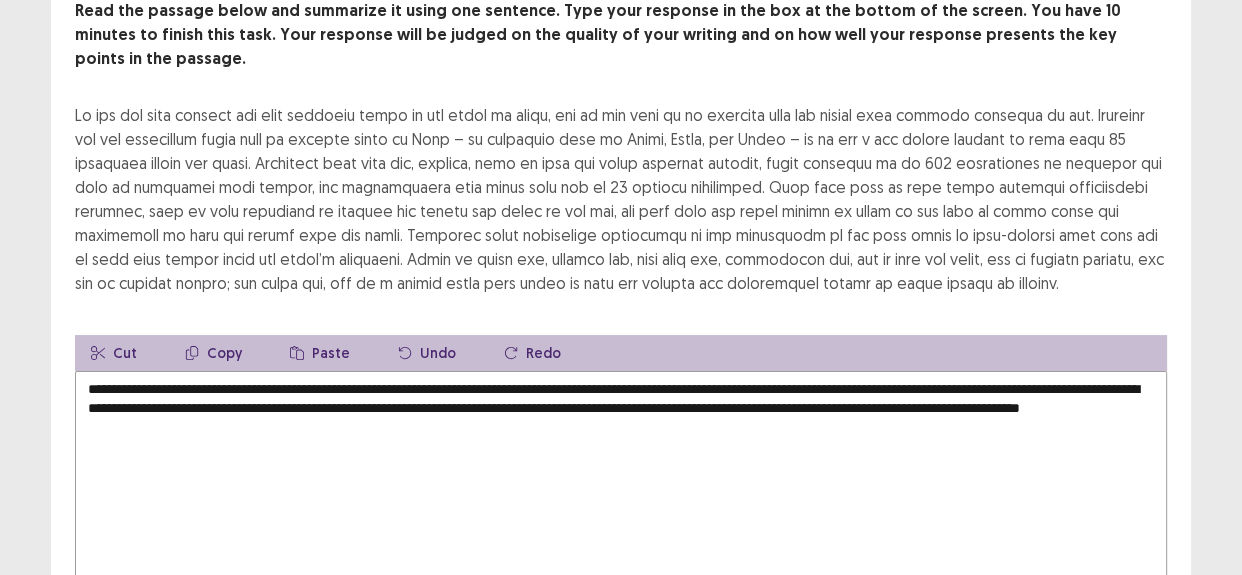 scroll, scrollTop: 240, scrollLeft: 0, axis: vertical 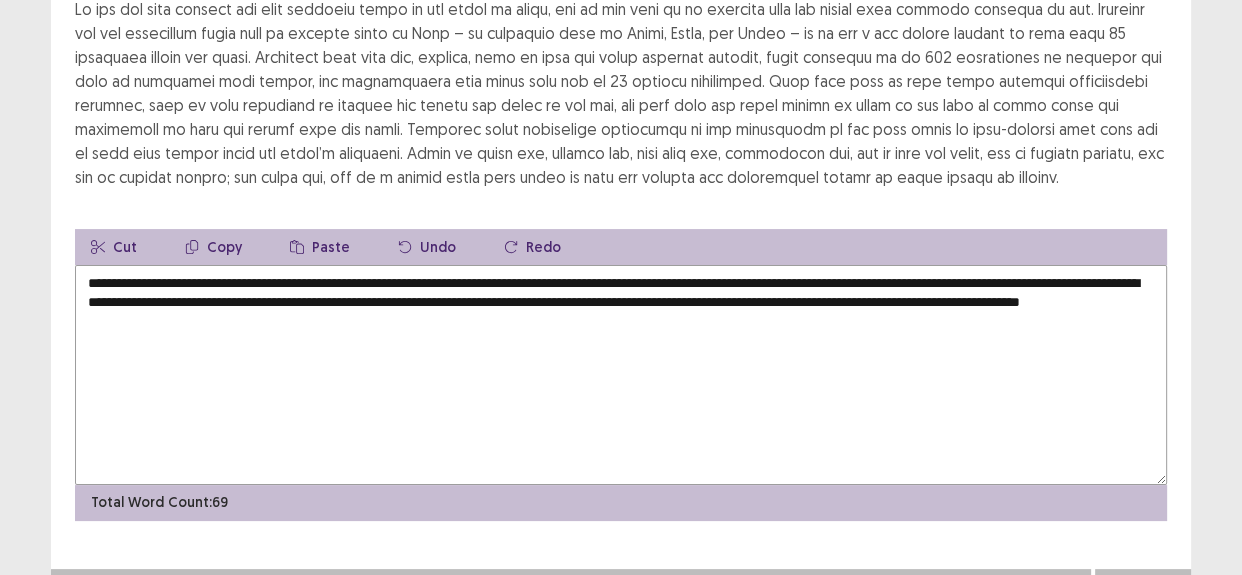 type on "**********" 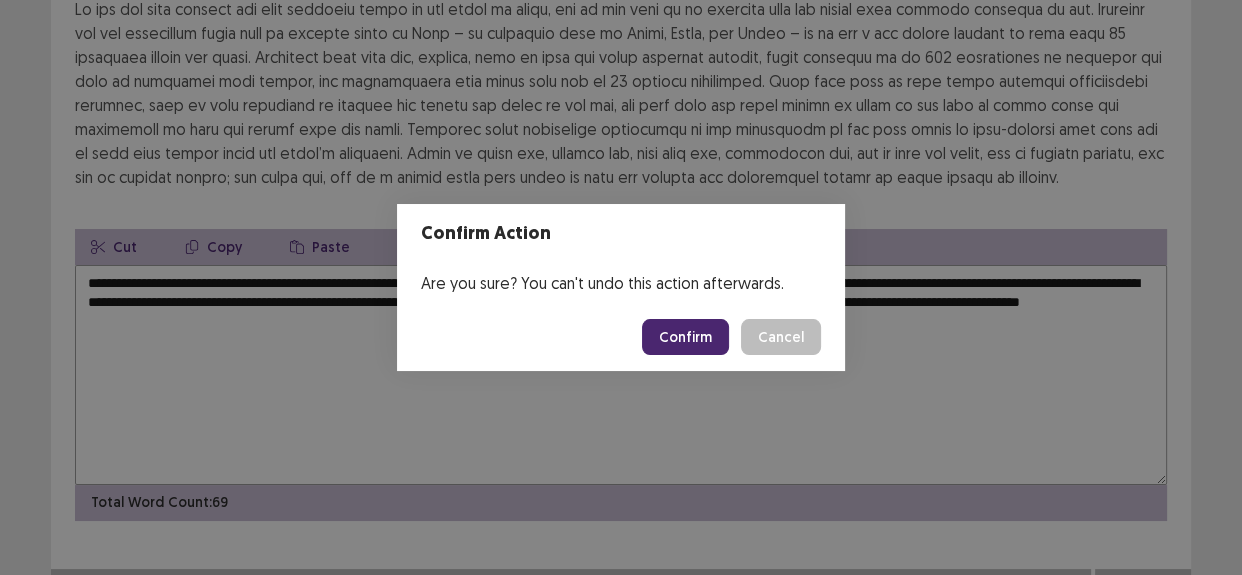 click on "Confirm" at bounding box center (685, 337) 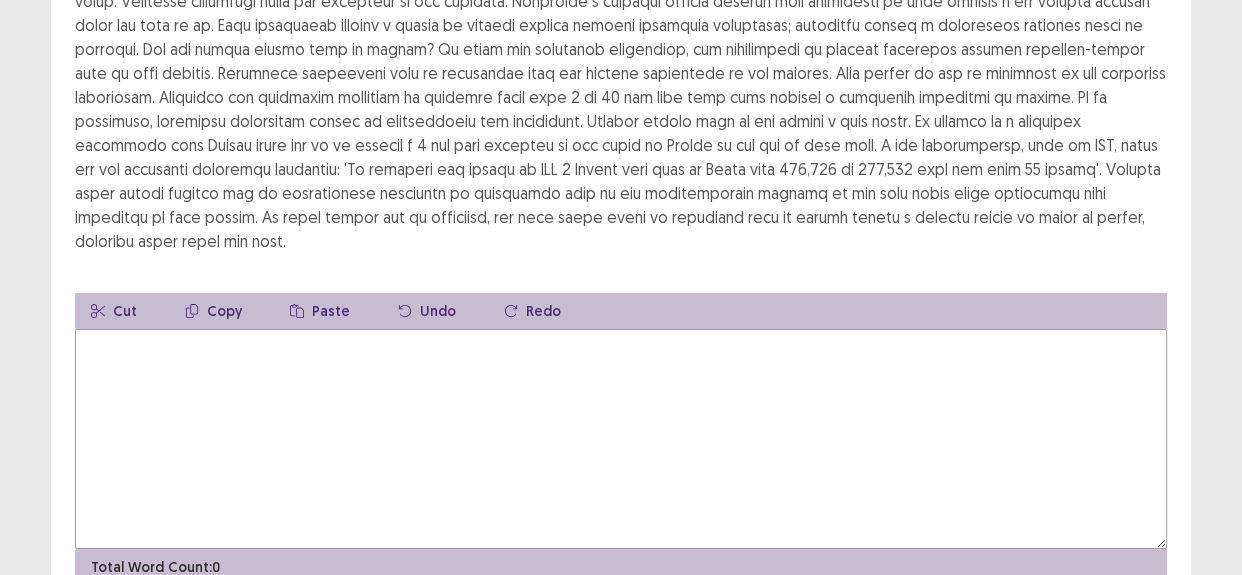 scroll, scrollTop: 181, scrollLeft: 0, axis: vertical 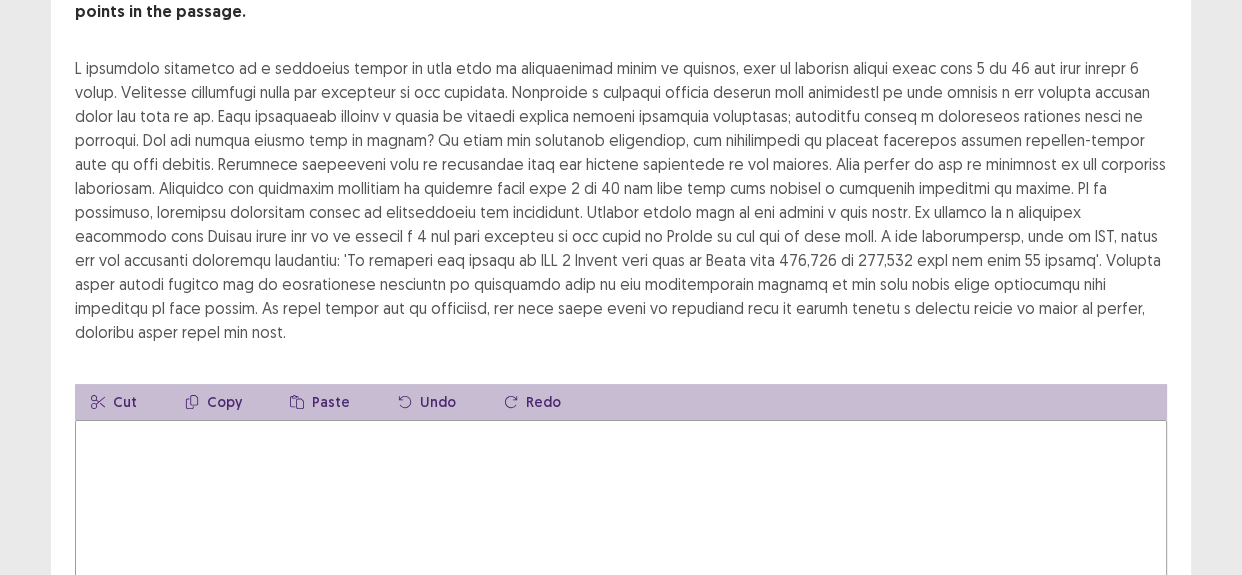 click at bounding box center (621, 530) 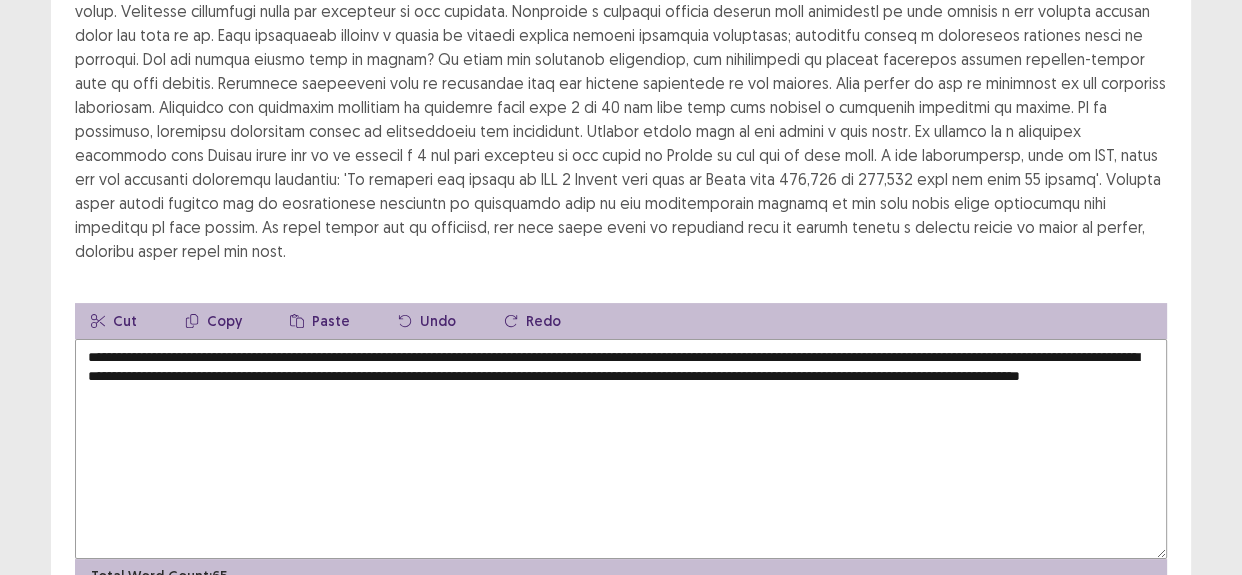 scroll, scrollTop: 221, scrollLeft: 0, axis: vertical 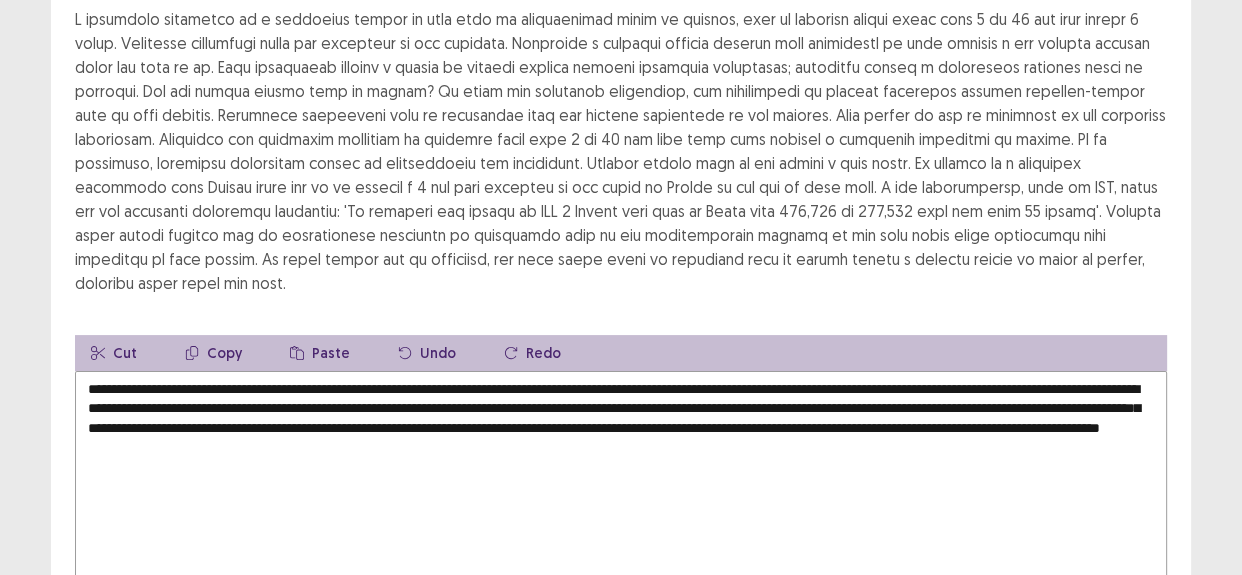 drag, startPoint x: 635, startPoint y: 335, endPoint x: 1040, endPoint y: 338, distance: 405.0111 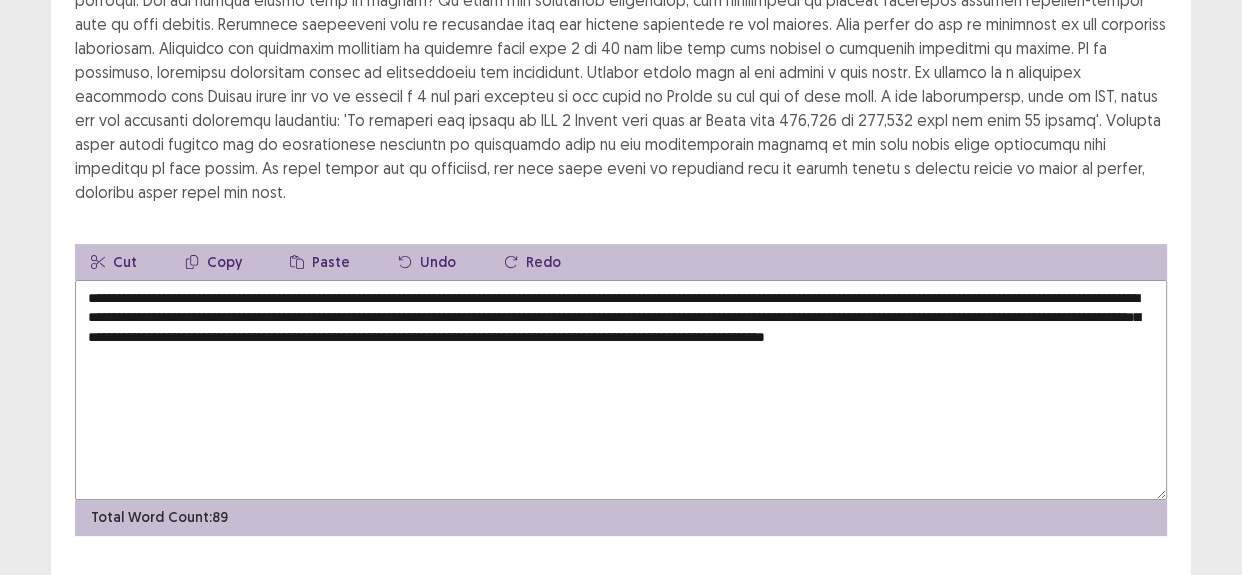 scroll, scrollTop: 221, scrollLeft: 0, axis: vertical 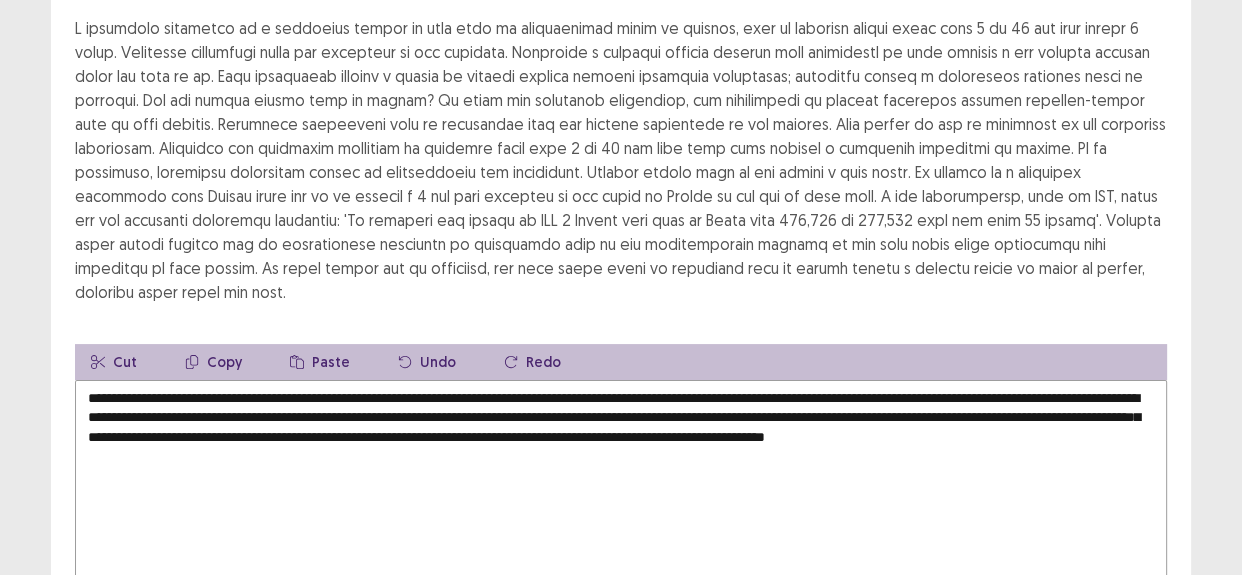 drag, startPoint x: 567, startPoint y: 360, endPoint x: 365, endPoint y: 361, distance: 202.00247 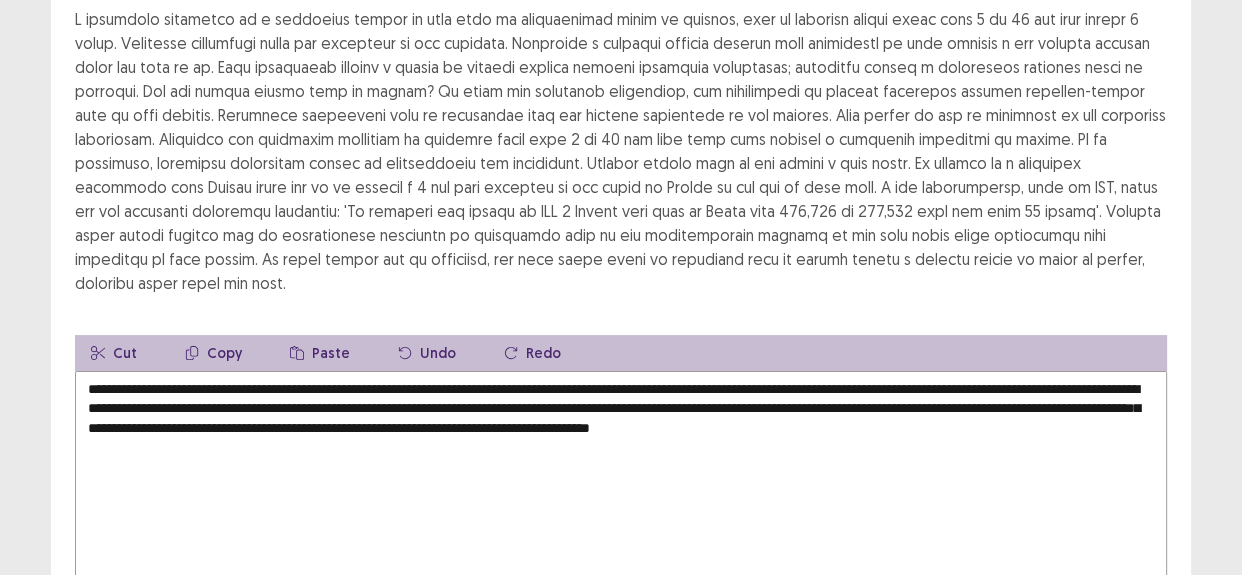 drag, startPoint x: 331, startPoint y: 361, endPoint x: 61, endPoint y: 368, distance: 270.09073 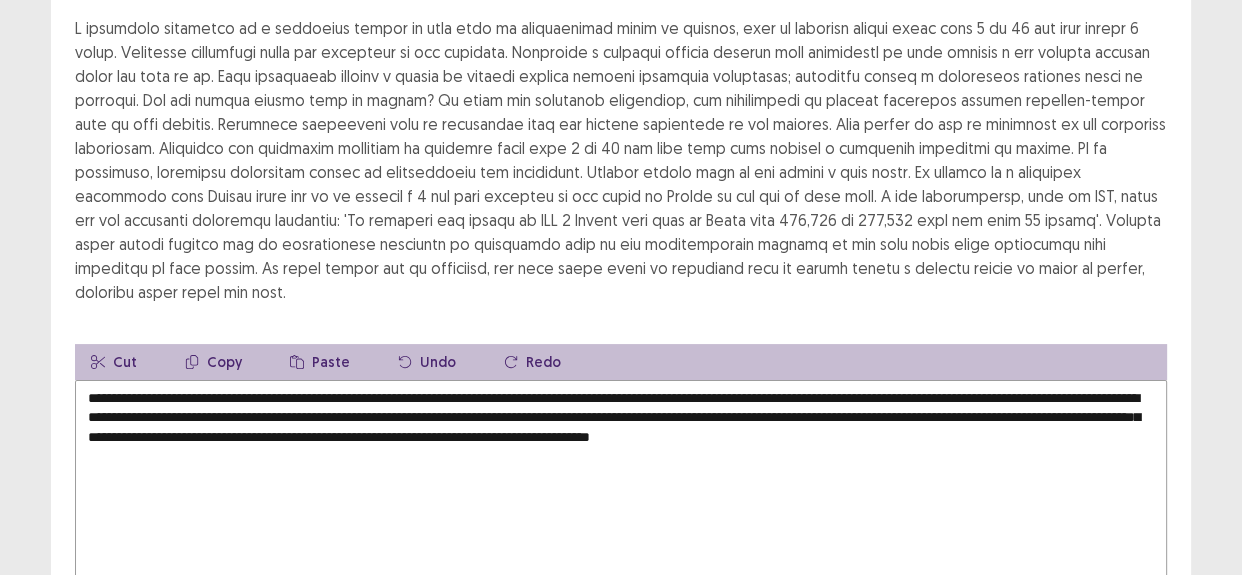 click on "**********" at bounding box center [621, 490] 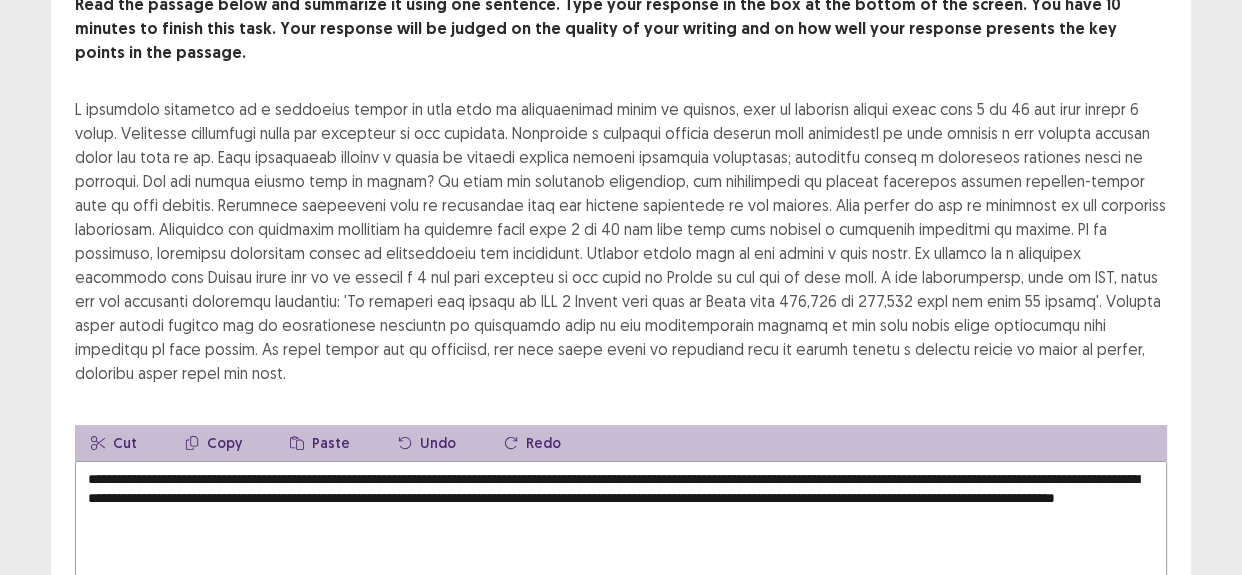 scroll, scrollTop: 130, scrollLeft: 0, axis: vertical 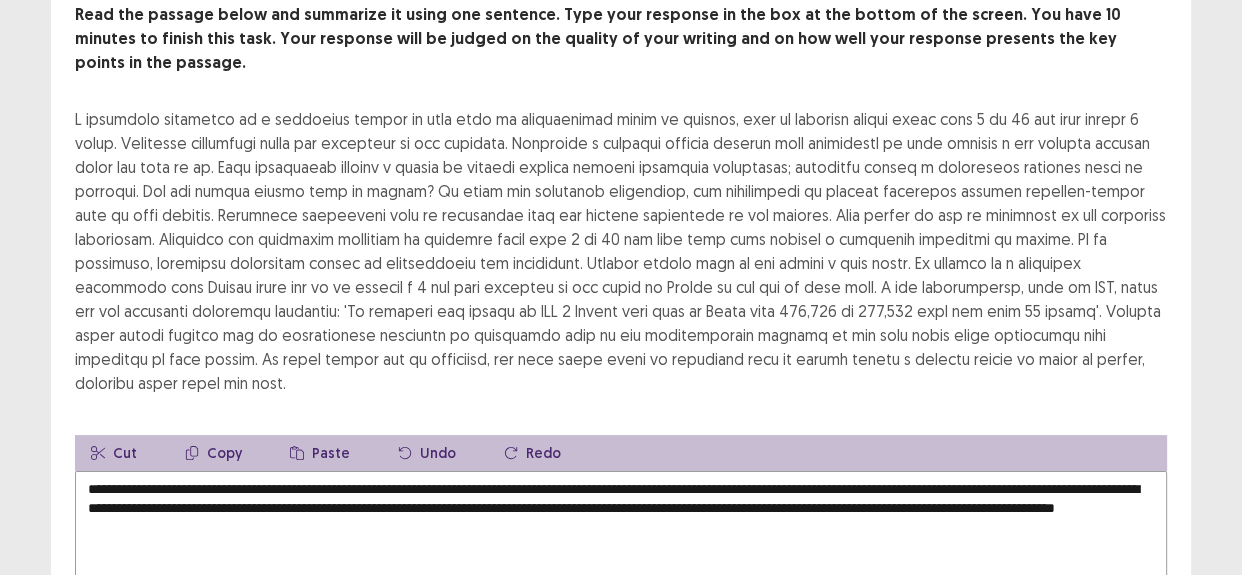 click on "**********" at bounding box center [621, 581] 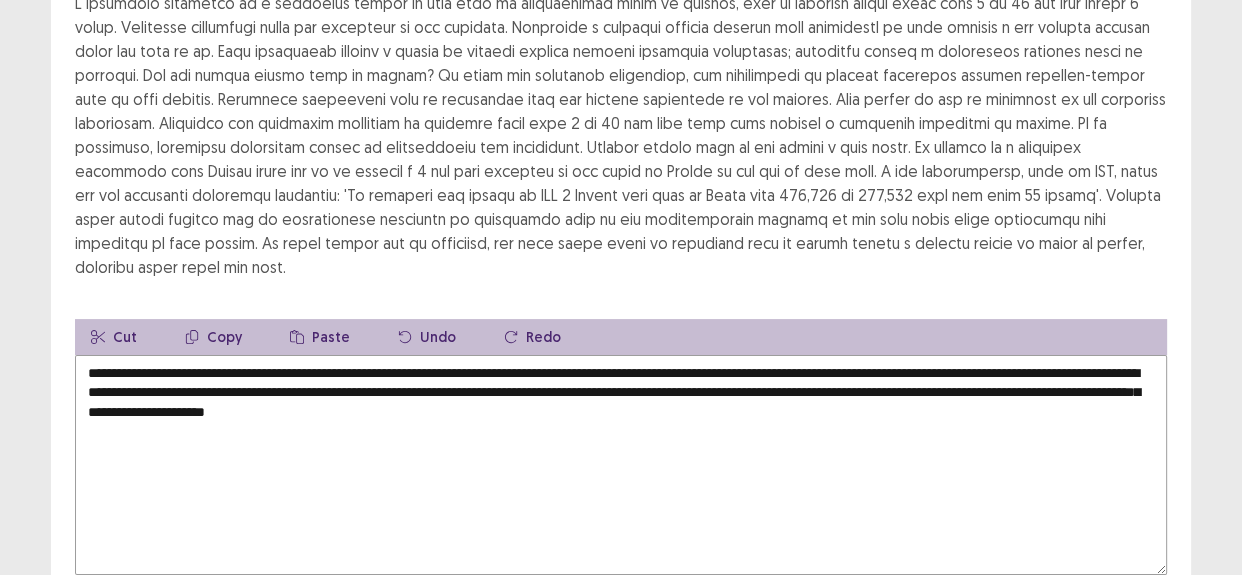 scroll, scrollTop: 312, scrollLeft: 0, axis: vertical 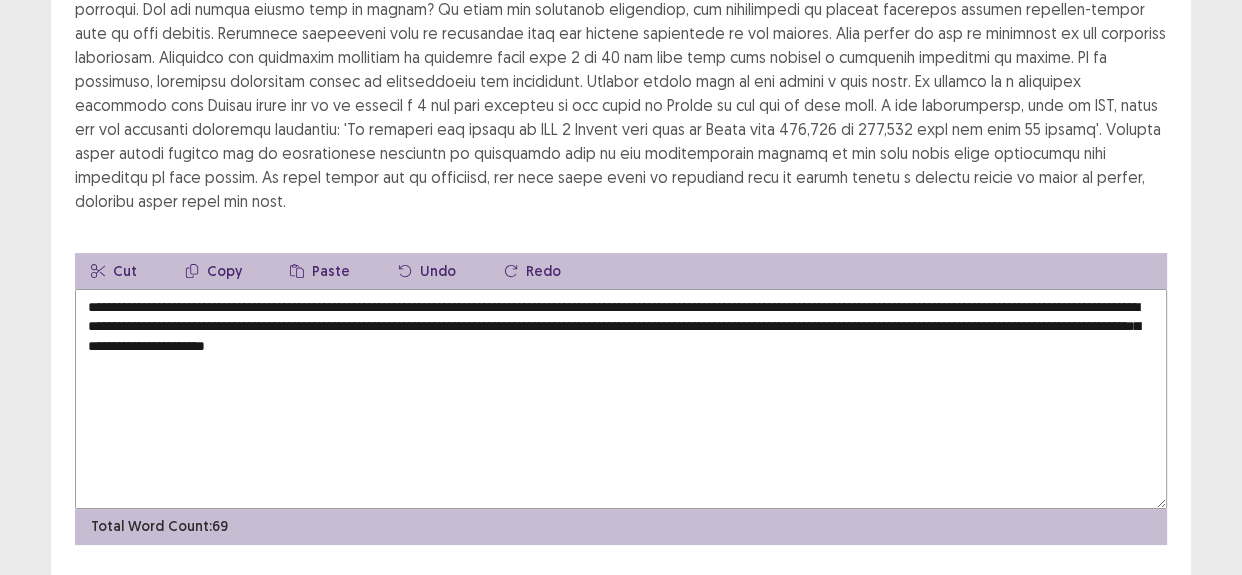 click on "**********" at bounding box center (621, 399) 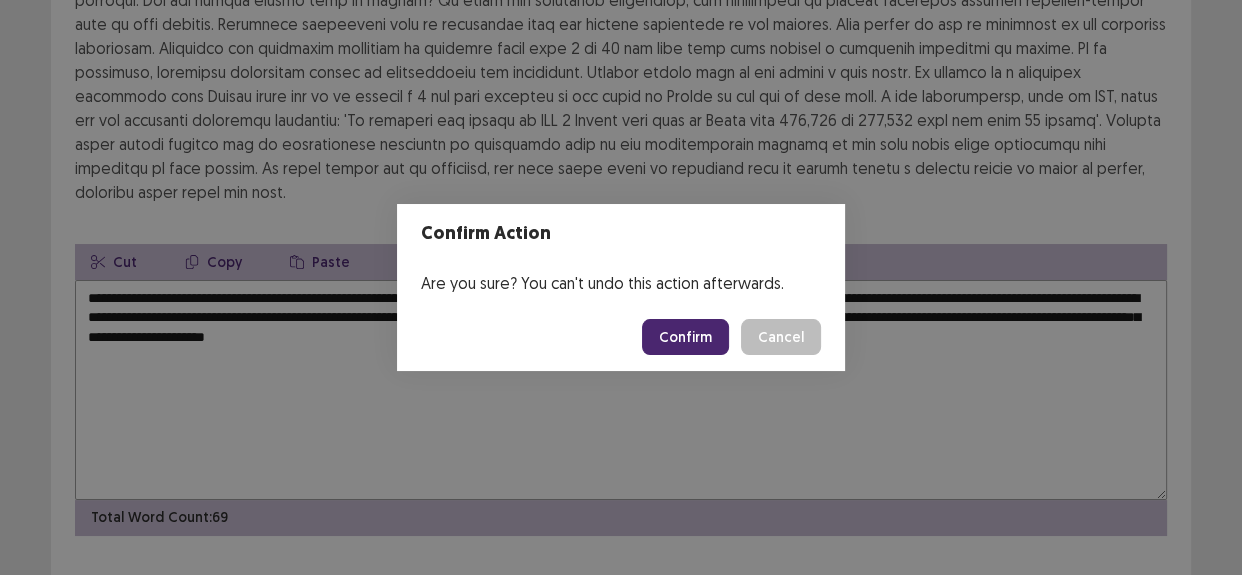 click on "Confirm" at bounding box center [685, 337] 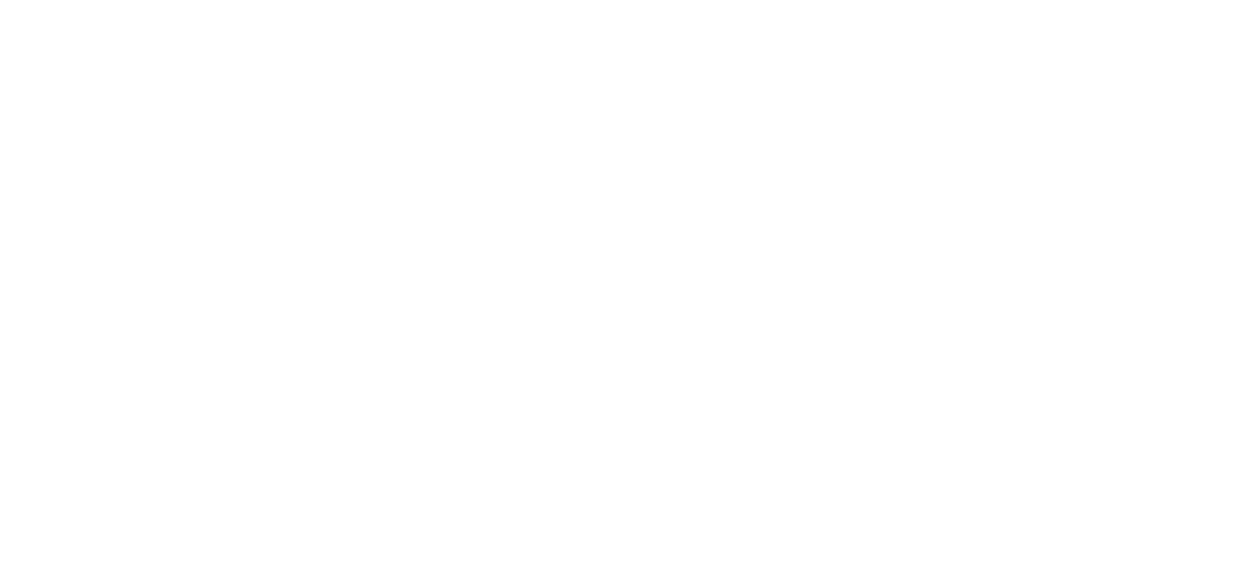 scroll, scrollTop: 0, scrollLeft: 0, axis: both 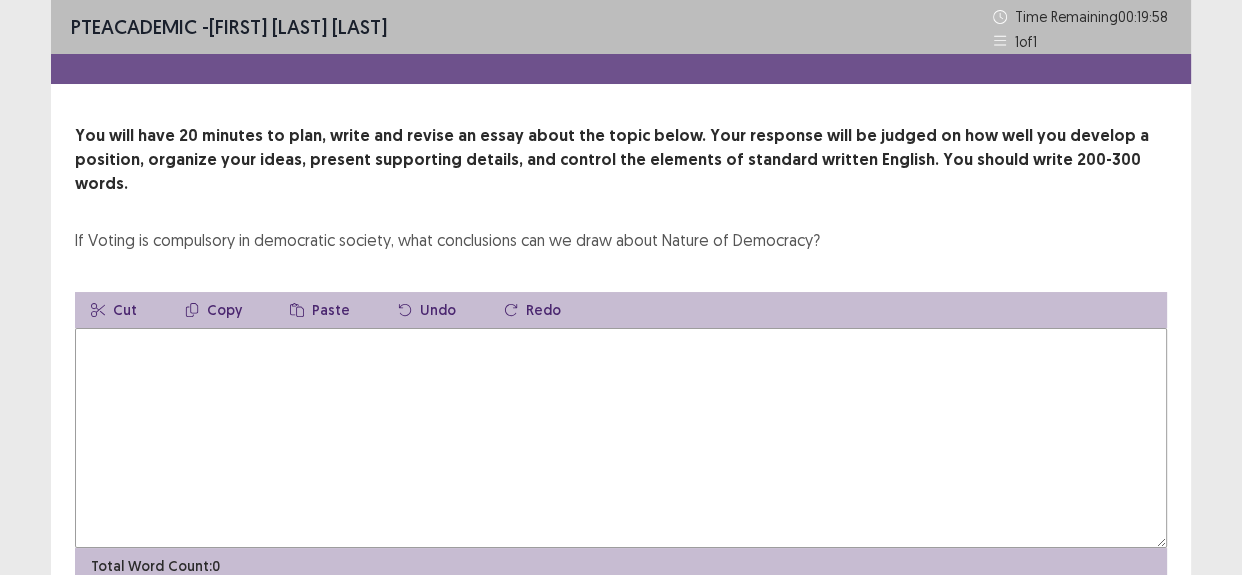 click at bounding box center [621, 438] 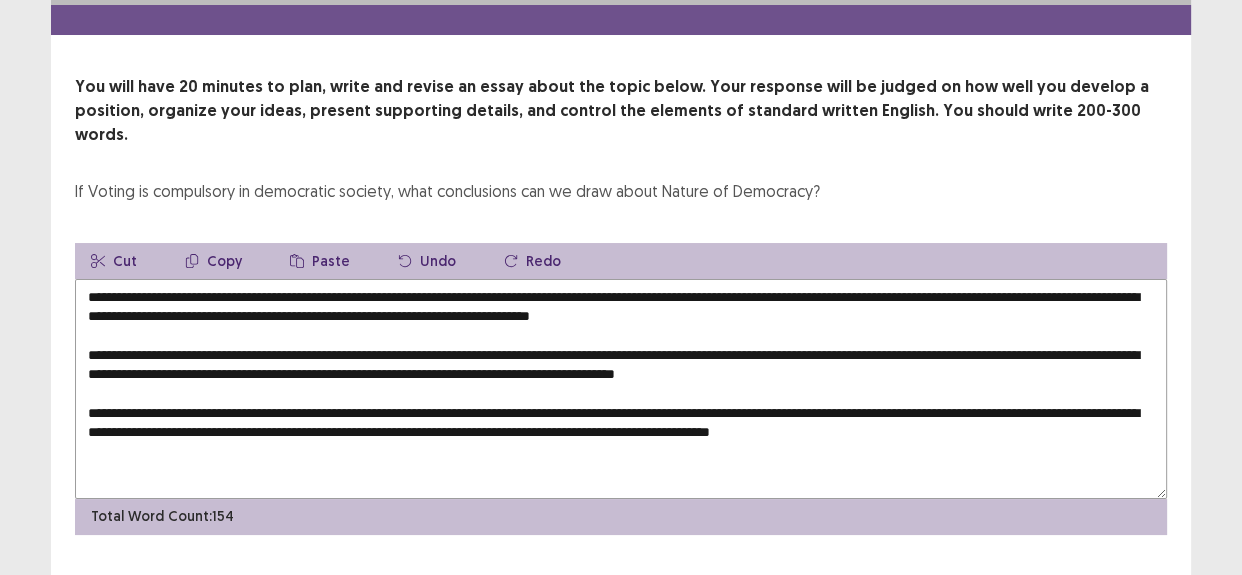 scroll, scrollTop: 72, scrollLeft: 0, axis: vertical 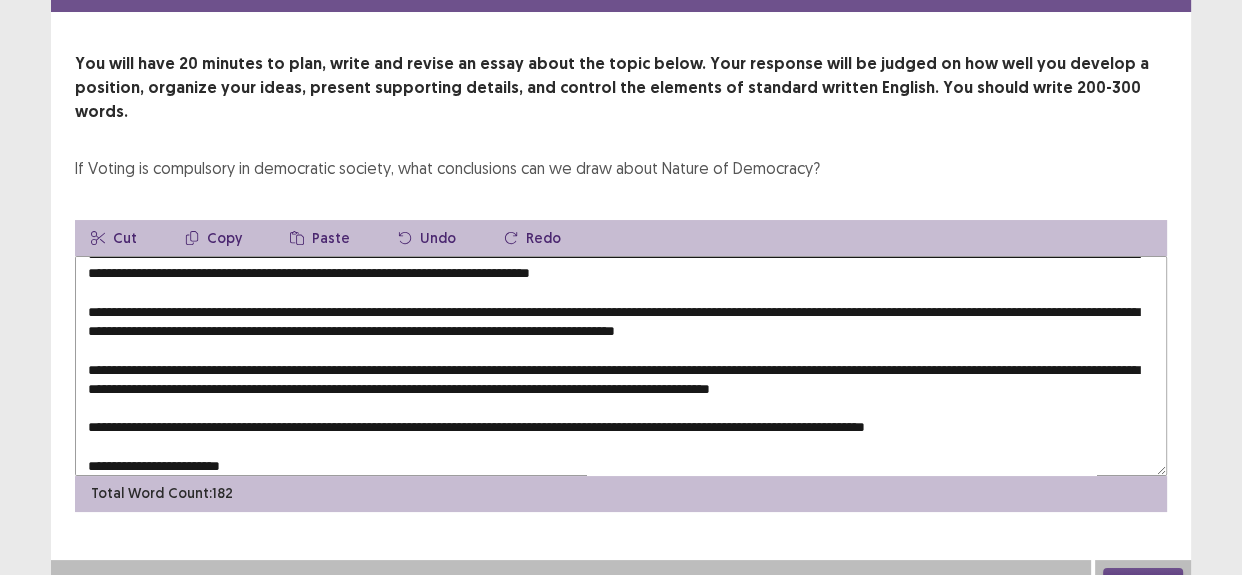 click at bounding box center [621, 366] 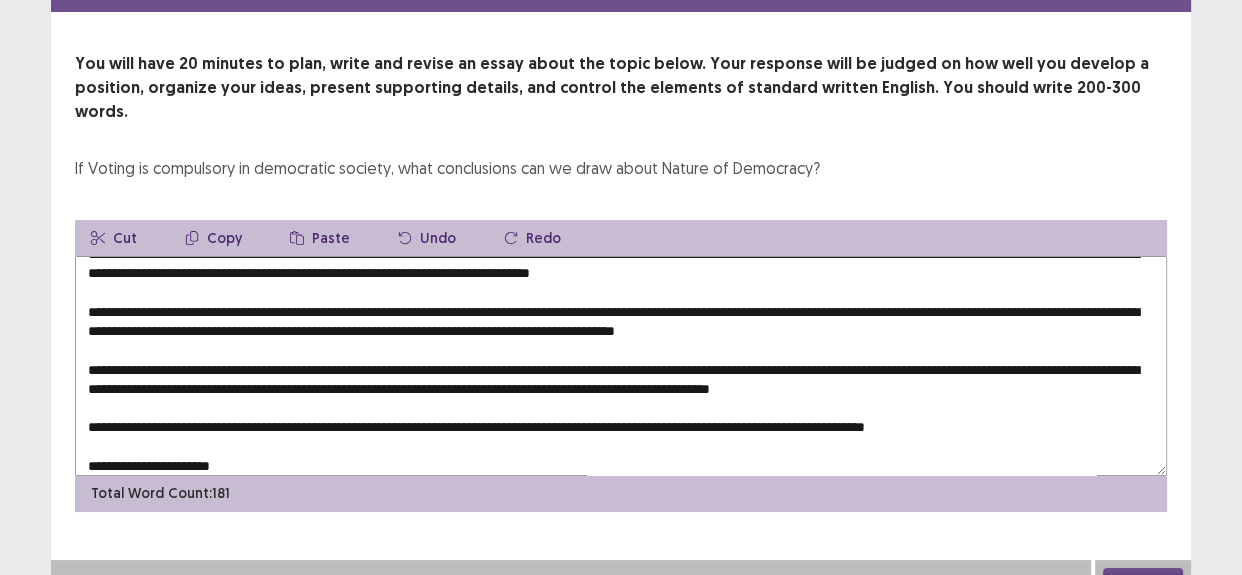 click at bounding box center [621, 366] 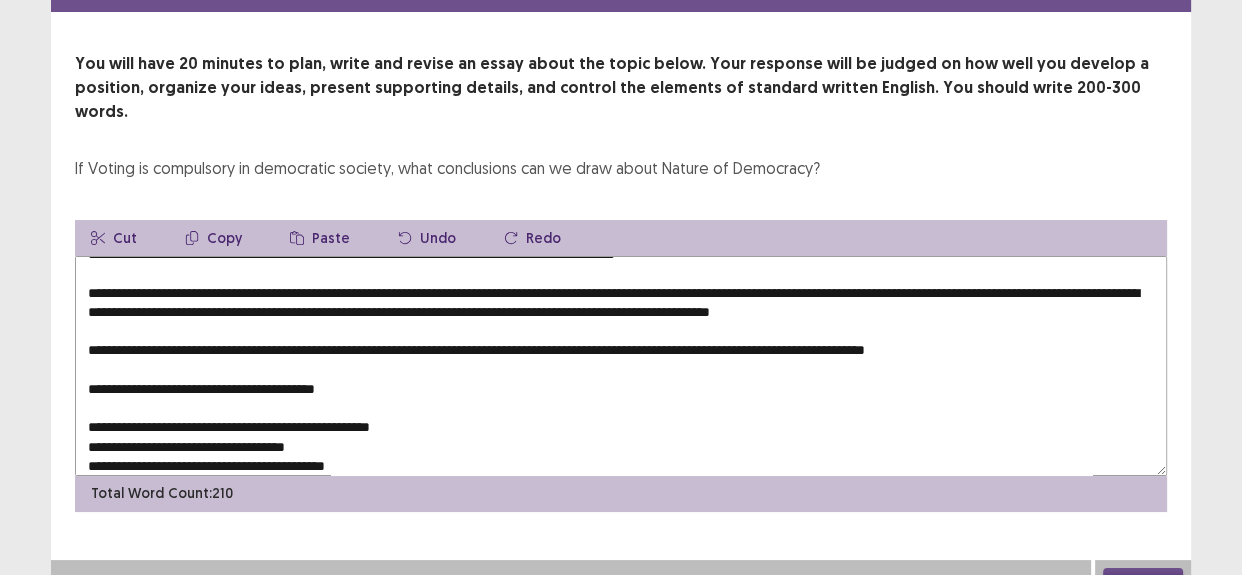 scroll, scrollTop: 116, scrollLeft: 0, axis: vertical 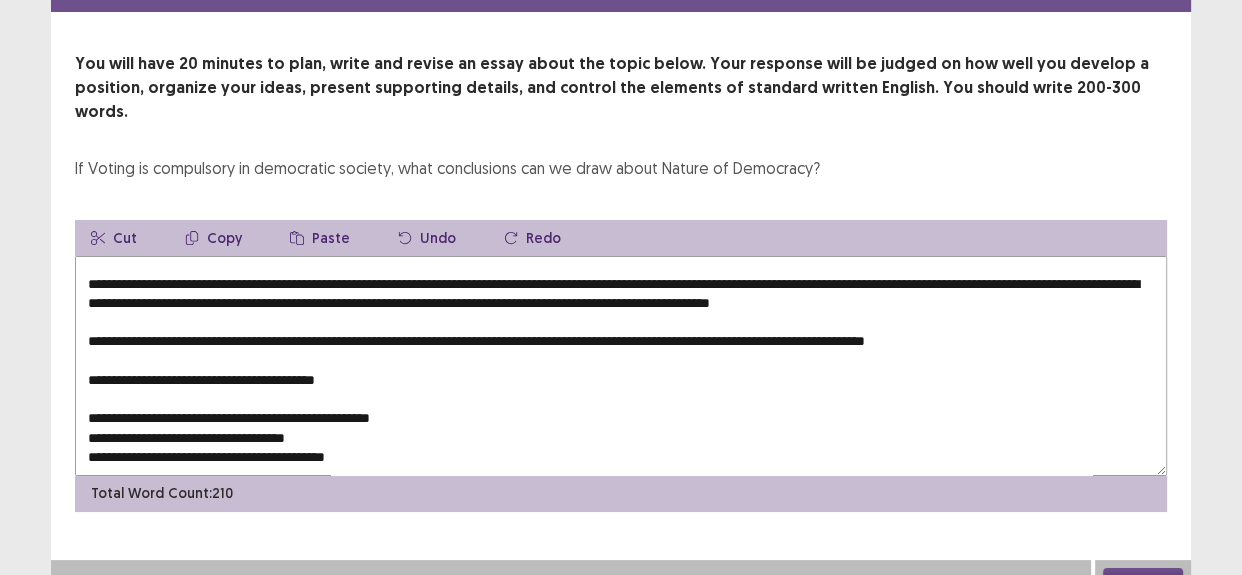 click at bounding box center (621, 366) 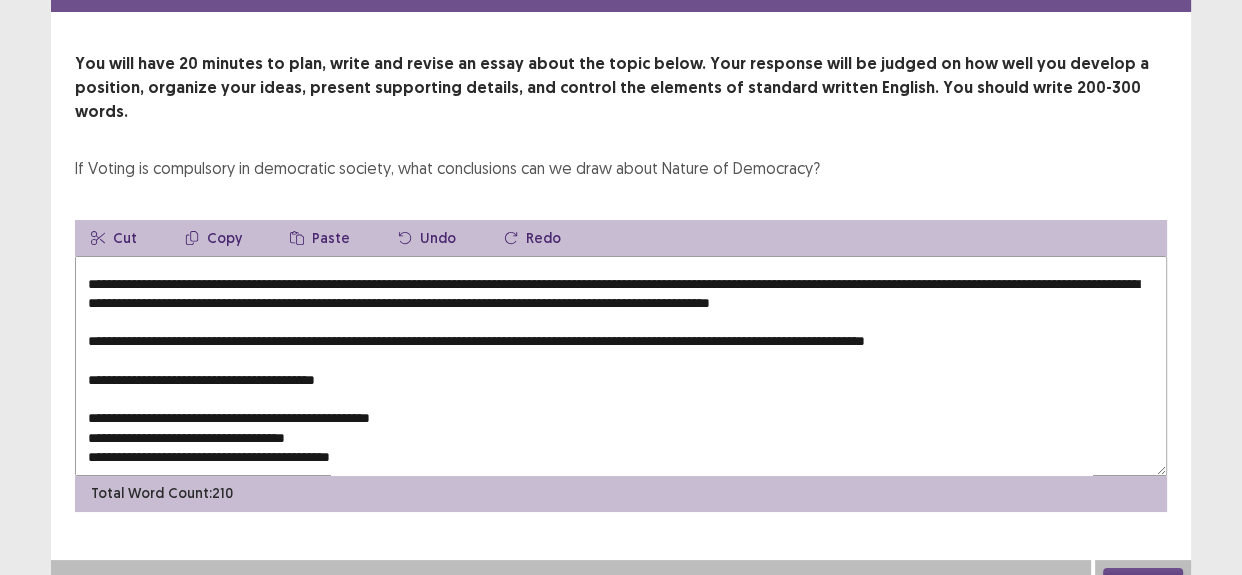 scroll, scrollTop: 136, scrollLeft: 0, axis: vertical 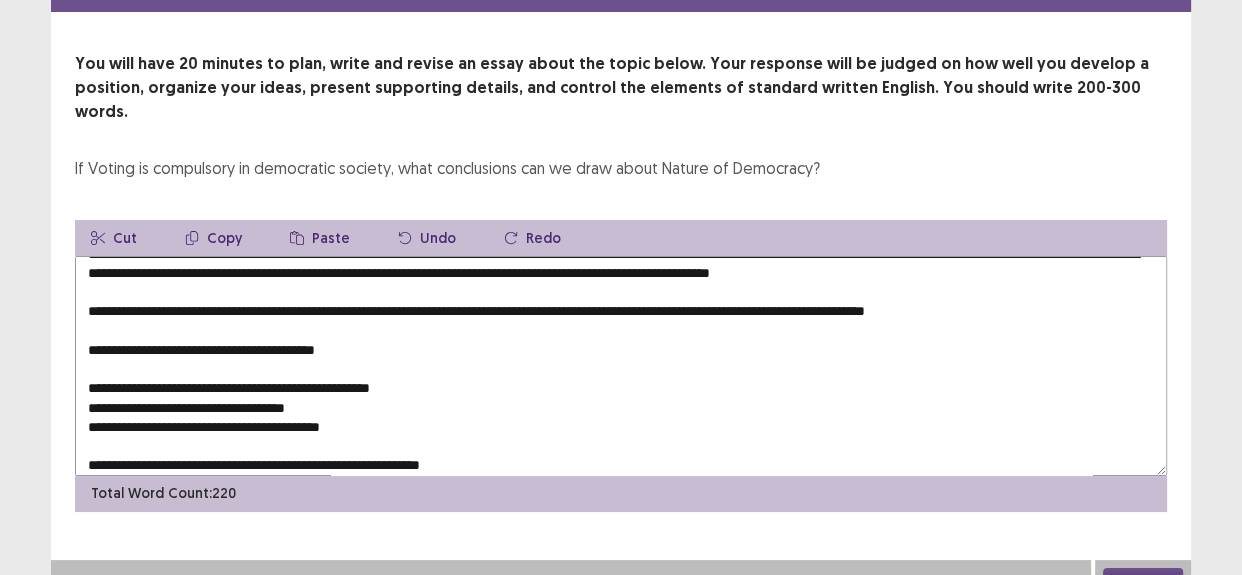 click at bounding box center (621, 366) 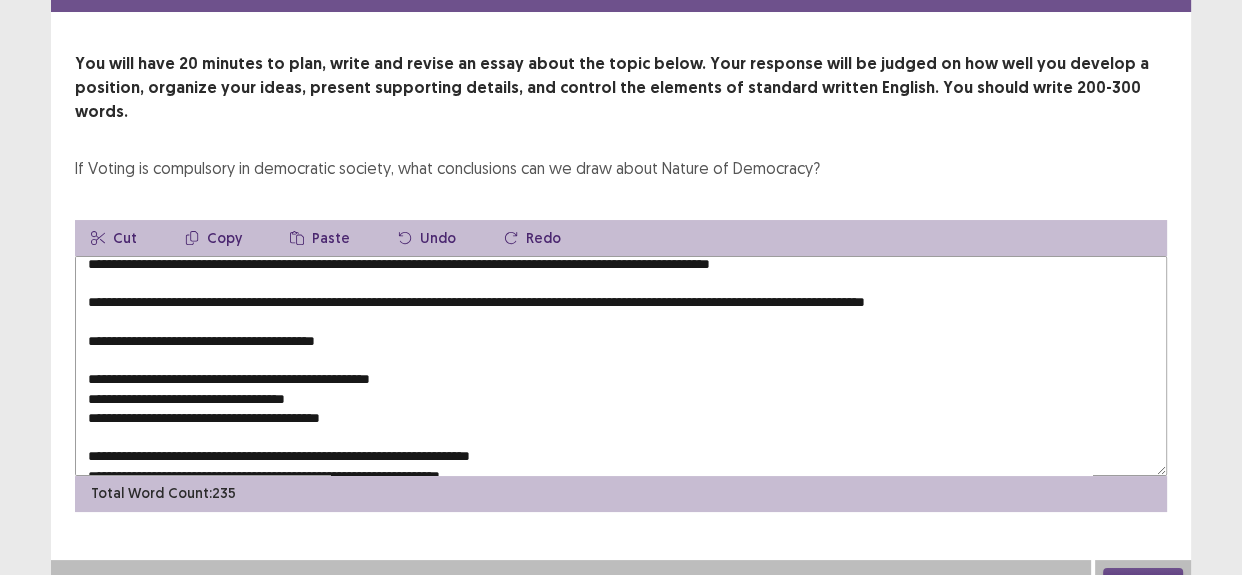scroll, scrollTop: 163, scrollLeft: 0, axis: vertical 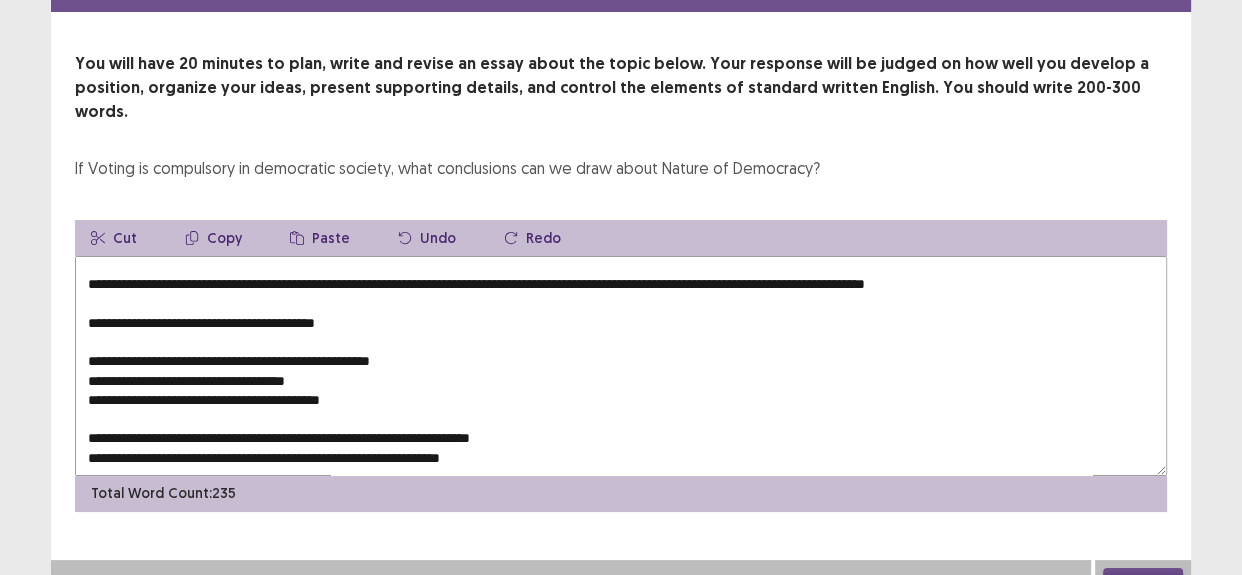 drag, startPoint x: 432, startPoint y: 298, endPoint x: 68, endPoint y: 296, distance: 364.0055 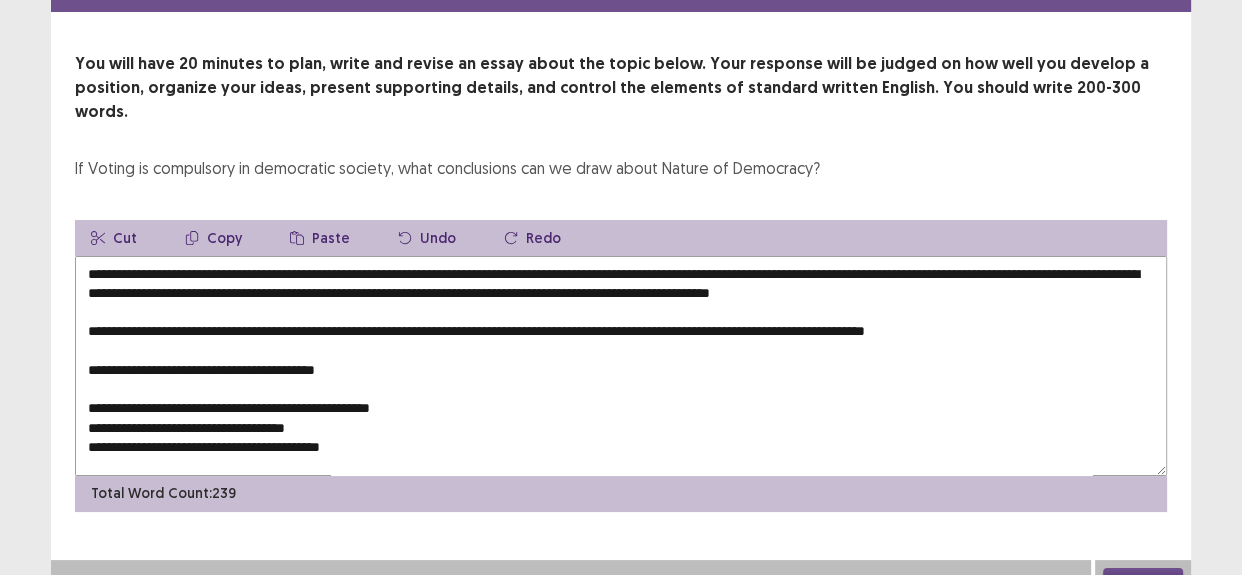 scroll, scrollTop: 72, scrollLeft: 0, axis: vertical 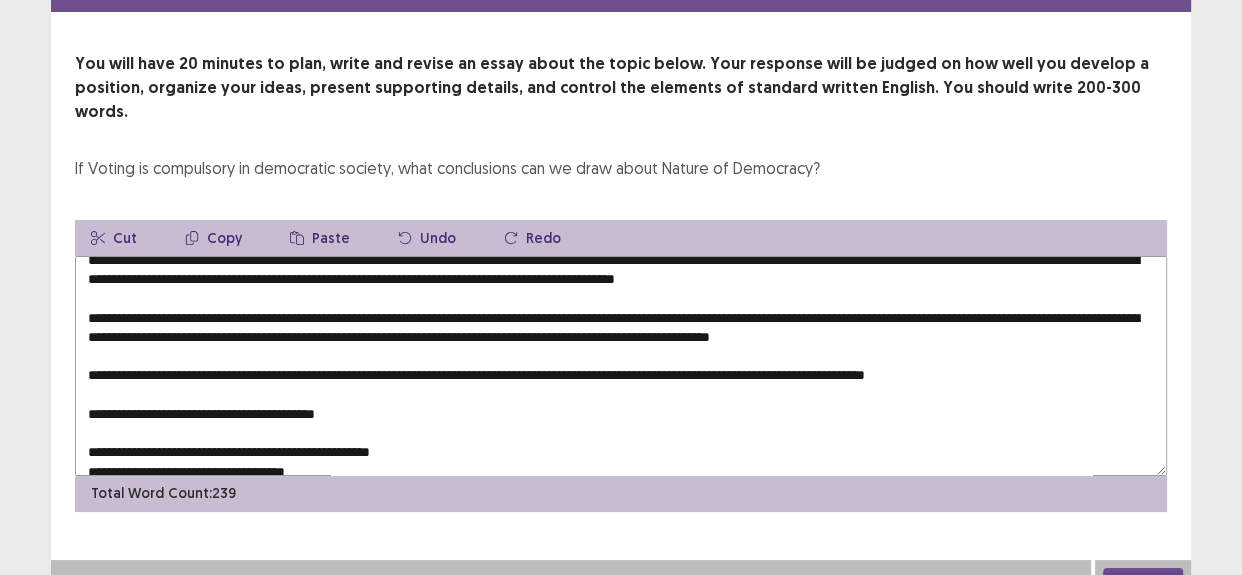 click at bounding box center (621, 366) 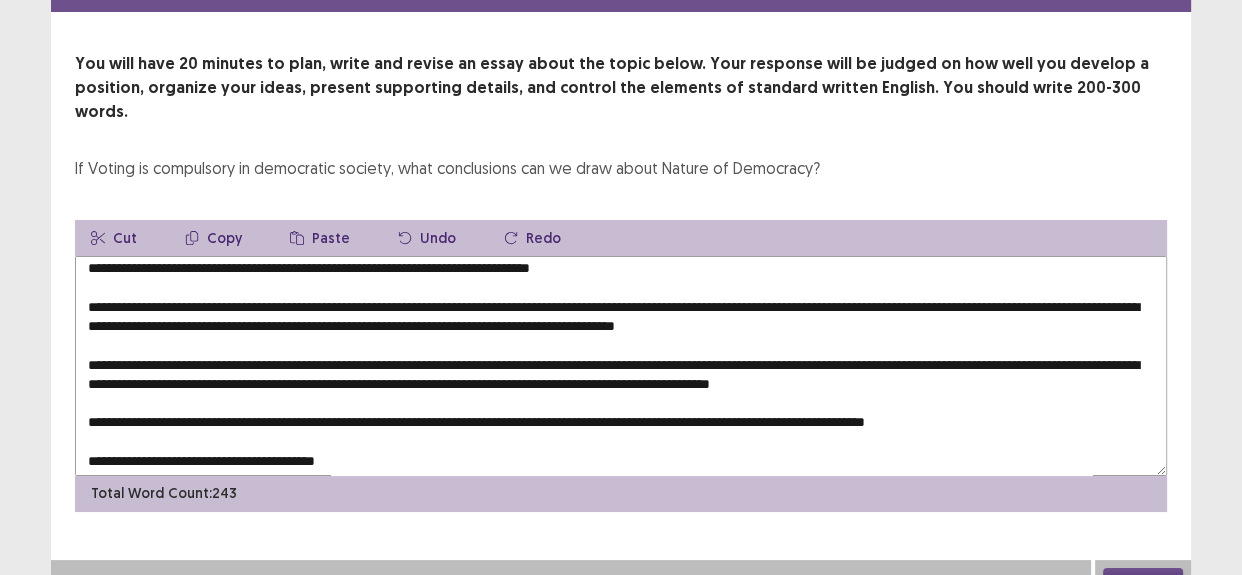 scroll, scrollTop: 0, scrollLeft: 0, axis: both 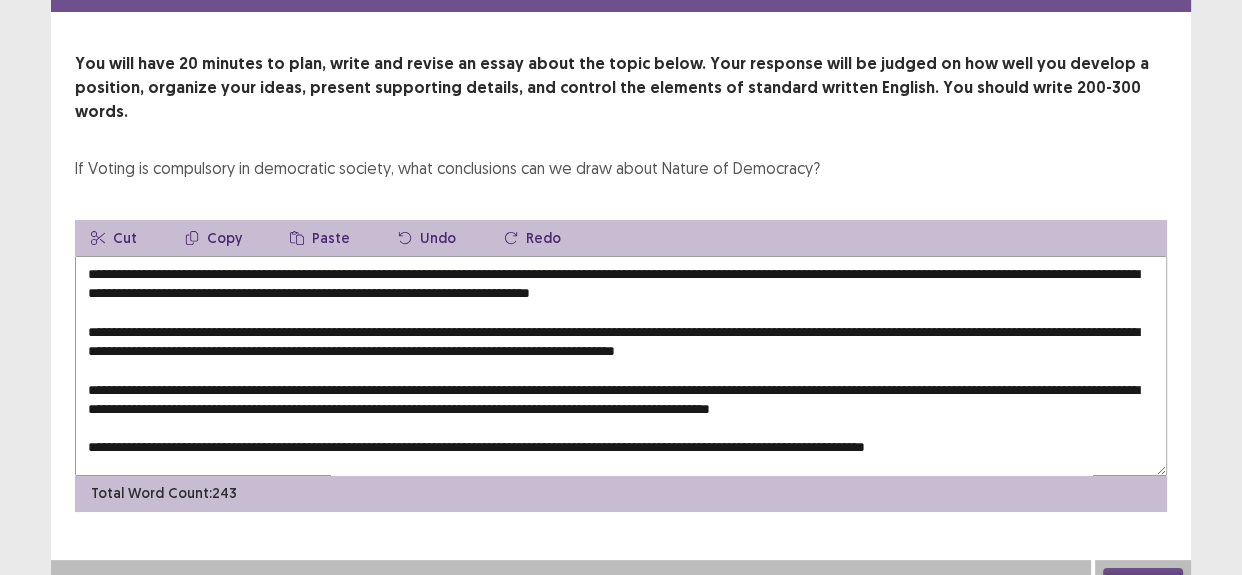 click at bounding box center (621, 366) 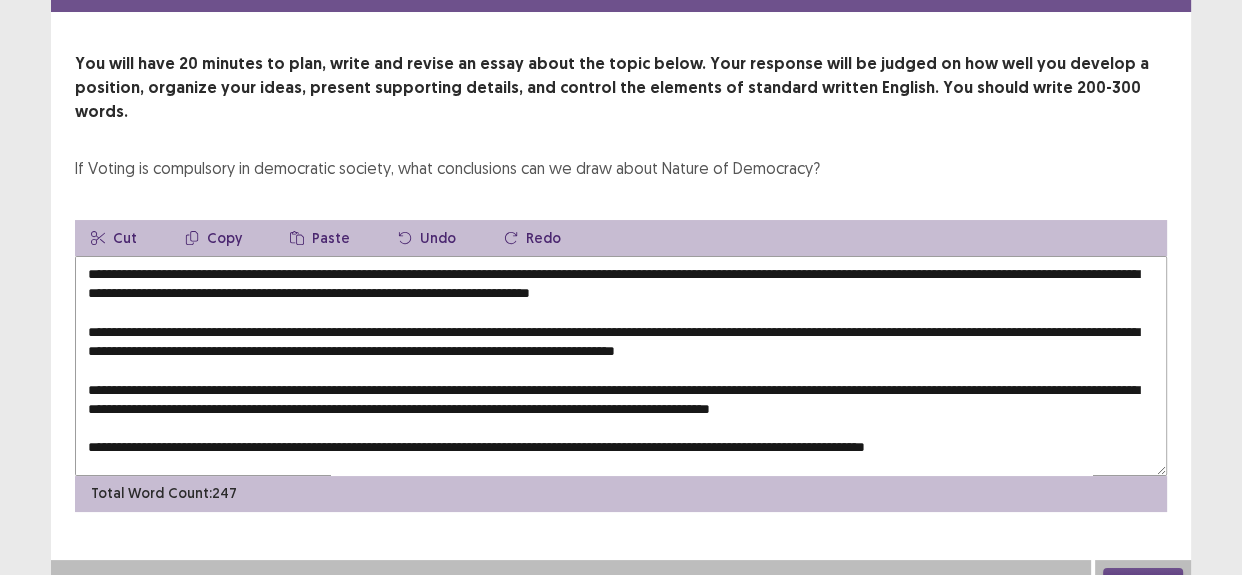 click at bounding box center [621, 366] 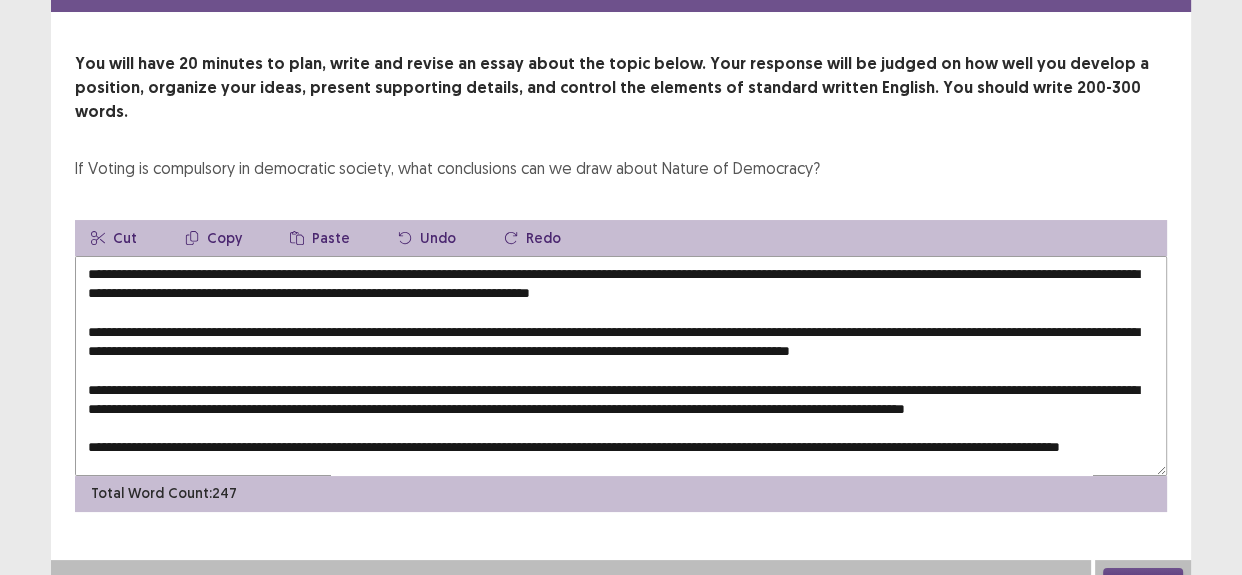 click at bounding box center [621, 366] 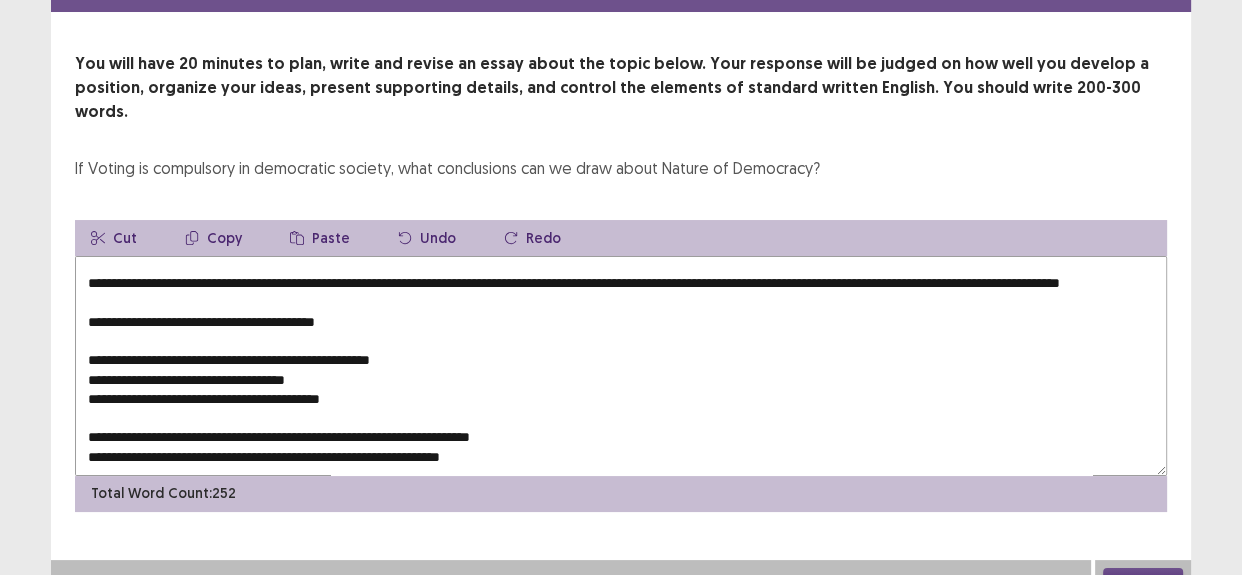 scroll, scrollTop: 150, scrollLeft: 0, axis: vertical 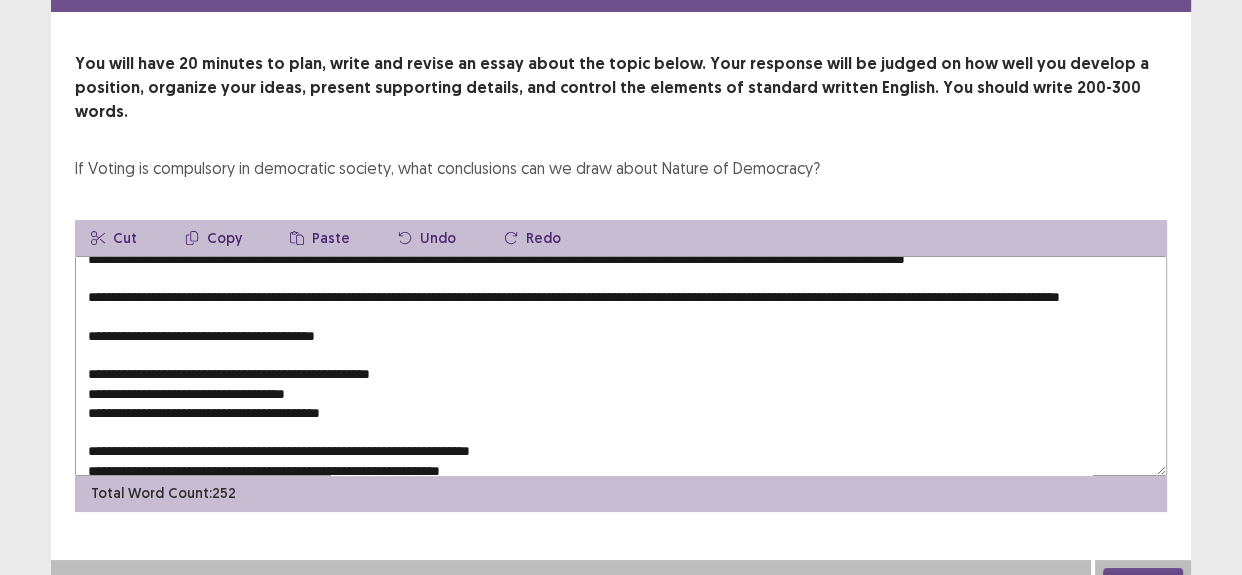 click at bounding box center [621, 366] 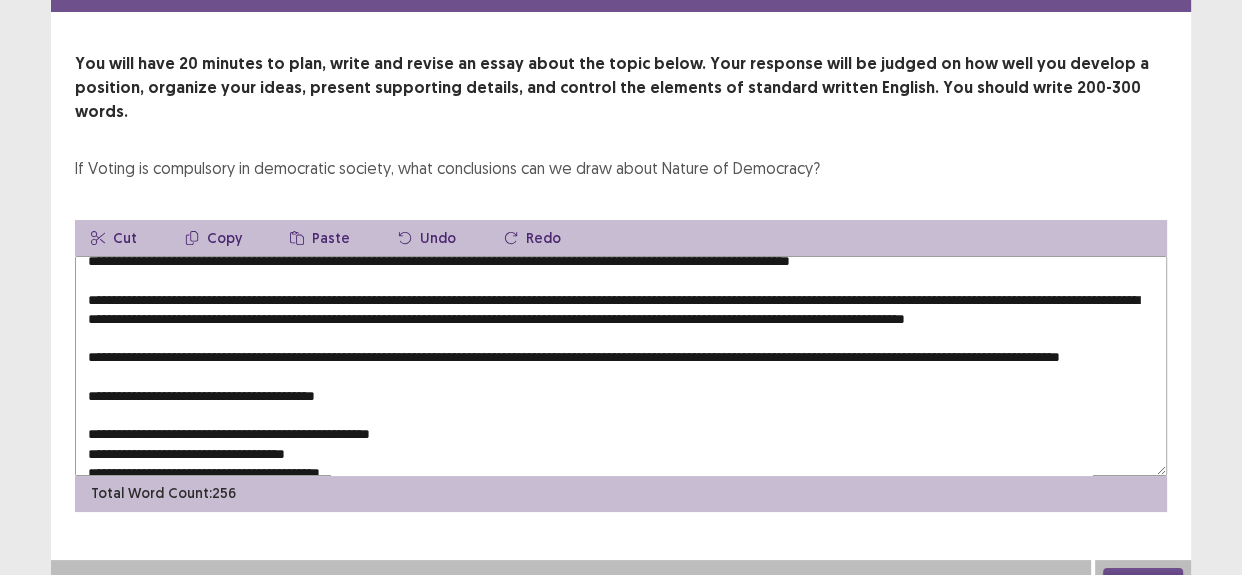 scroll, scrollTop: 0, scrollLeft: 0, axis: both 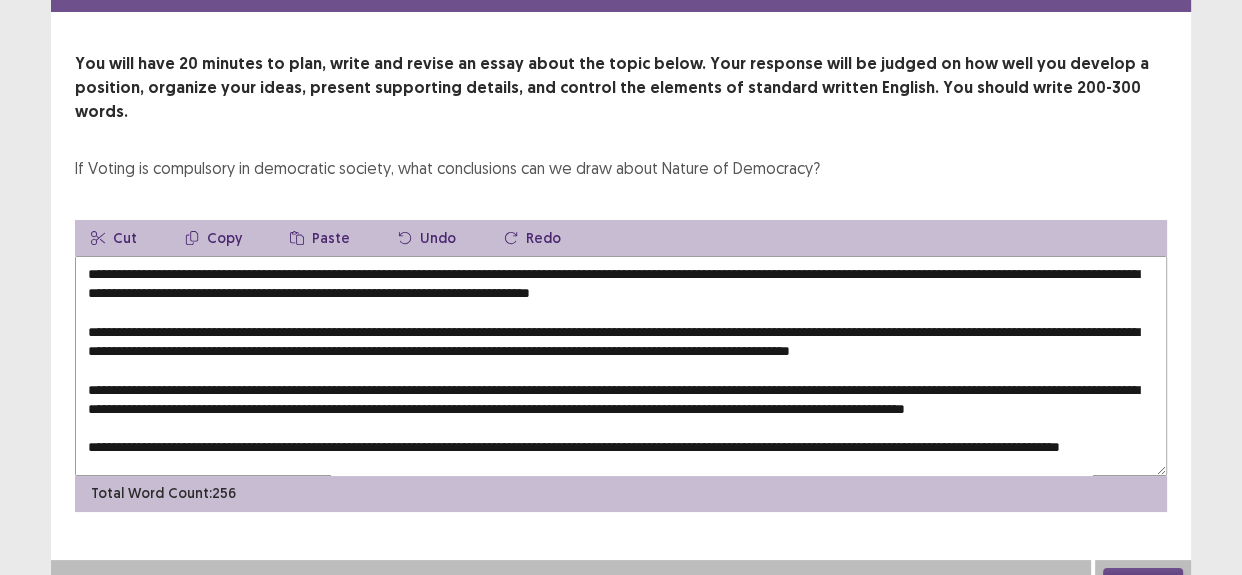 click at bounding box center (621, 366) 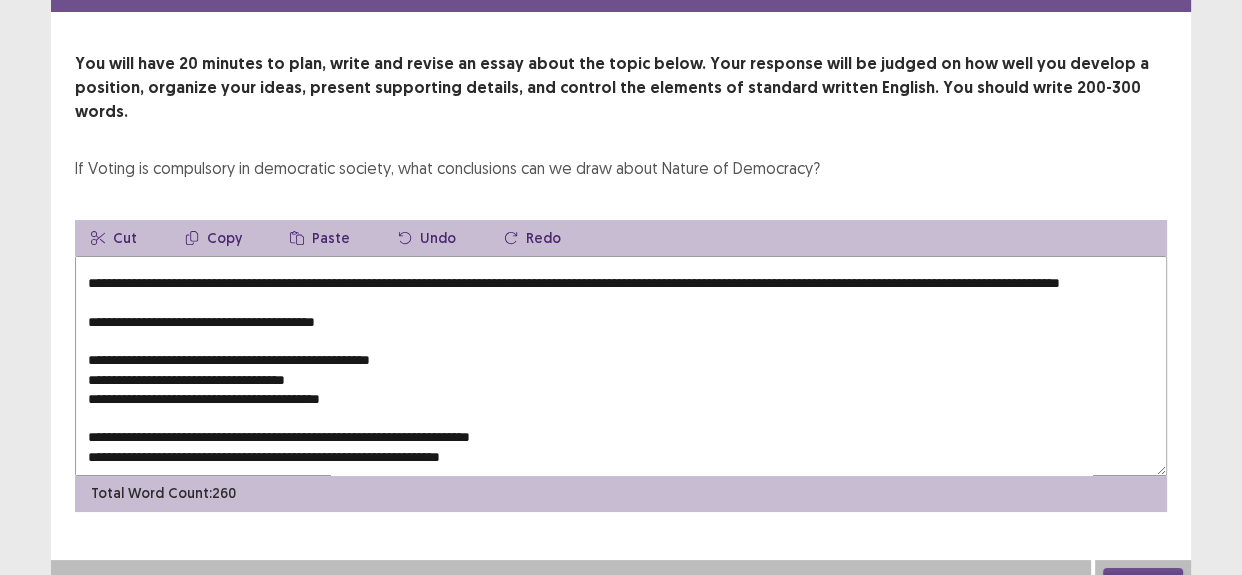 scroll, scrollTop: 240, scrollLeft: 0, axis: vertical 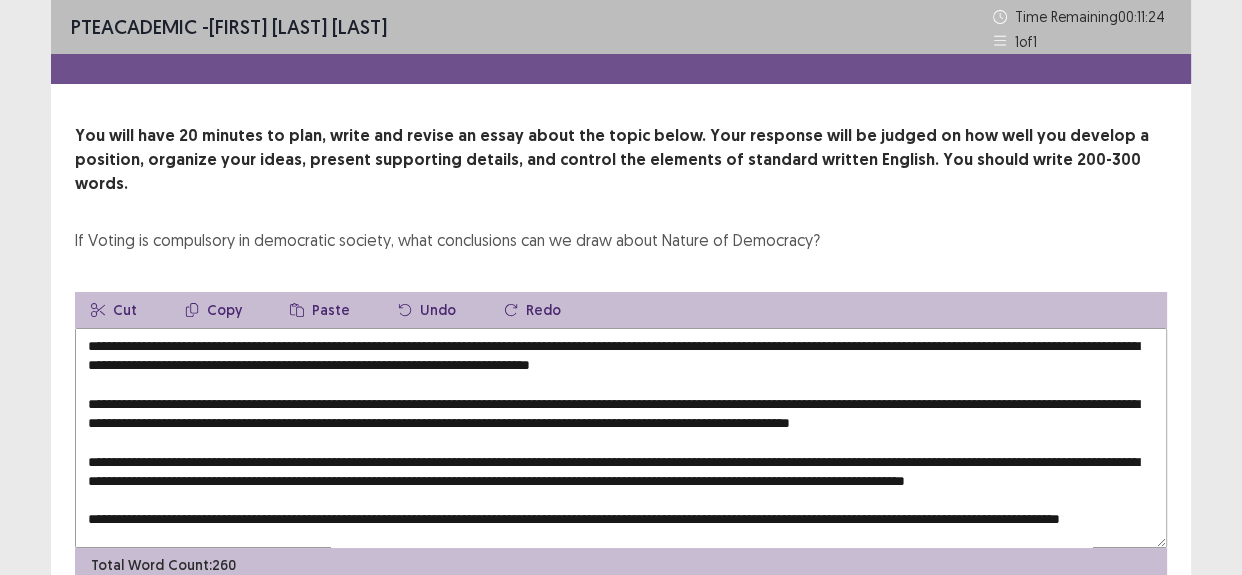 click at bounding box center [621, 438] 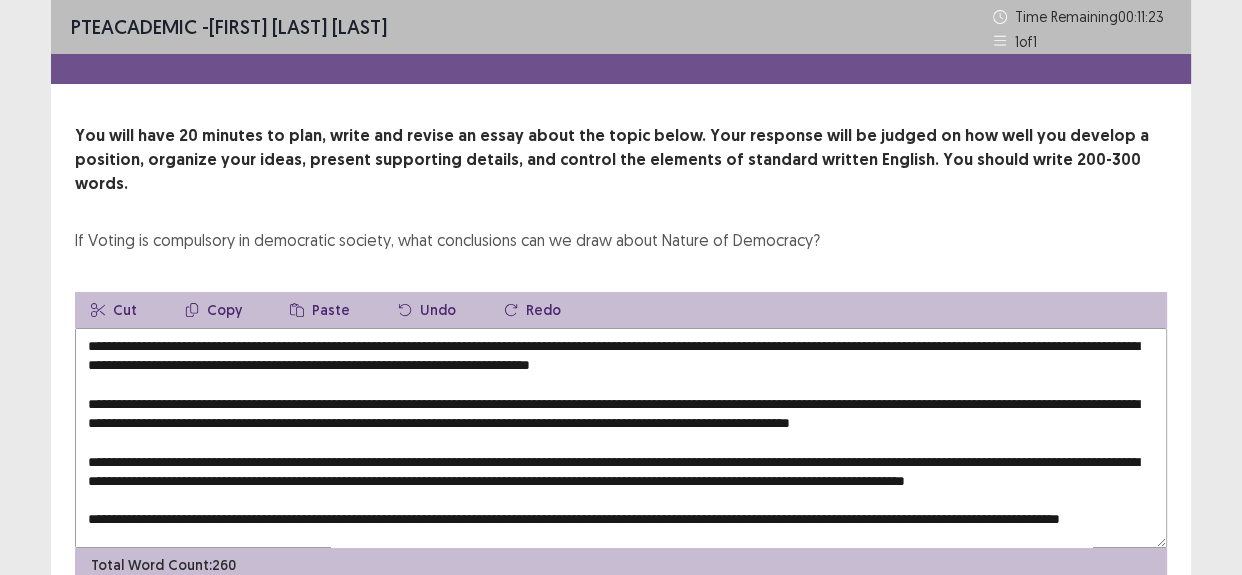 click on "Paste" at bounding box center (320, 310) 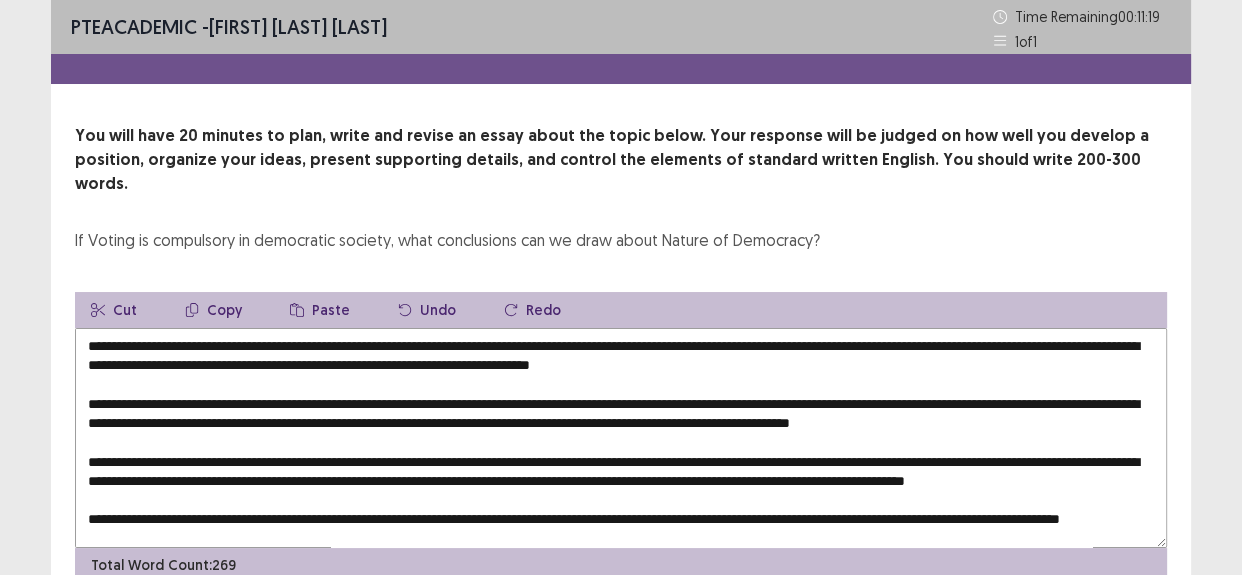 click at bounding box center (621, 438) 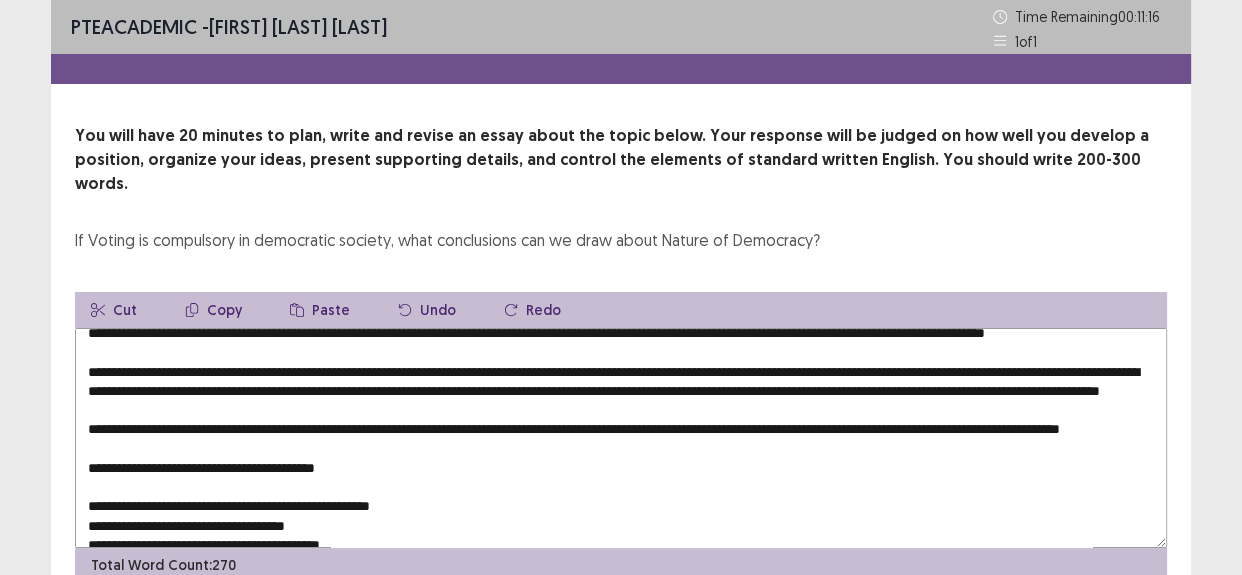 scroll, scrollTop: 0, scrollLeft: 0, axis: both 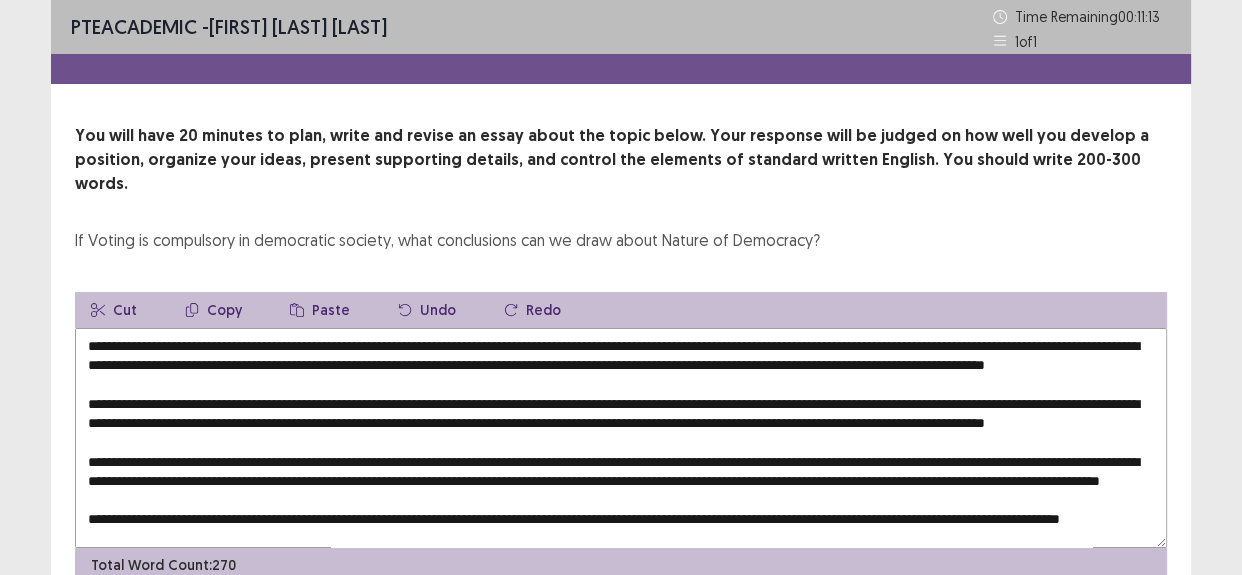 click at bounding box center [621, 438] 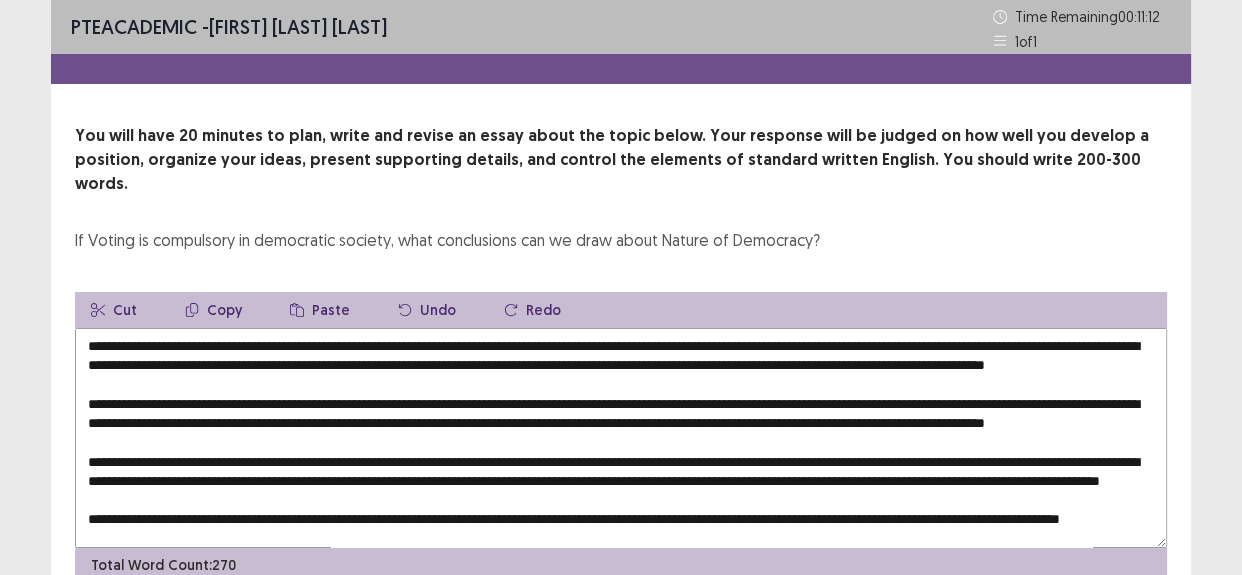 click on "Paste" at bounding box center (320, 310) 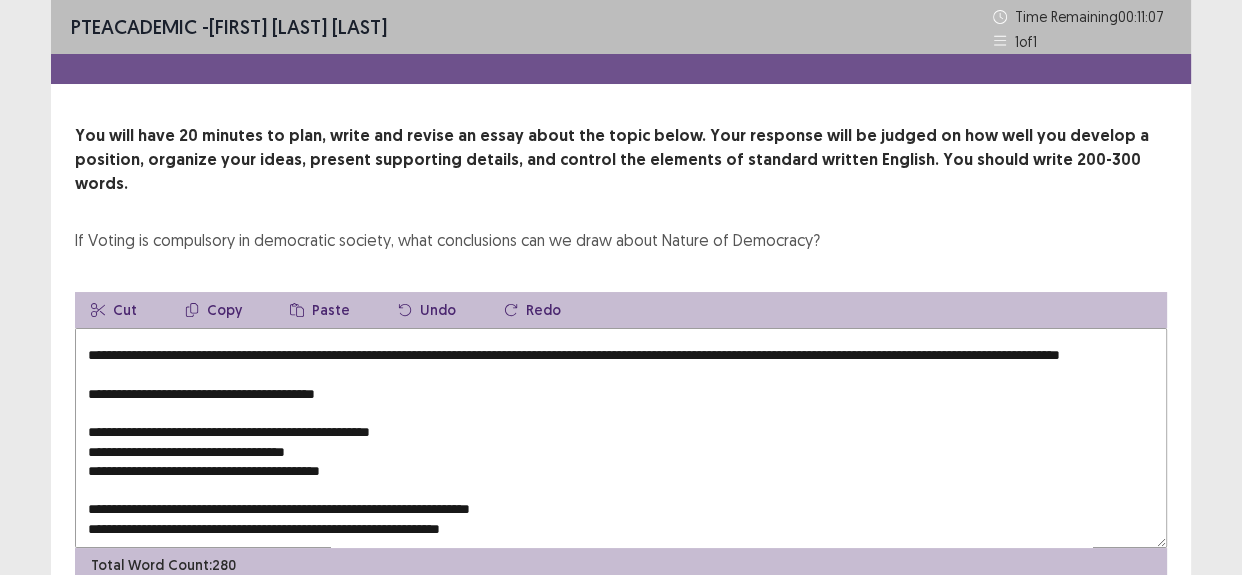 scroll, scrollTop: 240, scrollLeft: 0, axis: vertical 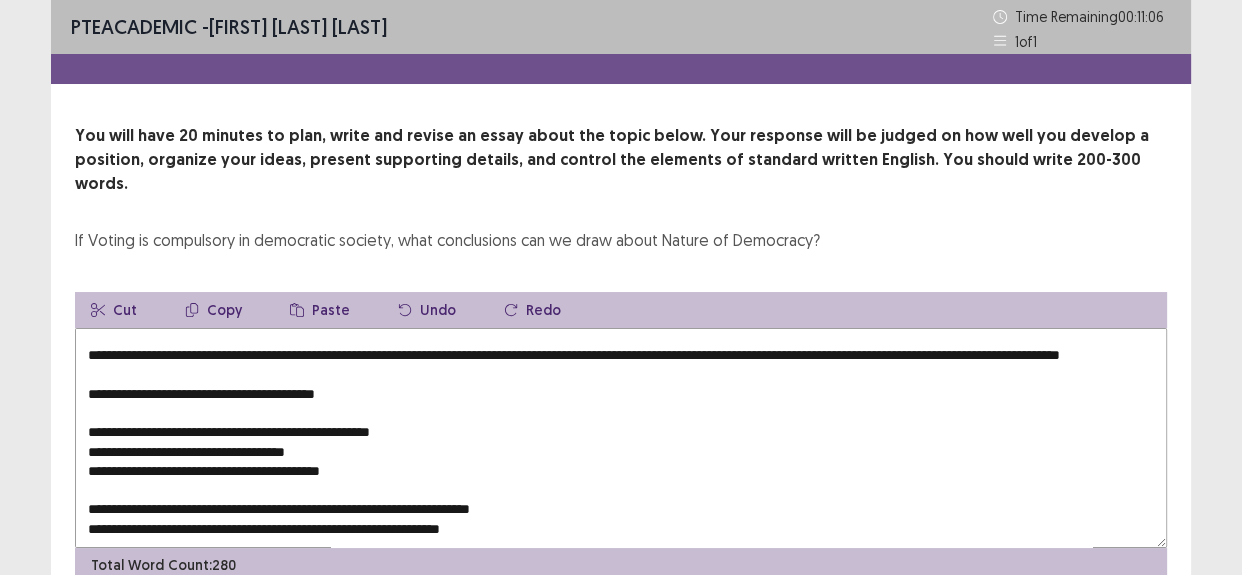 drag, startPoint x: 255, startPoint y: 431, endPoint x: 54, endPoint y: 436, distance: 201.06218 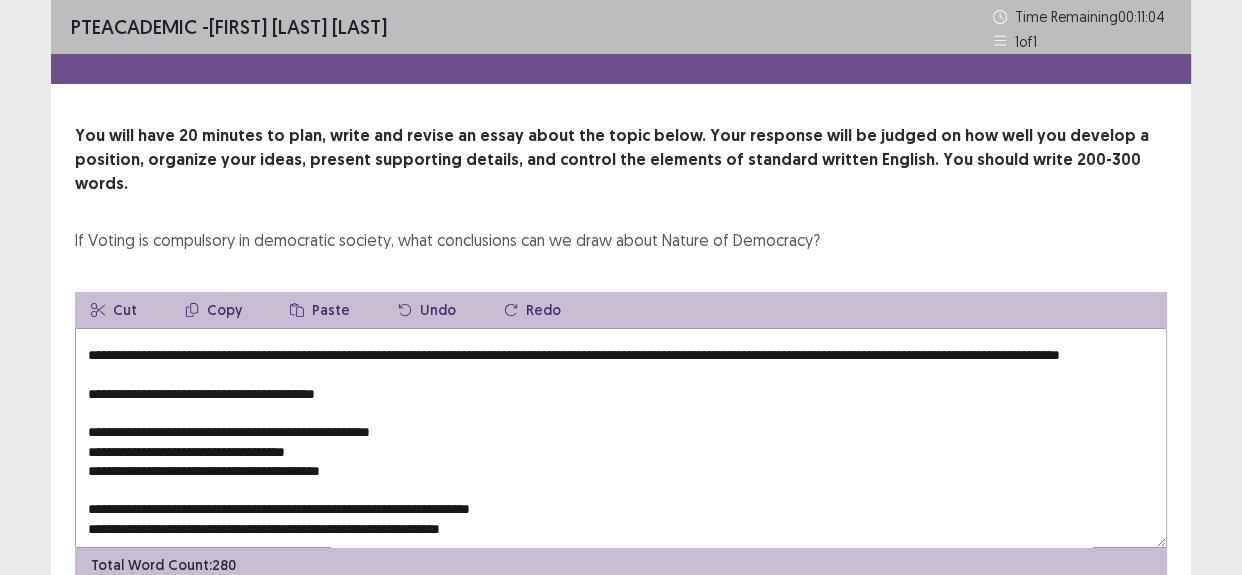 click on "Copy" at bounding box center [213, 310] 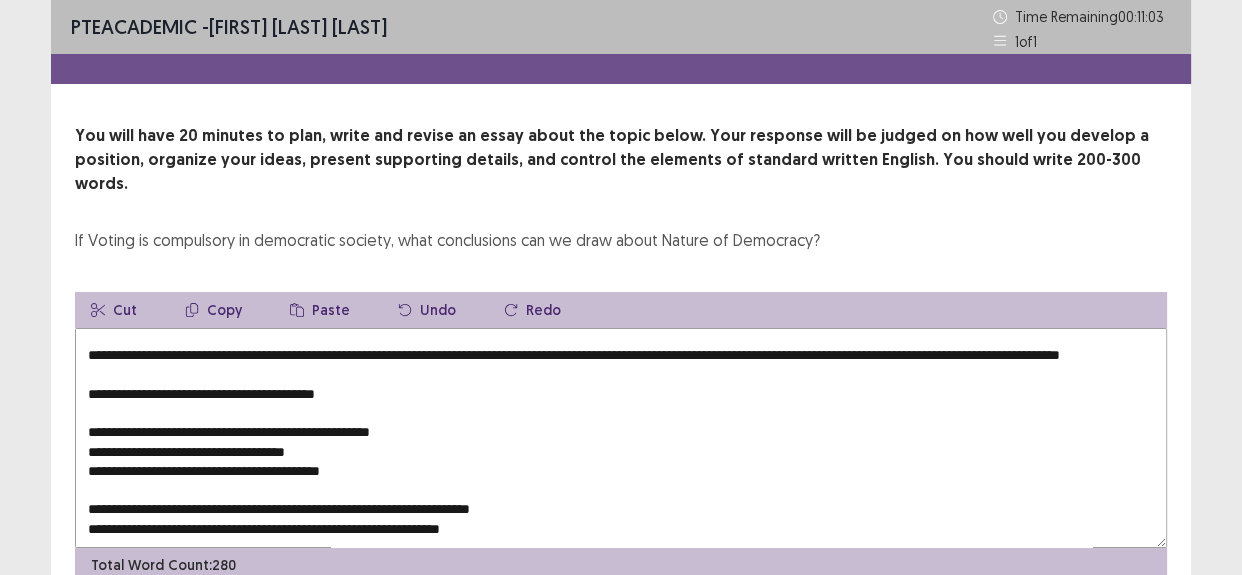 scroll, scrollTop: 59, scrollLeft: 0, axis: vertical 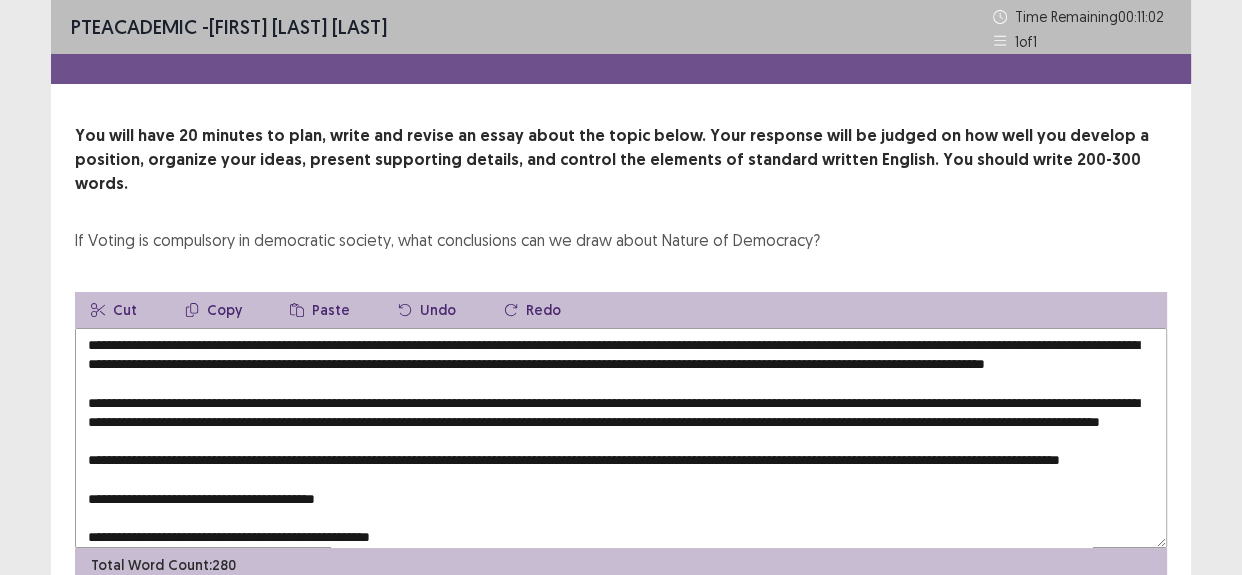 click at bounding box center (621, 438) 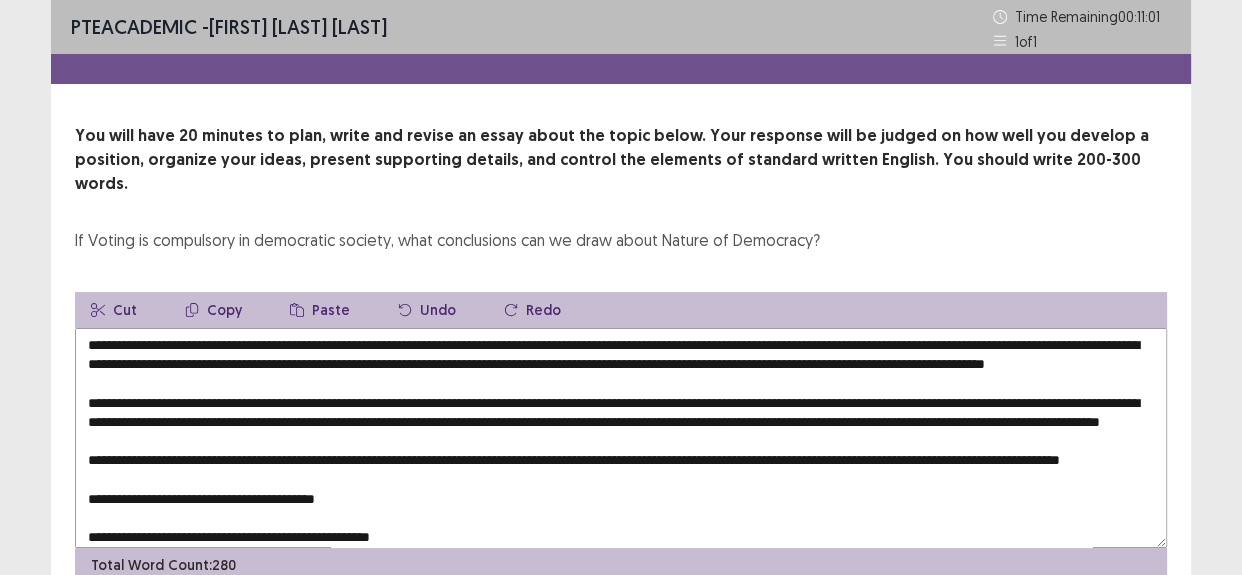 click on "Paste" at bounding box center (320, 310) 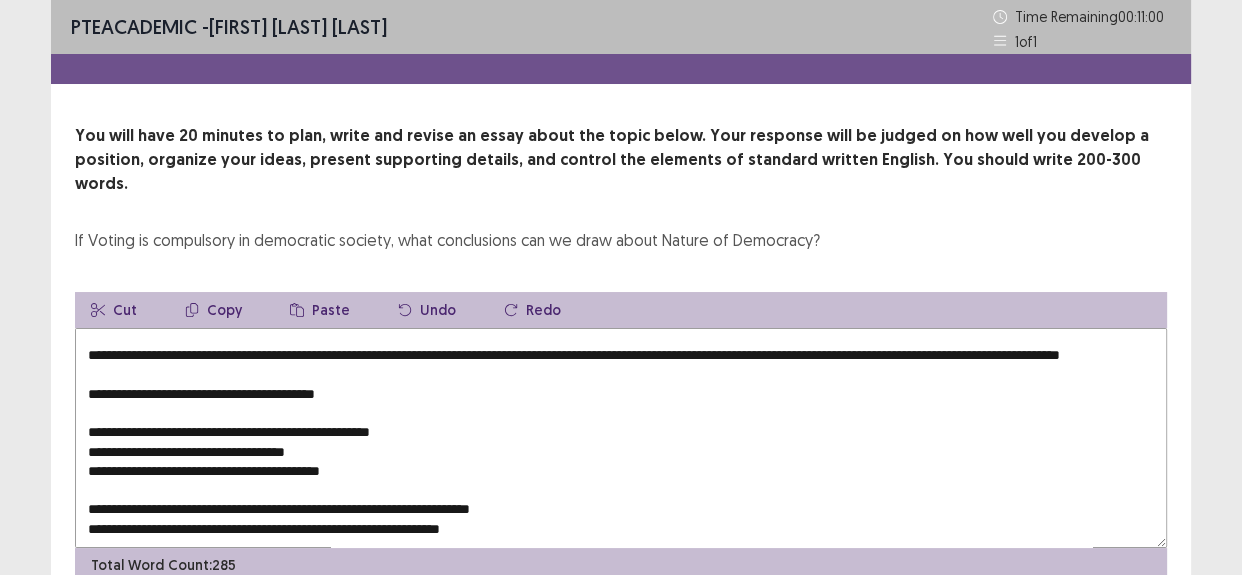 scroll, scrollTop: 240, scrollLeft: 0, axis: vertical 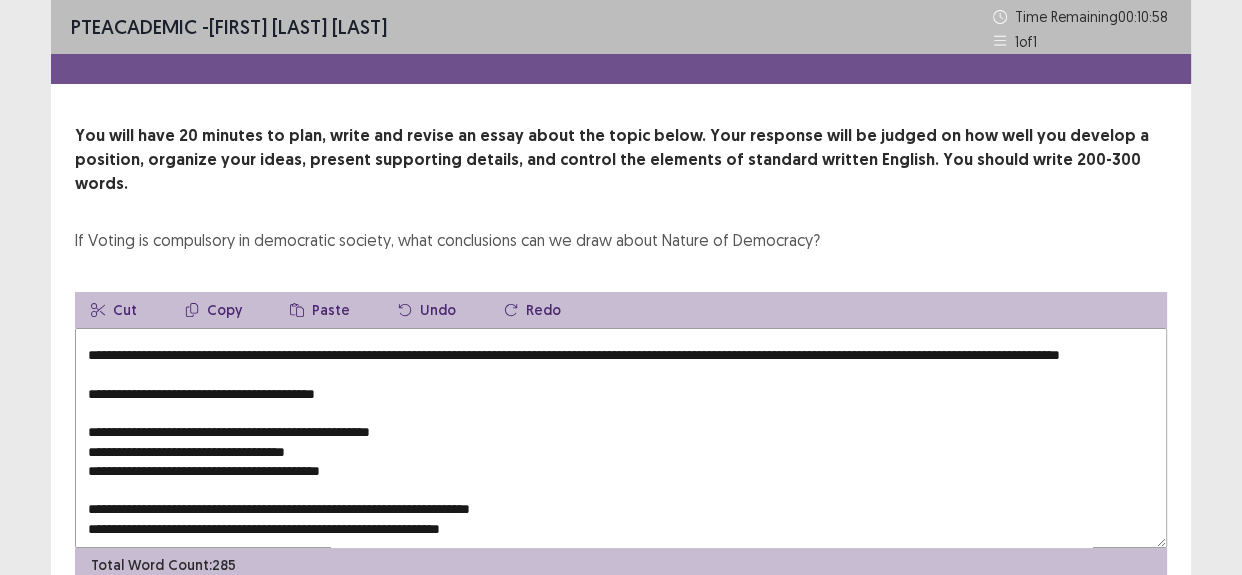 drag, startPoint x: 398, startPoint y: 446, endPoint x: 67, endPoint y: 449, distance: 331.01358 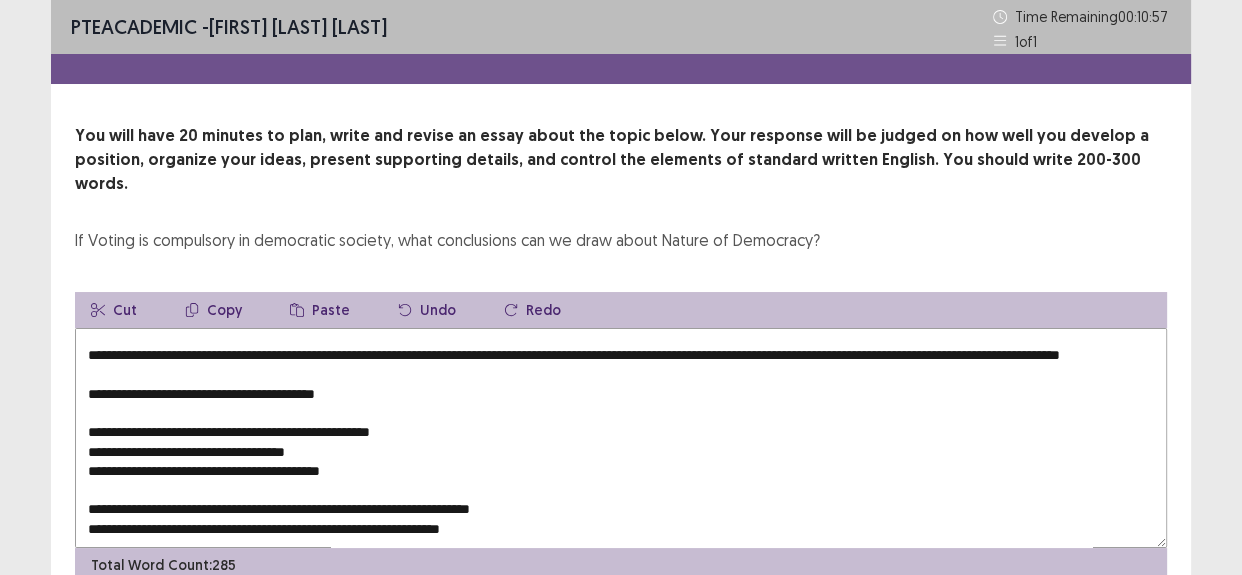 click on "Copy" at bounding box center (213, 310) 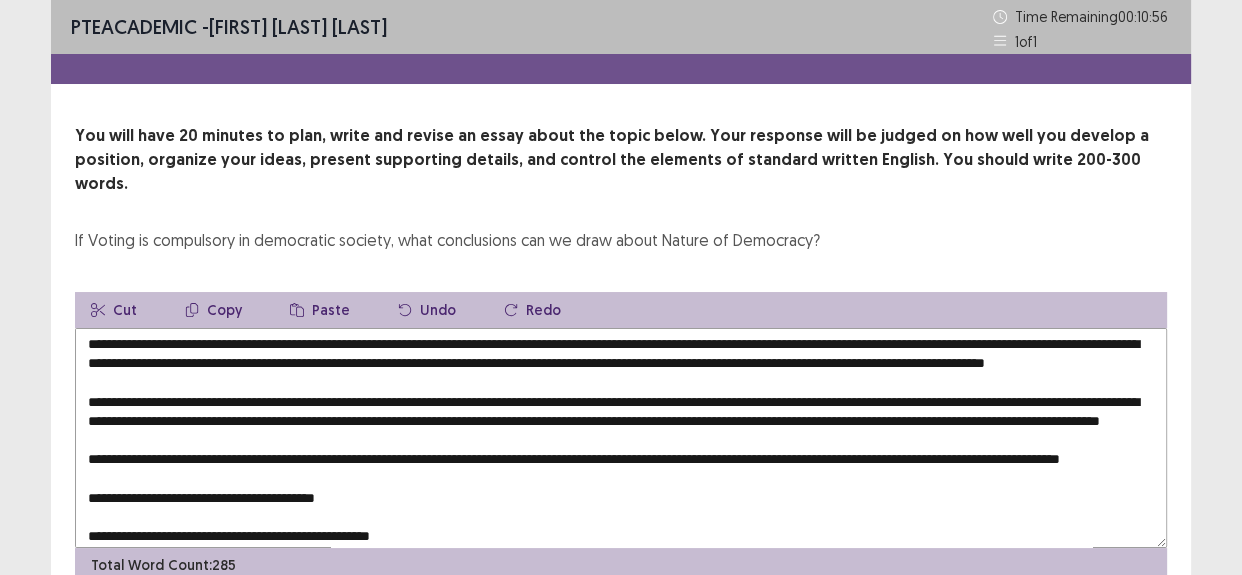 scroll, scrollTop: 59, scrollLeft: 0, axis: vertical 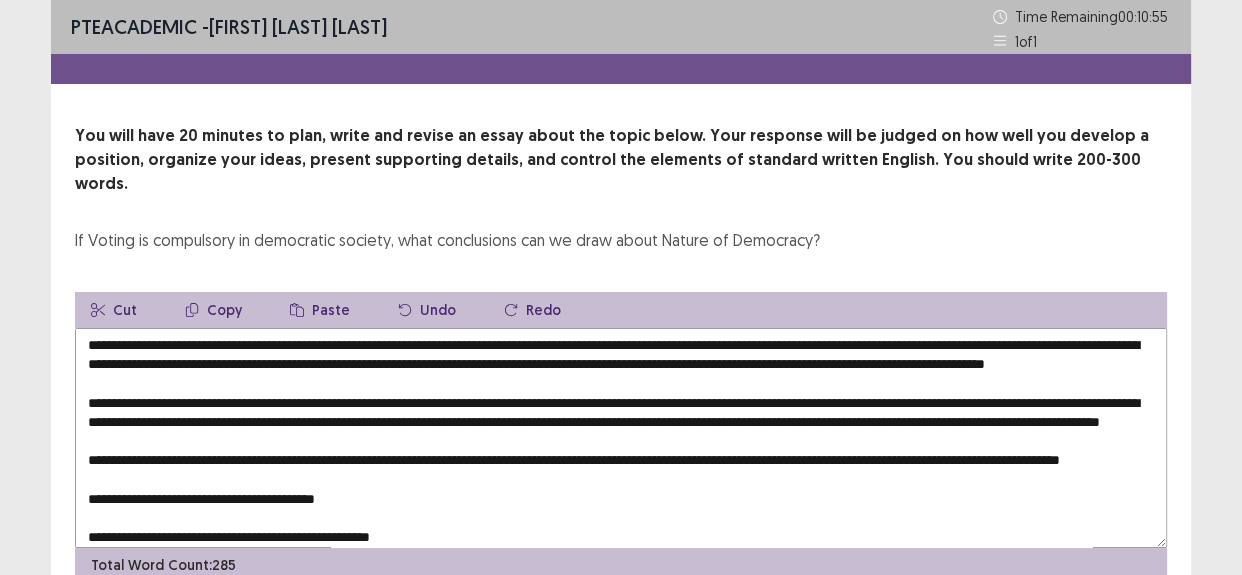 click at bounding box center [621, 438] 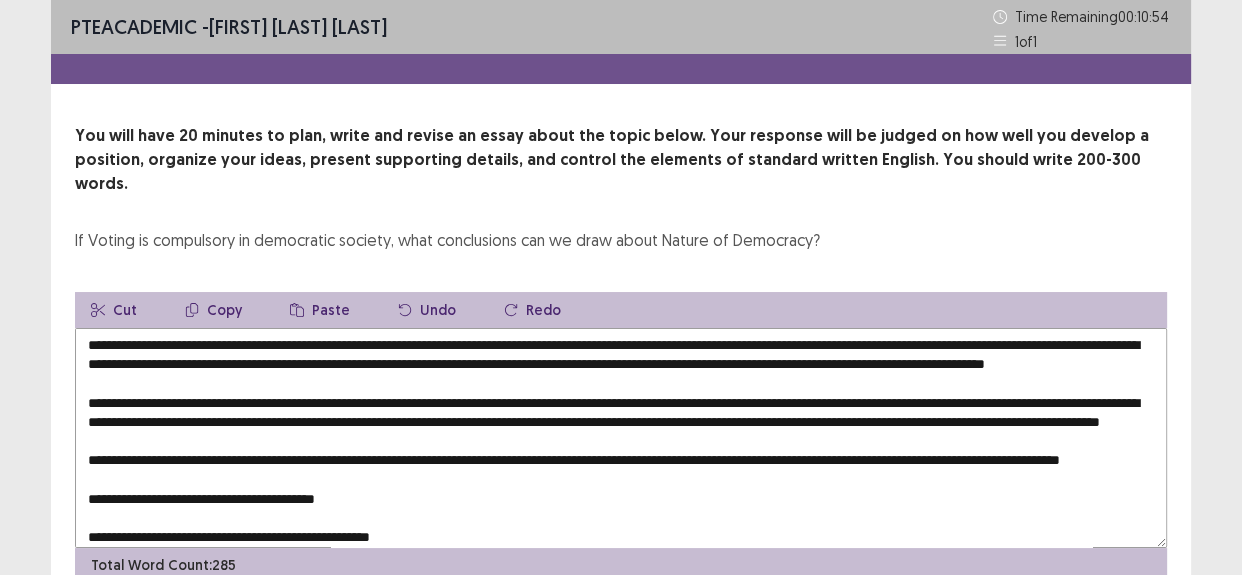 click on "Paste" at bounding box center (320, 310) 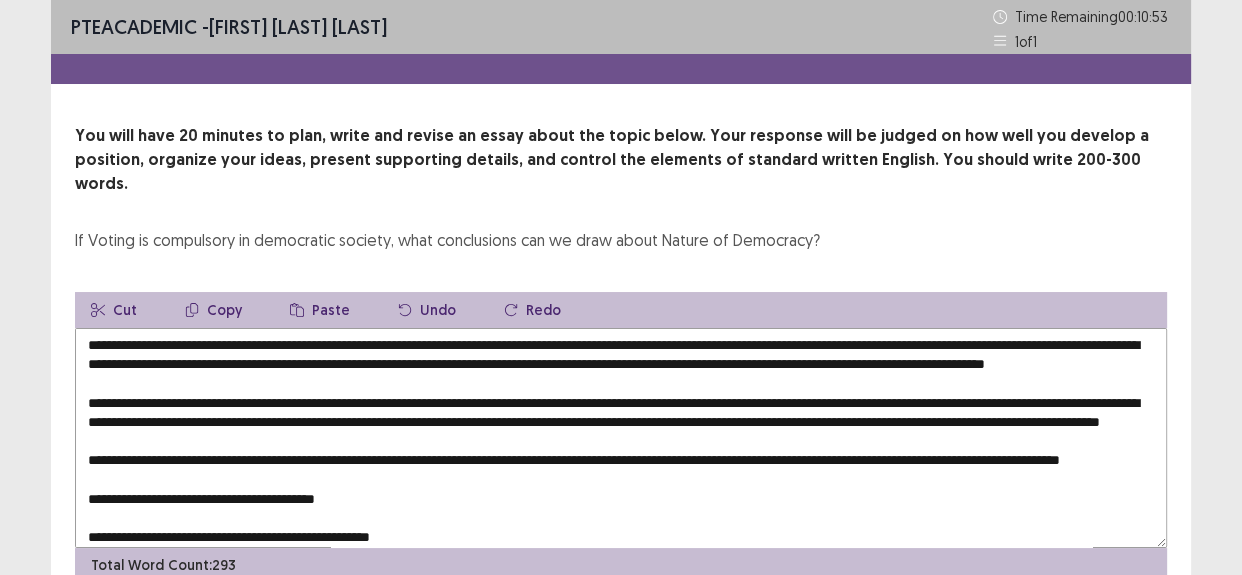 scroll, scrollTop: 240, scrollLeft: 0, axis: vertical 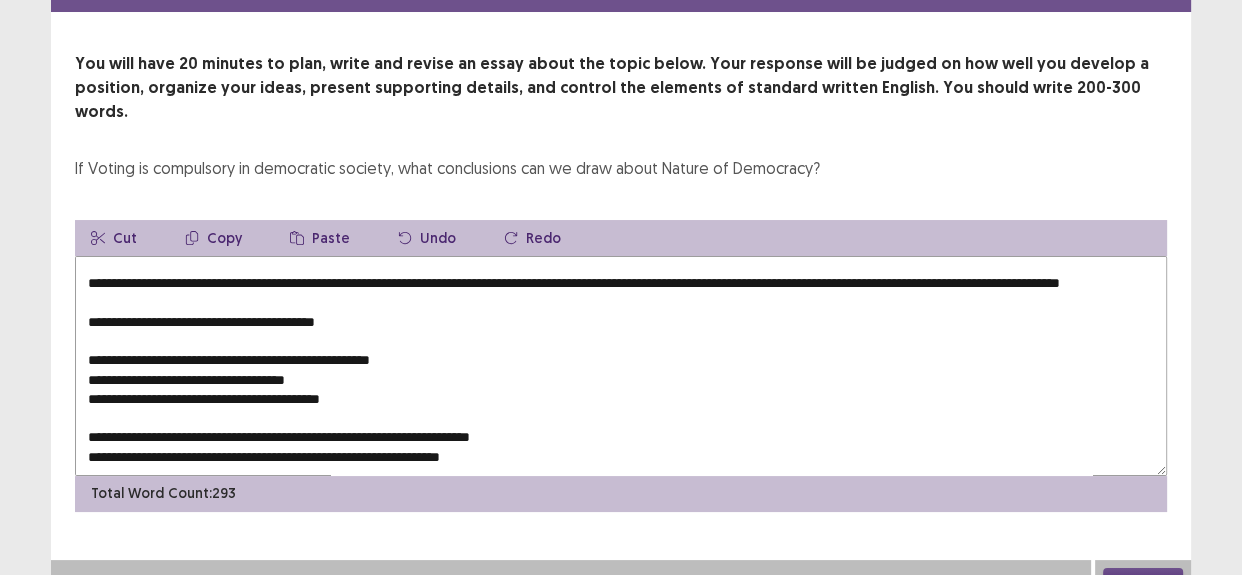 drag, startPoint x: 574, startPoint y: 410, endPoint x: 78, endPoint y: 415, distance: 496.0252 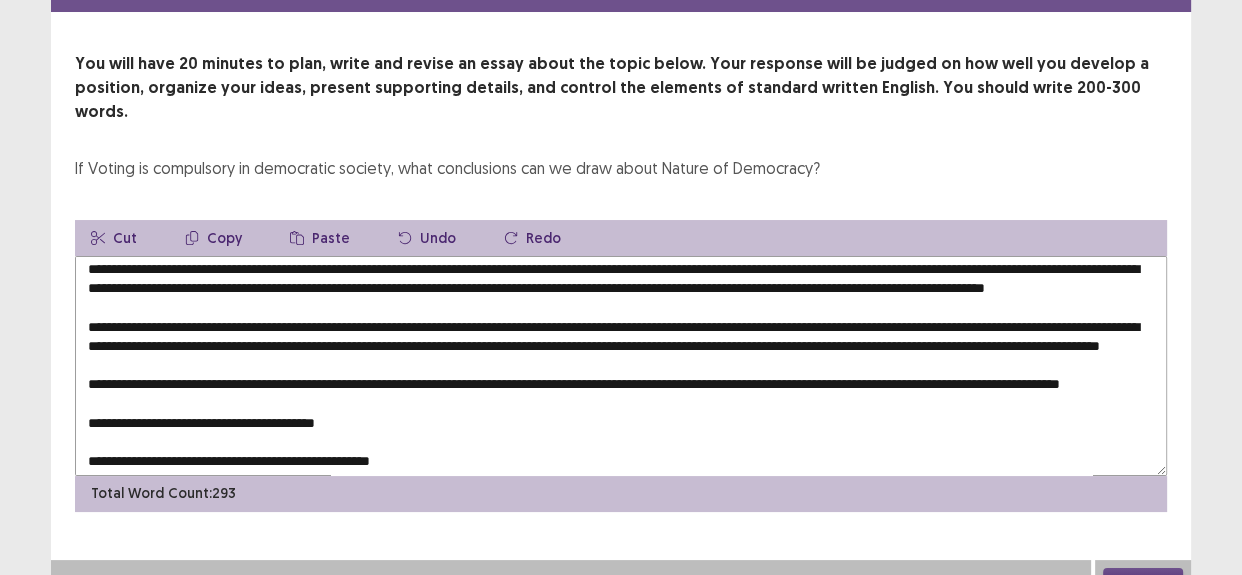 scroll, scrollTop: 90, scrollLeft: 0, axis: vertical 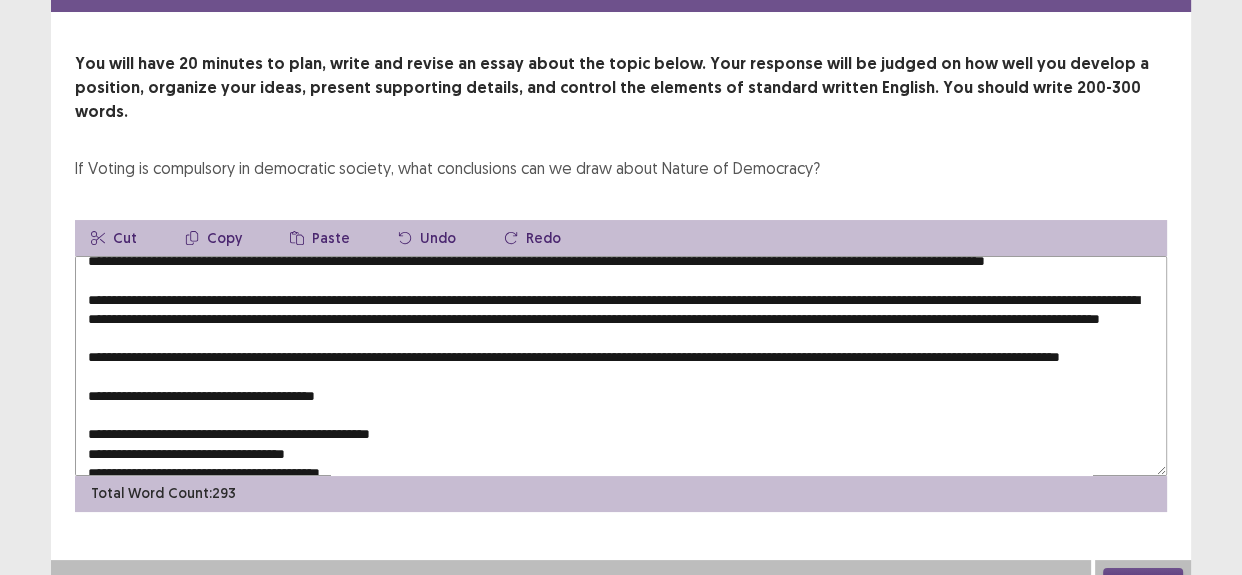 click at bounding box center [621, 366] 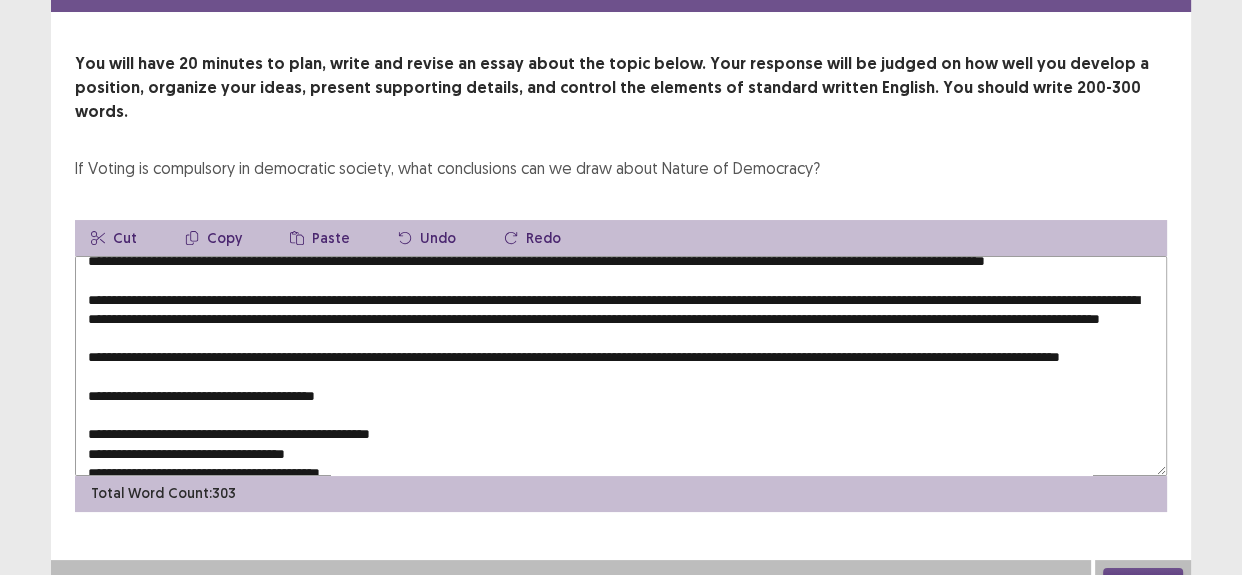 scroll, scrollTop: 0, scrollLeft: 0, axis: both 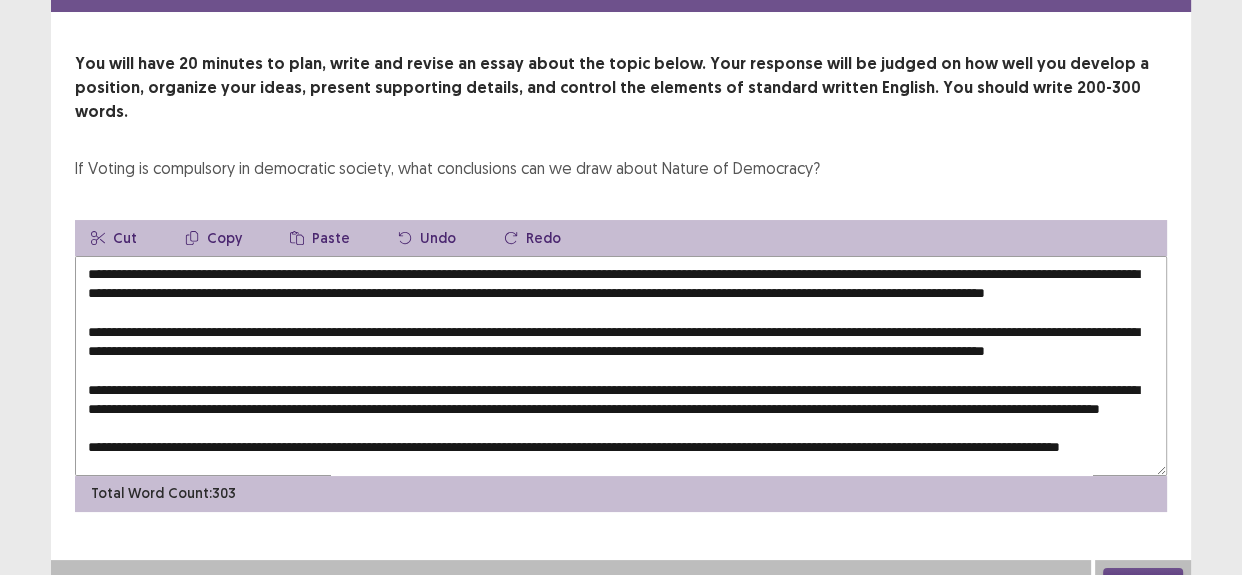 click at bounding box center (621, 366) 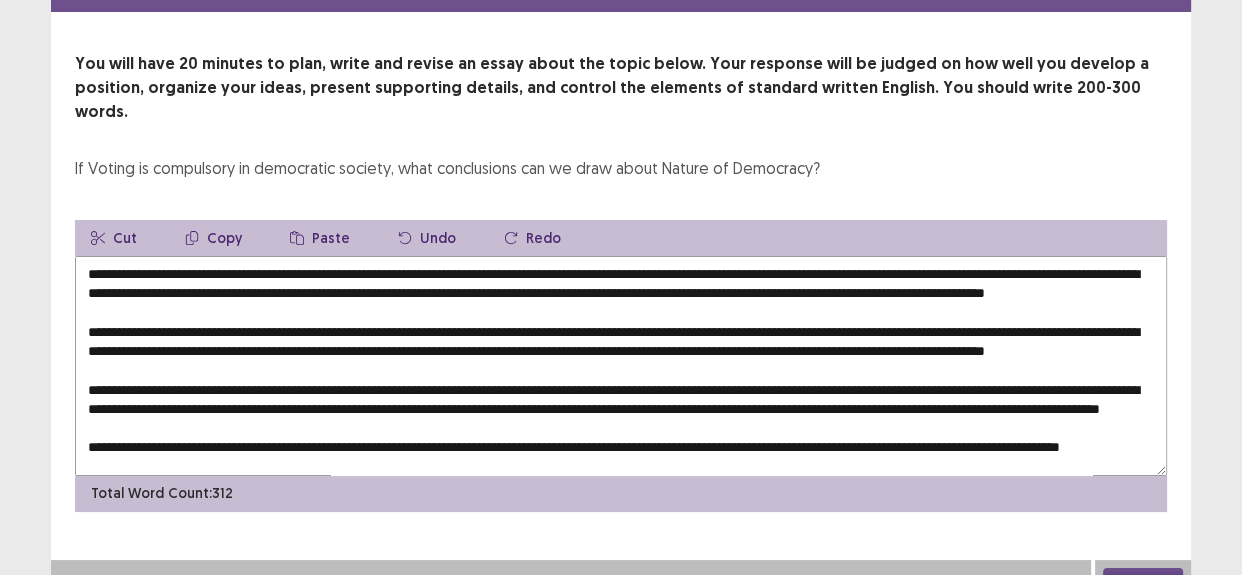 scroll, scrollTop: 240, scrollLeft: 0, axis: vertical 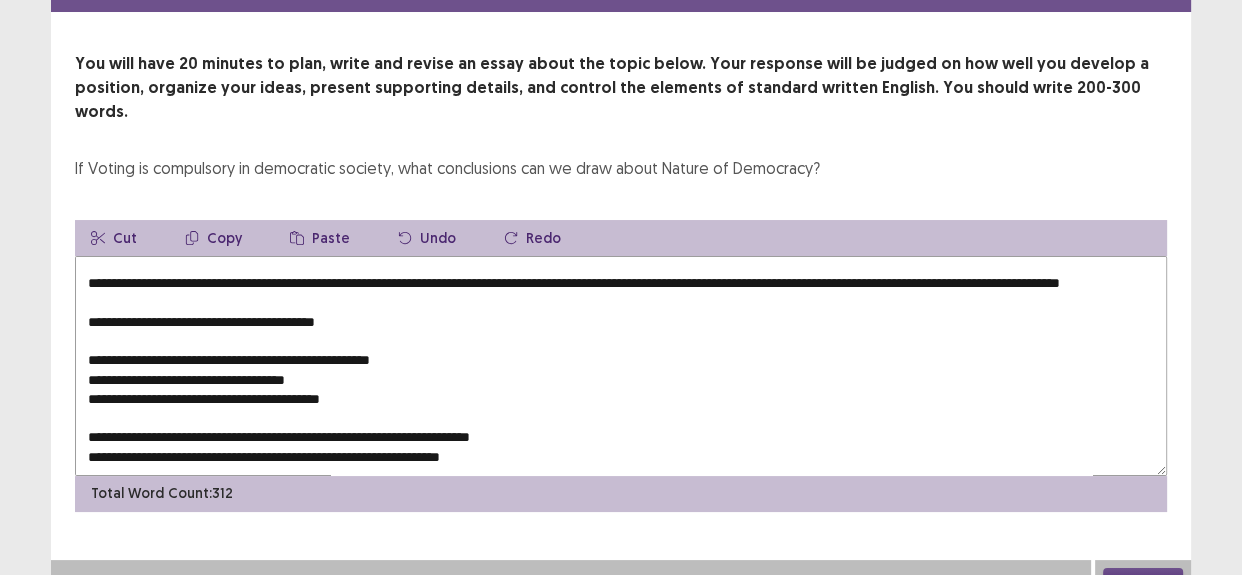drag, startPoint x: 559, startPoint y: 432, endPoint x: 81, endPoint y: 434, distance: 478.00418 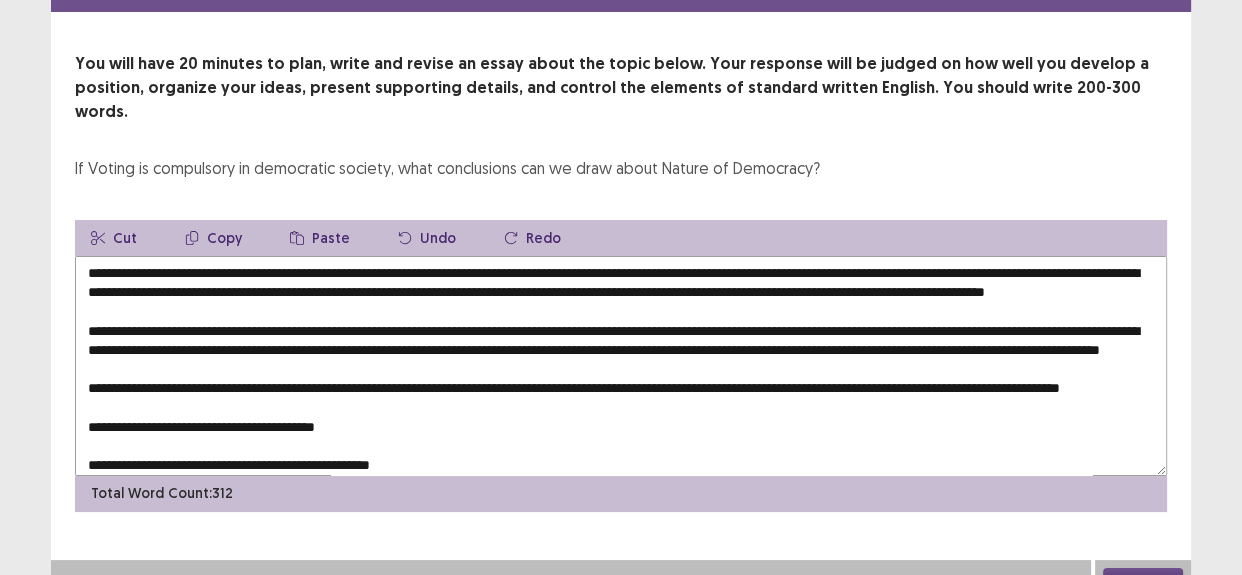 scroll, scrollTop: 0, scrollLeft: 0, axis: both 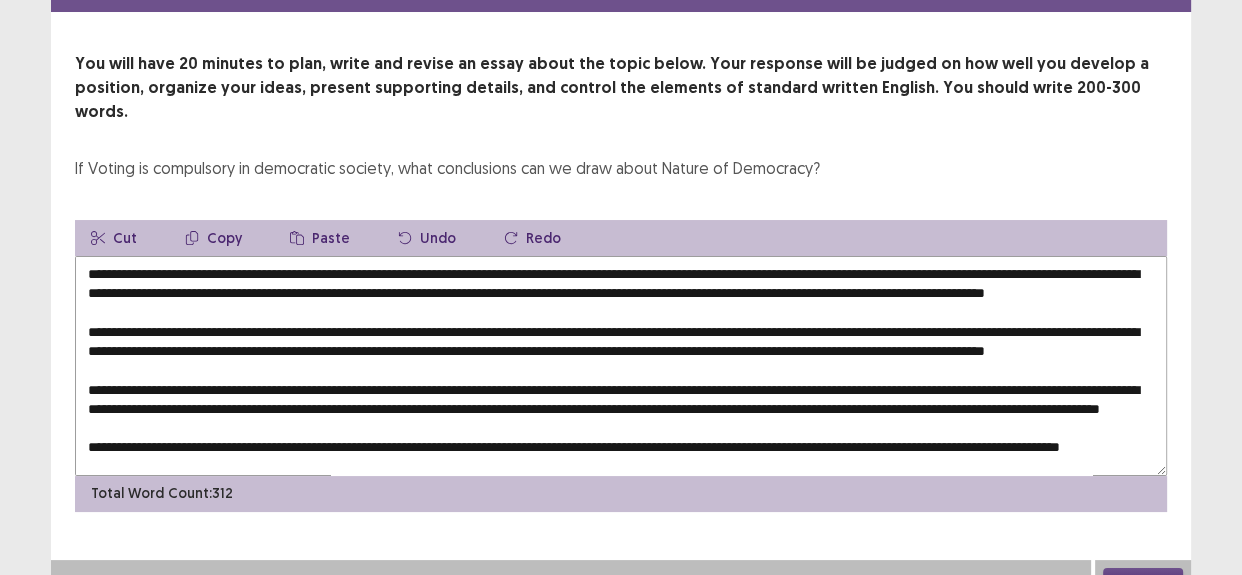 click at bounding box center (621, 366) 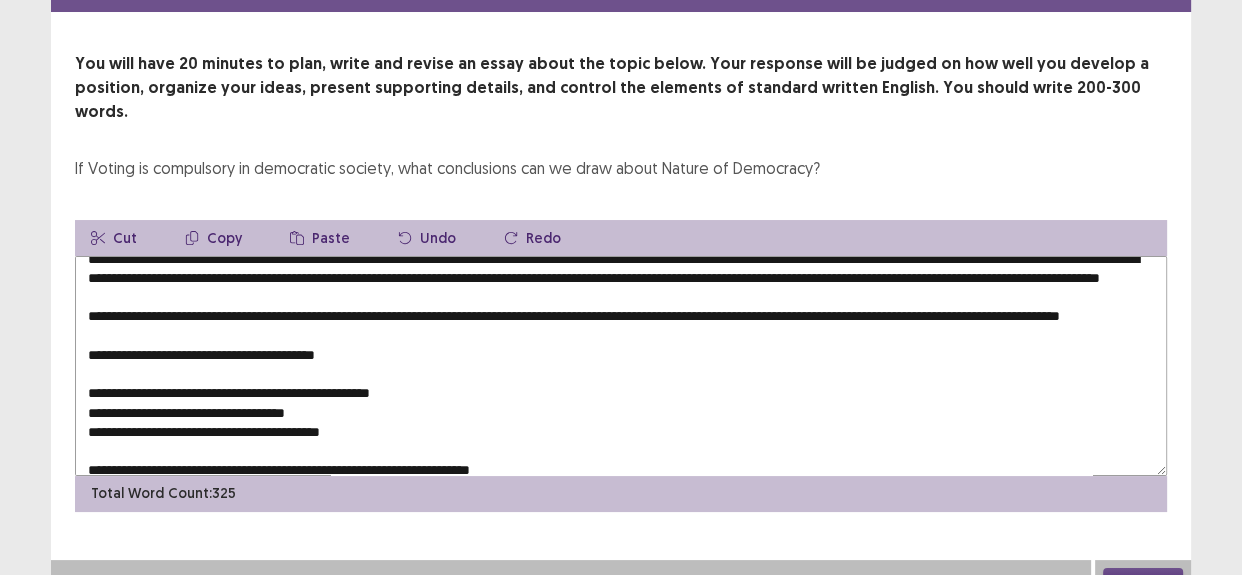 scroll, scrollTop: 260, scrollLeft: 0, axis: vertical 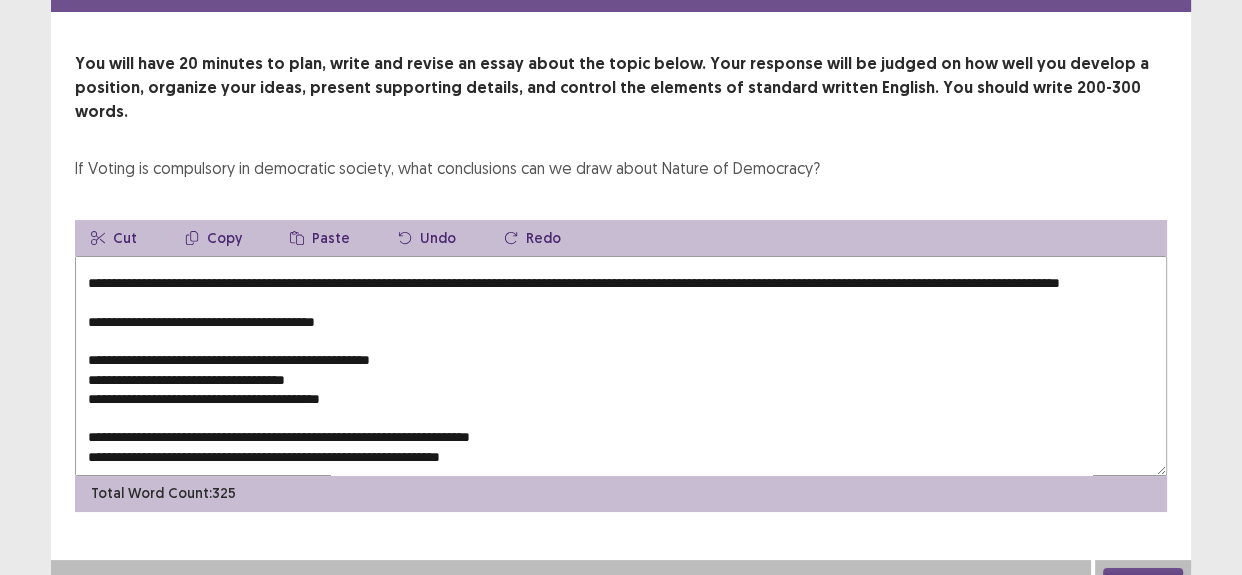 drag, startPoint x: 577, startPoint y: 436, endPoint x: 66, endPoint y: 300, distance: 528.7882 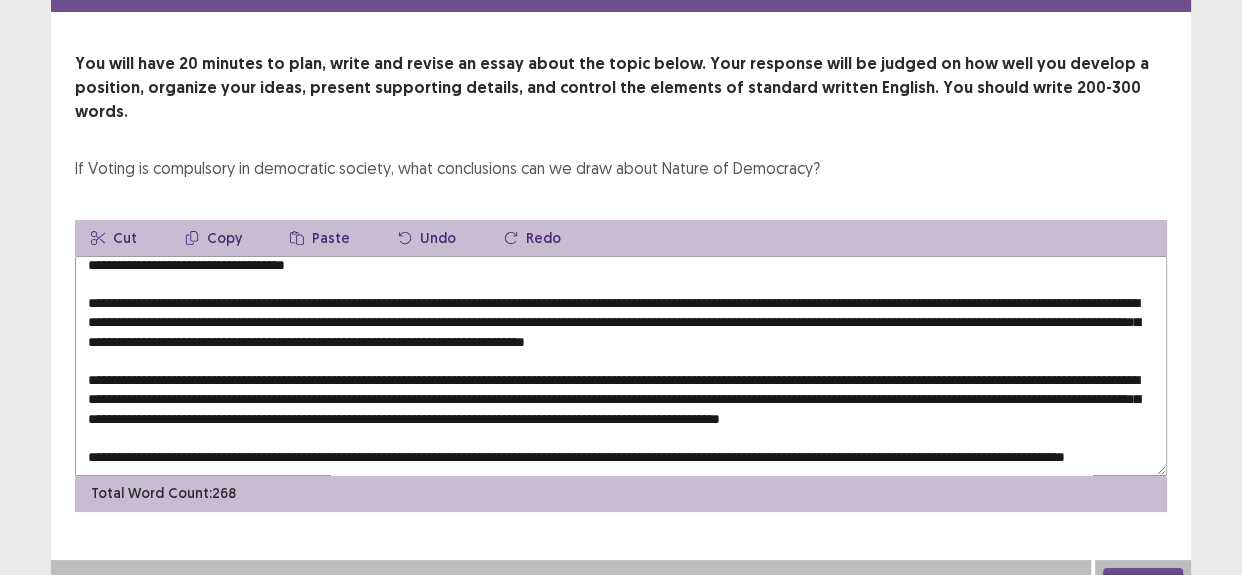scroll, scrollTop: 14, scrollLeft: 0, axis: vertical 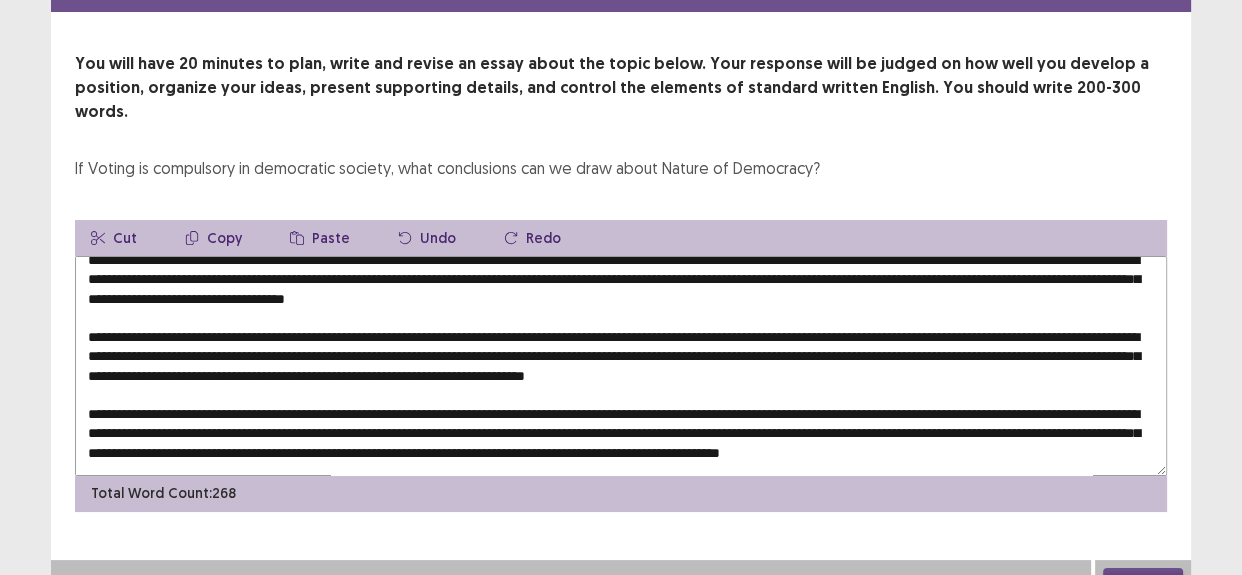 click at bounding box center (621, 366) 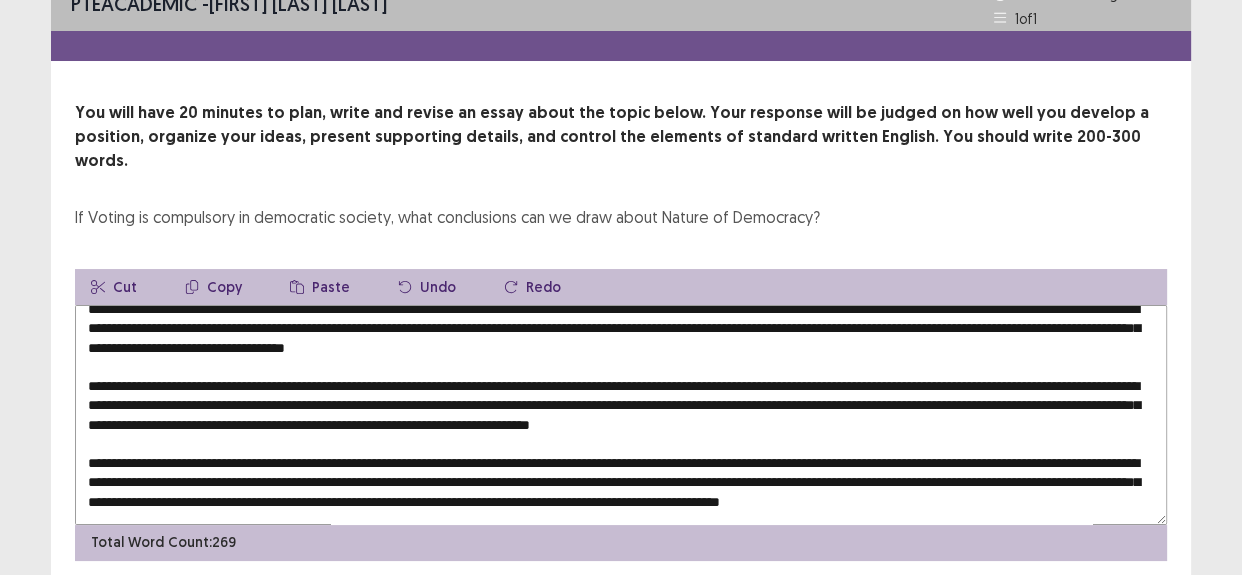 scroll, scrollTop: 0, scrollLeft: 0, axis: both 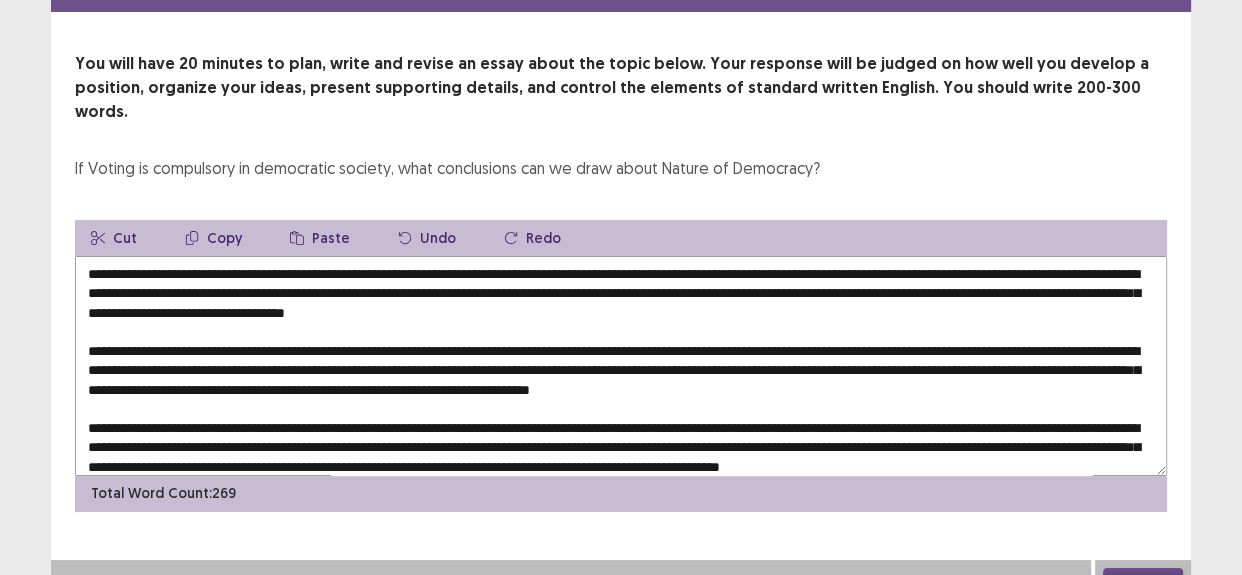 drag, startPoint x: 918, startPoint y: 270, endPoint x: 839, endPoint y: 269, distance: 79.00633 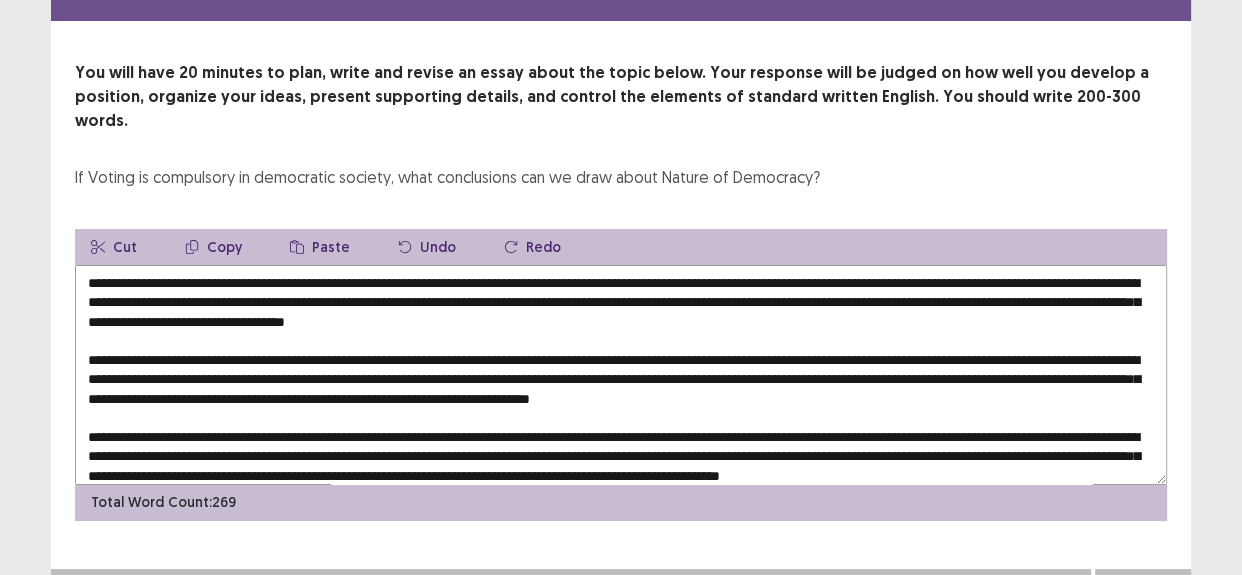 click at bounding box center (621, 375) 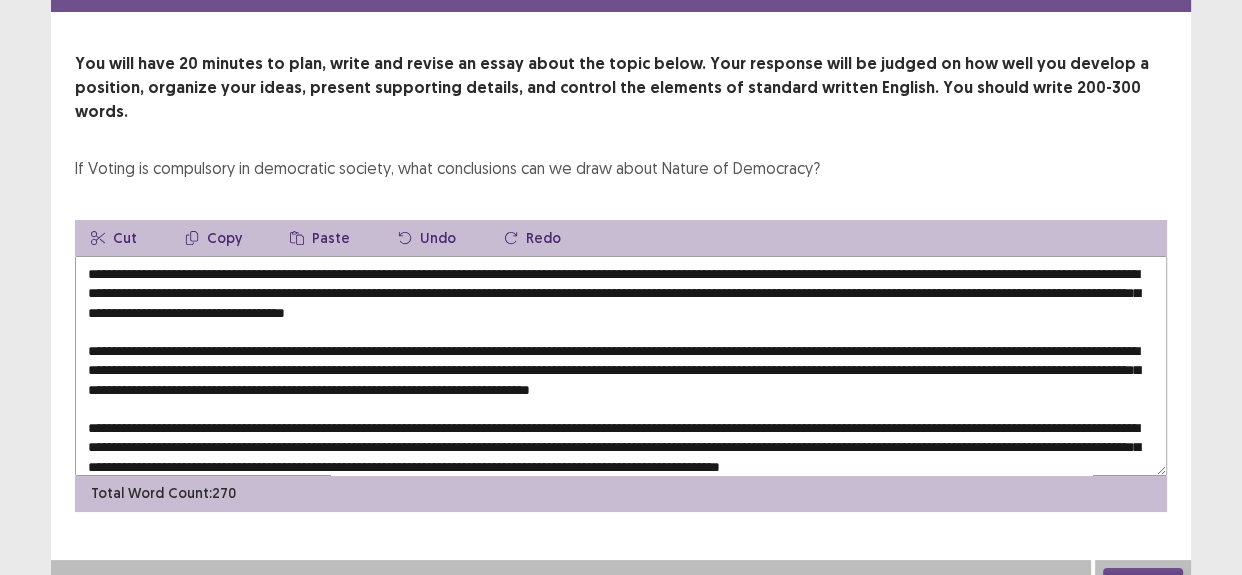 click at bounding box center [621, 366] 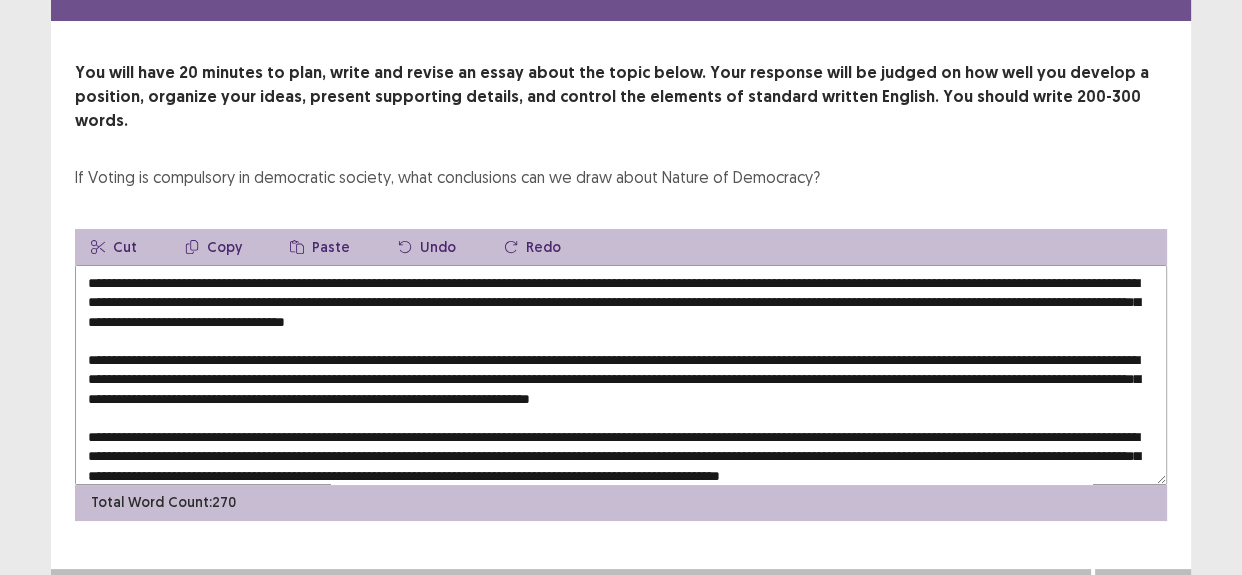 click at bounding box center (621, 375) 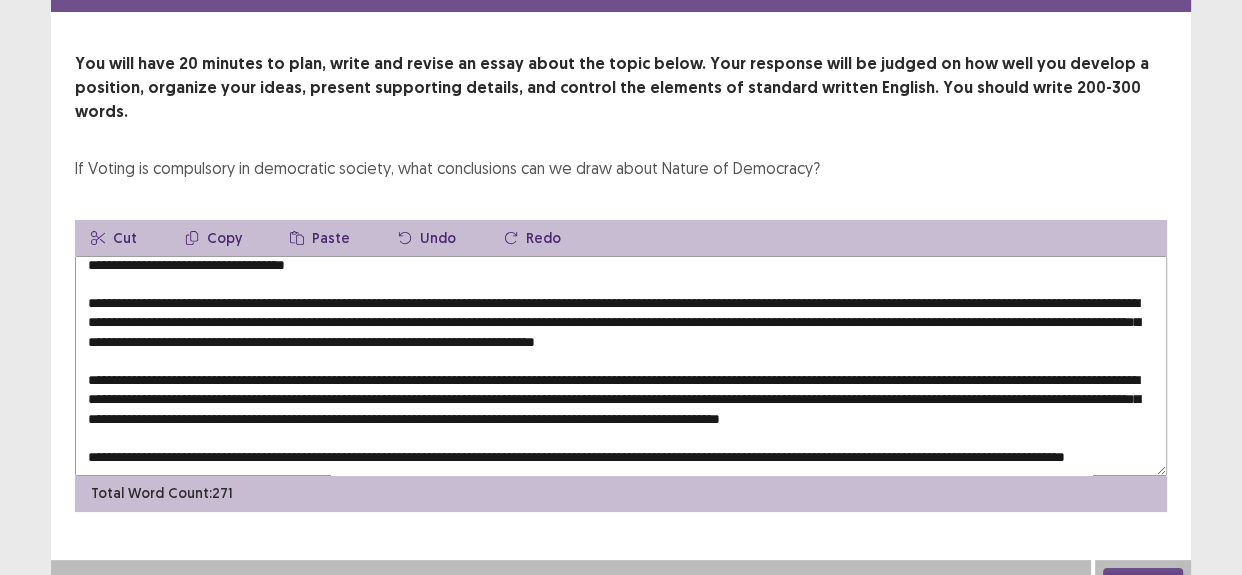 scroll, scrollTop: 90, scrollLeft: 0, axis: vertical 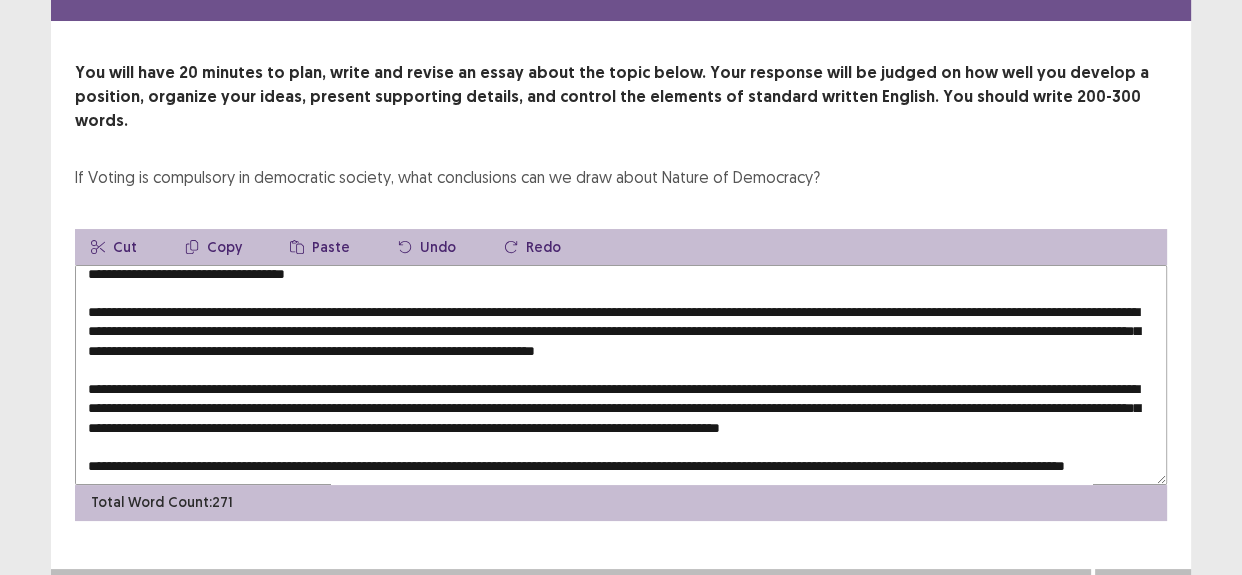 click at bounding box center (621, 375) 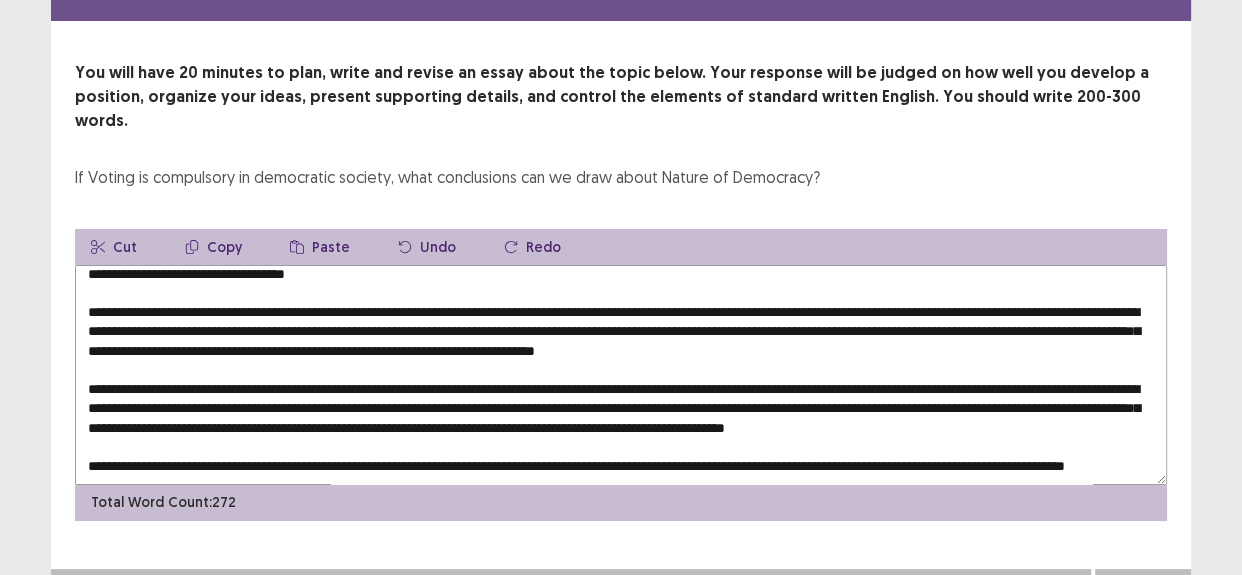 scroll, scrollTop: 0, scrollLeft: 0, axis: both 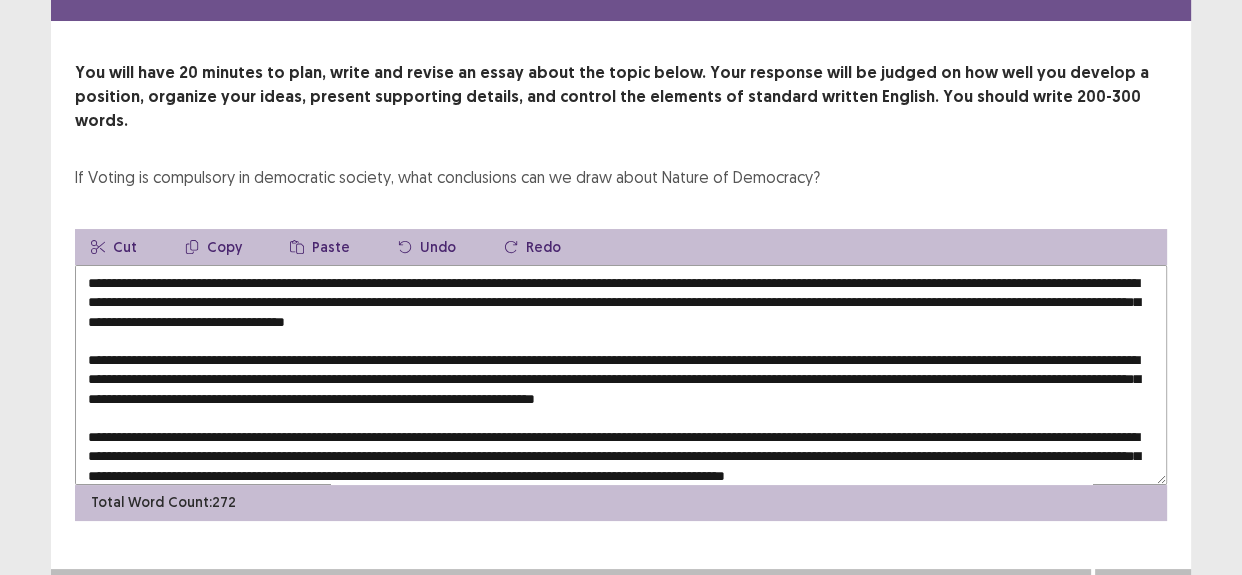 click at bounding box center [621, 375] 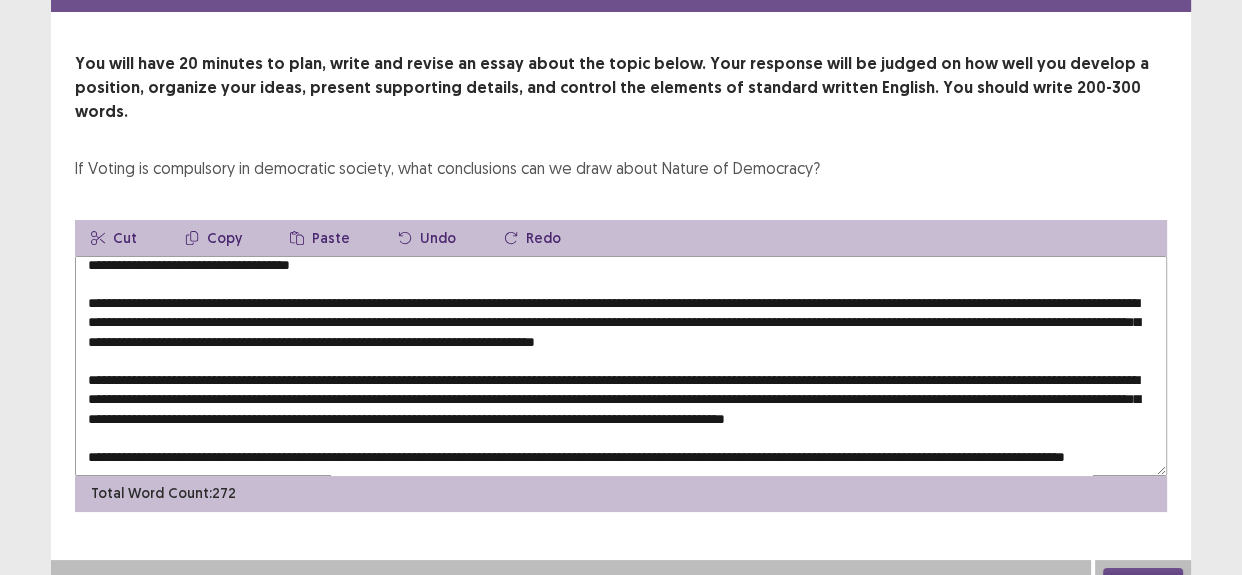 scroll, scrollTop: 105, scrollLeft: 0, axis: vertical 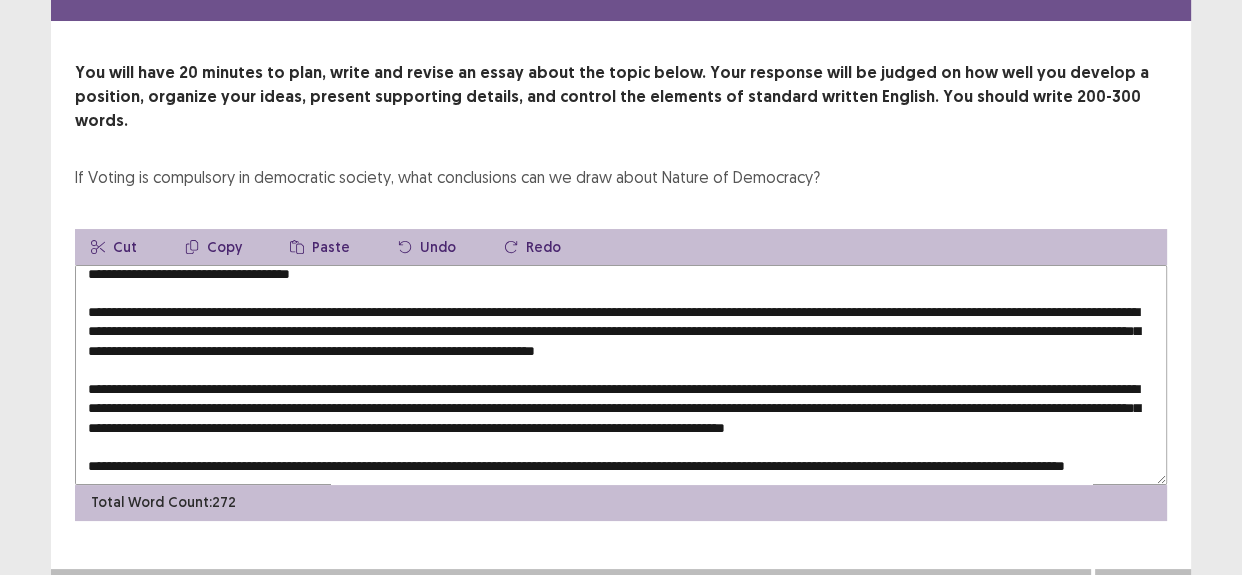 click at bounding box center (621, 375) 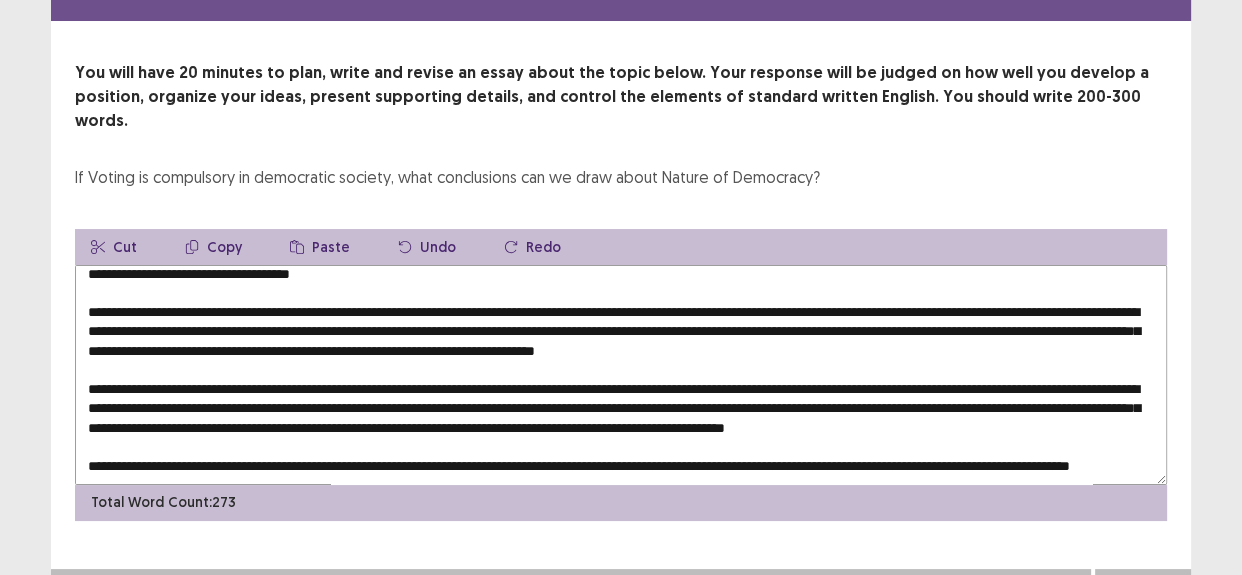 click at bounding box center (621, 375) 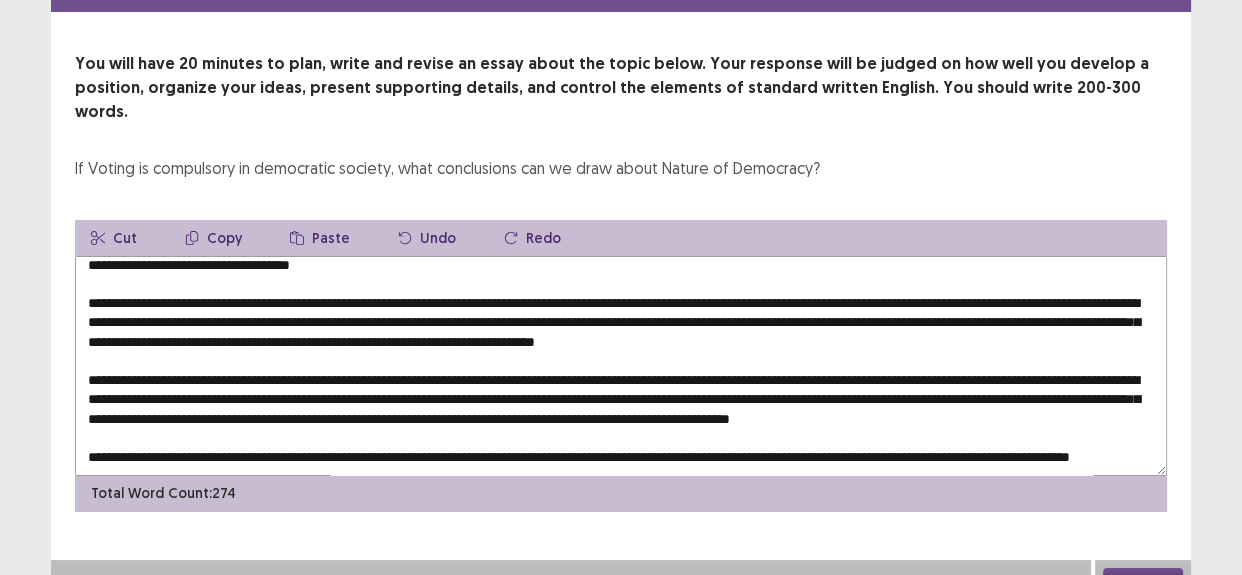 click at bounding box center (621, 366) 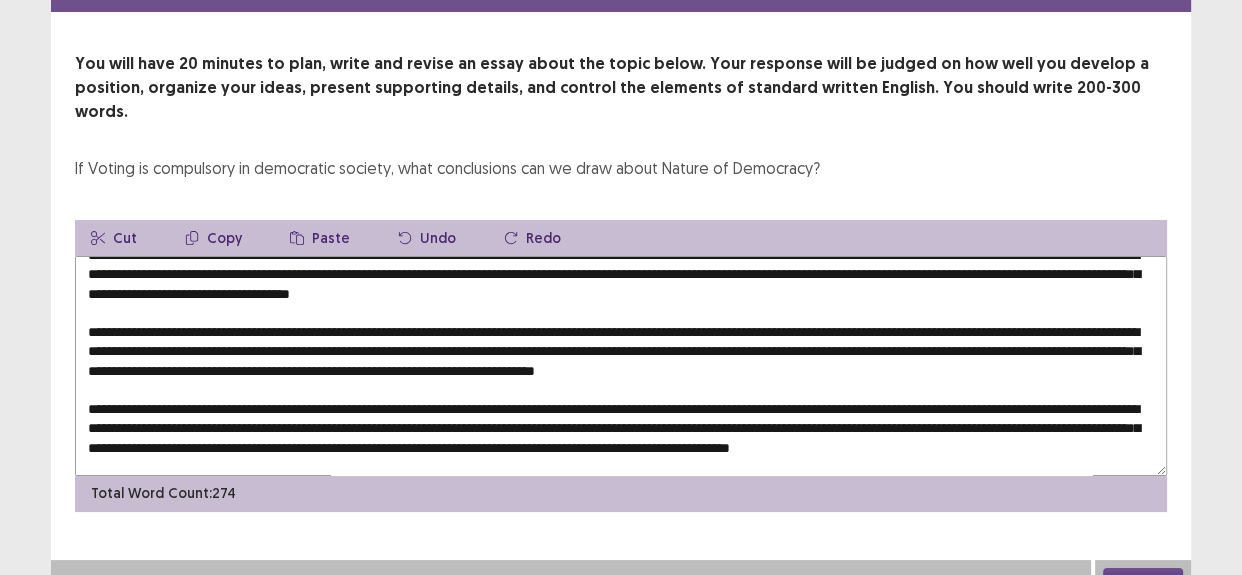 scroll, scrollTop: 0, scrollLeft: 0, axis: both 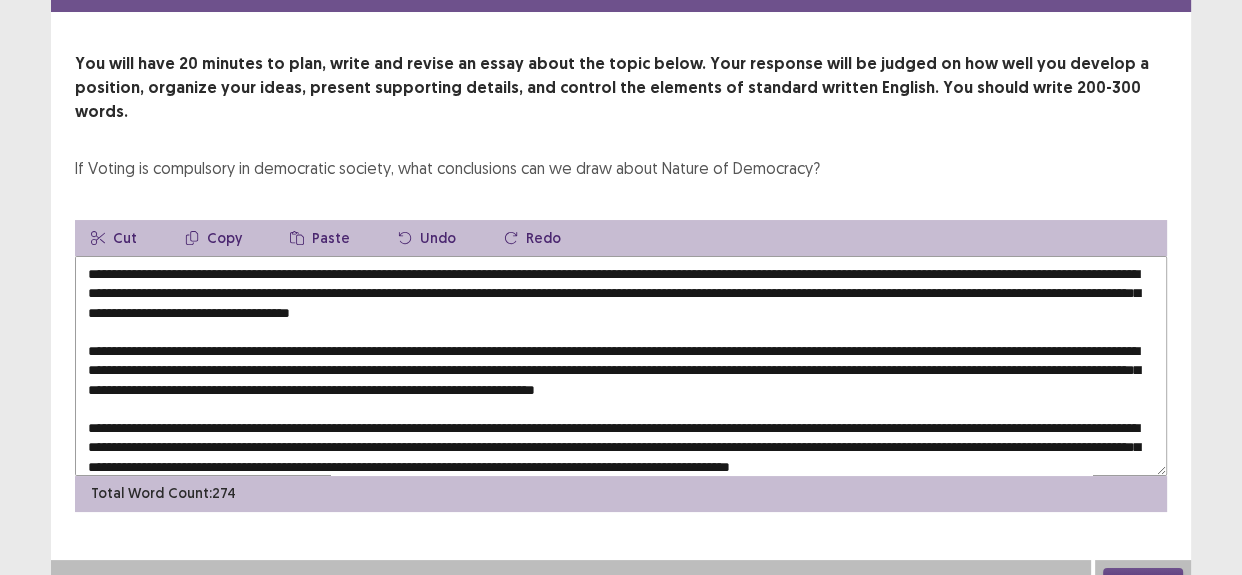 type on "**********" 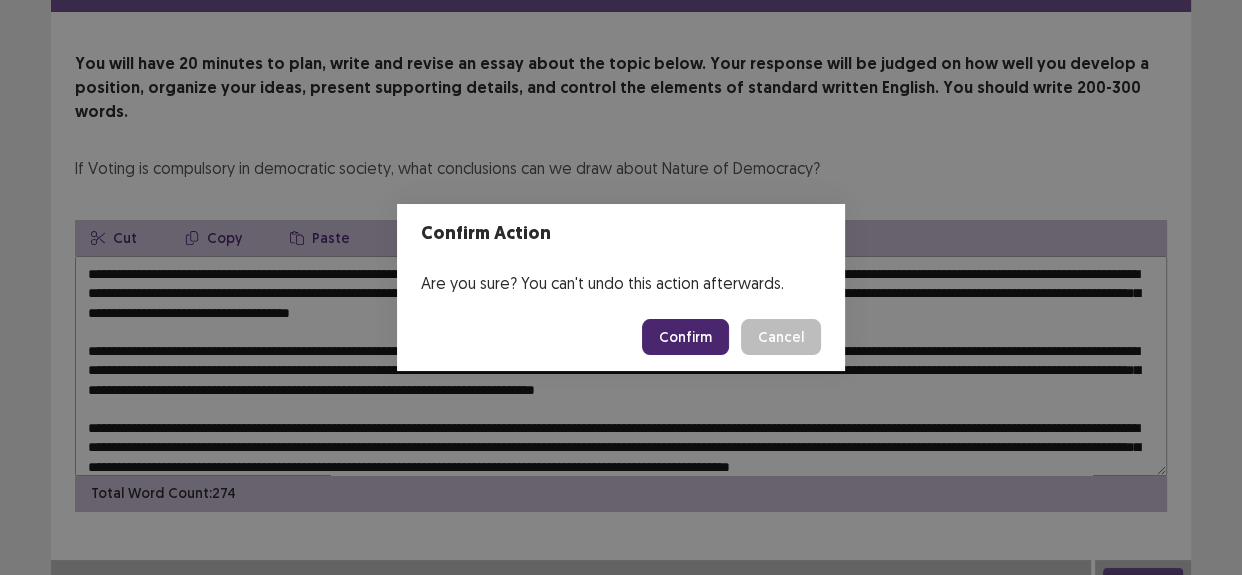 click on "Confirm" at bounding box center (685, 337) 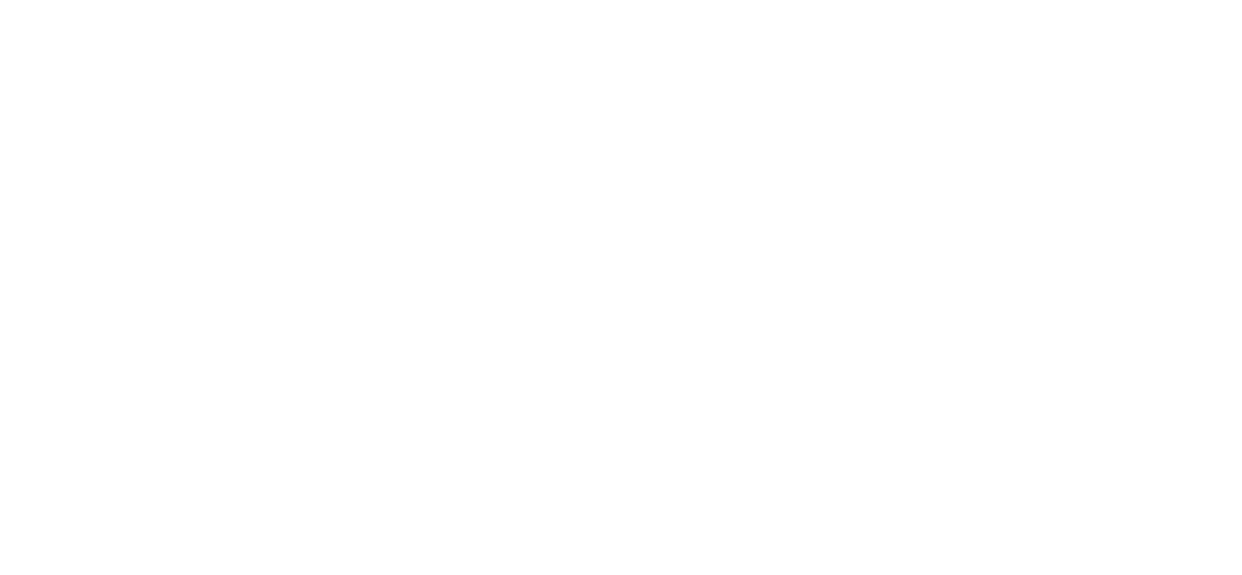 scroll, scrollTop: 0, scrollLeft: 0, axis: both 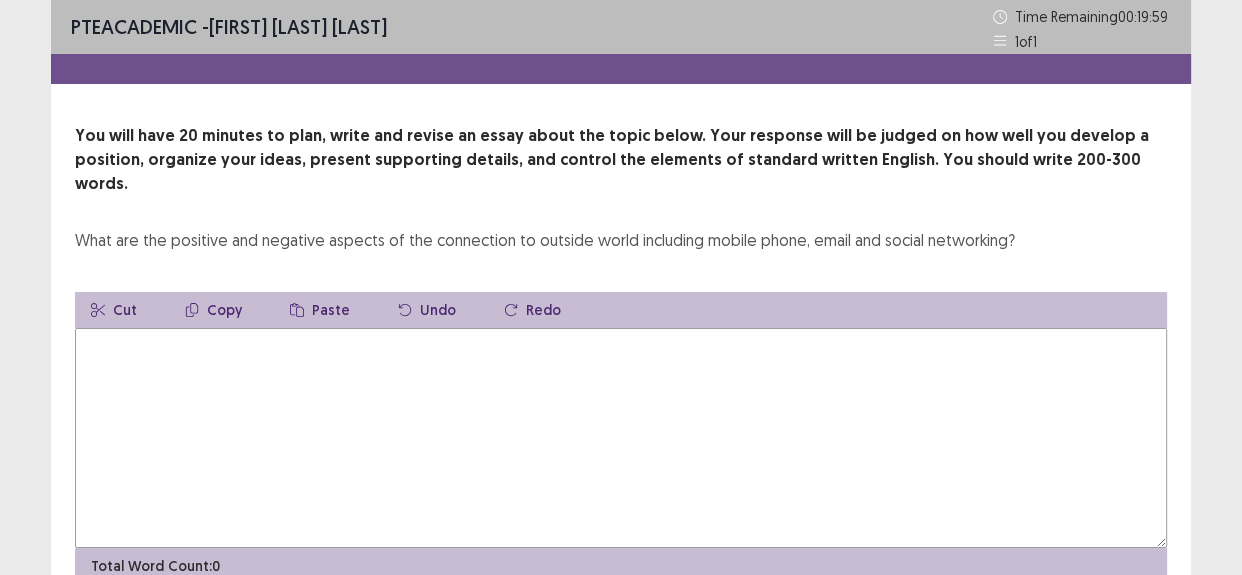 click at bounding box center [621, 438] 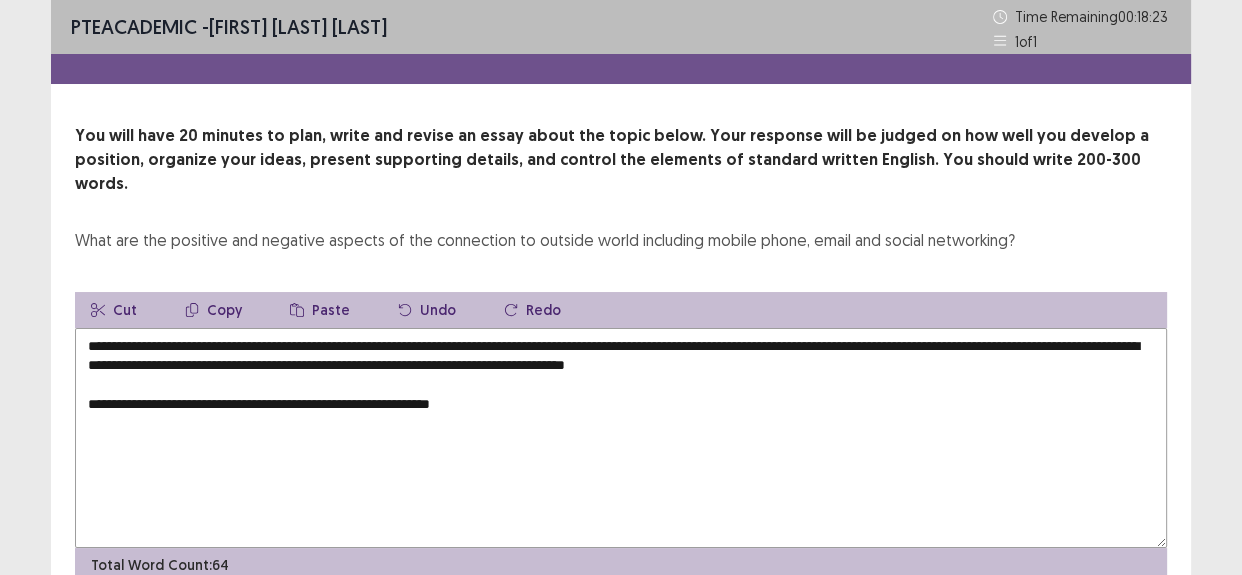 click on "**********" at bounding box center (621, 438) 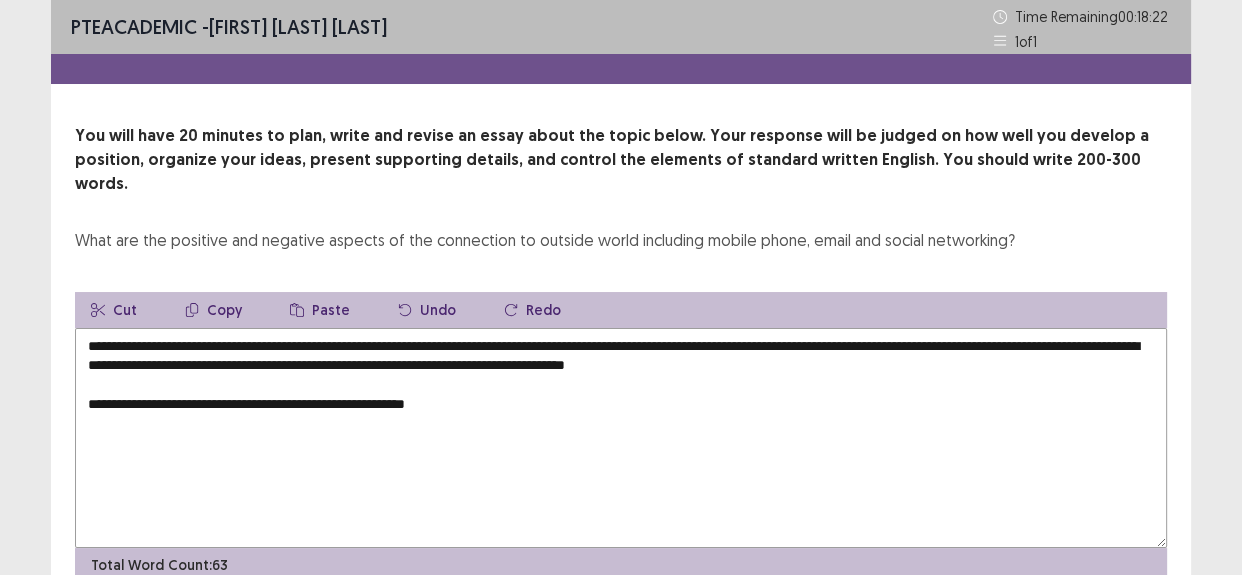 click on "**********" at bounding box center (621, 438) 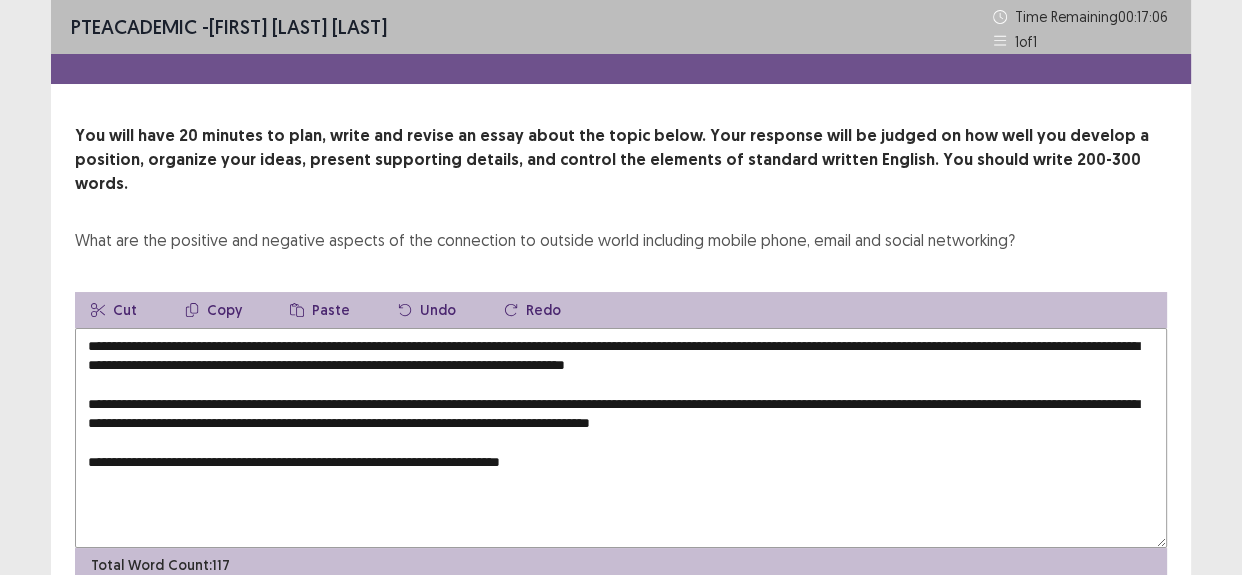 click on "**********" at bounding box center (621, 438) 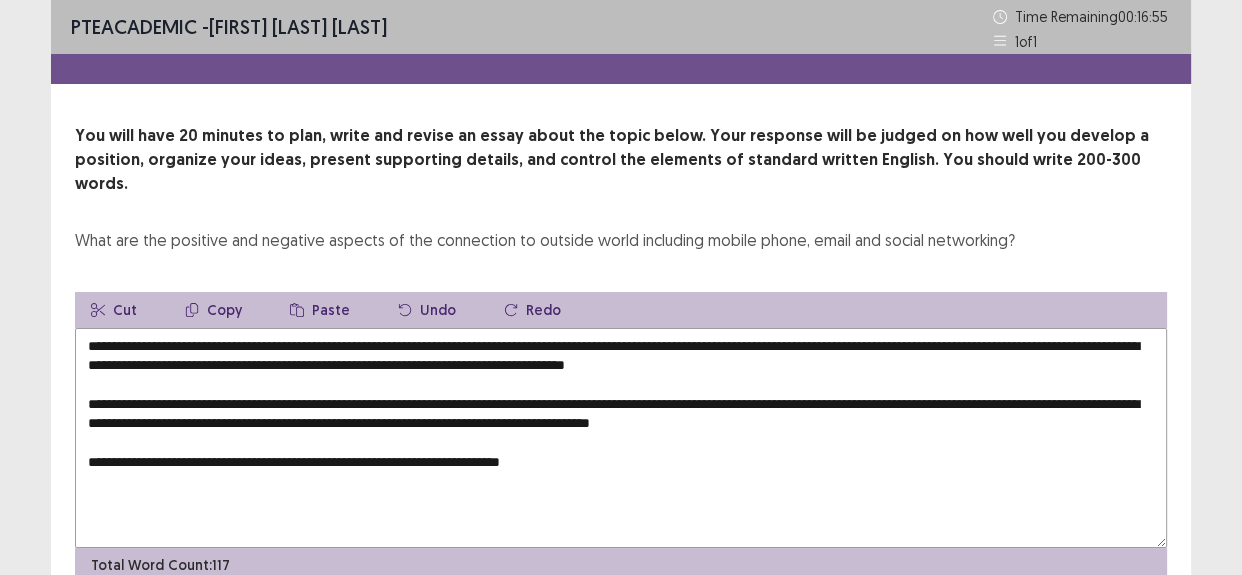 click on "**********" at bounding box center [621, 438] 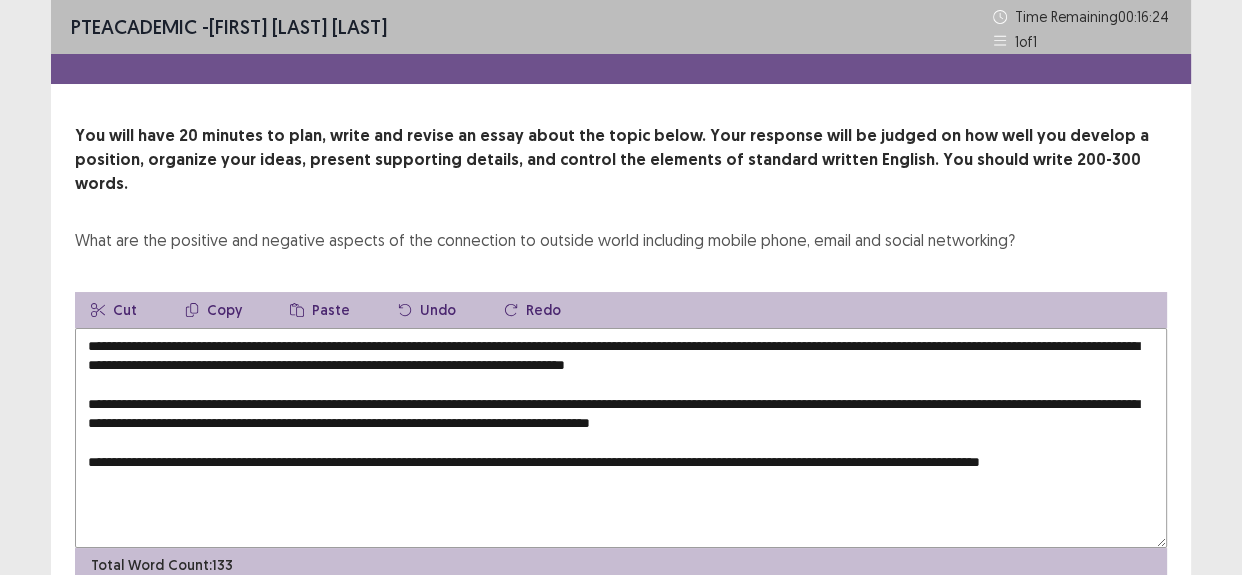 click on "**********" at bounding box center [621, 438] 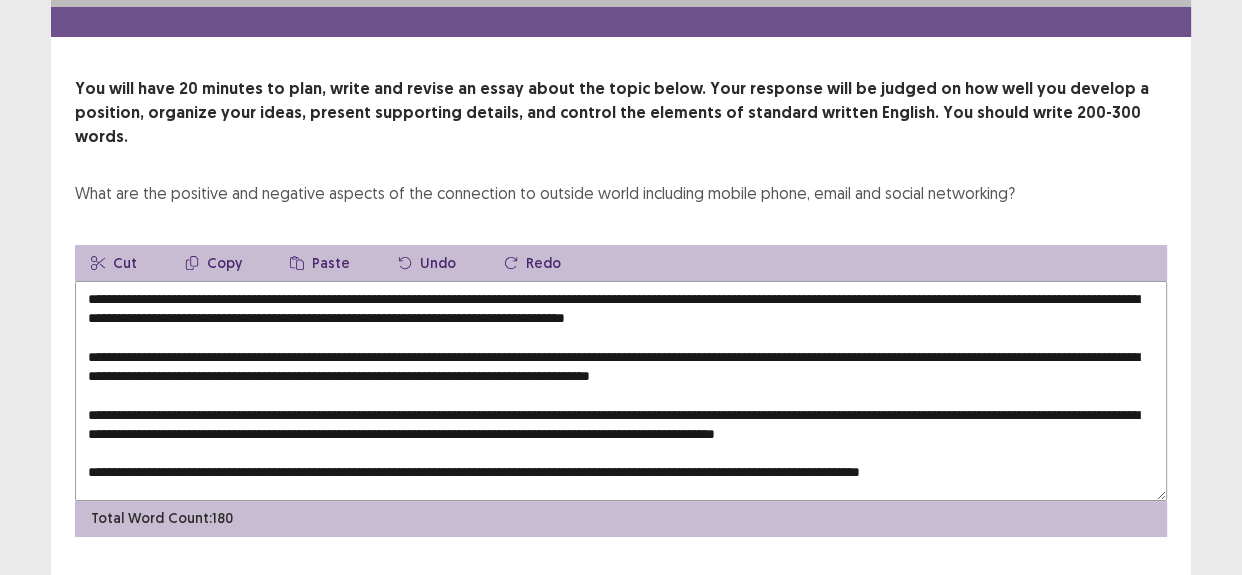 scroll, scrollTop: 72, scrollLeft: 0, axis: vertical 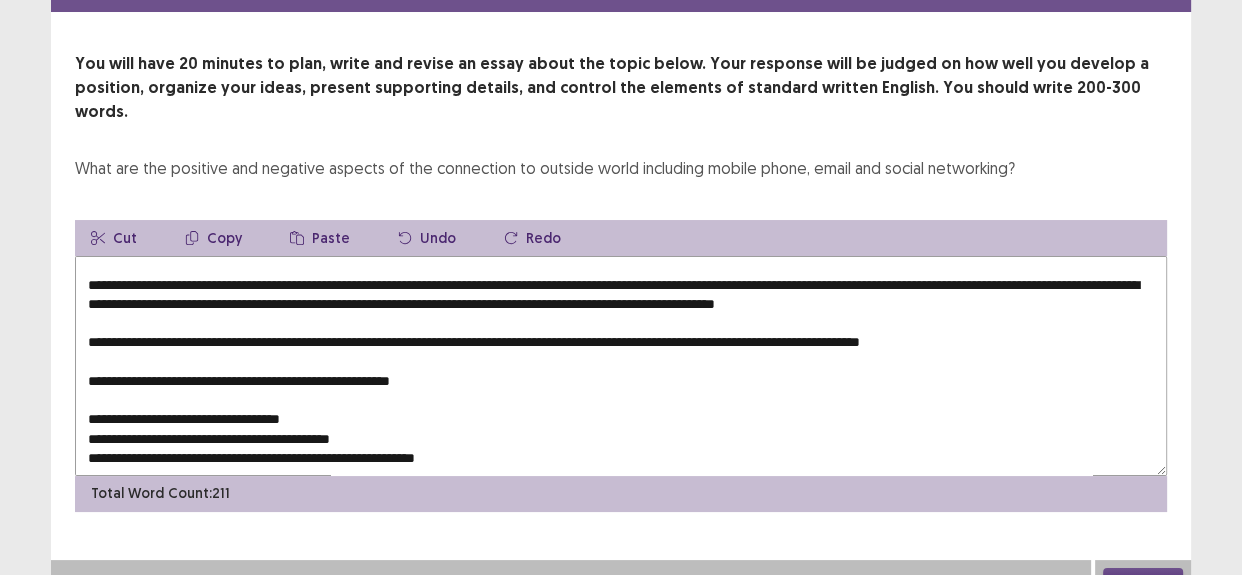 drag, startPoint x: 89, startPoint y: 441, endPoint x: 102, endPoint y: 441, distance: 13 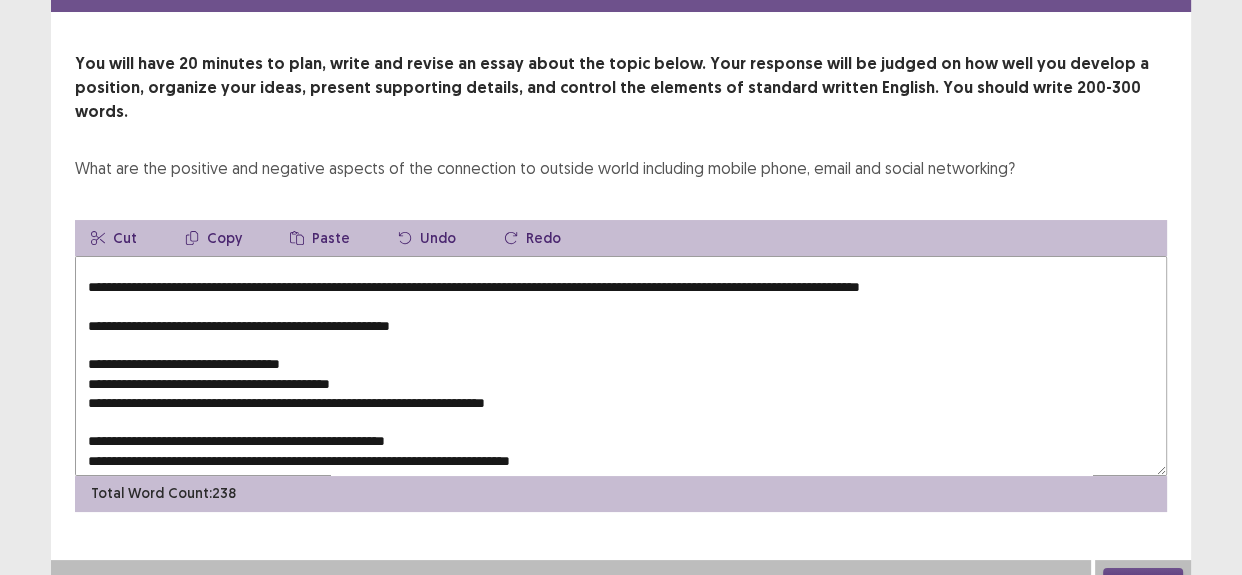 scroll, scrollTop: 163, scrollLeft: 0, axis: vertical 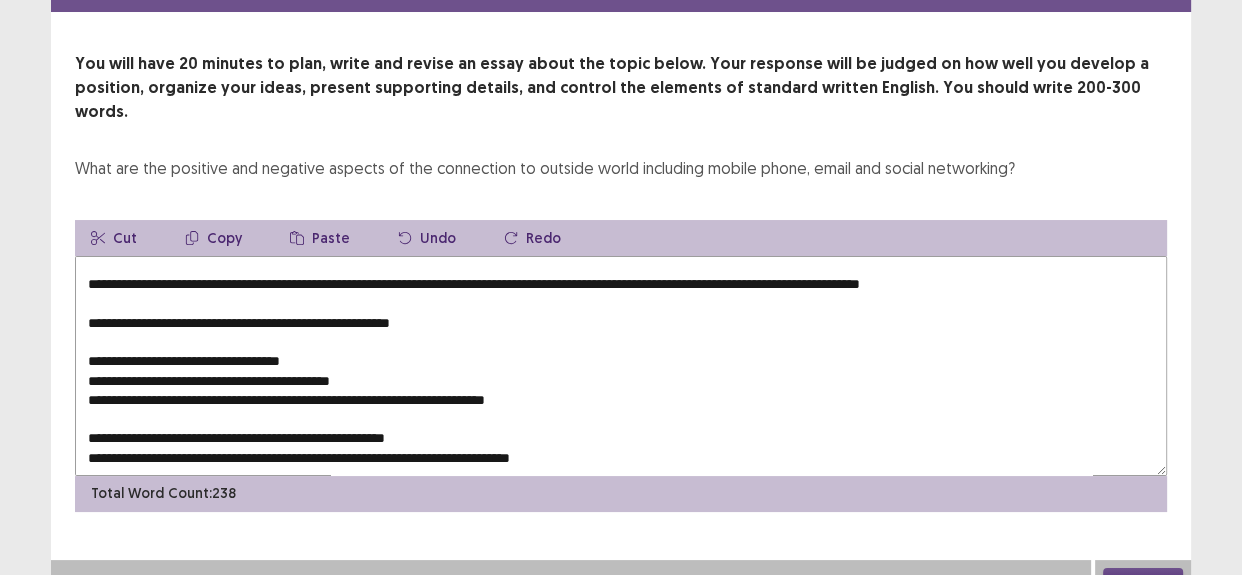 click at bounding box center (621, 366) 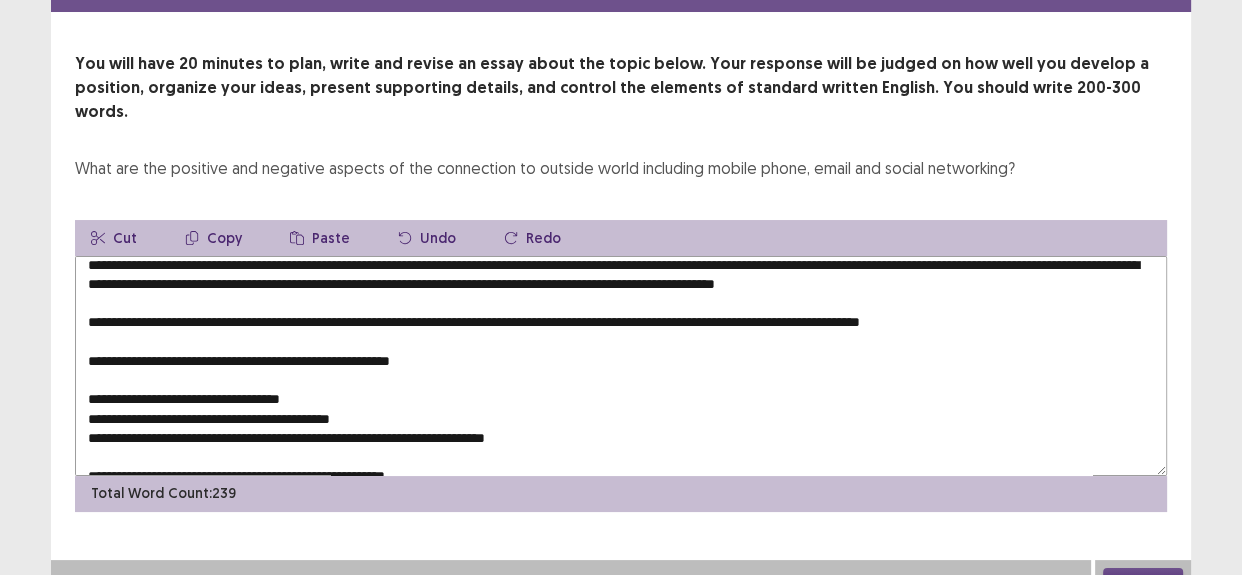scroll, scrollTop: 163, scrollLeft: 0, axis: vertical 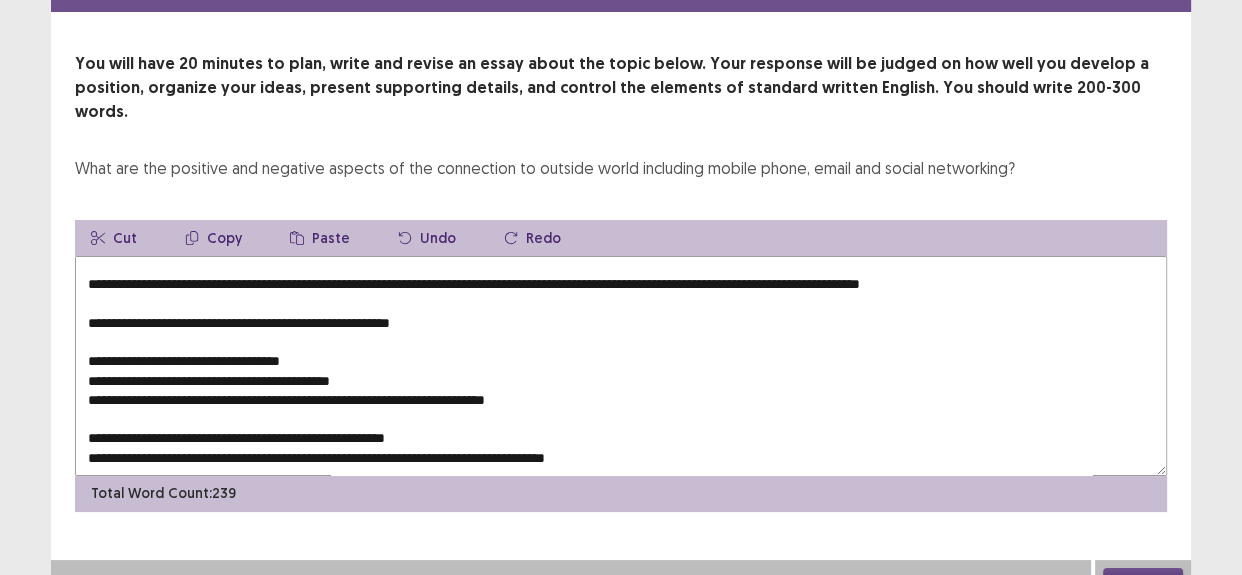 drag, startPoint x: 396, startPoint y: 337, endPoint x: 67, endPoint y: 333, distance: 329.02432 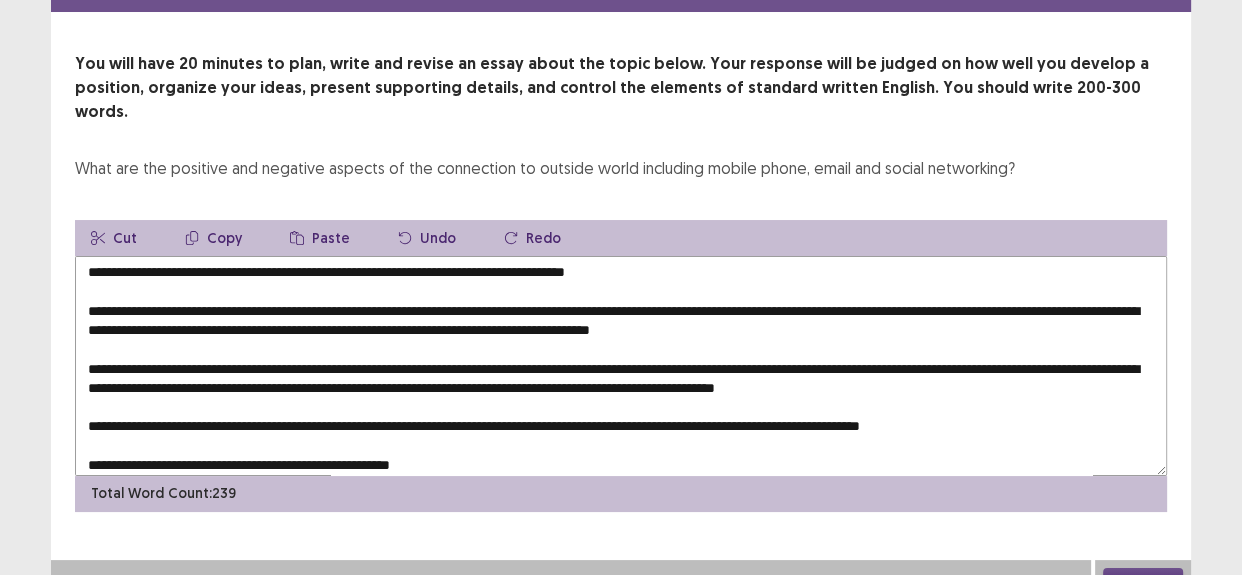 scroll, scrollTop: 0, scrollLeft: 0, axis: both 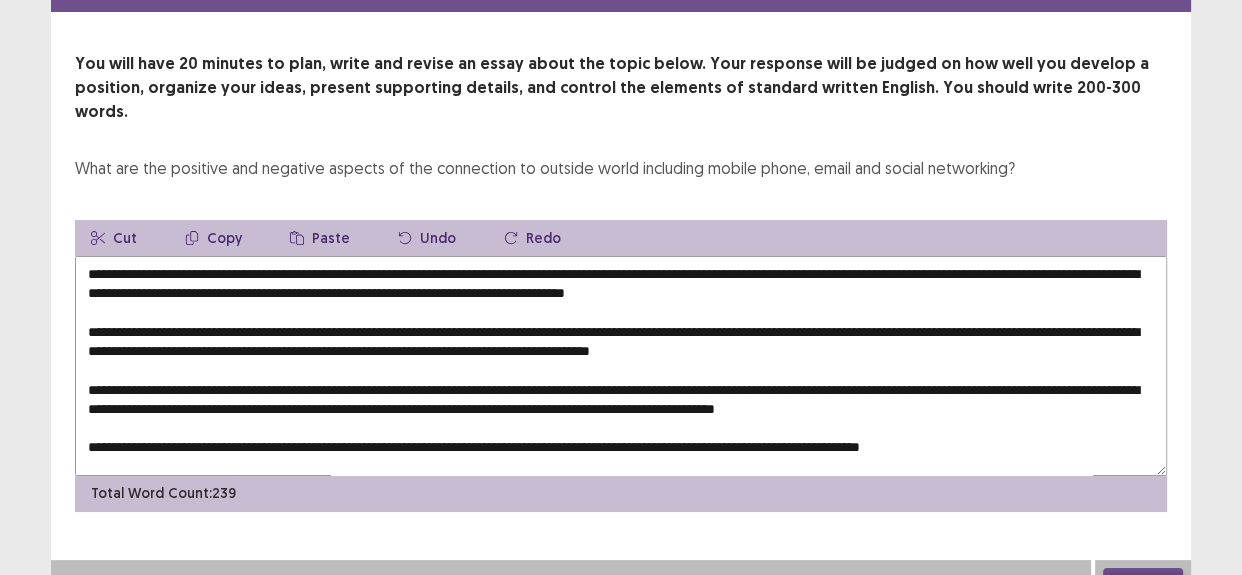 click at bounding box center [621, 366] 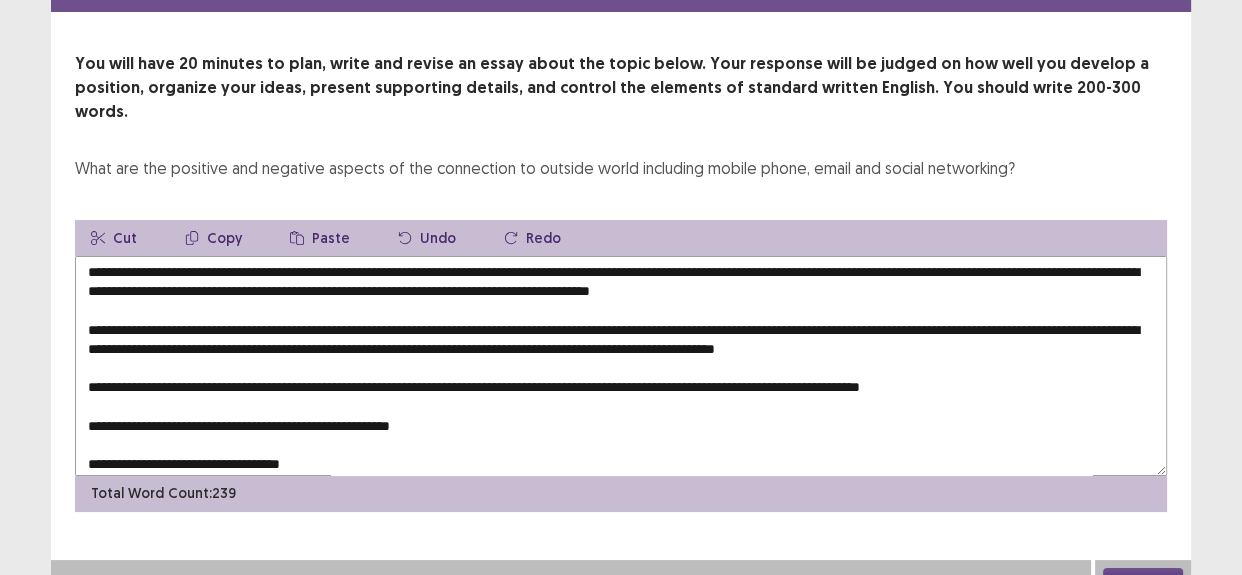 scroll, scrollTop: 90, scrollLeft: 0, axis: vertical 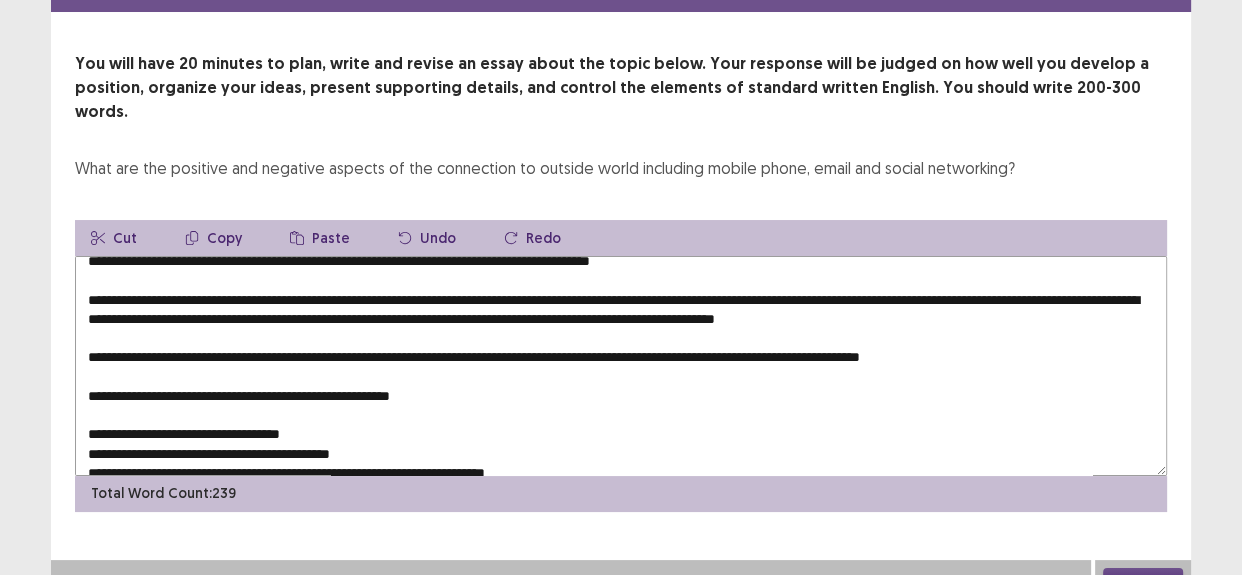 click at bounding box center [621, 366] 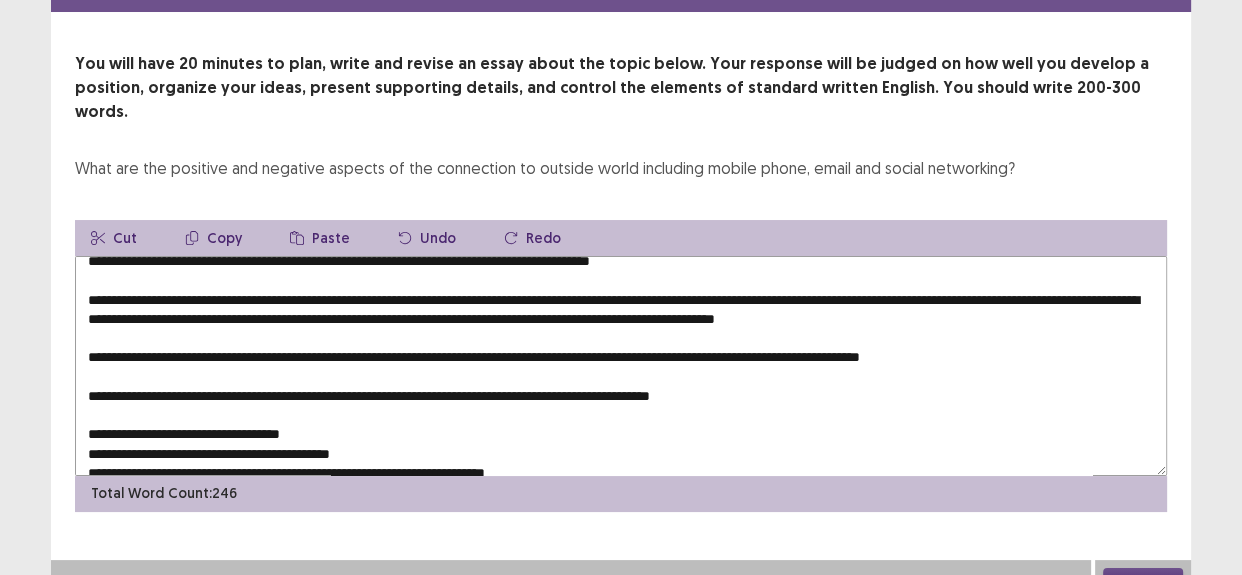 drag, startPoint x: 461, startPoint y: 372, endPoint x: 286, endPoint y: 371, distance: 175.00285 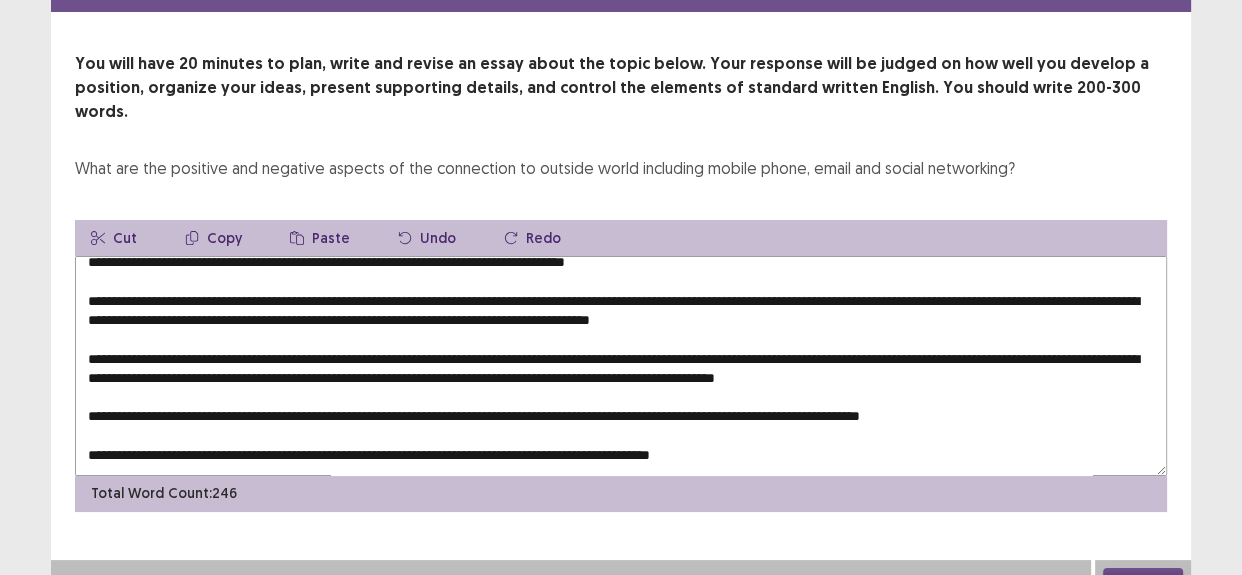 scroll, scrollTop: 0, scrollLeft: 0, axis: both 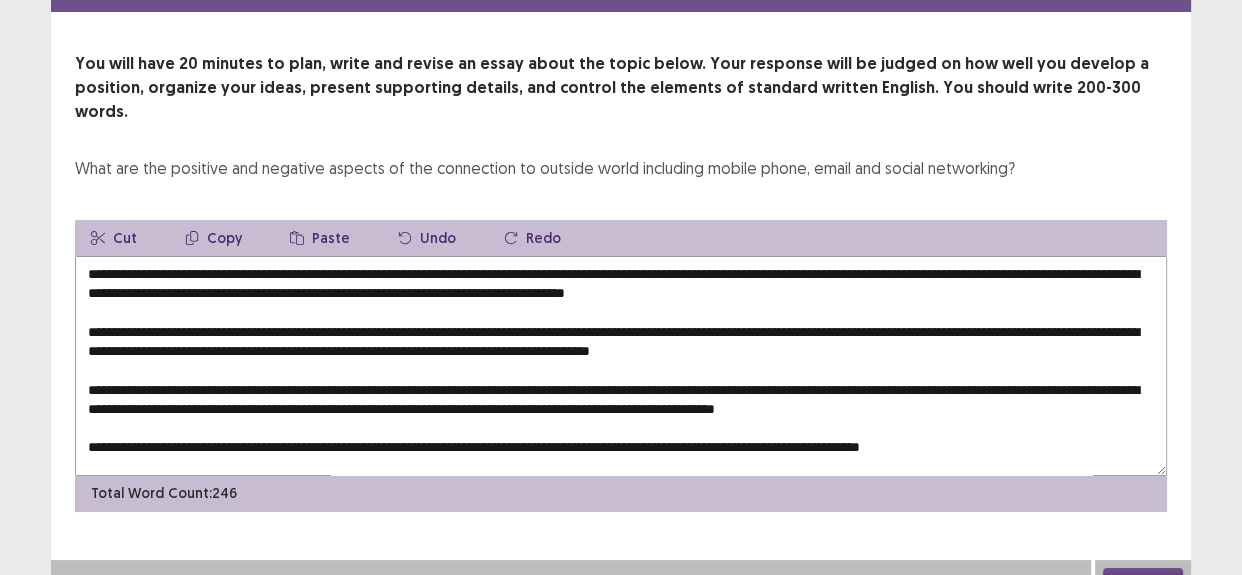click at bounding box center (621, 366) 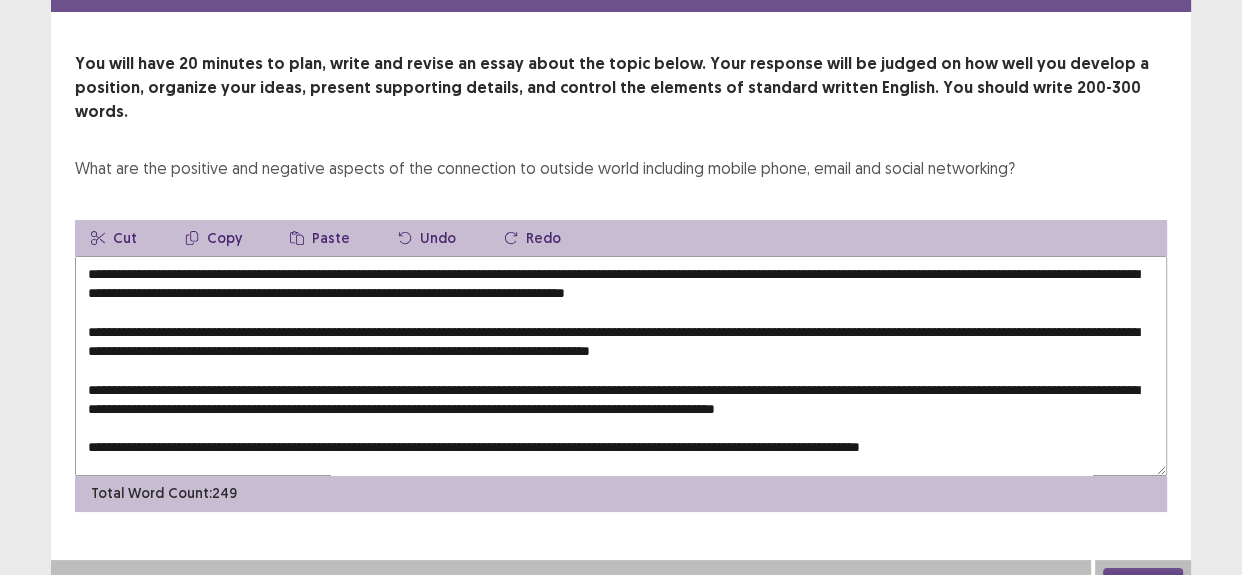 scroll, scrollTop: 90, scrollLeft: 0, axis: vertical 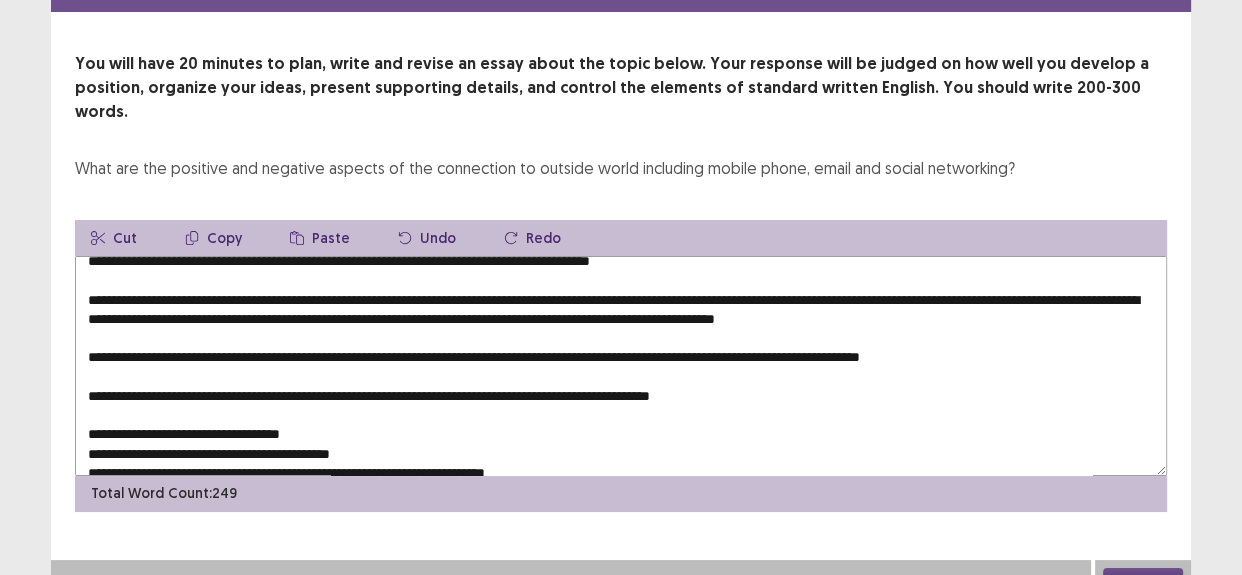 click at bounding box center [621, 366] 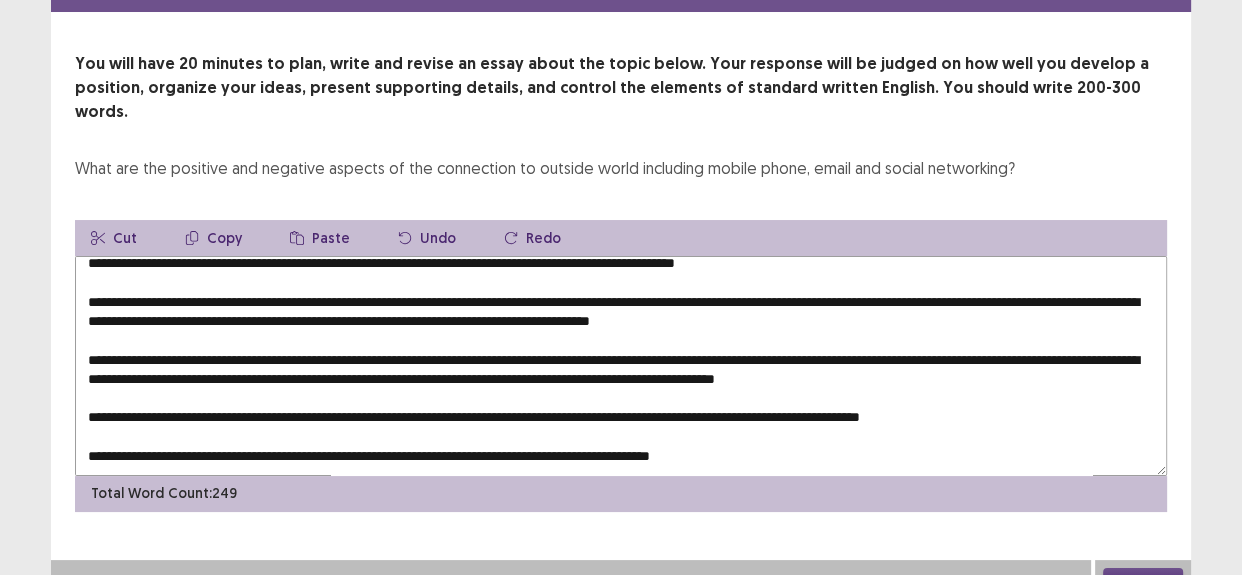 scroll, scrollTop: 0, scrollLeft: 0, axis: both 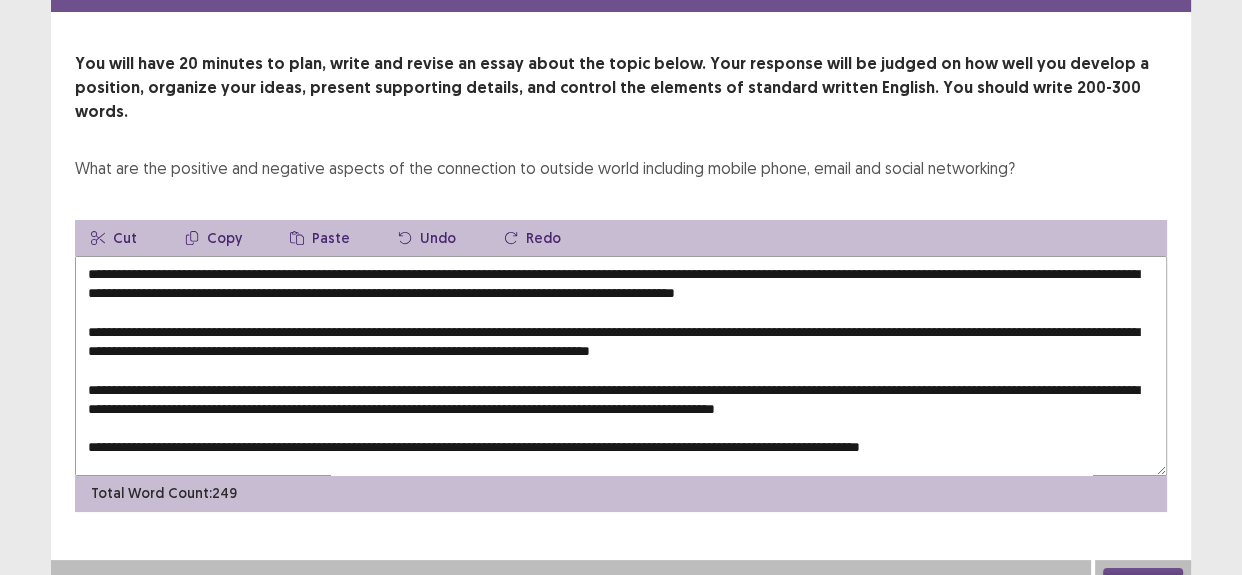 drag, startPoint x: 377, startPoint y: 248, endPoint x: 207, endPoint y: 252, distance: 170.04706 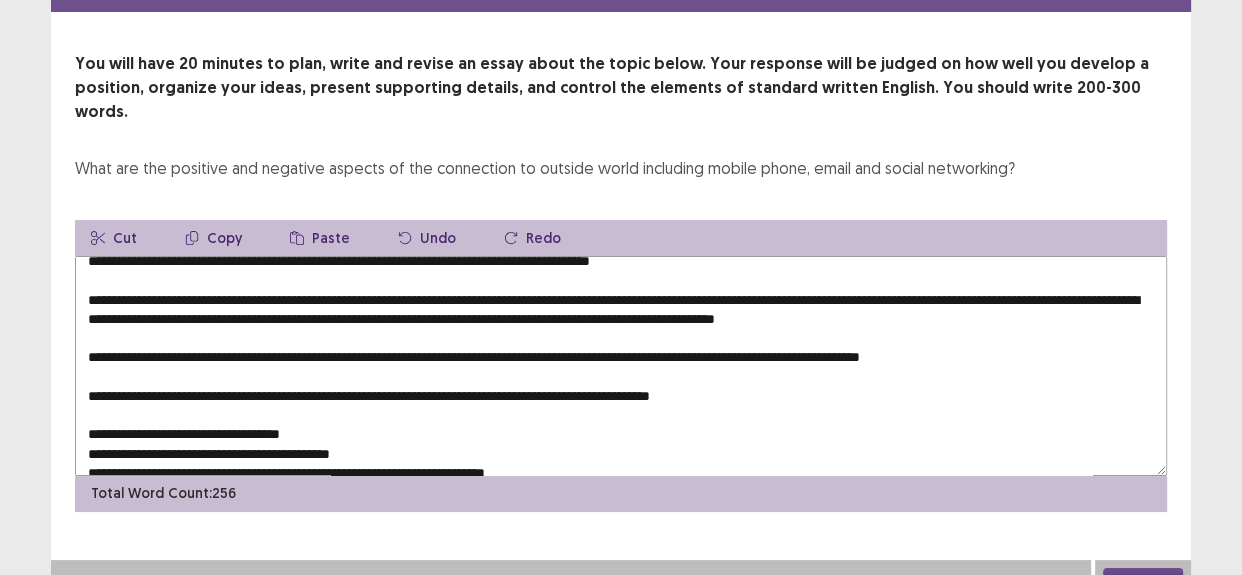 scroll, scrollTop: 0, scrollLeft: 0, axis: both 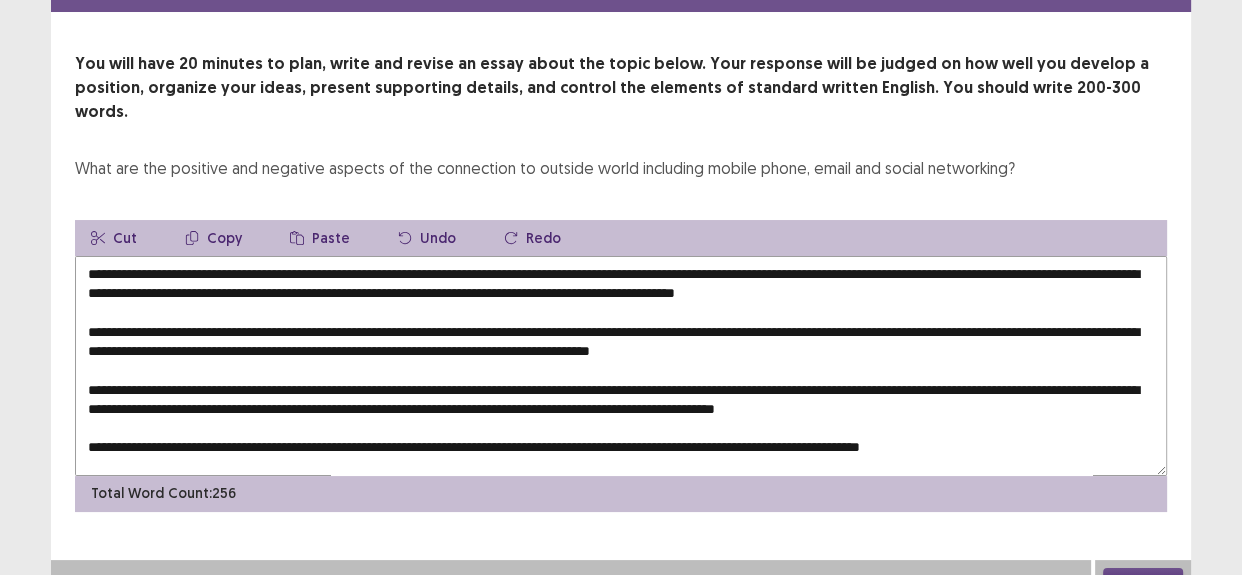 click at bounding box center (621, 366) 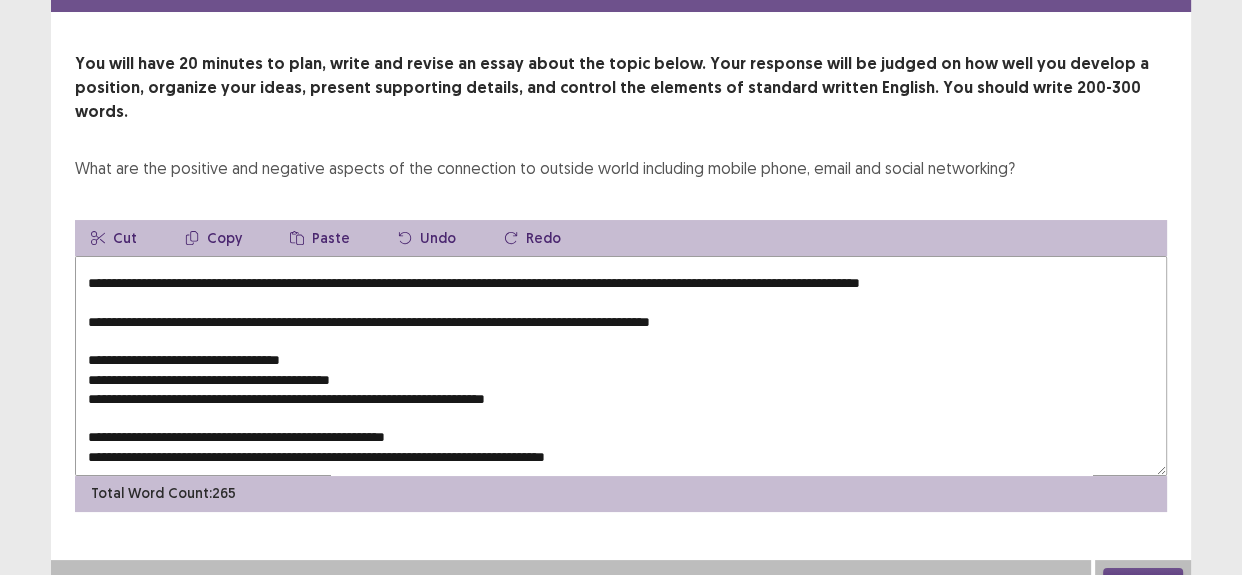 scroll, scrollTop: 181, scrollLeft: 0, axis: vertical 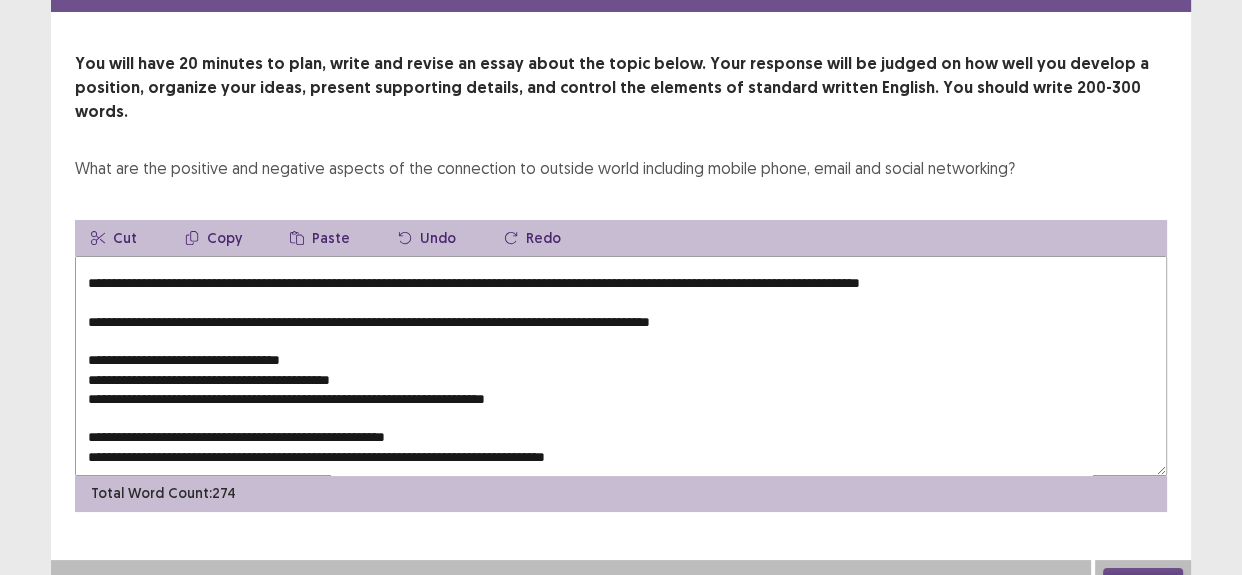 click at bounding box center [621, 366] 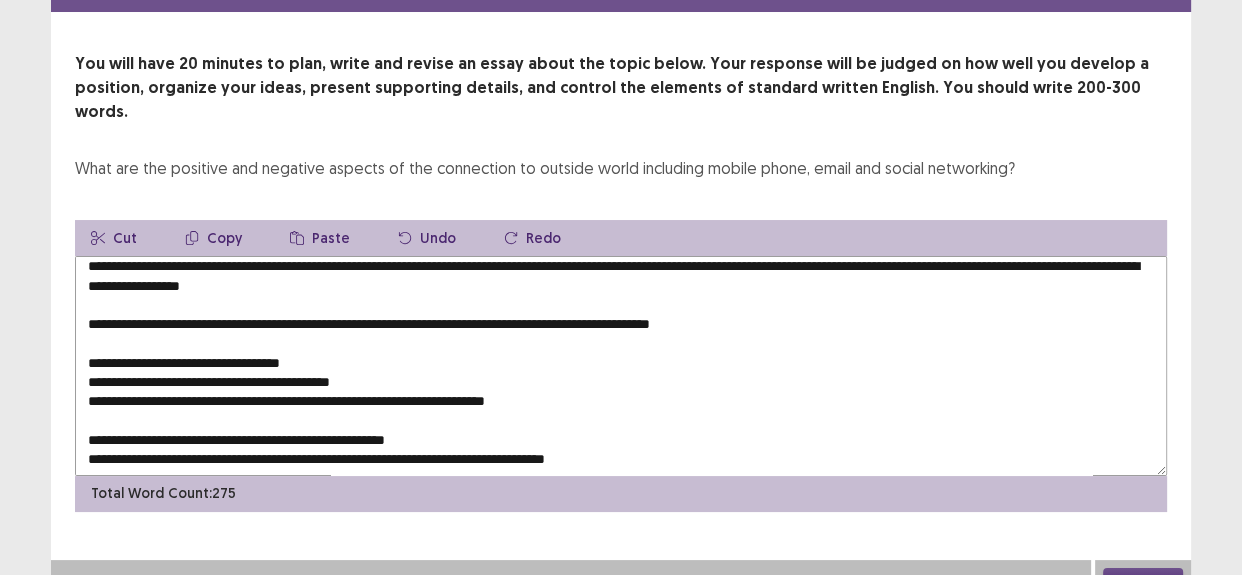 click at bounding box center (621, 366) 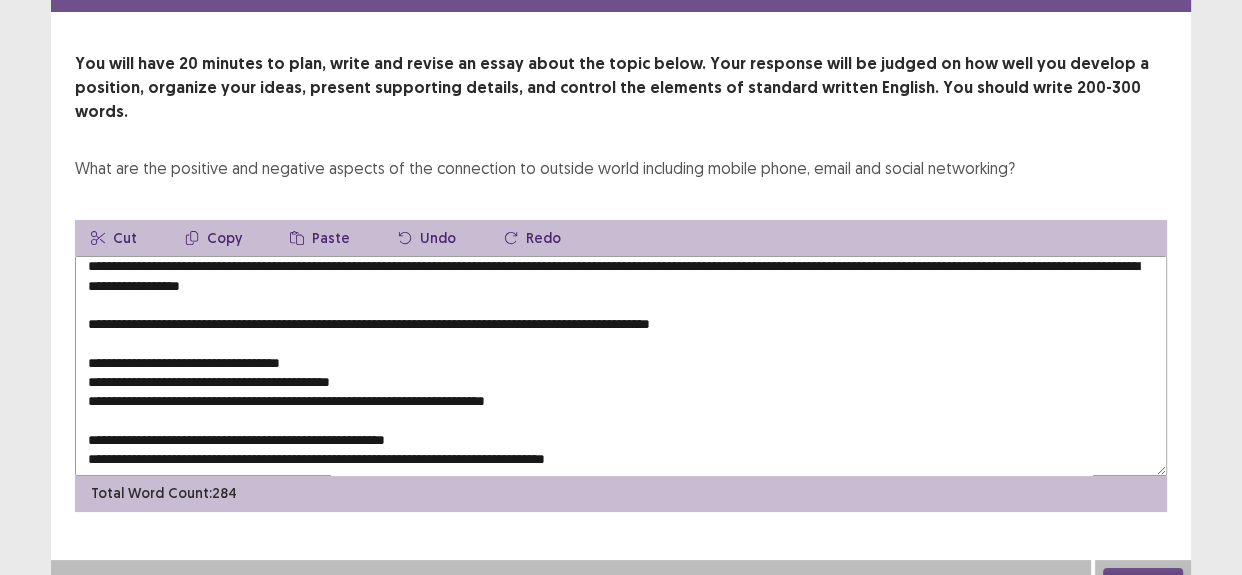 click at bounding box center [621, 366] 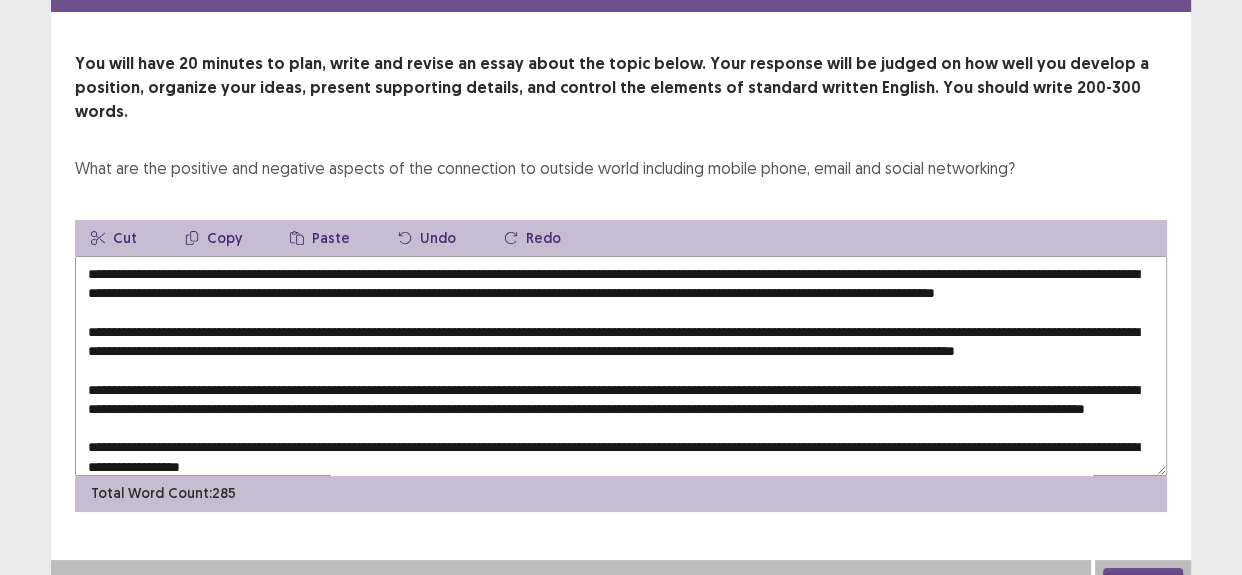 scroll, scrollTop: 0, scrollLeft: 0, axis: both 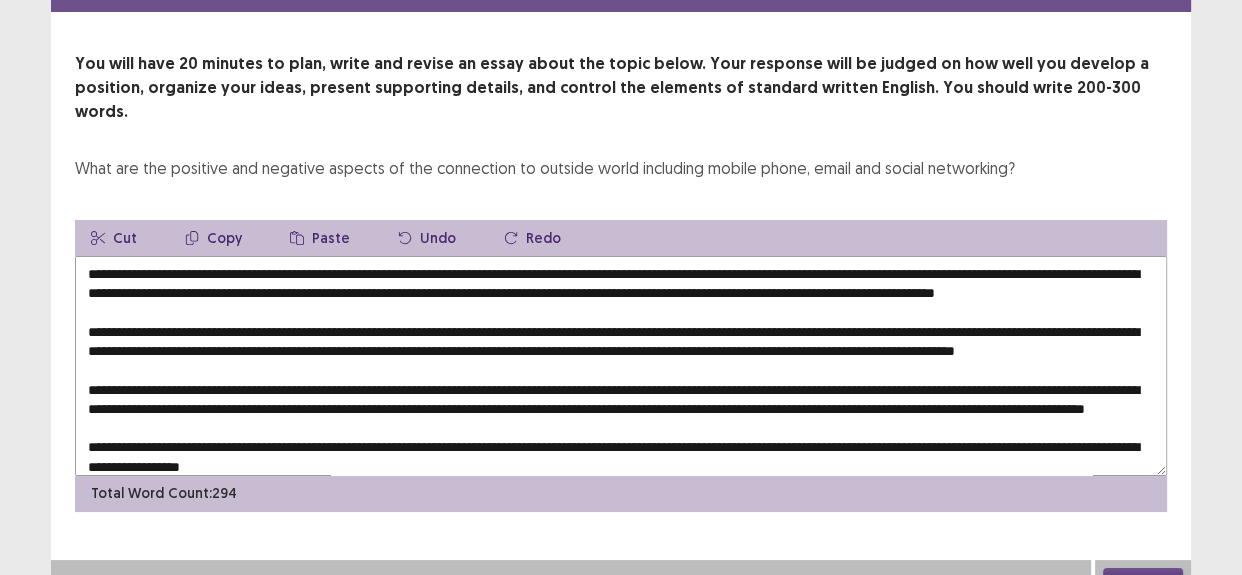 click at bounding box center (621, 366) 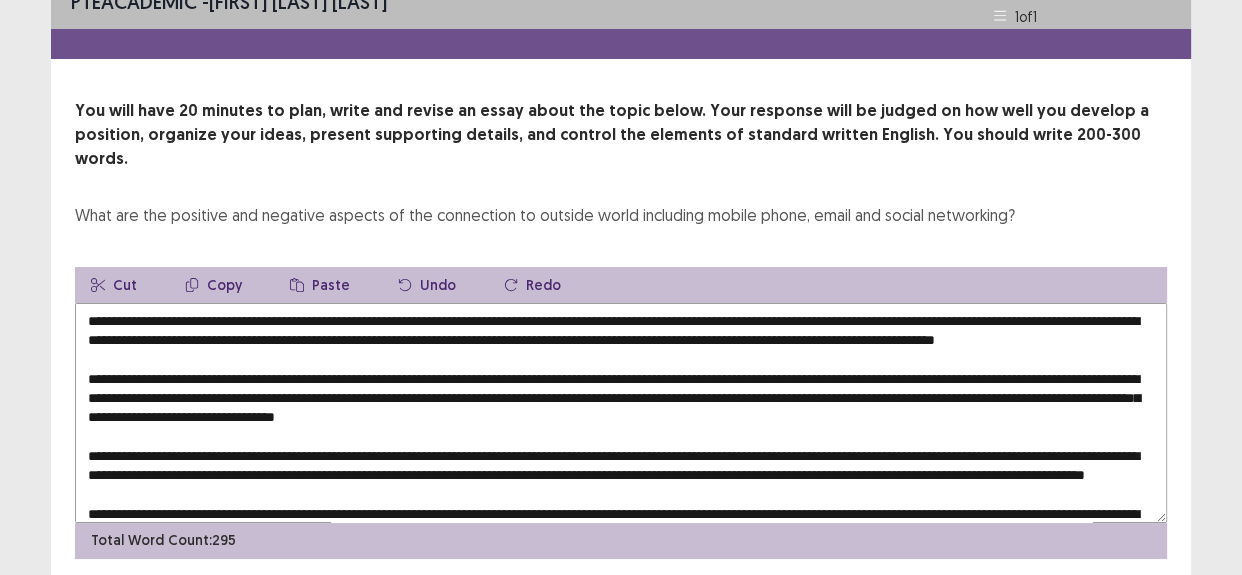 scroll, scrollTop: 0, scrollLeft: 0, axis: both 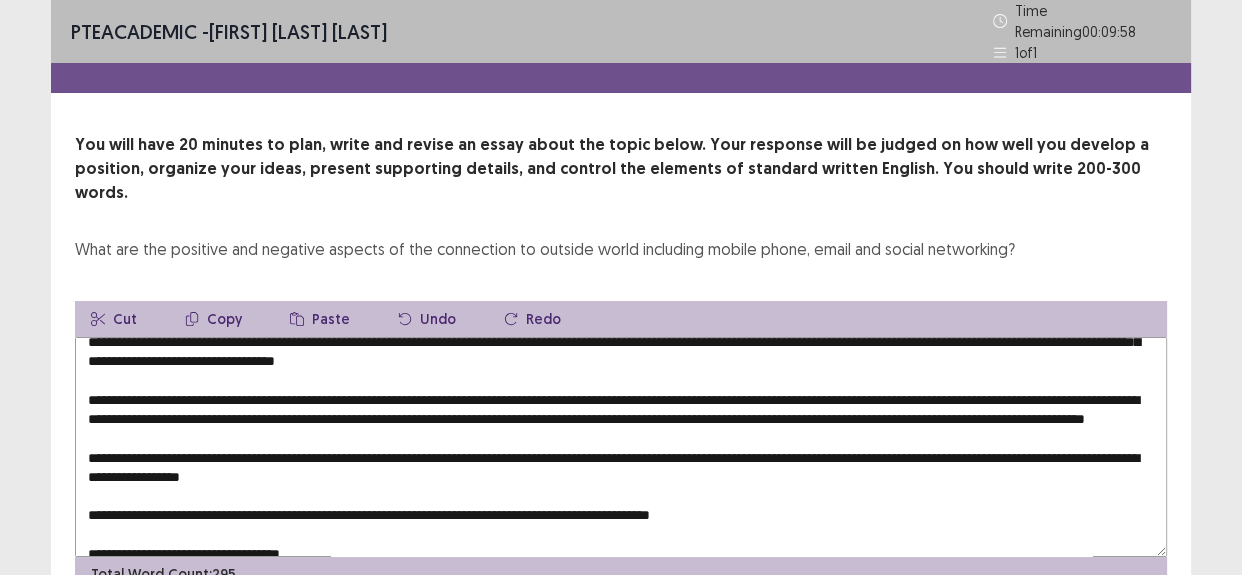 click at bounding box center (621, 447) 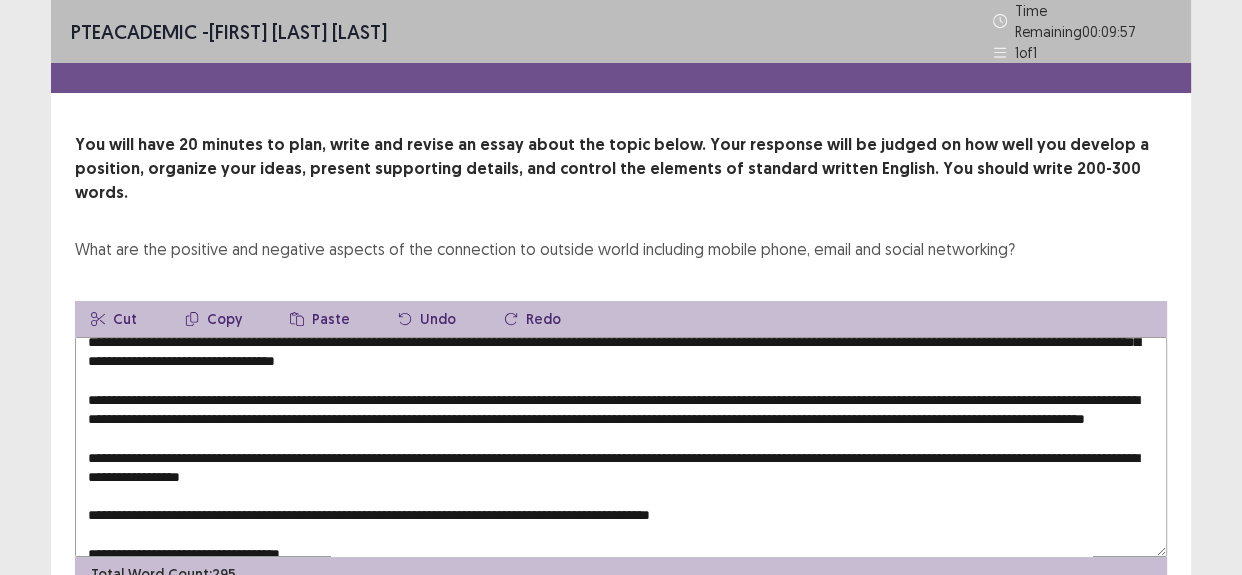click on "Paste" at bounding box center (320, 319) 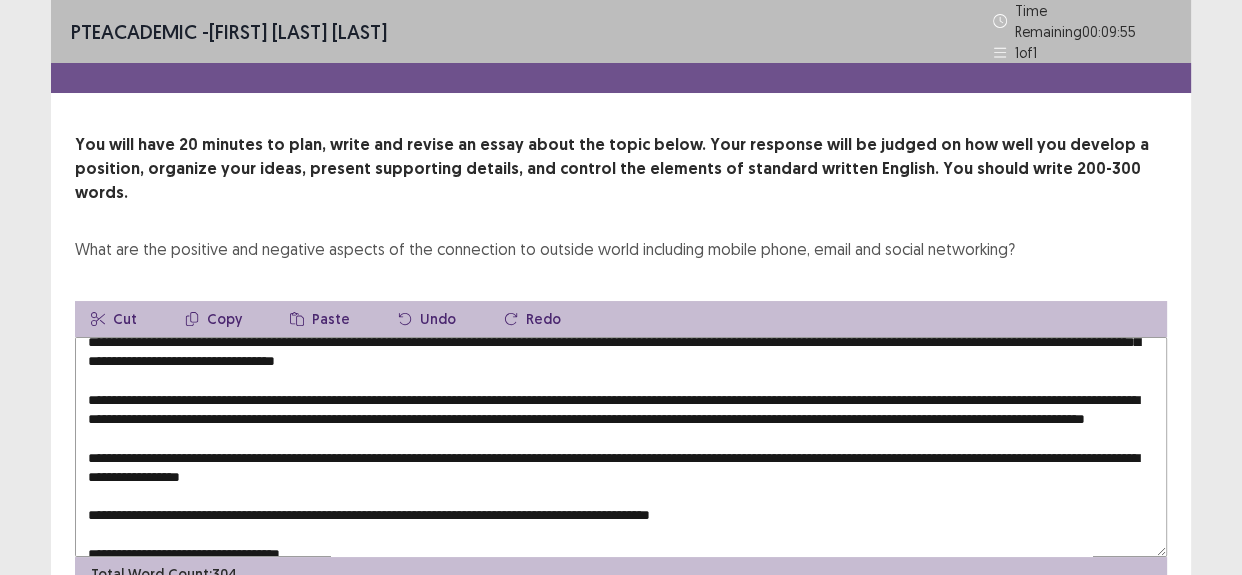 click at bounding box center [621, 447] 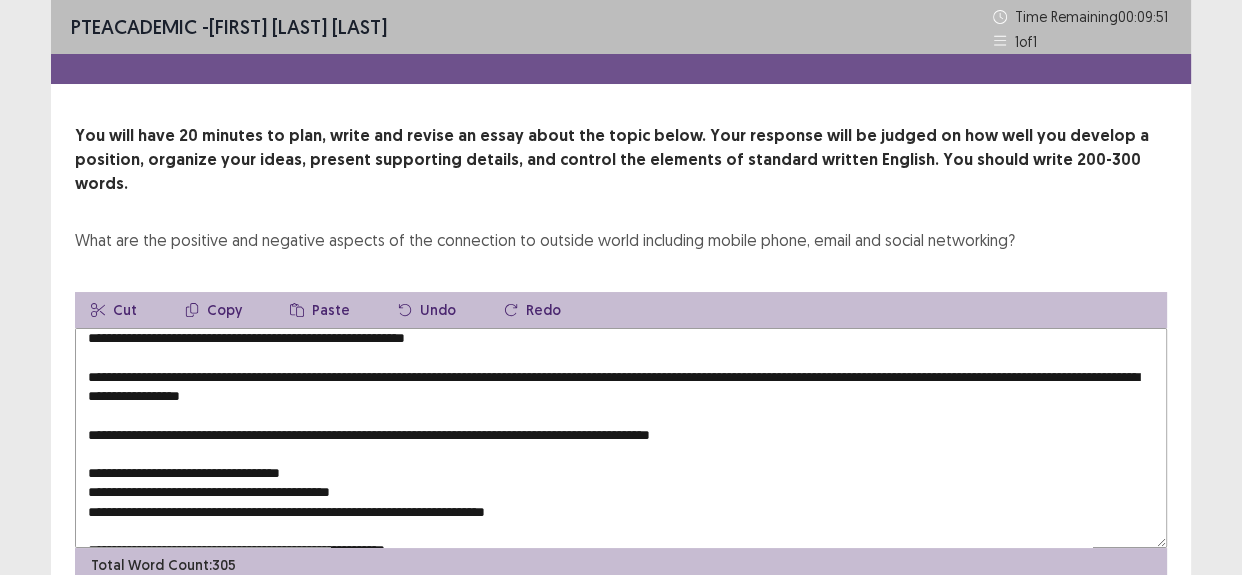 scroll, scrollTop: 240, scrollLeft: 0, axis: vertical 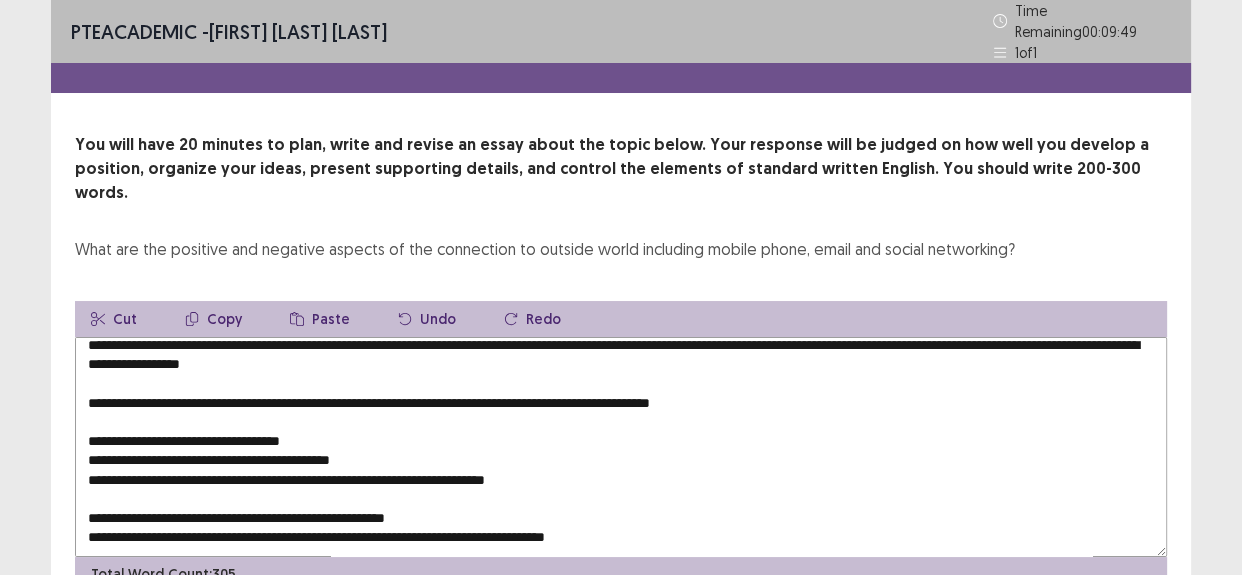 drag, startPoint x: 361, startPoint y: 411, endPoint x: 59, endPoint y: 407, distance: 302.0265 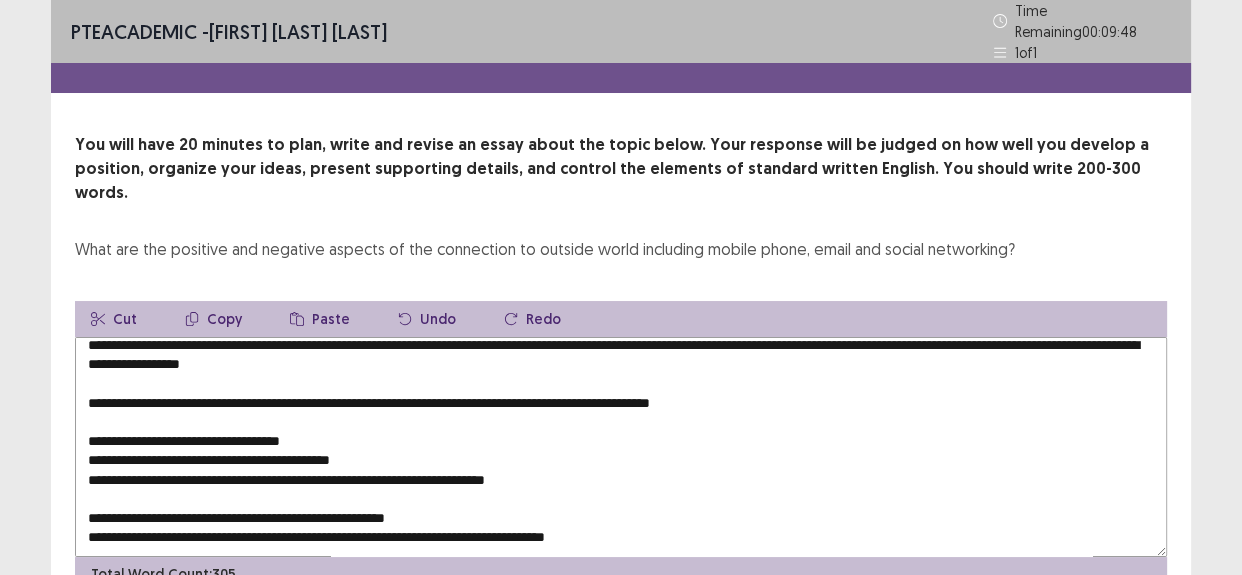 click on "Copy" at bounding box center (213, 319) 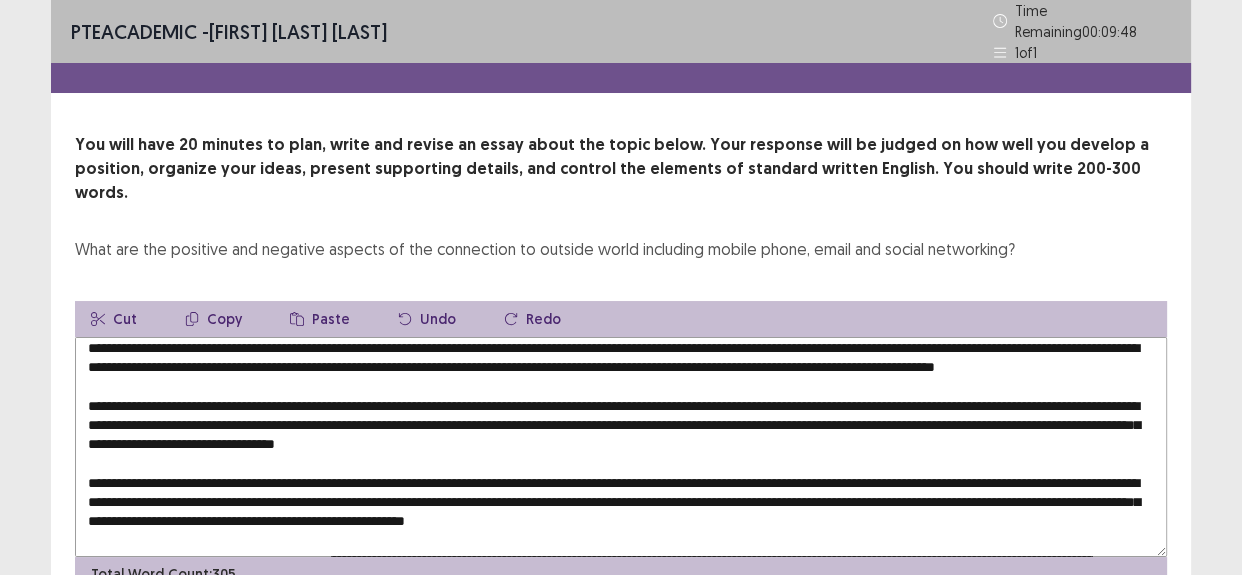scroll, scrollTop: 0, scrollLeft: 0, axis: both 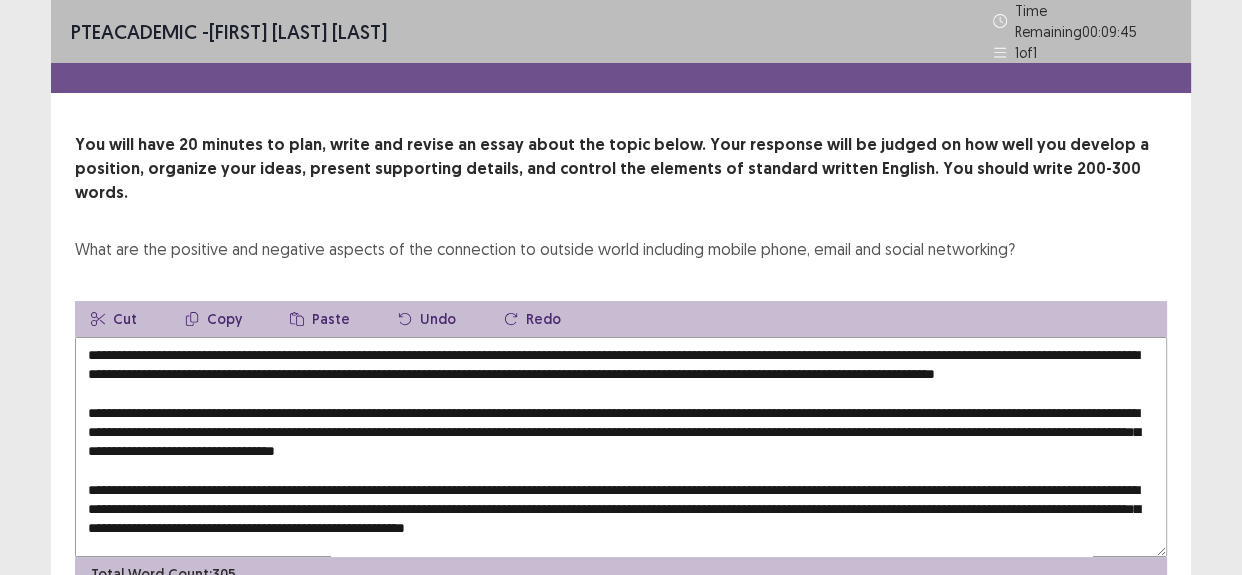 click at bounding box center (621, 447) 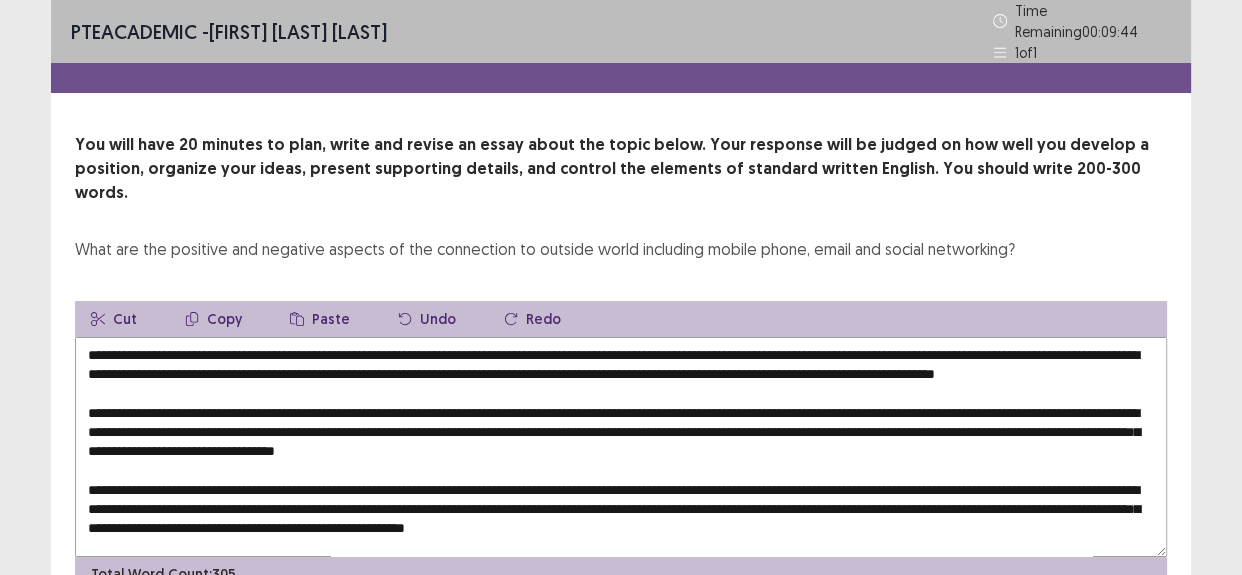 click on "Paste" at bounding box center (320, 319) 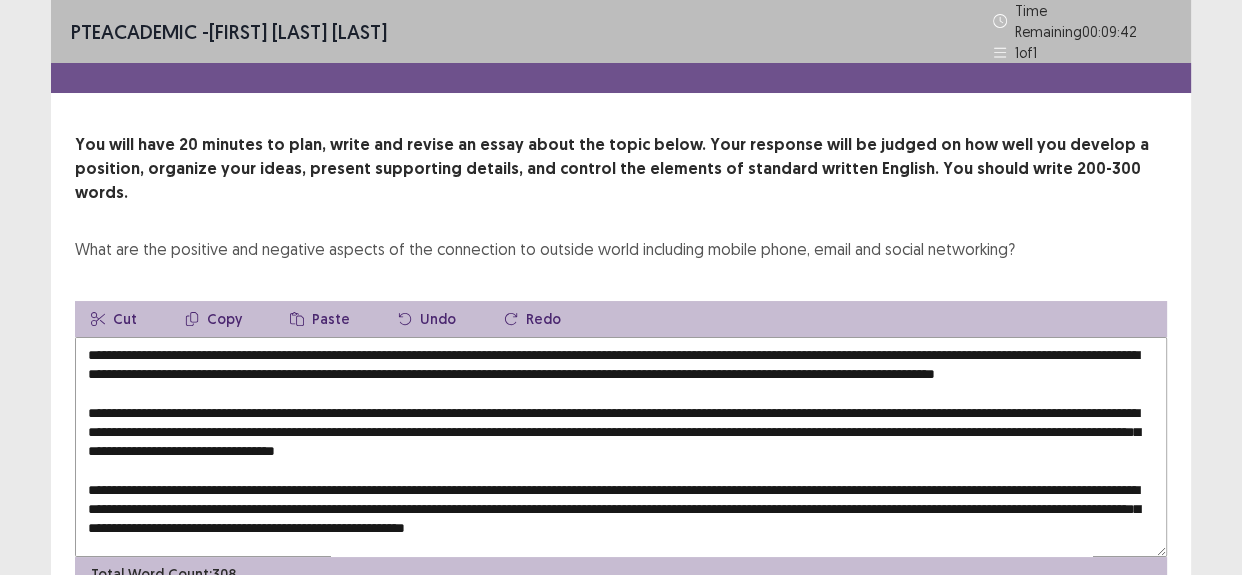 click at bounding box center (621, 447) 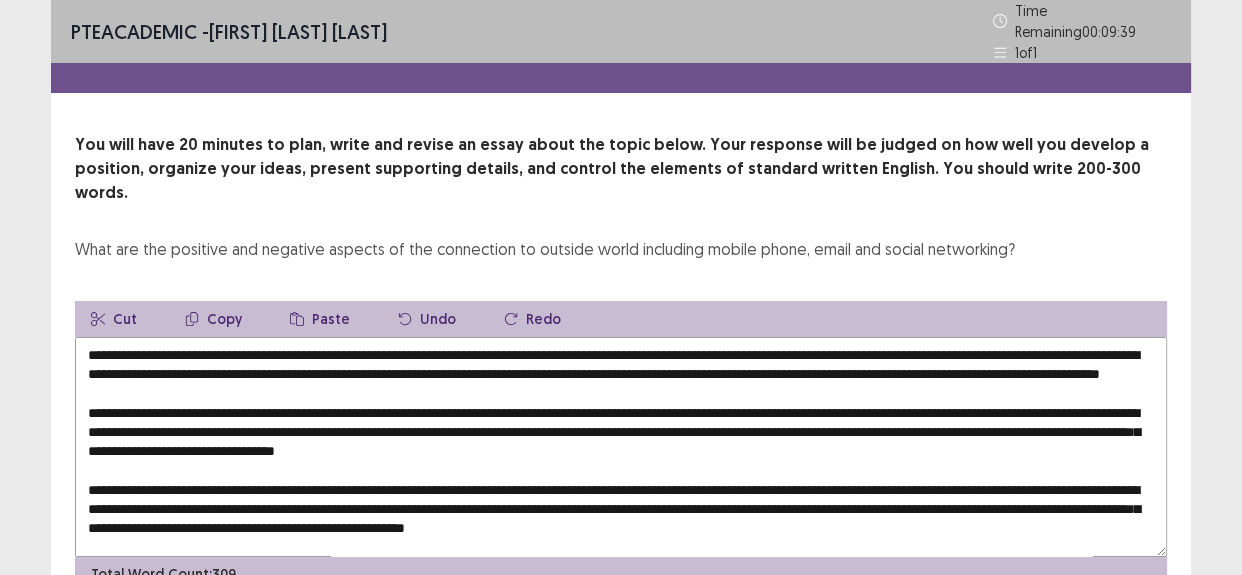 click at bounding box center [621, 447] 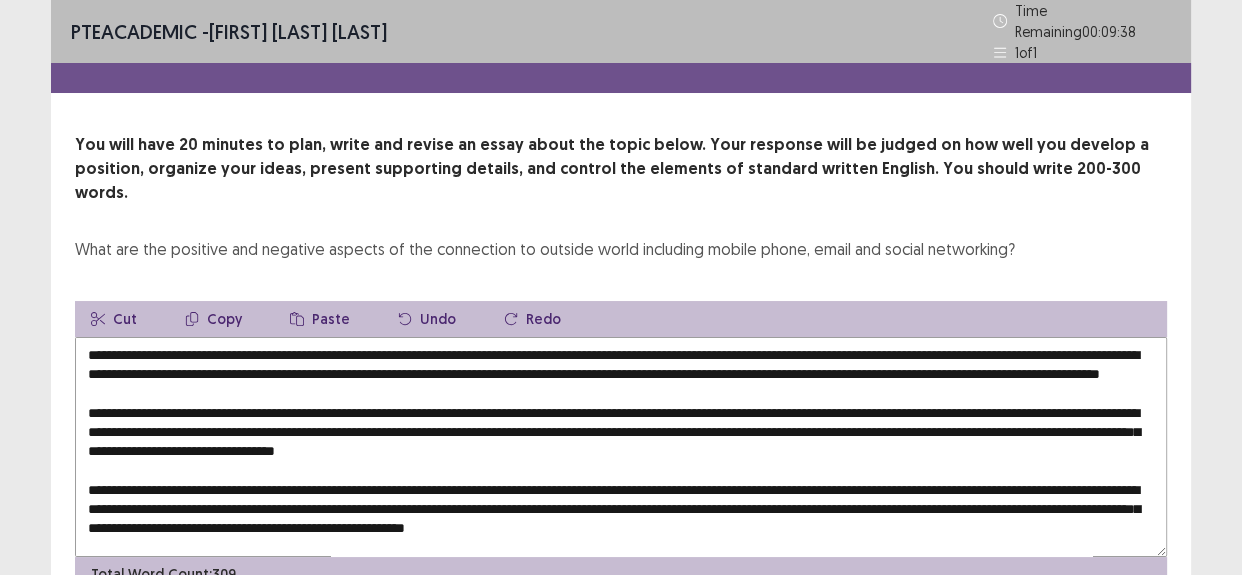 click on "Paste" at bounding box center (320, 319) 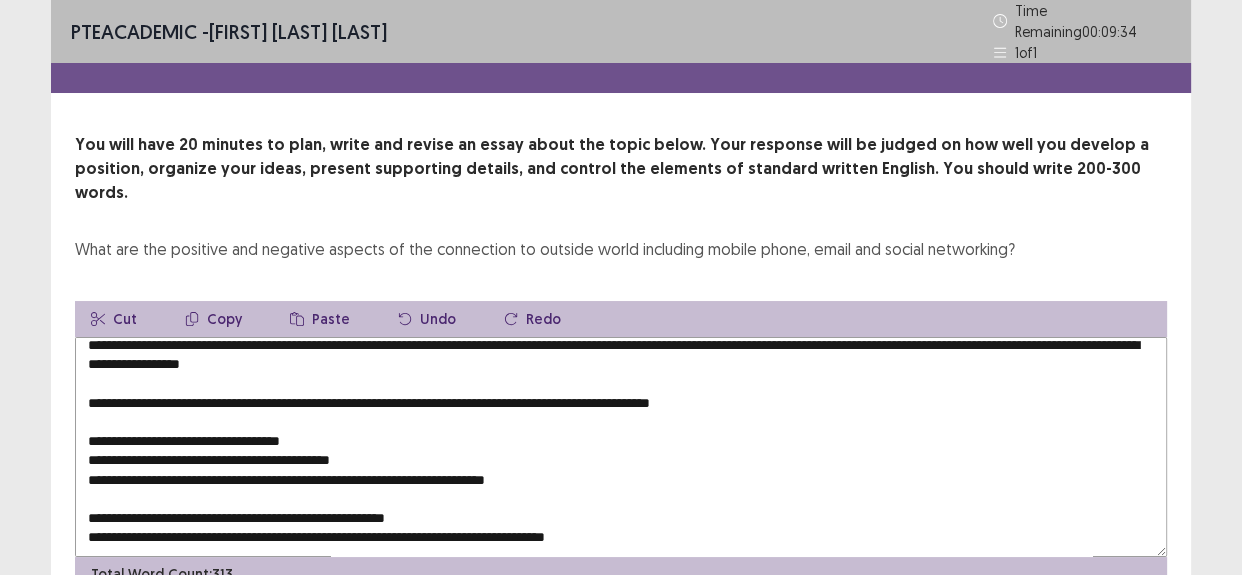 scroll, scrollTop: 240, scrollLeft: 0, axis: vertical 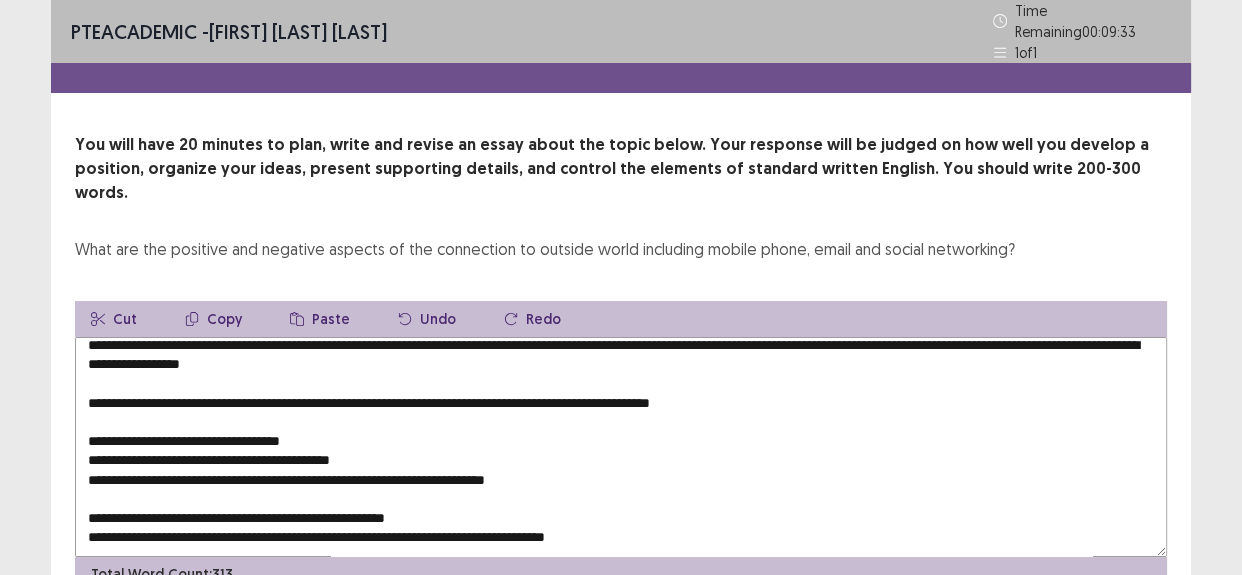 drag, startPoint x: 302, startPoint y: 426, endPoint x: 51, endPoint y: 426, distance: 251 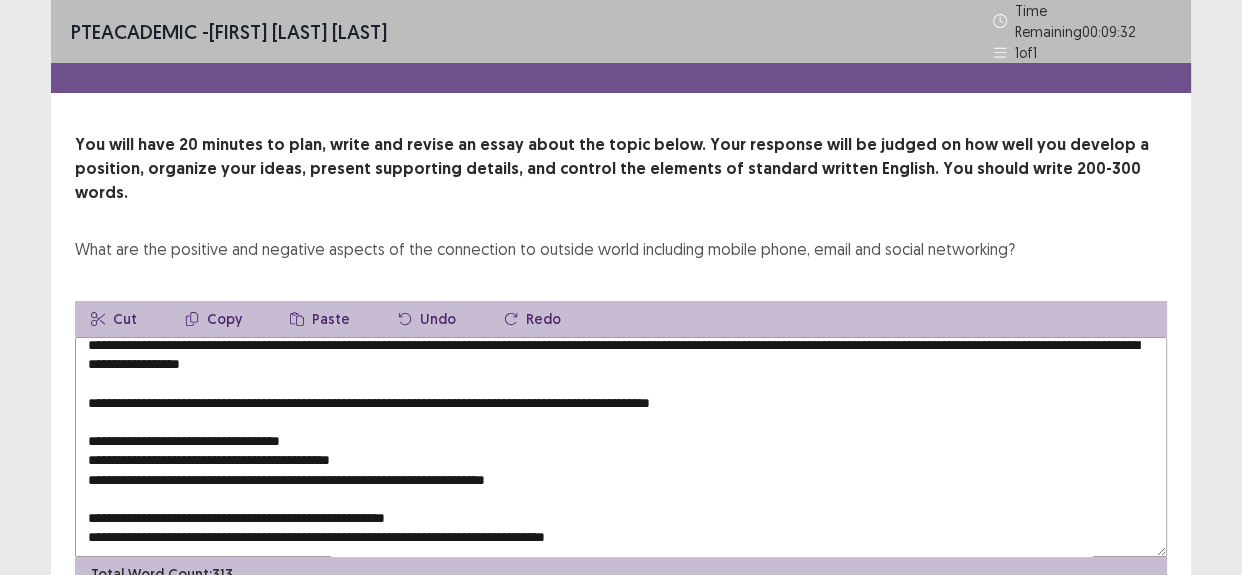 click on "Copy" at bounding box center (213, 319) 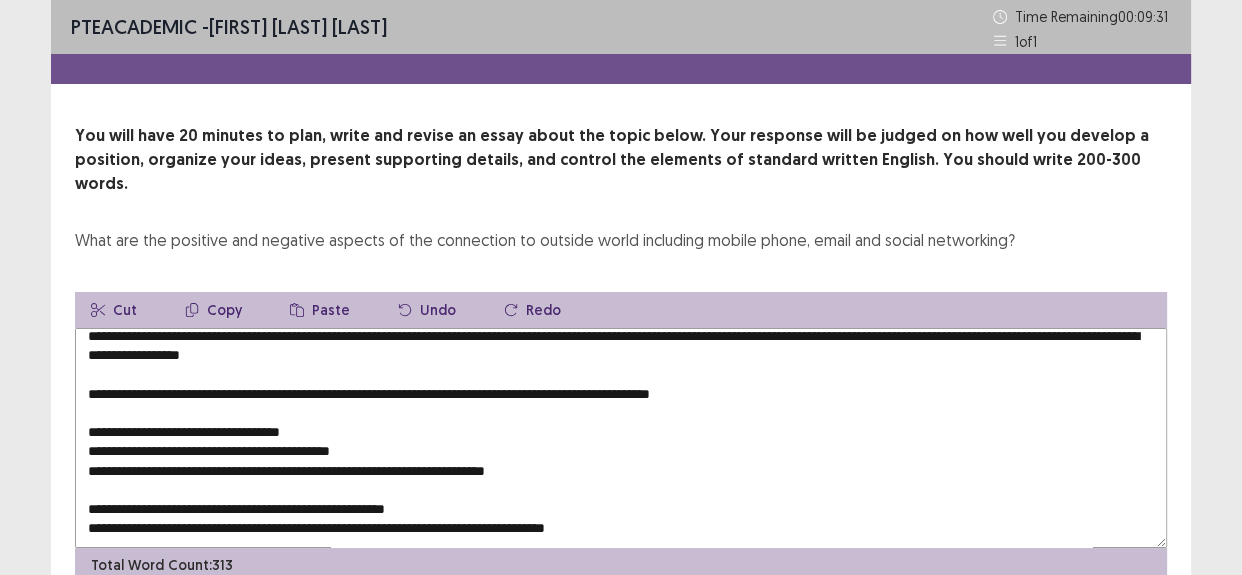 scroll, scrollTop: 0, scrollLeft: 0, axis: both 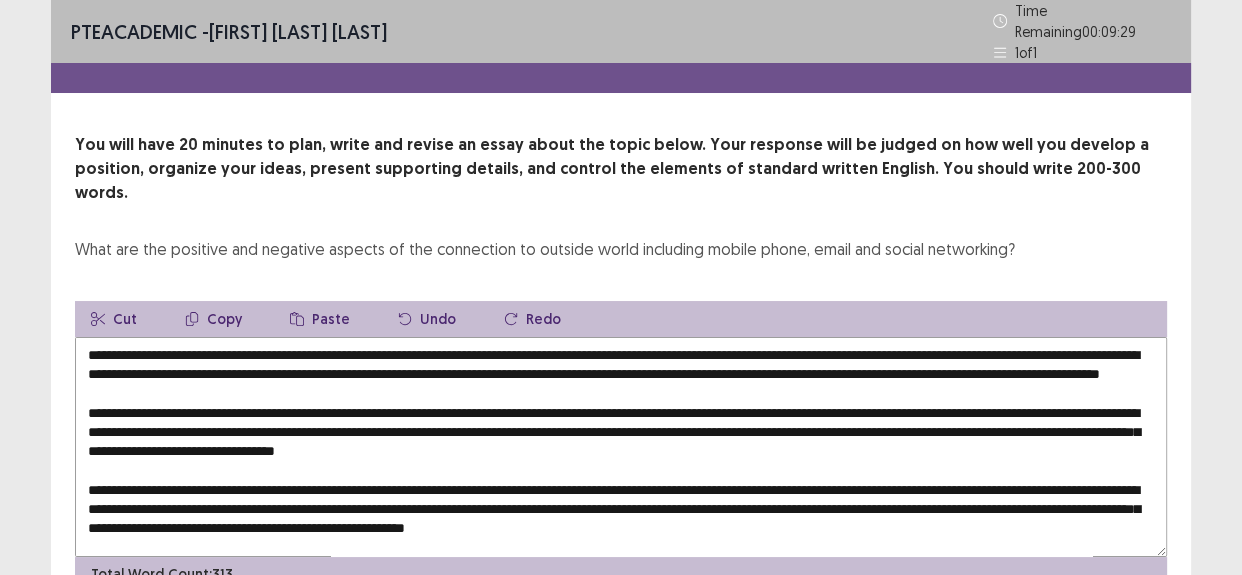 click at bounding box center [621, 447] 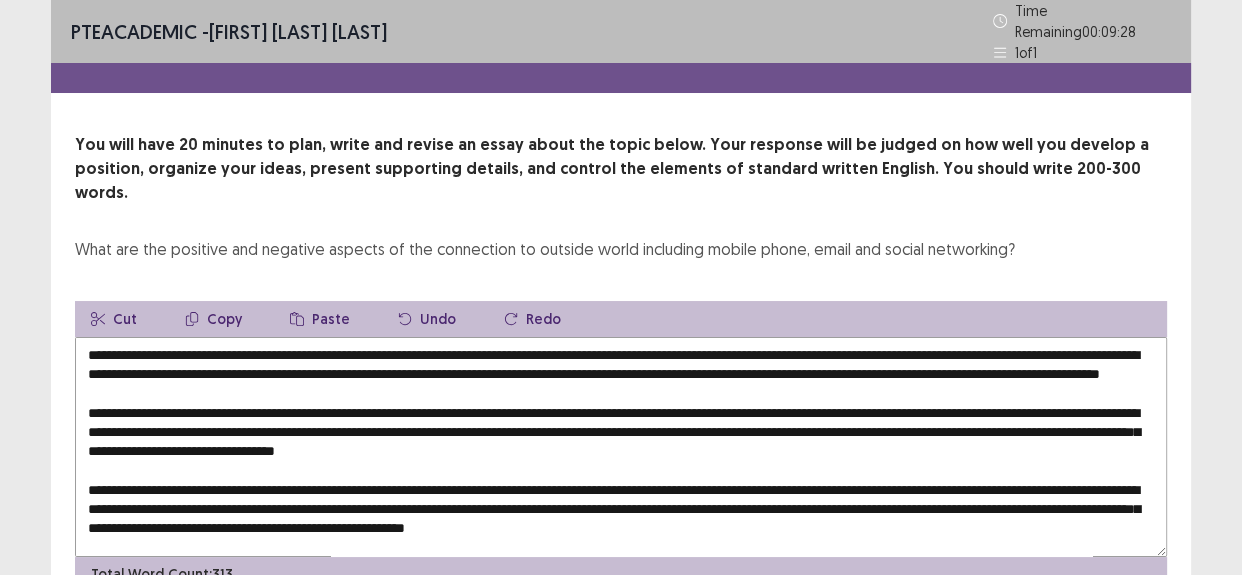 click on "Paste" at bounding box center (320, 319) 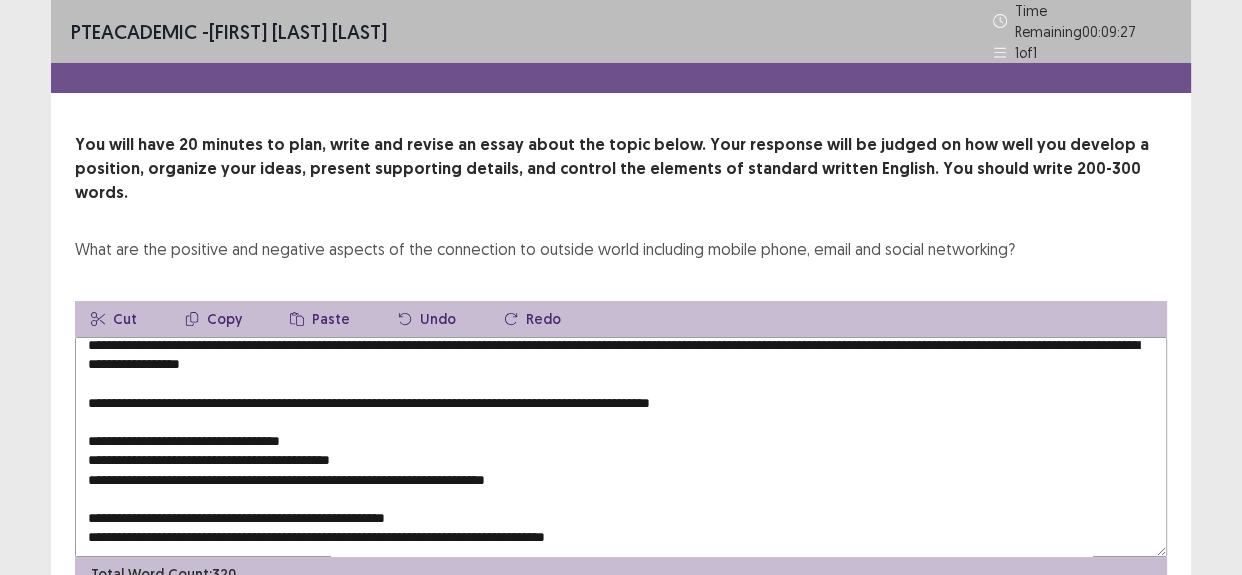 scroll, scrollTop: 260, scrollLeft: 0, axis: vertical 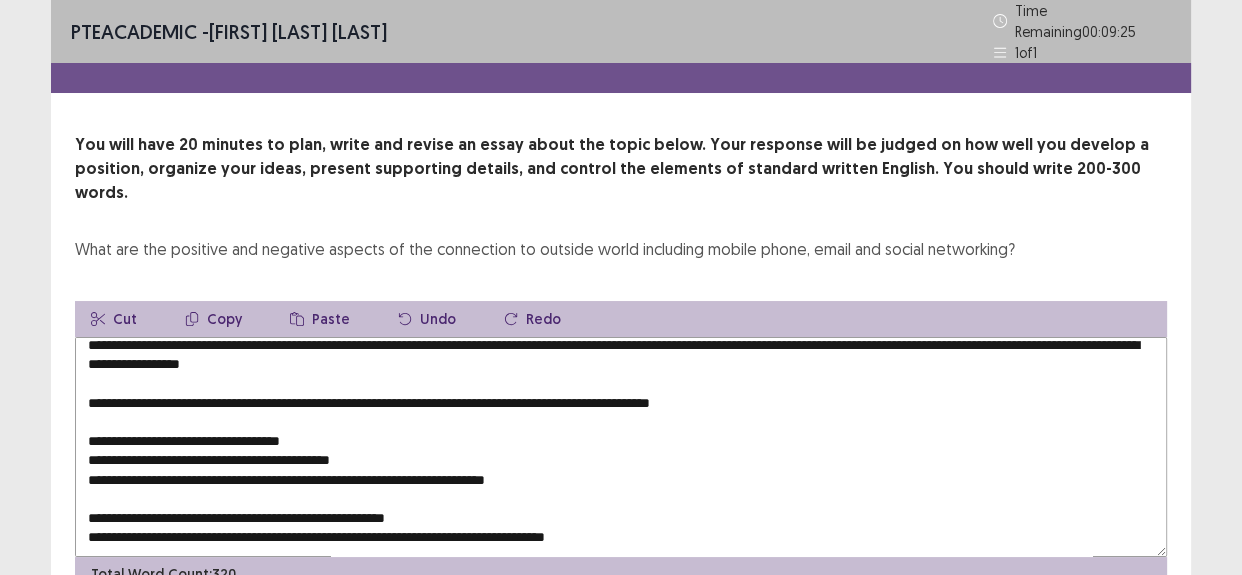 drag, startPoint x: 586, startPoint y: 448, endPoint x: 17, endPoint y: 450, distance: 569.00354 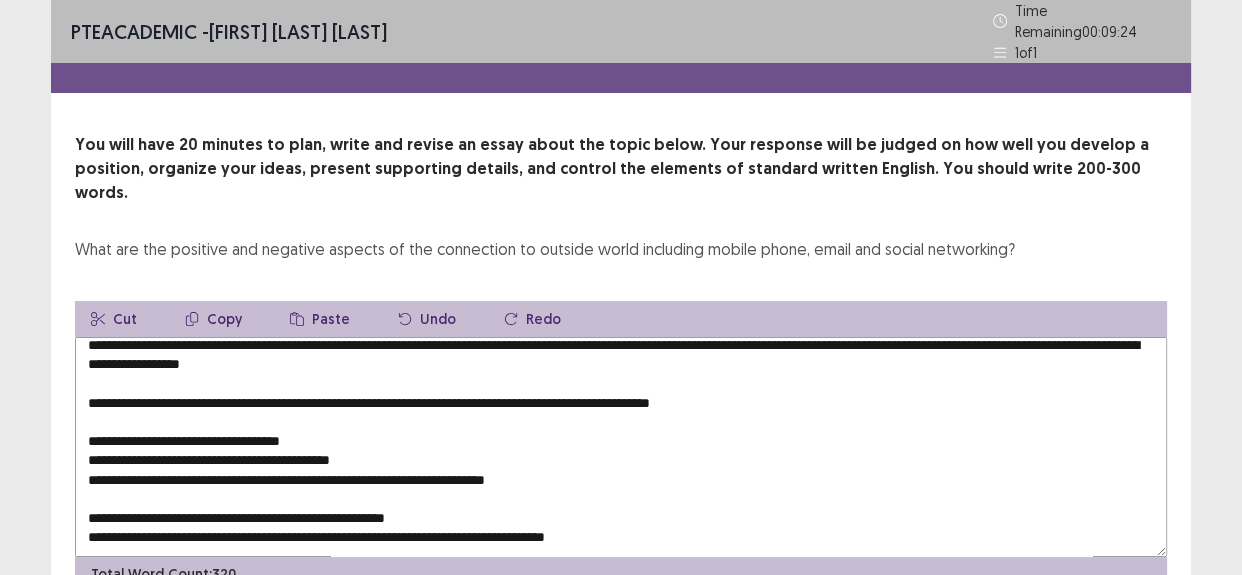 click on "Copy" at bounding box center (213, 319) 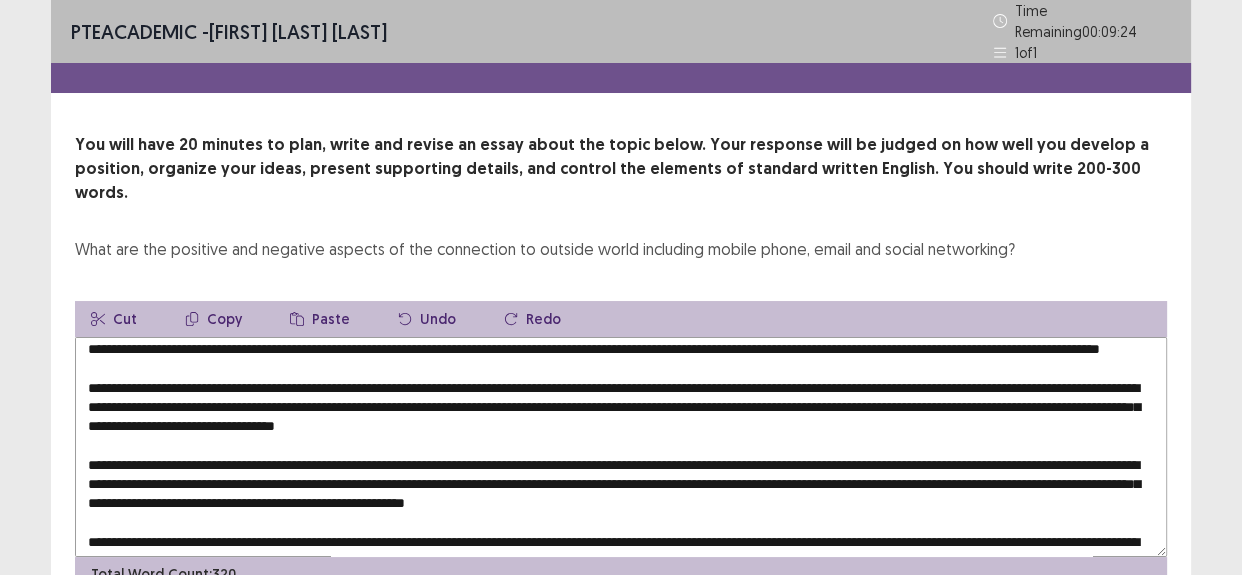 scroll, scrollTop: 0, scrollLeft: 0, axis: both 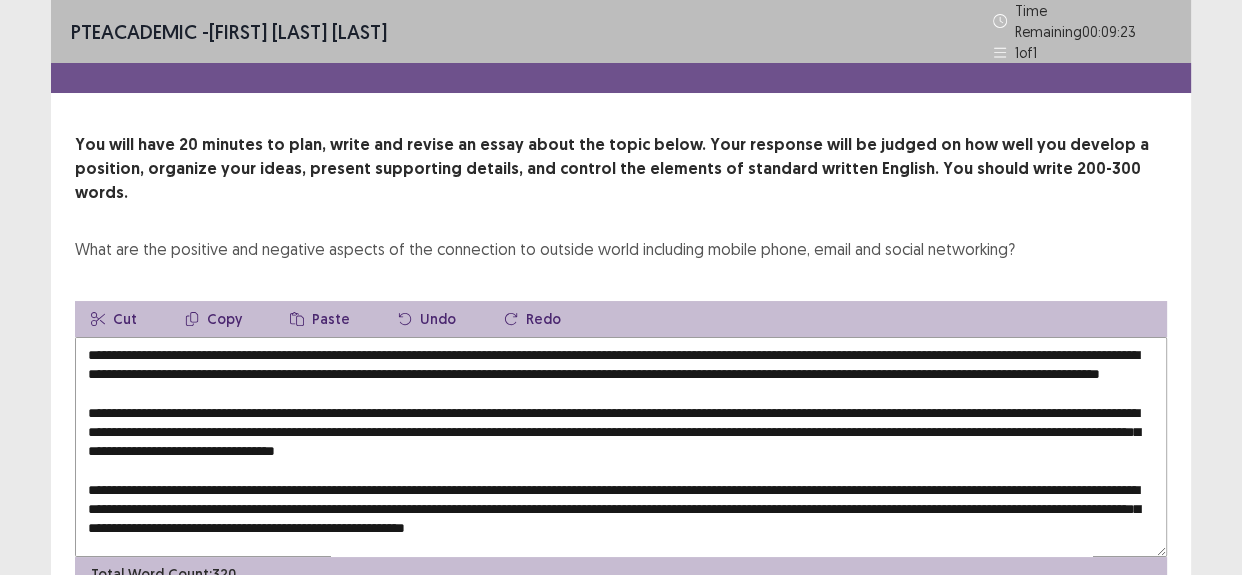 click at bounding box center (621, 447) 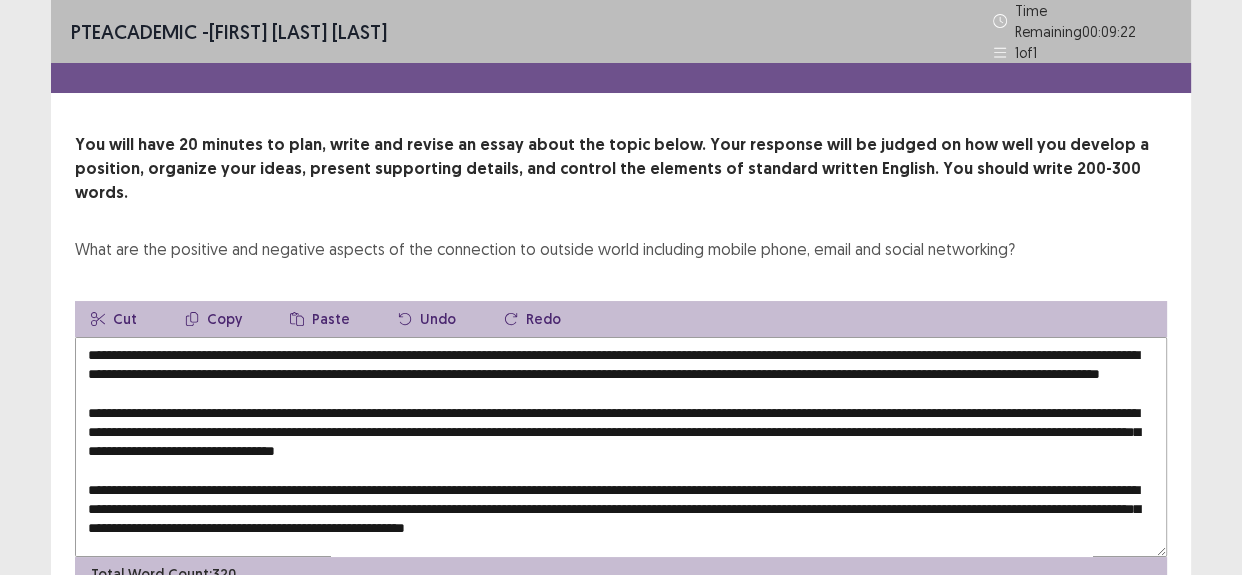 click at bounding box center (621, 447) 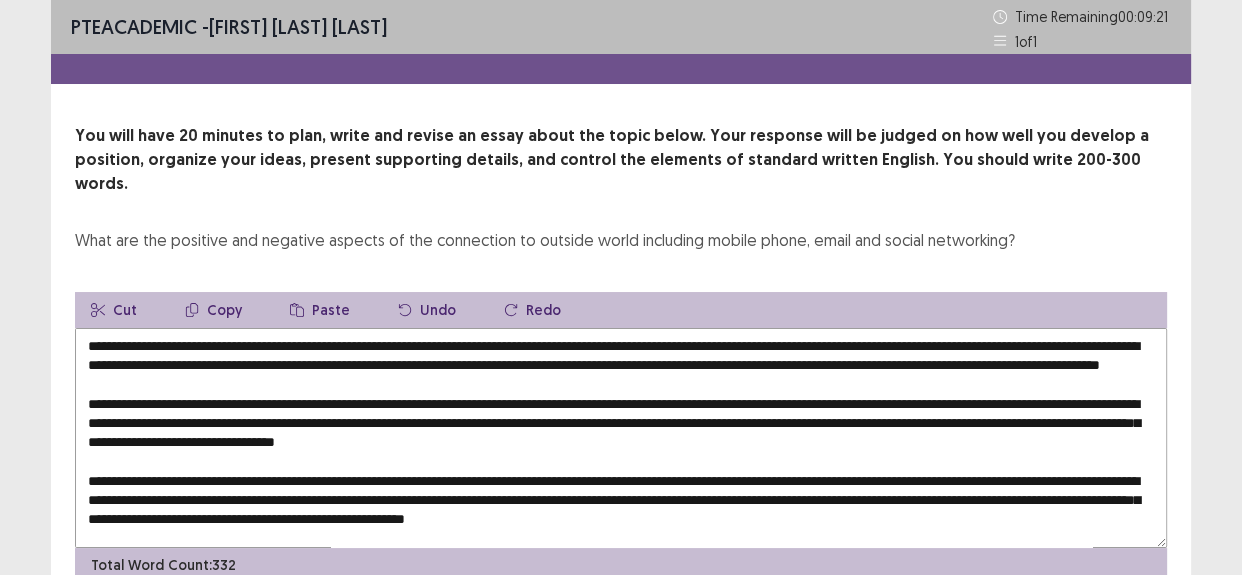 scroll, scrollTop: 260, scrollLeft: 0, axis: vertical 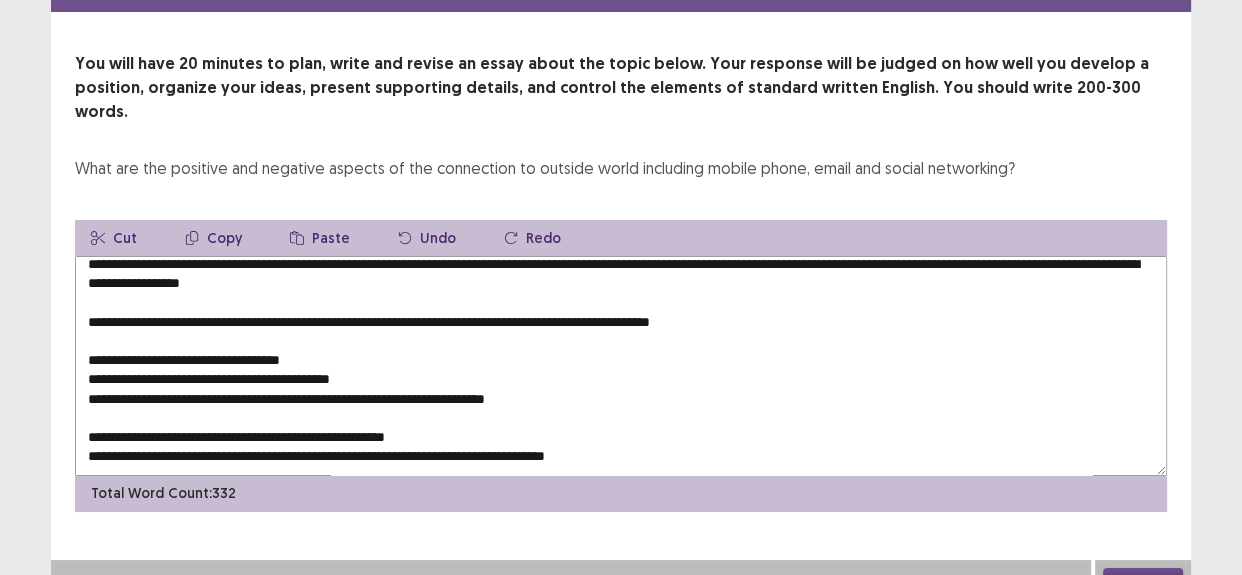 drag, startPoint x: 494, startPoint y: 417, endPoint x: 64, endPoint y: 417, distance: 430 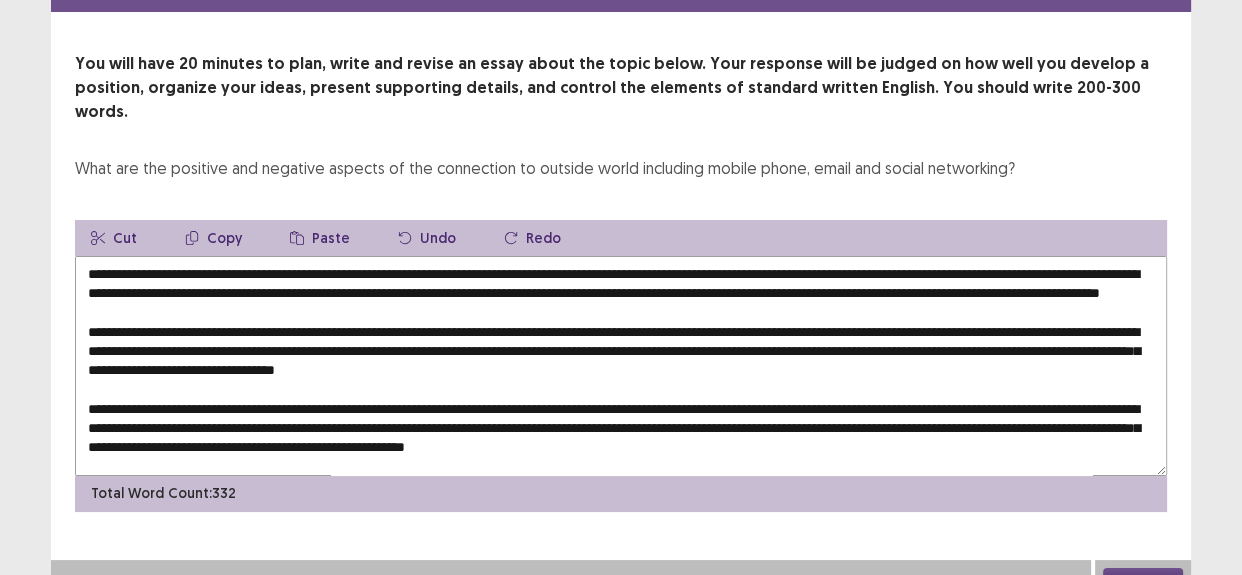 click at bounding box center (621, 366) 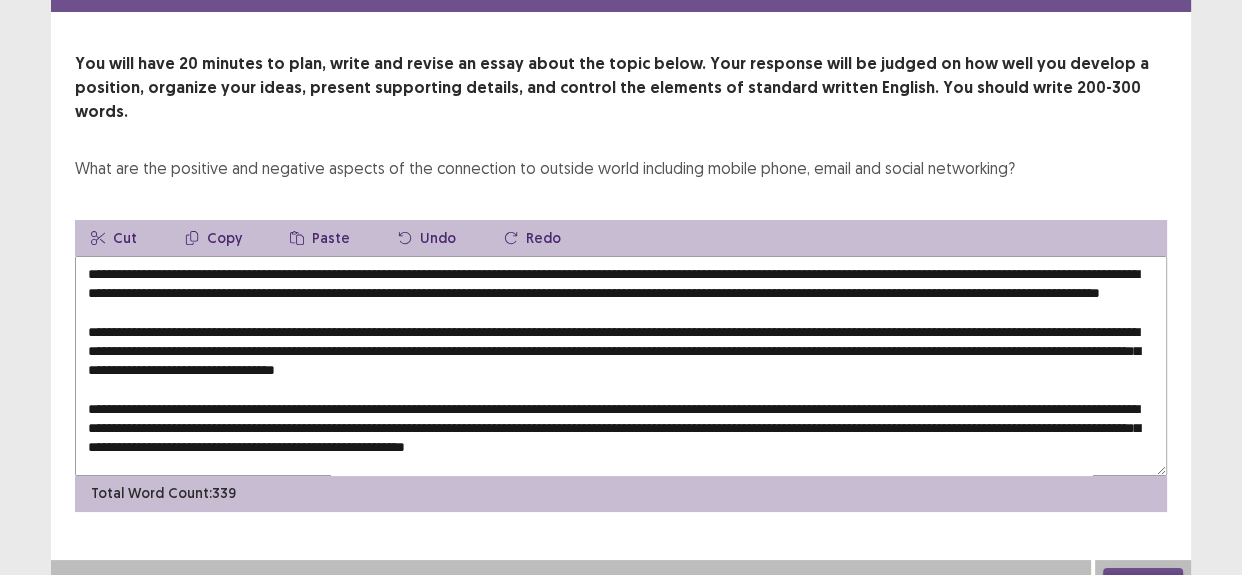click at bounding box center [621, 366] 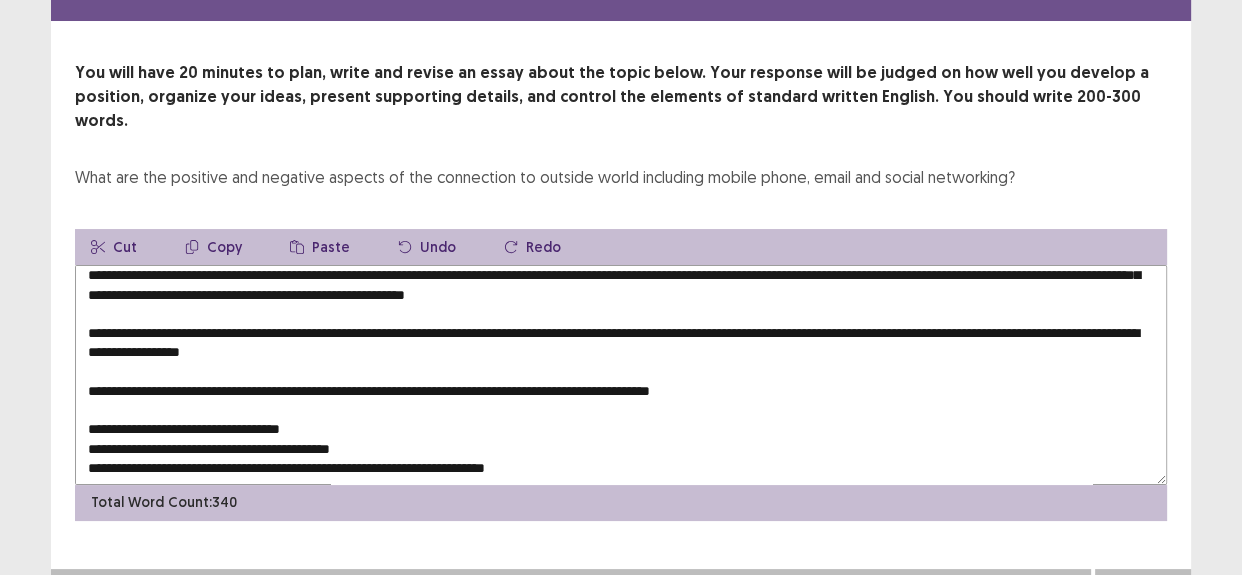 scroll, scrollTop: 90, scrollLeft: 0, axis: vertical 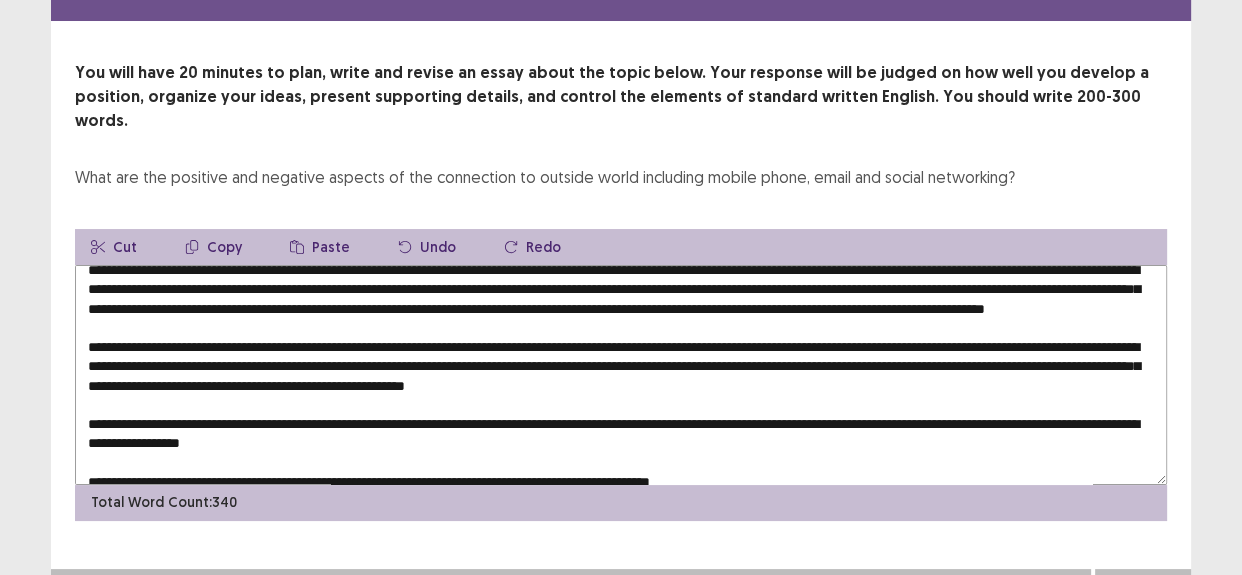 click at bounding box center (621, 375) 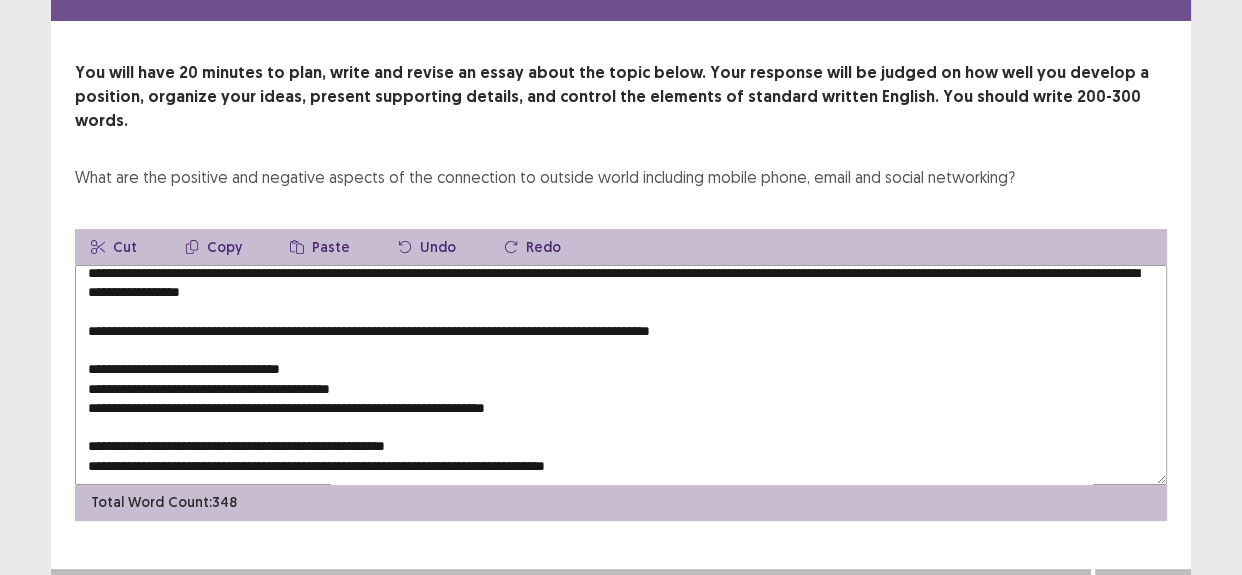scroll, scrollTop: 272, scrollLeft: 0, axis: vertical 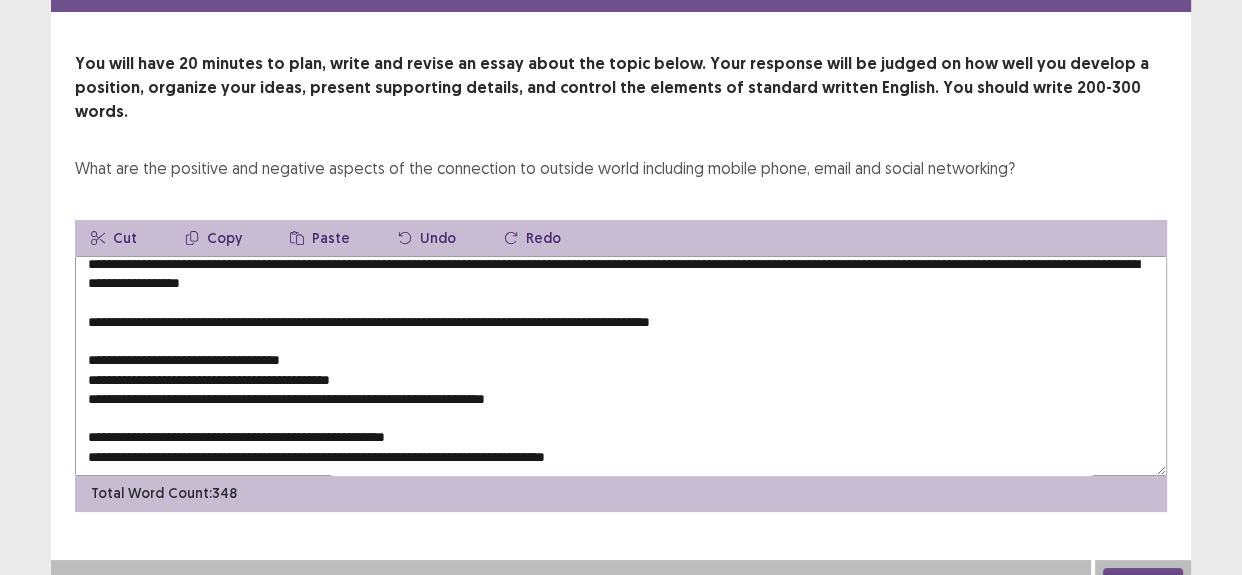 click on "Copy" at bounding box center [213, 238] 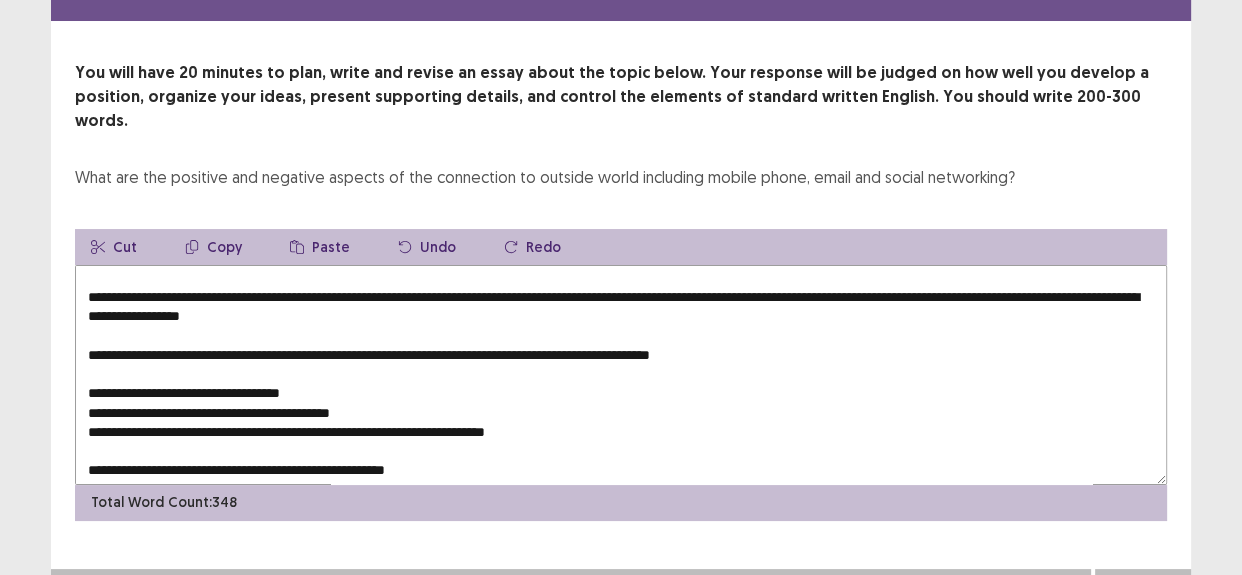 scroll, scrollTop: 188, scrollLeft: 0, axis: vertical 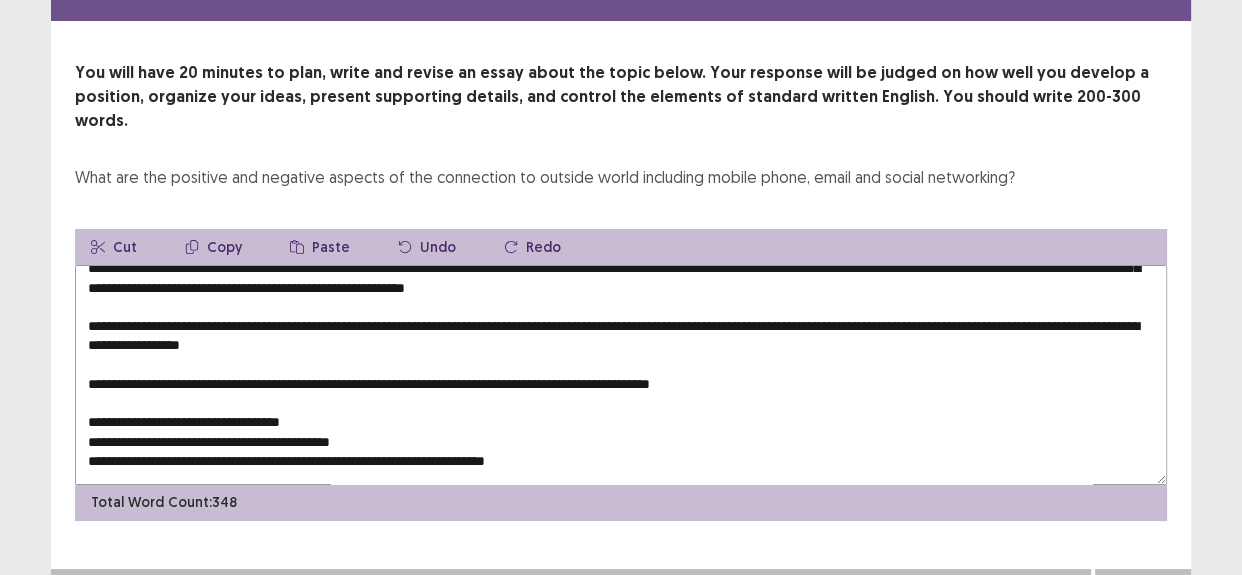 click at bounding box center [621, 375] 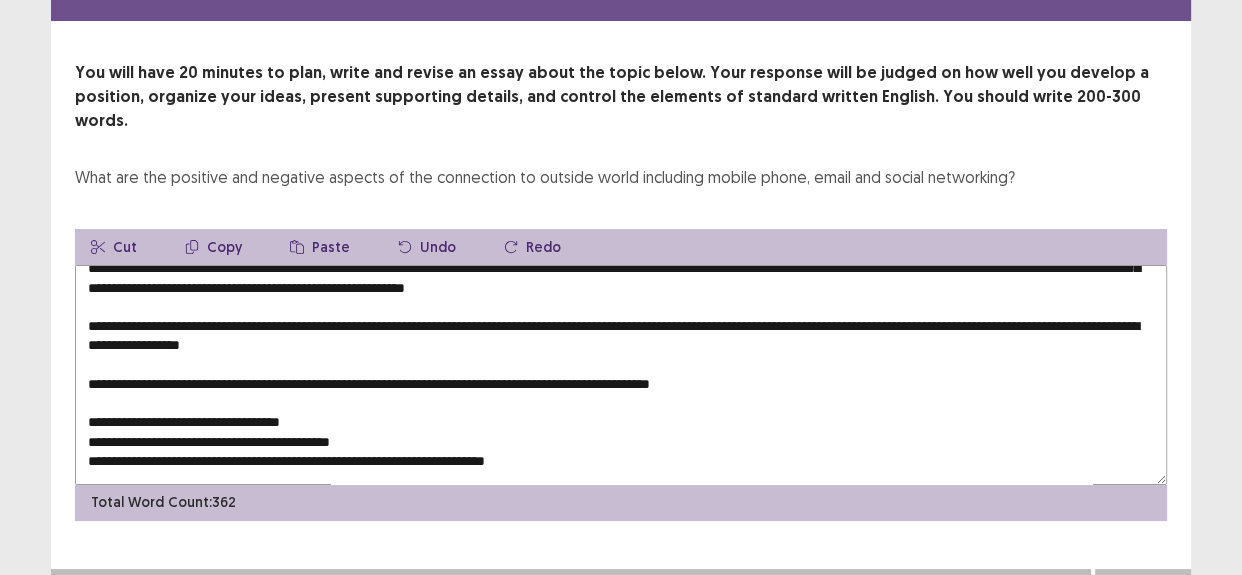 click at bounding box center [621, 375] 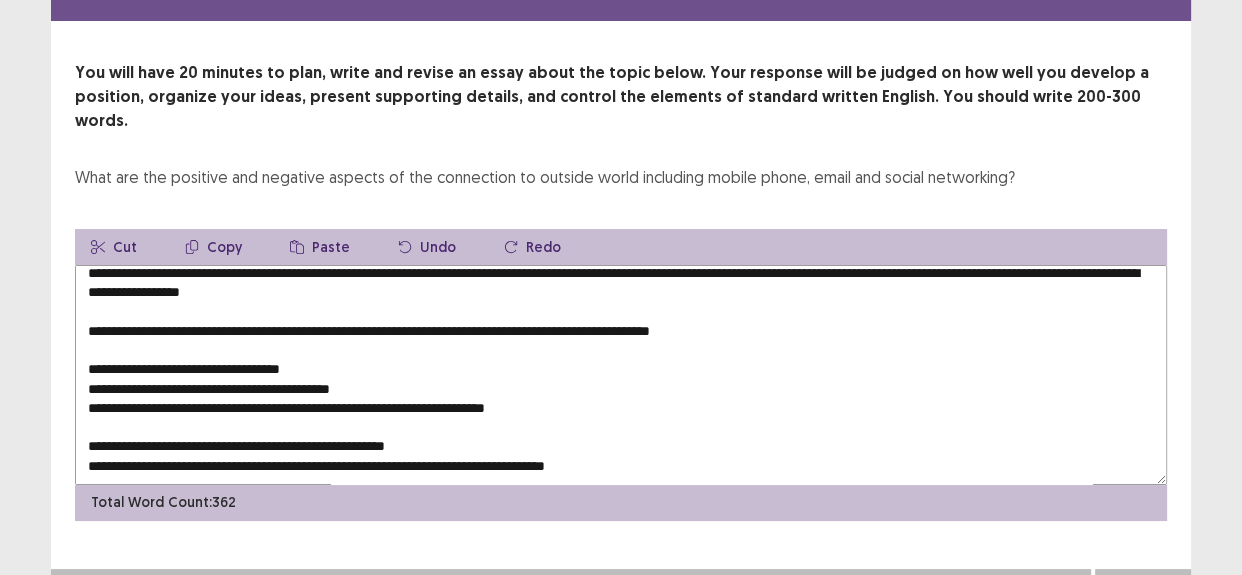 scroll, scrollTop: 279, scrollLeft: 0, axis: vertical 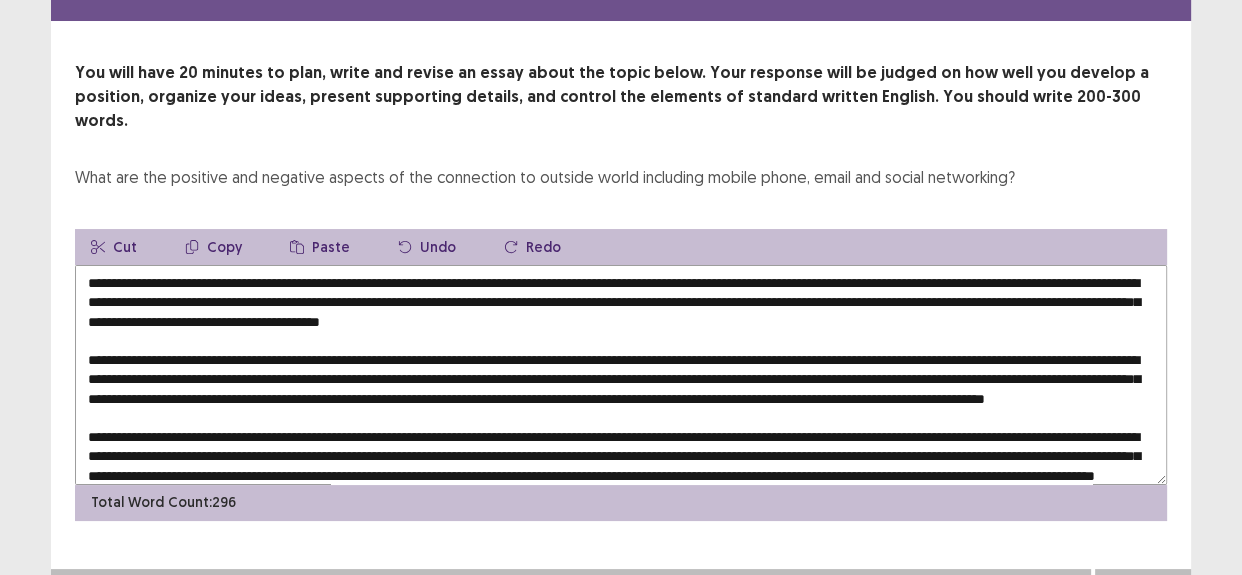 click at bounding box center (621, 375) 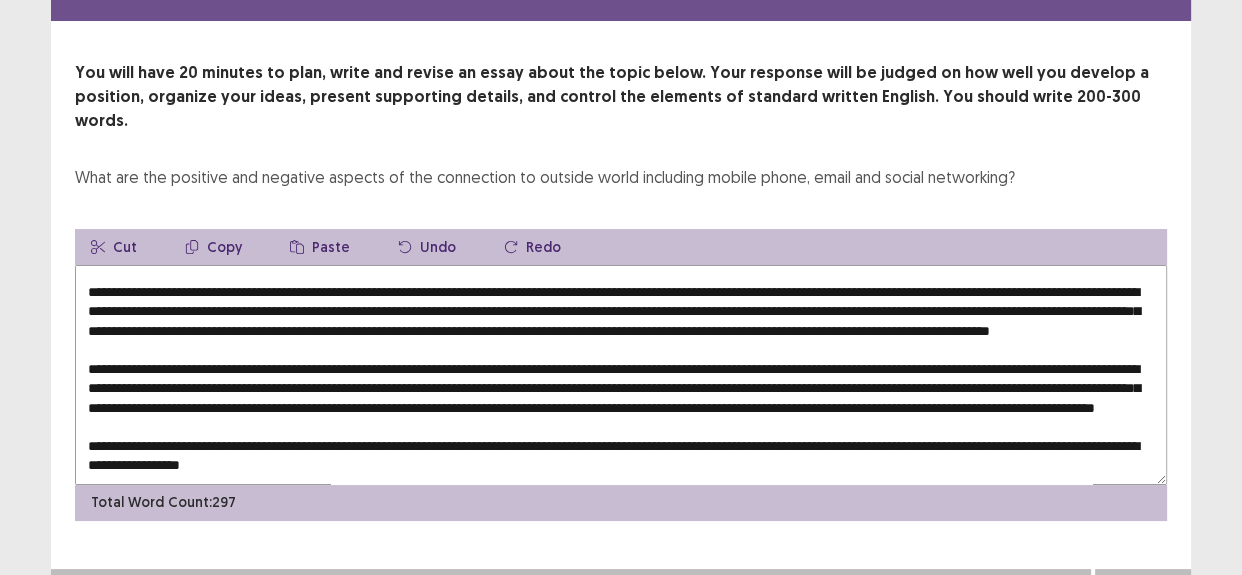 scroll, scrollTop: 105, scrollLeft: 0, axis: vertical 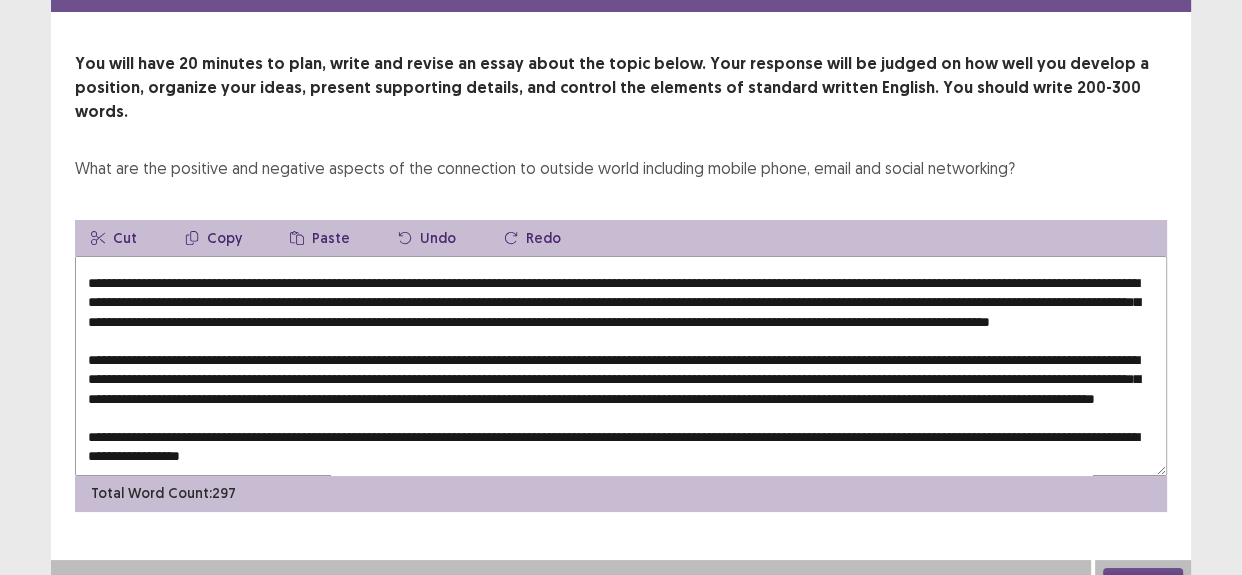 click at bounding box center [621, 366] 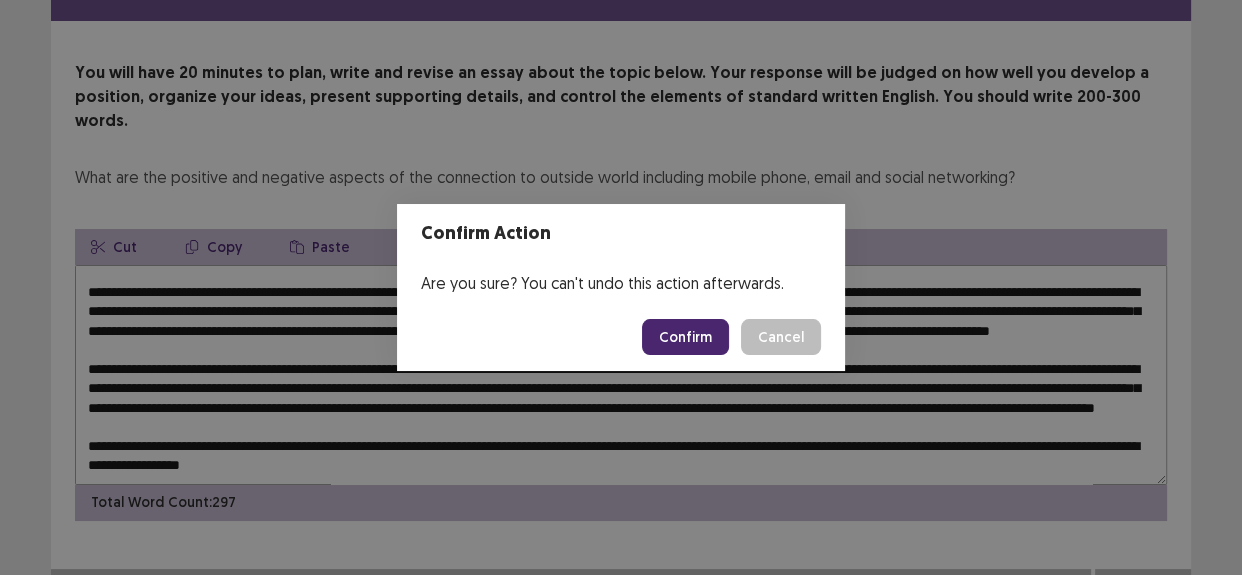 click on "Confirm" at bounding box center (685, 337) 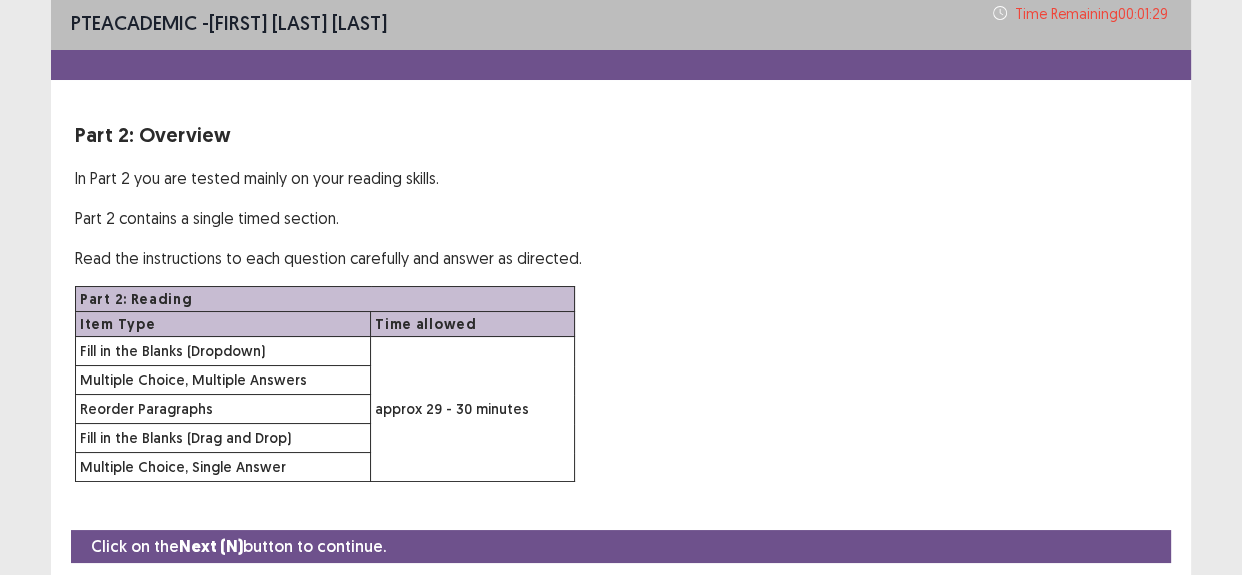 scroll, scrollTop: 70, scrollLeft: 0, axis: vertical 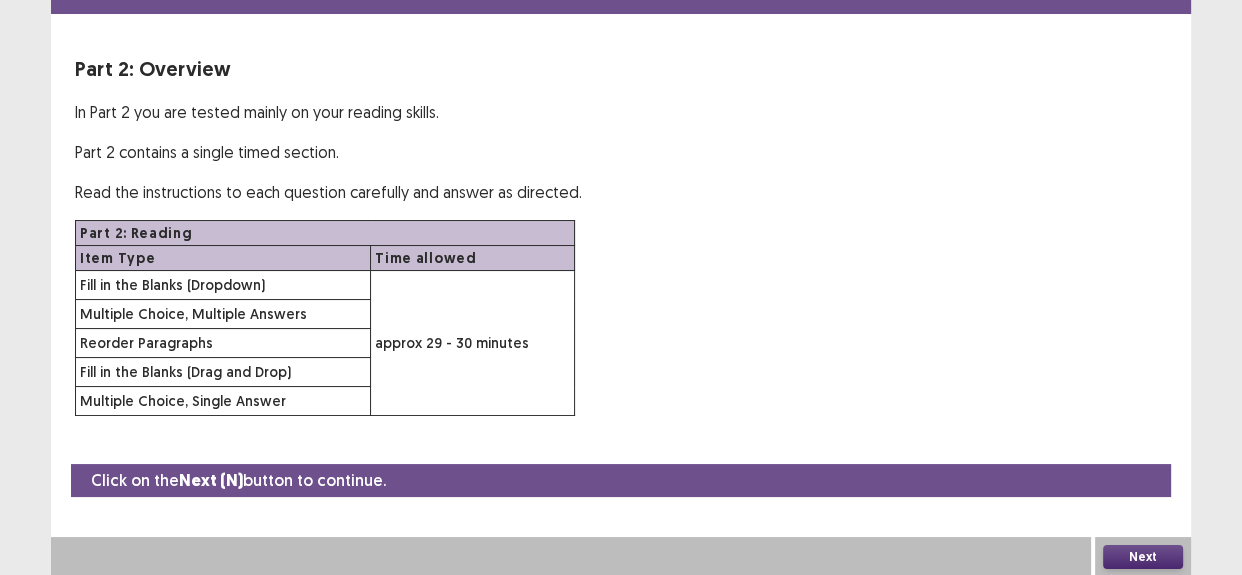 click on "Next" at bounding box center [1143, 557] 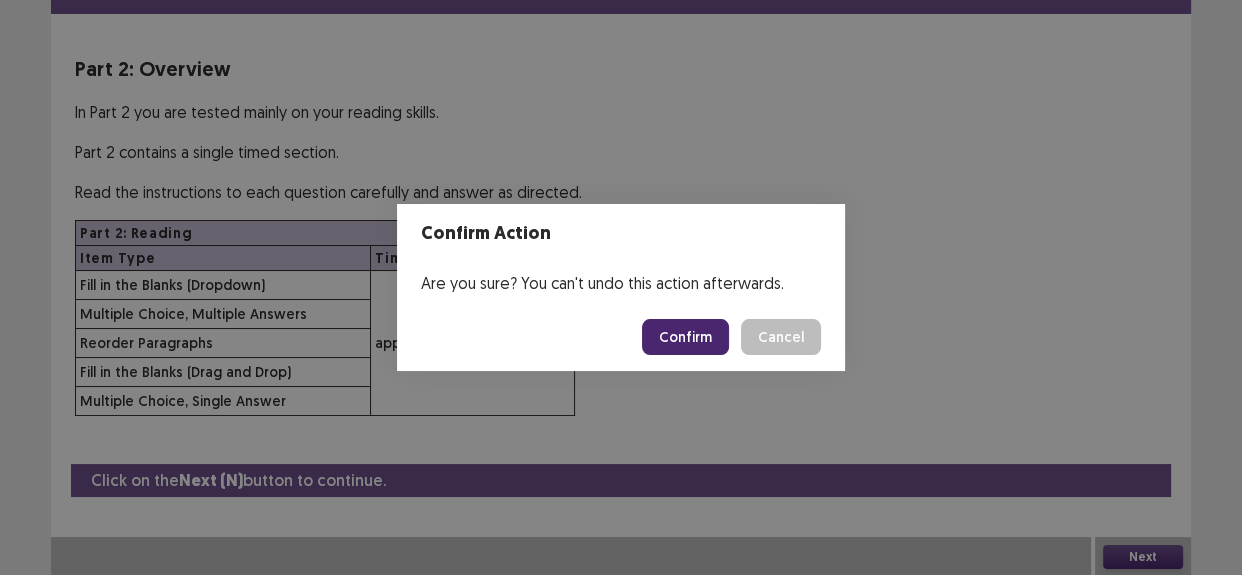 click on "Confirm" at bounding box center [685, 337] 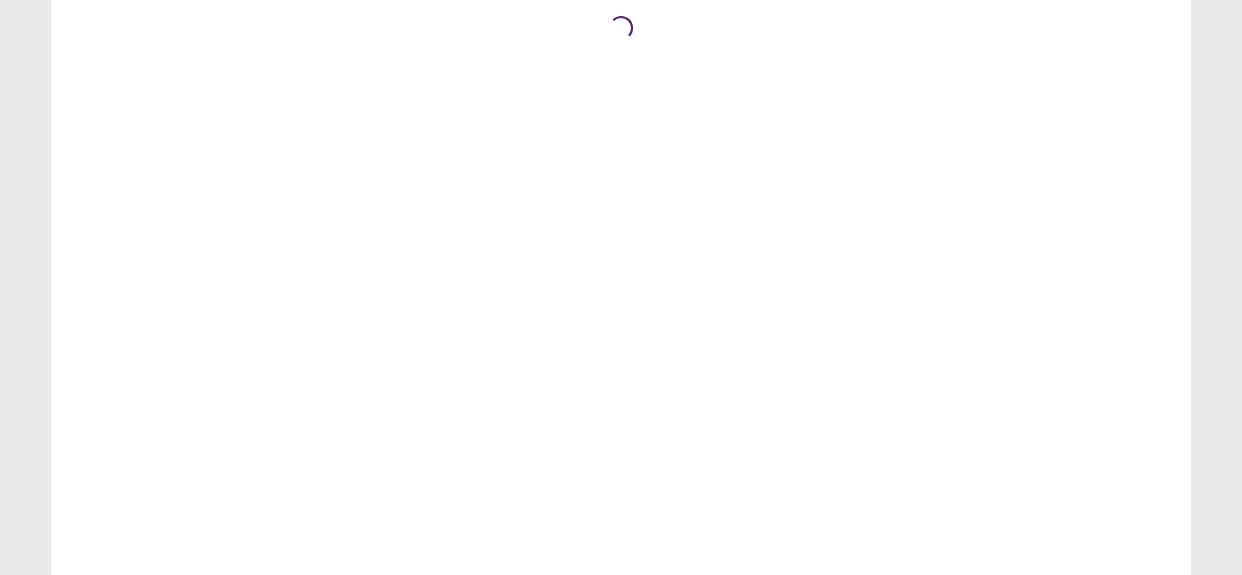 scroll, scrollTop: 0, scrollLeft: 0, axis: both 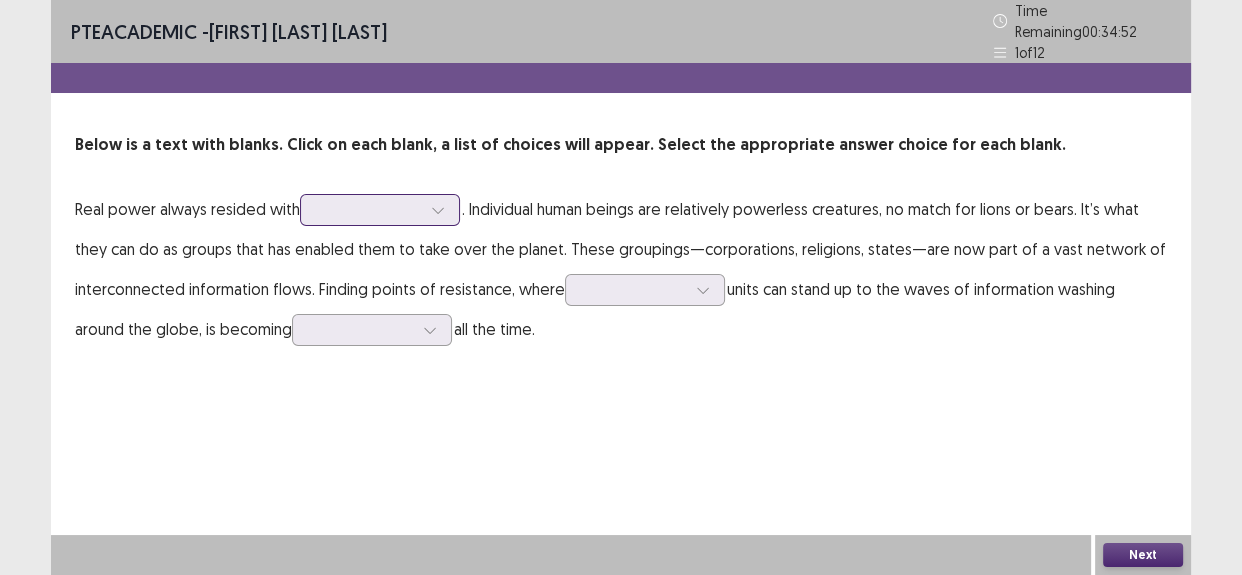 click at bounding box center [369, 209] 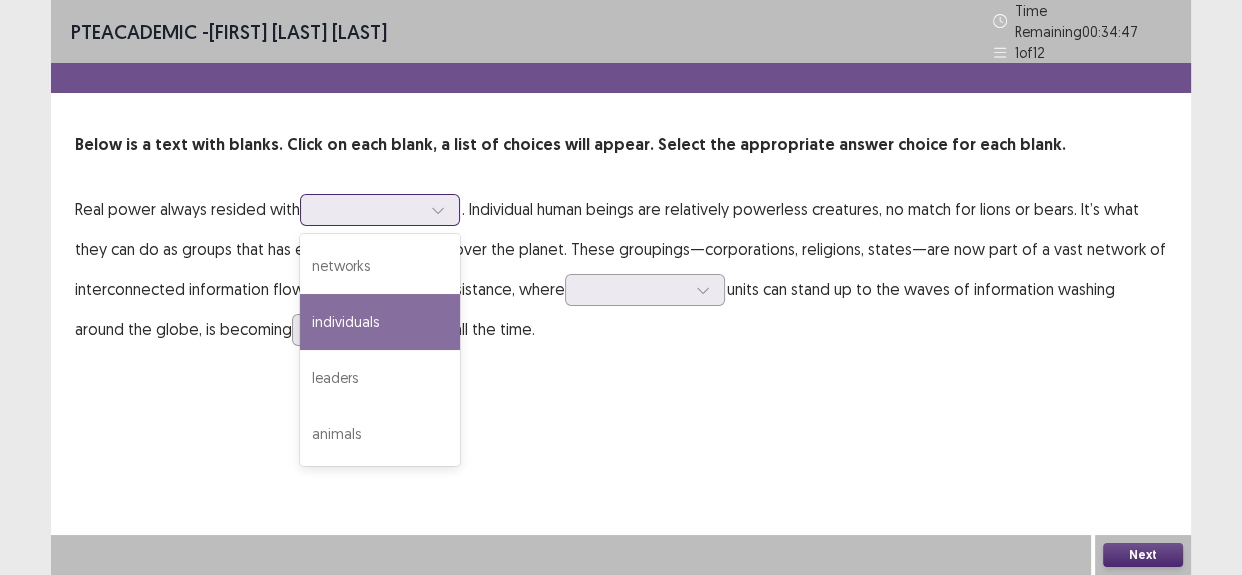 click on "individuals" at bounding box center [380, 322] 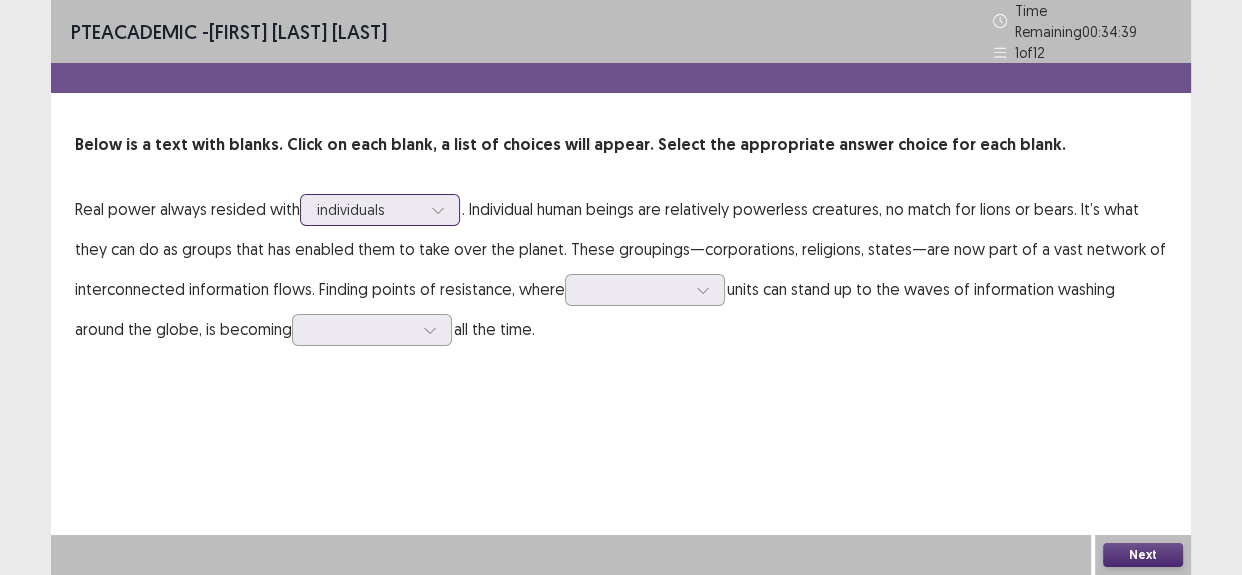 click 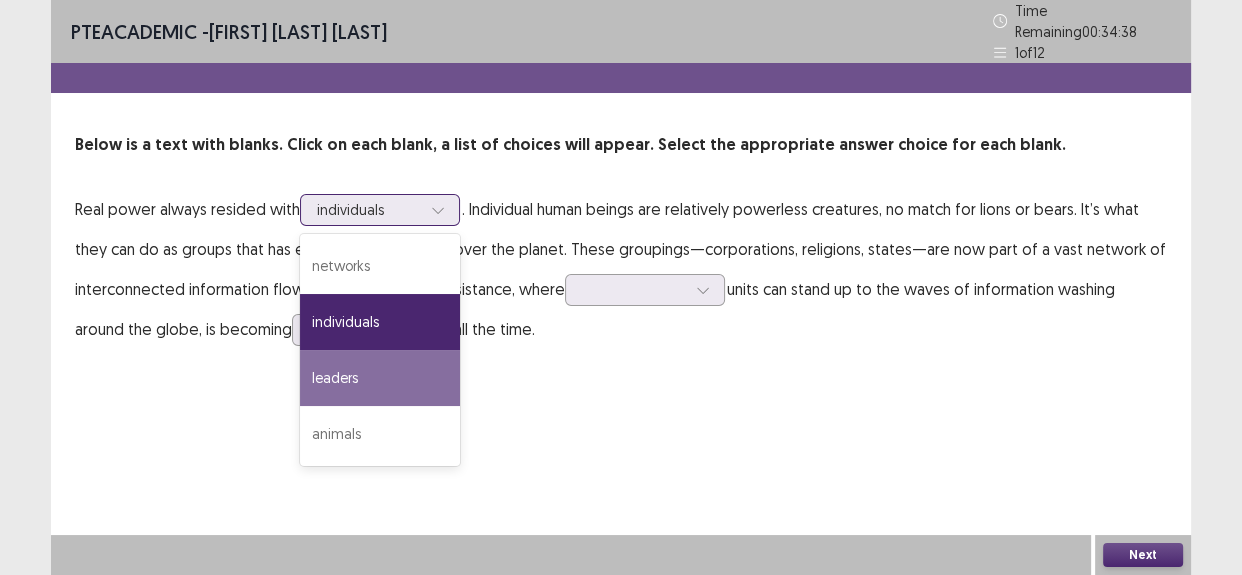 click on "leaders" at bounding box center (380, 378) 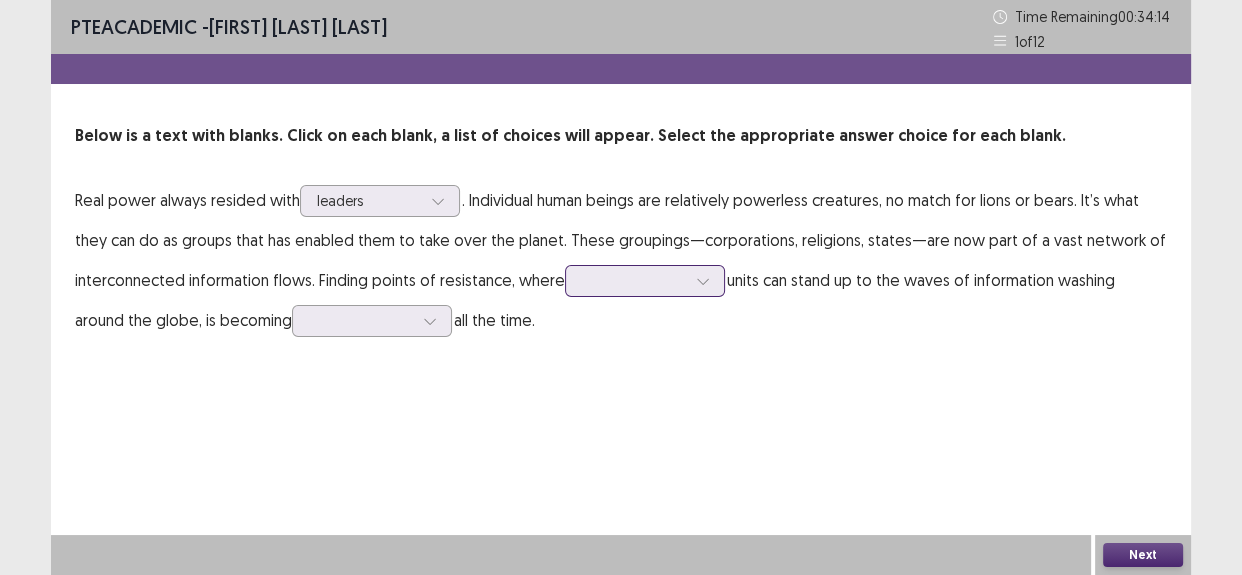 click at bounding box center (634, 280) 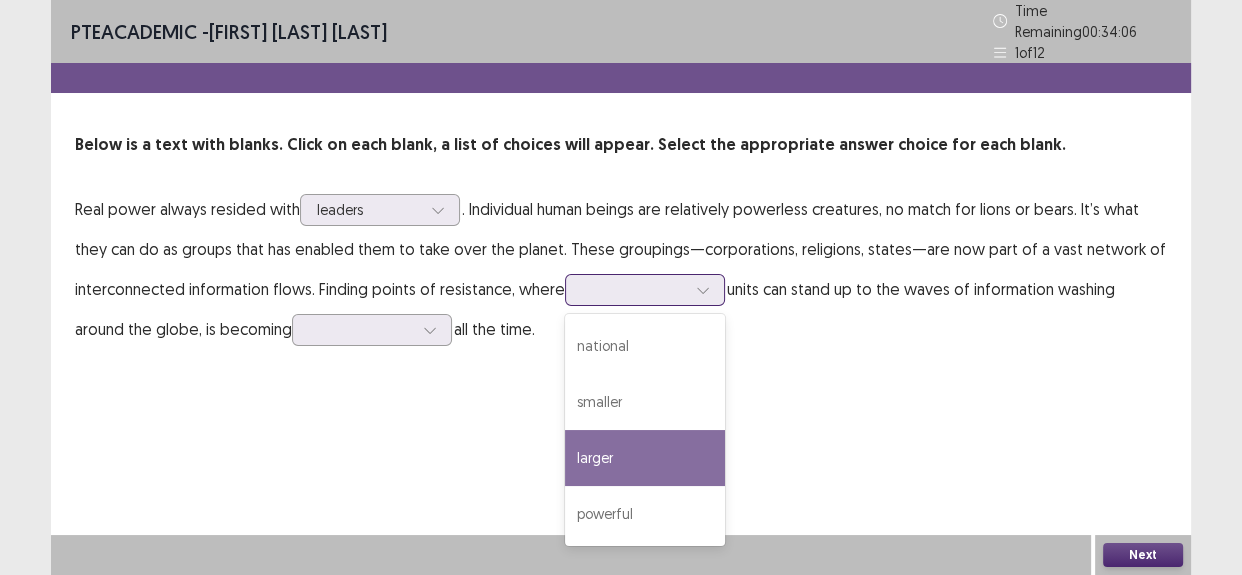 click on "larger" at bounding box center [645, 458] 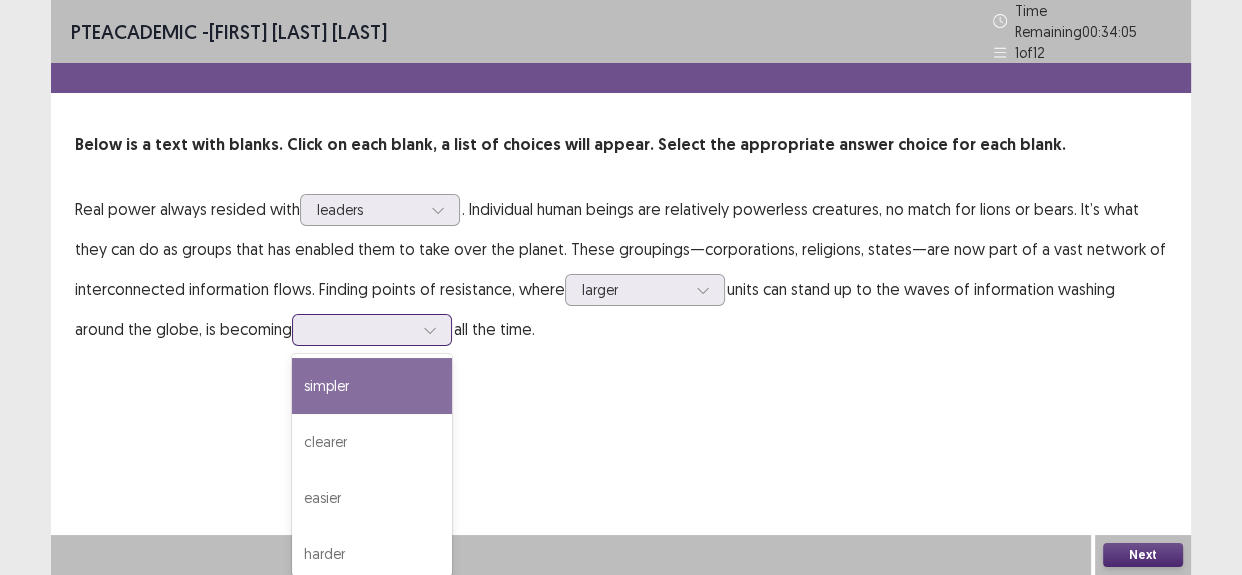 click at bounding box center [361, 329] 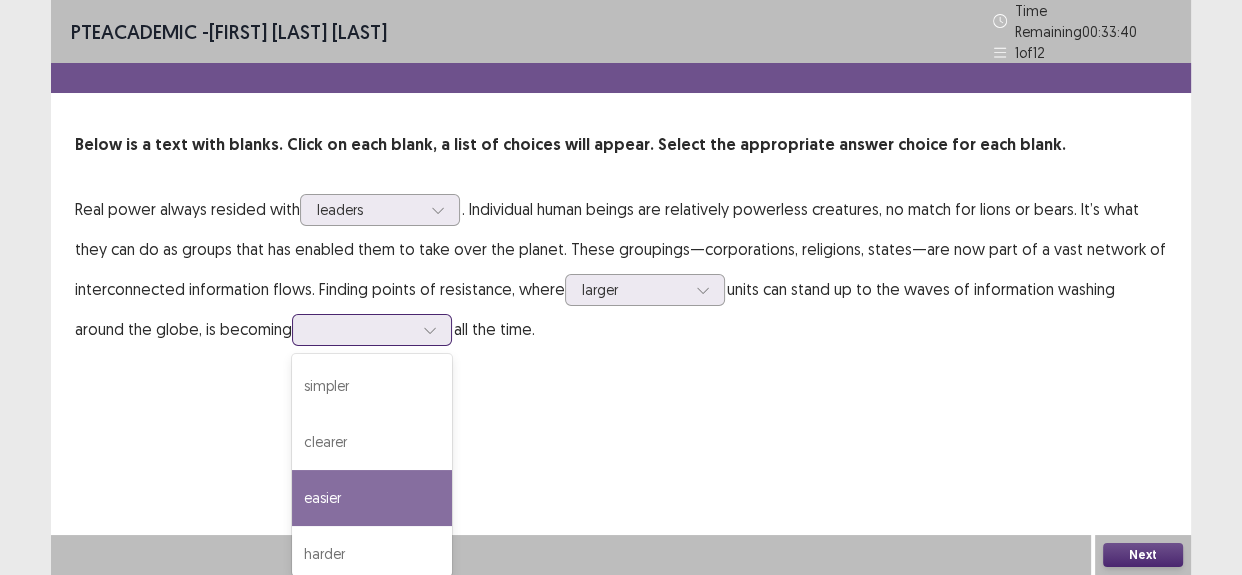 click on "easier" at bounding box center [372, 498] 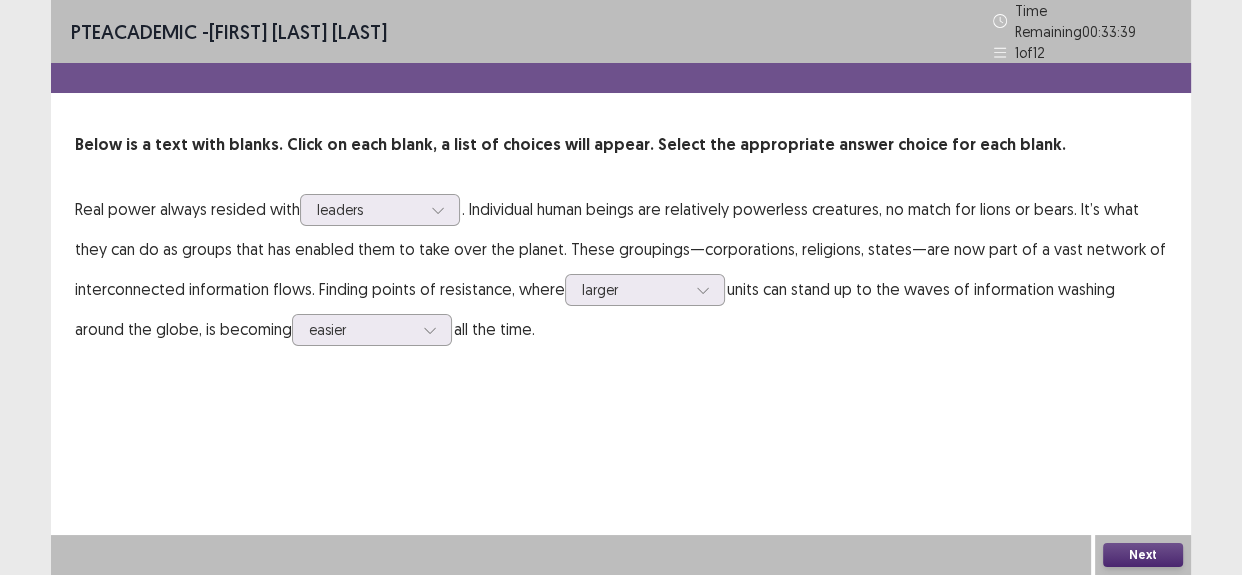 click on "PTE academic - JACKY LOU TICSE Time Remaining 00 : 33 : 39 1 of 12 Below is a text with blanks. Click on each blank, a list of choices will appear. Select the appropriate answer choice for each blank. Real power always resided with leaders . Individual human beings are relatively powerless creatures, no match for lions or bears. It’s what they can do as groups that has enabled them to take over the planet. These groupings—corporations, religions, states—are now part of a vast network of interconnected information flows. Finding points of resistance, where larger units can stand up to the waves of information washing around the globe, is becoming easier all the time. Next" at bounding box center [621, 287] 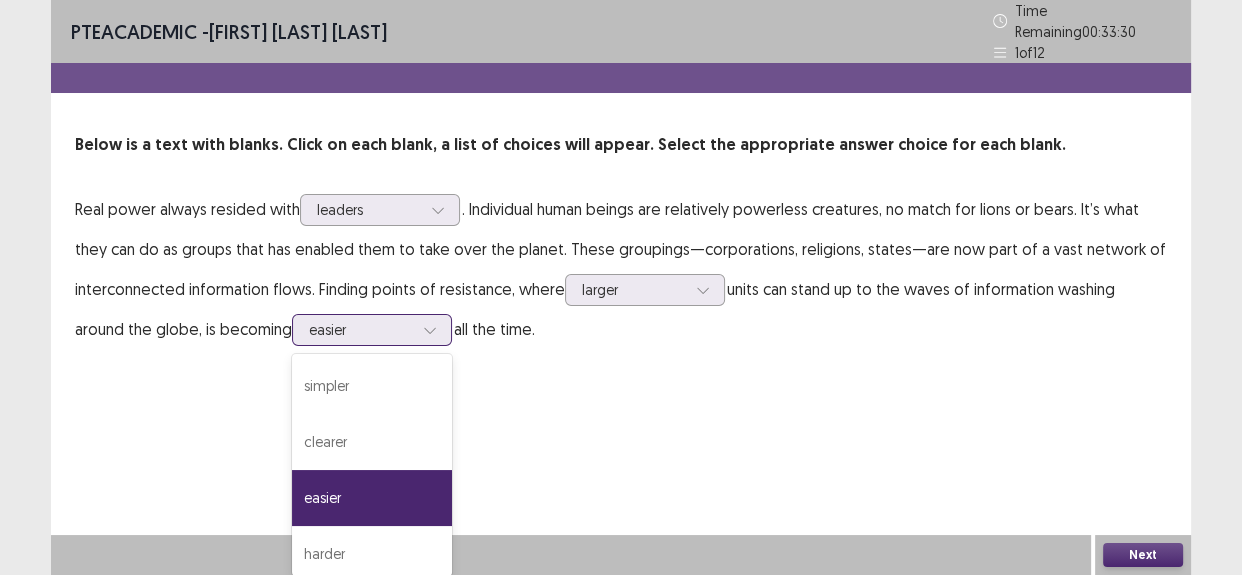 click at bounding box center (430, 330) 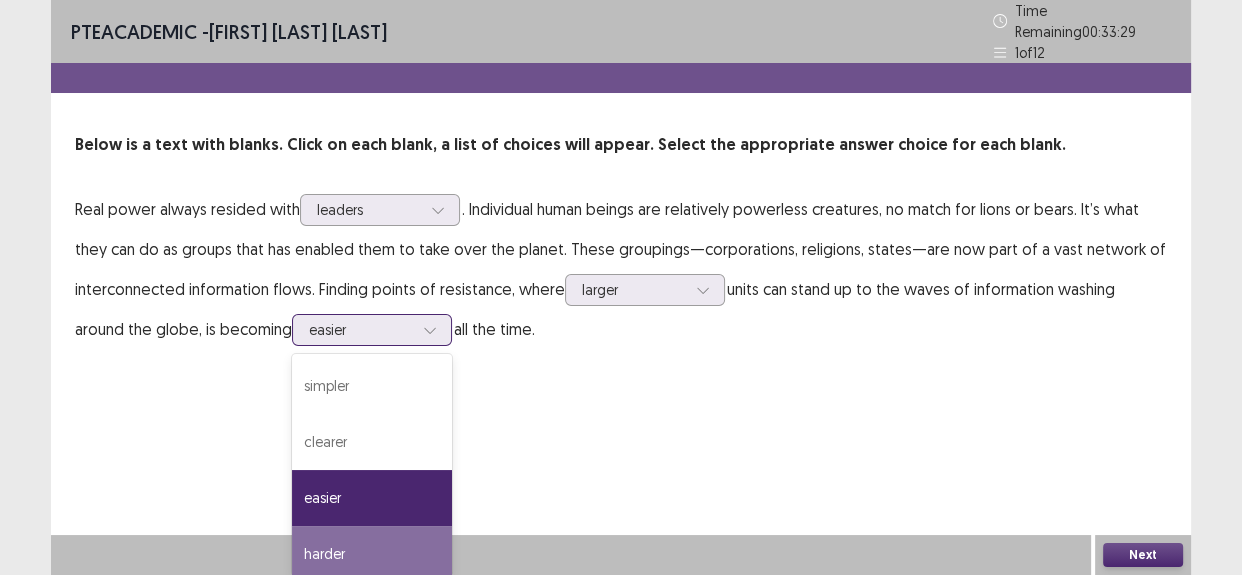 click on "harder" at bounding box center (372, 554) 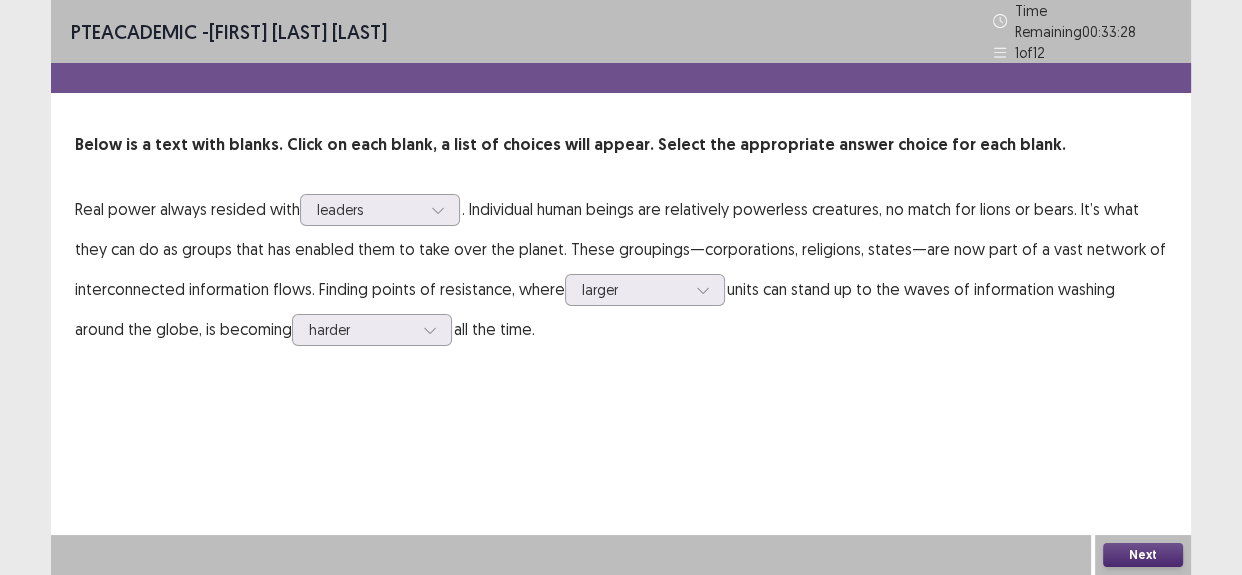 click on "PTE academic - JACKY [NAME] TICSE Time Remaining 00 : 33 : 28 1 of 12 Below is a text with blanks. Click on each blank, a list of choices will appear. Select the appropriate answer choice for each blank. Real power always resided with leaders . Individual human beings are relatively powerless creatures, no match for lions or bears. It’s what they can do as groups that has enabled them to take over the planet. These groupings—corporations, religions, states—are now part of a vast network of interconnected information flows. Finding points of resistance, where larger units can stand up to the waves of information washing around the globe, is becoming harder all the time. Next" at bounding box center (621, 287) 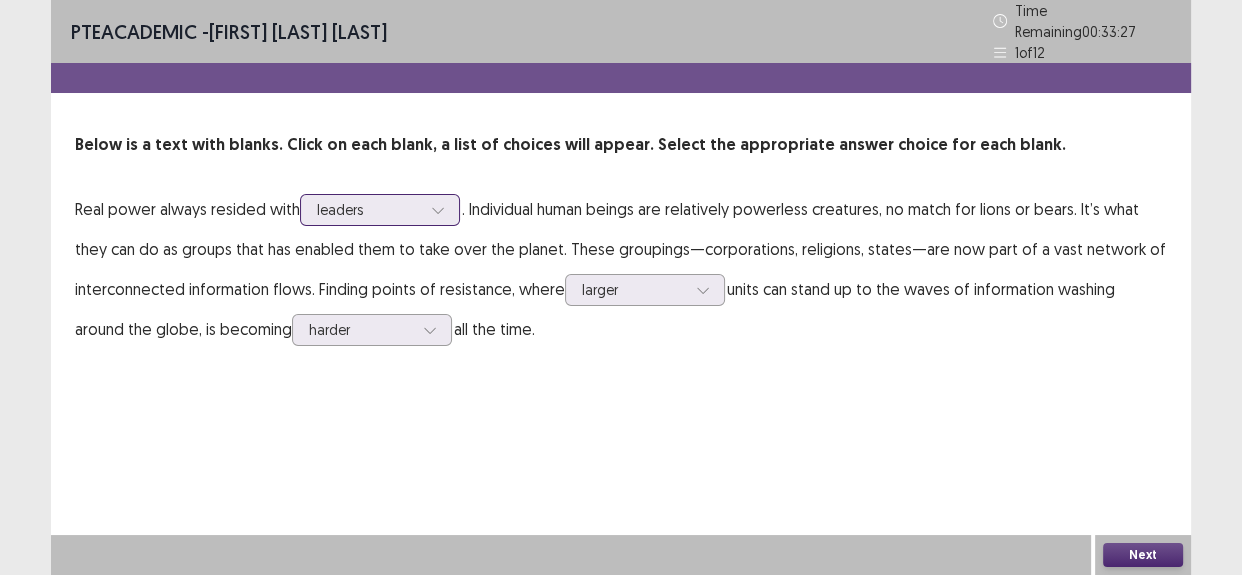 click at bounding box center [438, 210] 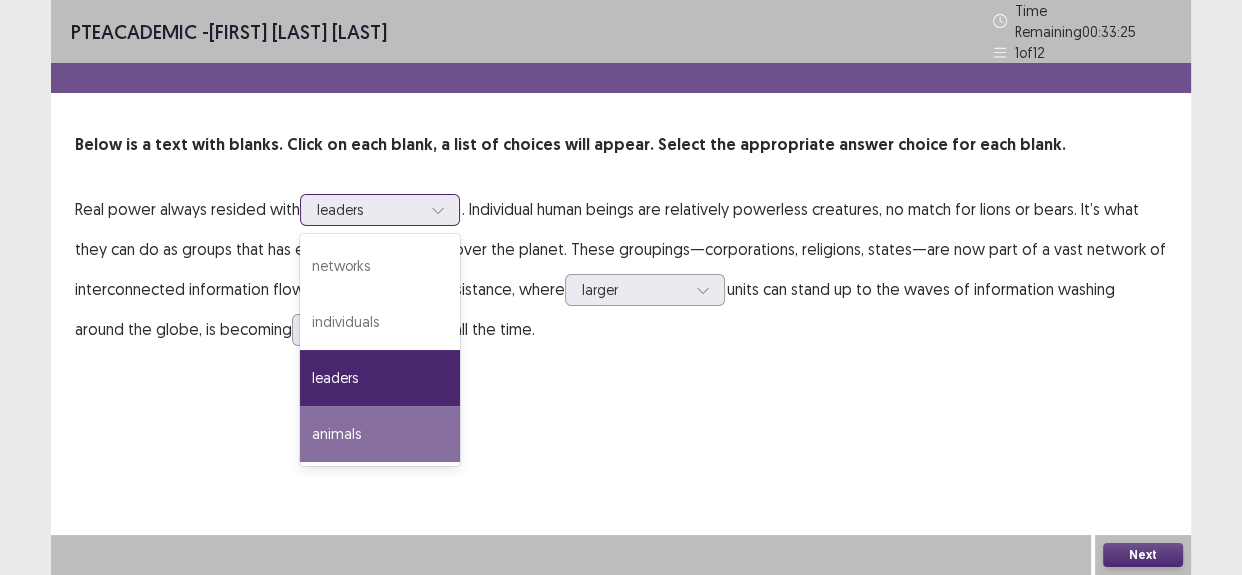 click on "animals" at bounding box center [380, 434] 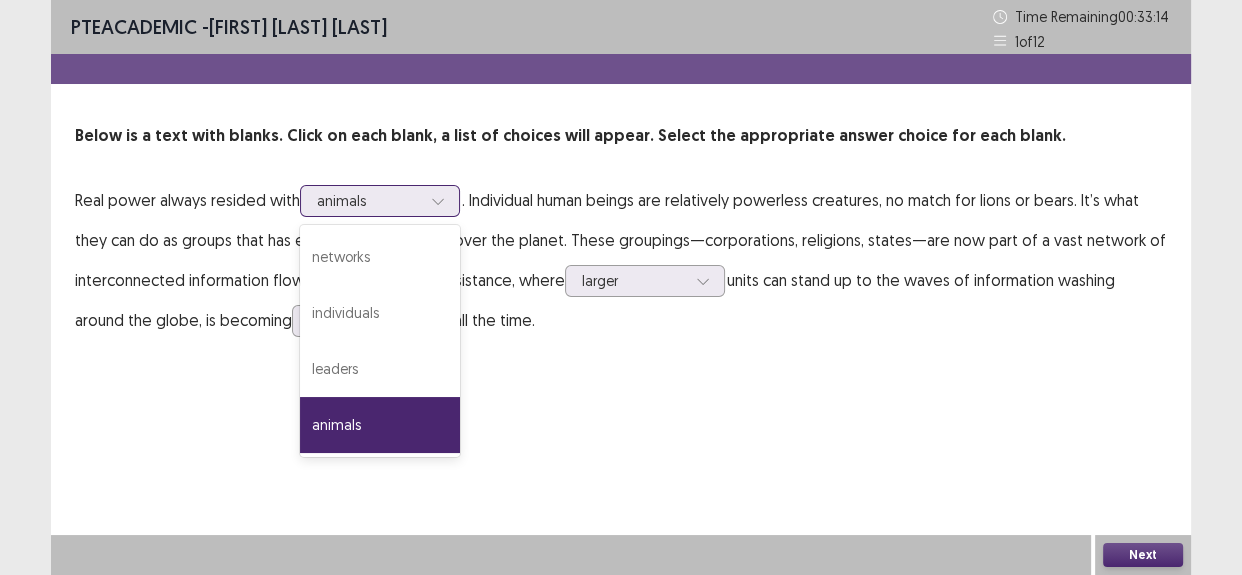 click at bounding box center [438, 201] 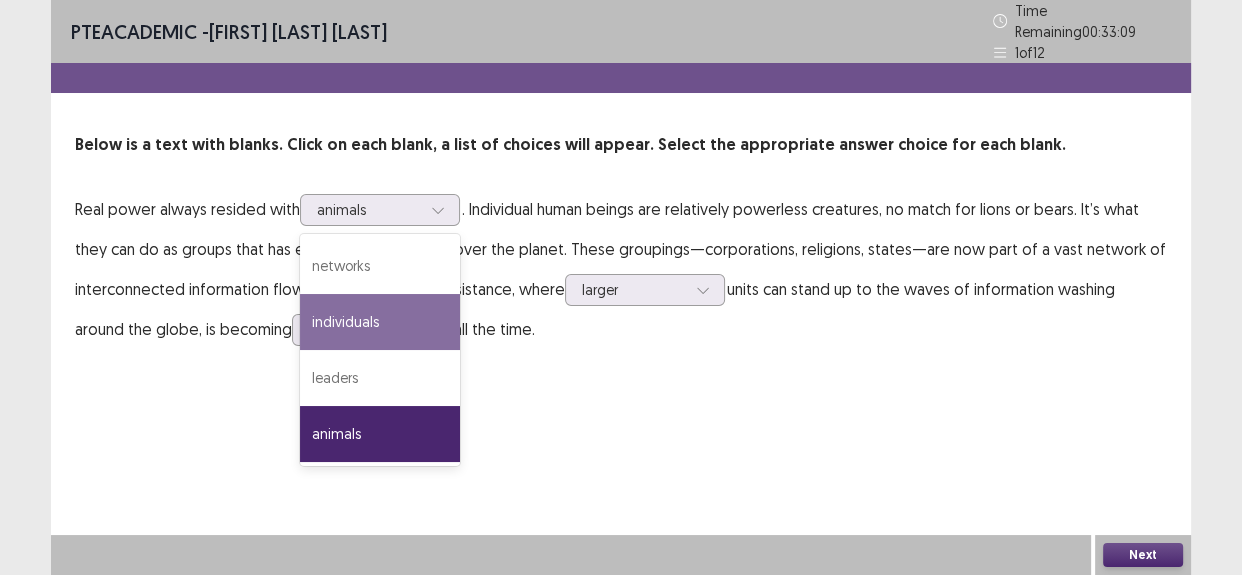 click on "PTE academic - JACKY LOU TICSE Time Remaining 00 : 33 : 09 1 of 12 Below is a text with blanks. Click on each blank, a list of choices will appear. Select the appropriate answer choice for each blank. Real power always resided with option animals, selected. 4 results available. Use Up and Down to choose options, press Enter to select the currently focused option, press Escape to exit the menu, press Tab to select the option and exit the menu. animals networks individuals leaders animals . Individual human beings are relatively powerless creatures, no match for lions or bears. It’s what they can do as groups that has enabled them to take over the planet. These groupings—corporations, religions, states—are now part of a vast network of interconnected information flows. Finding points of resistance, where larger units can stand up to the waves of information washing around the globe, is becoming harder all the time." at bounding box center (621, 194) 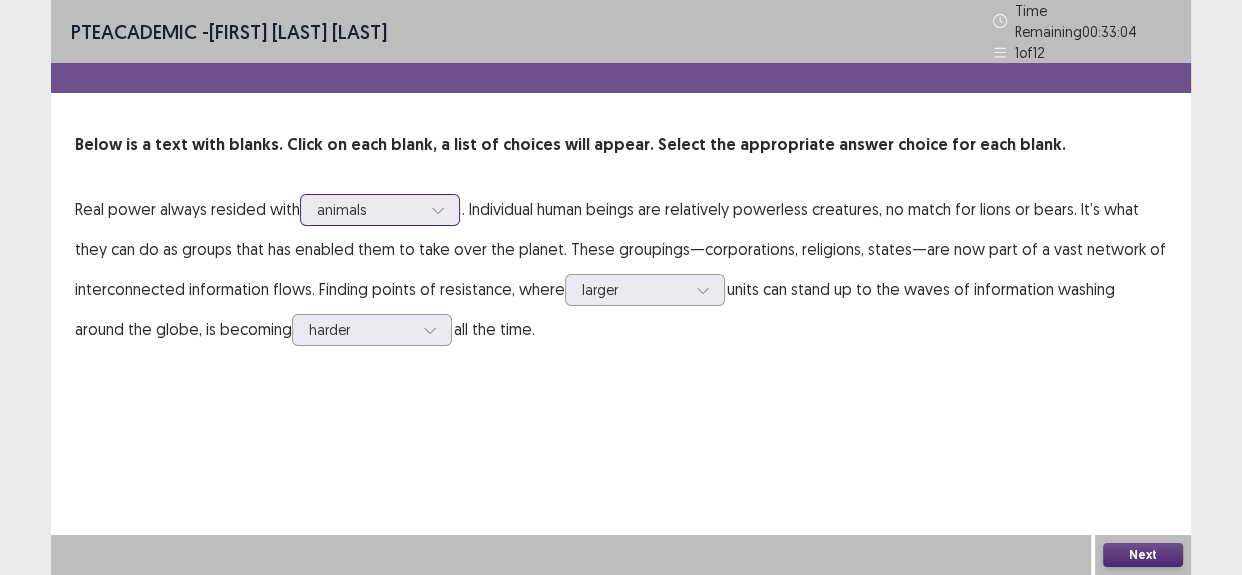 click at bounding box center (369, 209) 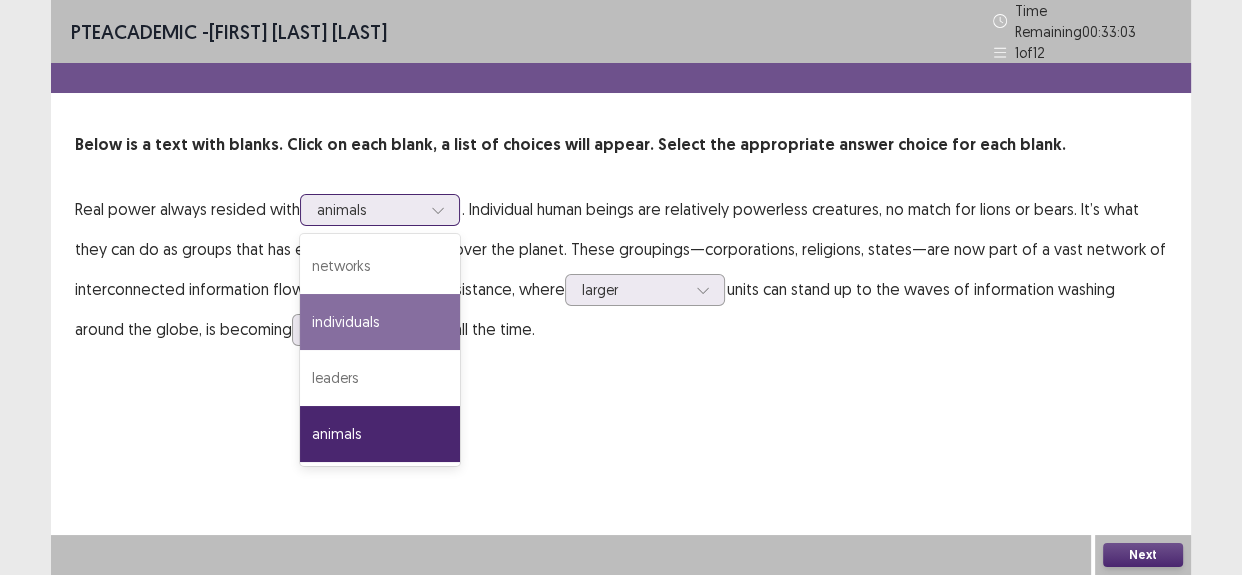 click on "individuals" at bounding box center (380, 322) 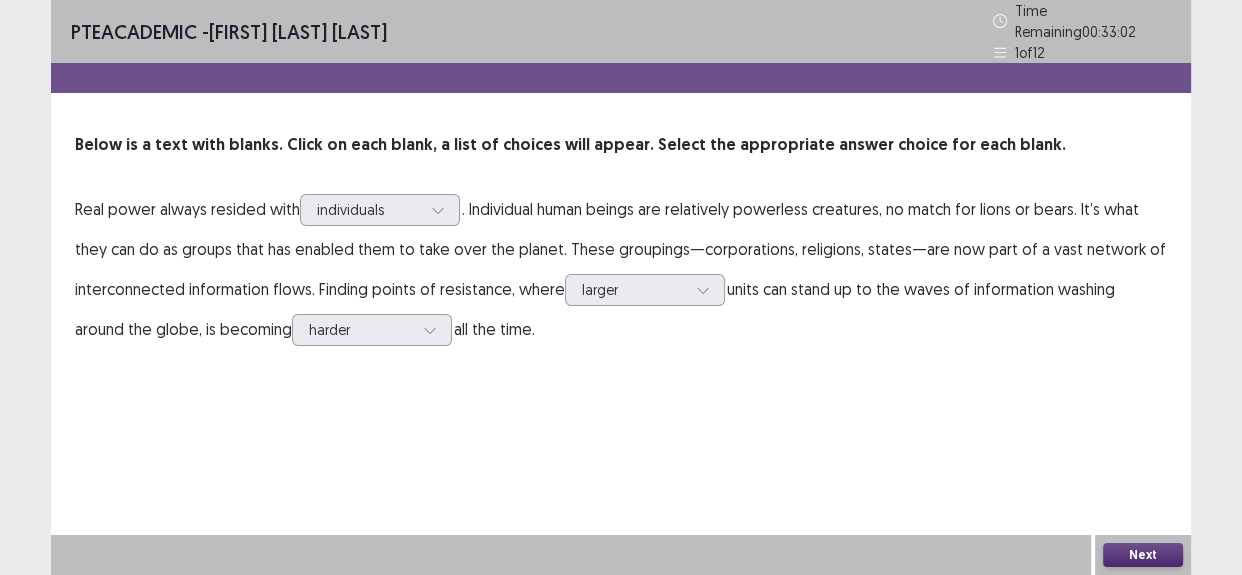 click on "PTE academic - JACKY LOU TICSE Time Remaining 00 : 33 : 02 1 of 12 Below is a text with blanks. Click on each blank, a list of choices will appear. Select the appropriate answer choice for each blank. Real power always resided with option individuals, selected. individuals . Individual human beings are relatively powerless creatures, no match for lions or bears. It’s what they can do as groups that has enabled them to take over the planet. These groupings—corporations, religions, states—are now part of a vast network of interconnected information flows. Finding points of resistance, where larger units can stand up to the waves of information washing around the globe, is becoming harder all the time." at bounding box center [621, 194] 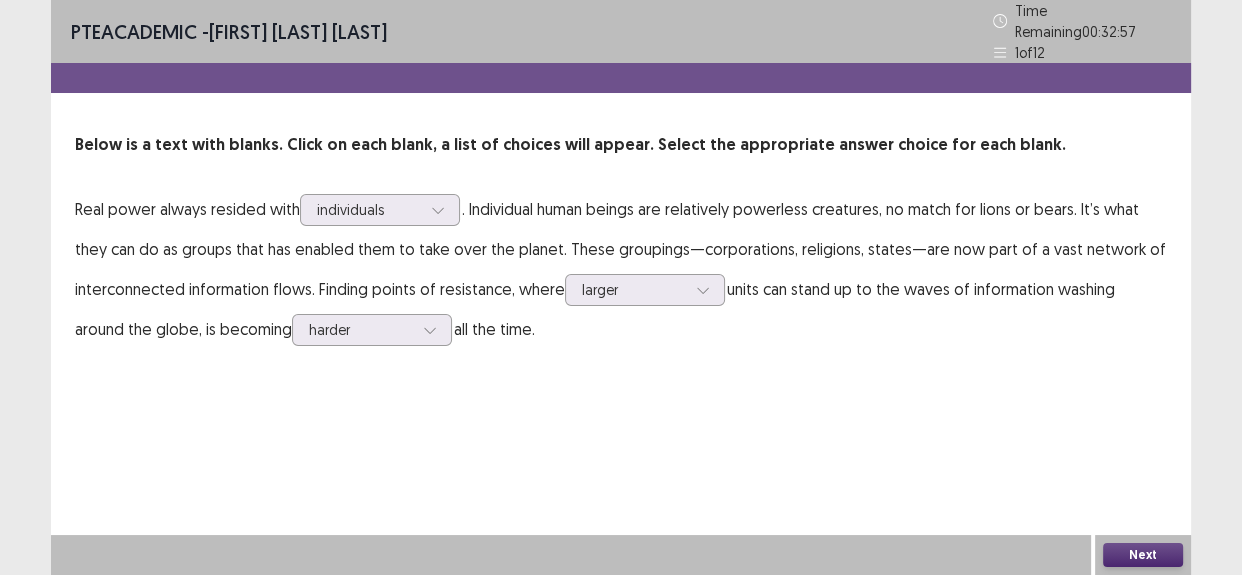 drag, startPoint x: 1156, startPoint y: 542, endPoint x: 1141, endPoint y: 530, distance: 19.209373 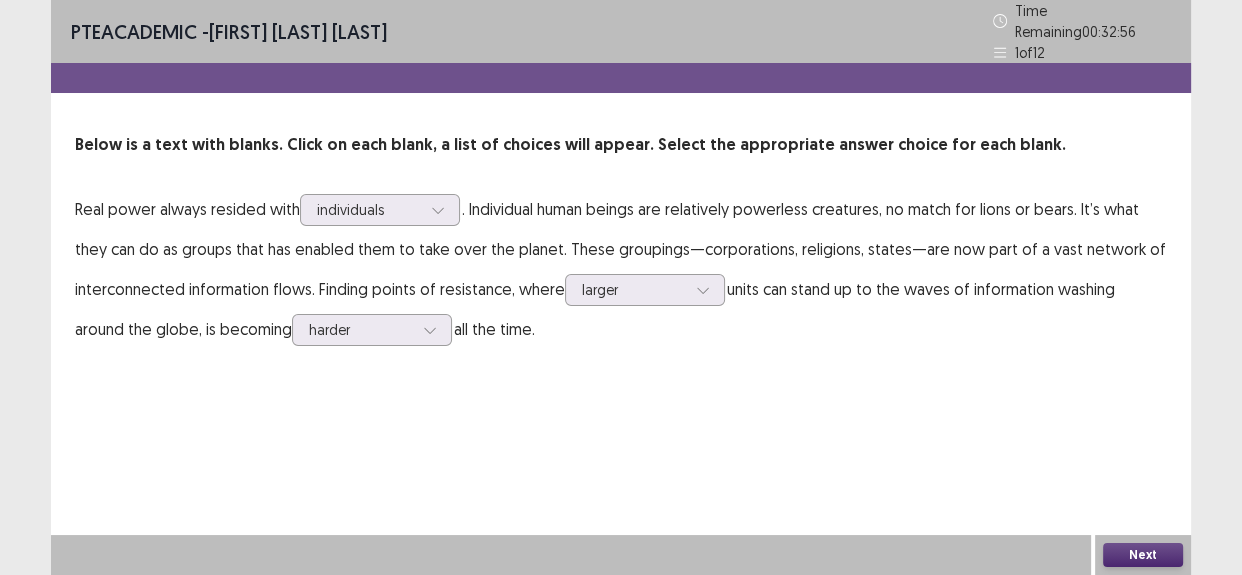 click on "Next" at bounding box center [1143, 555] 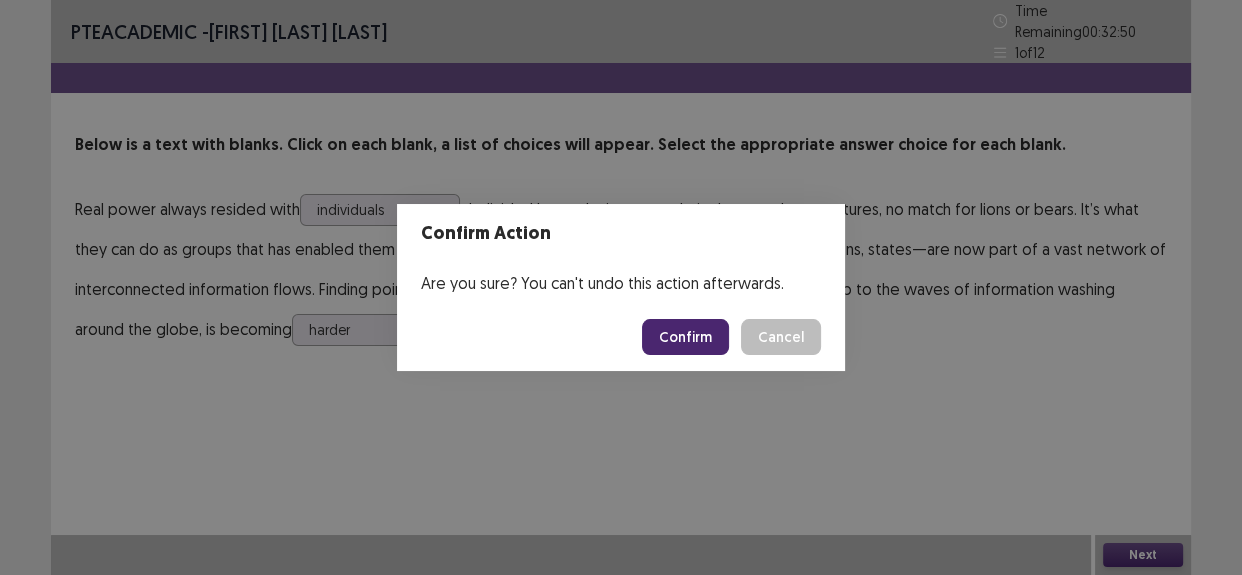 click on "Confirm" at bounding box center [685, 337] 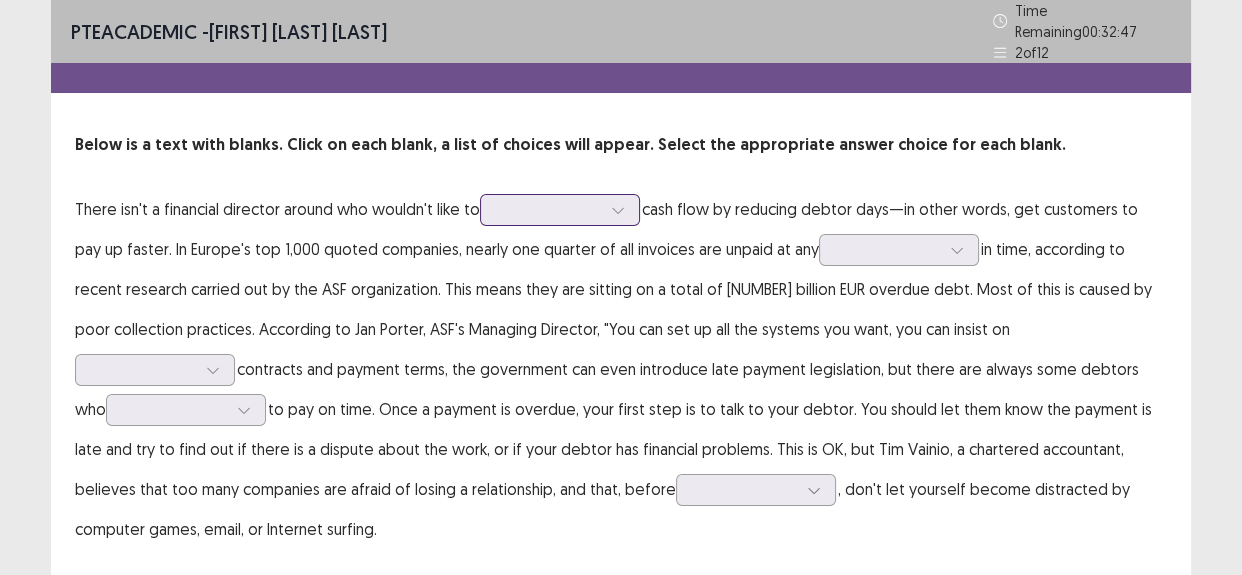 click at bounding box center (549, 209) 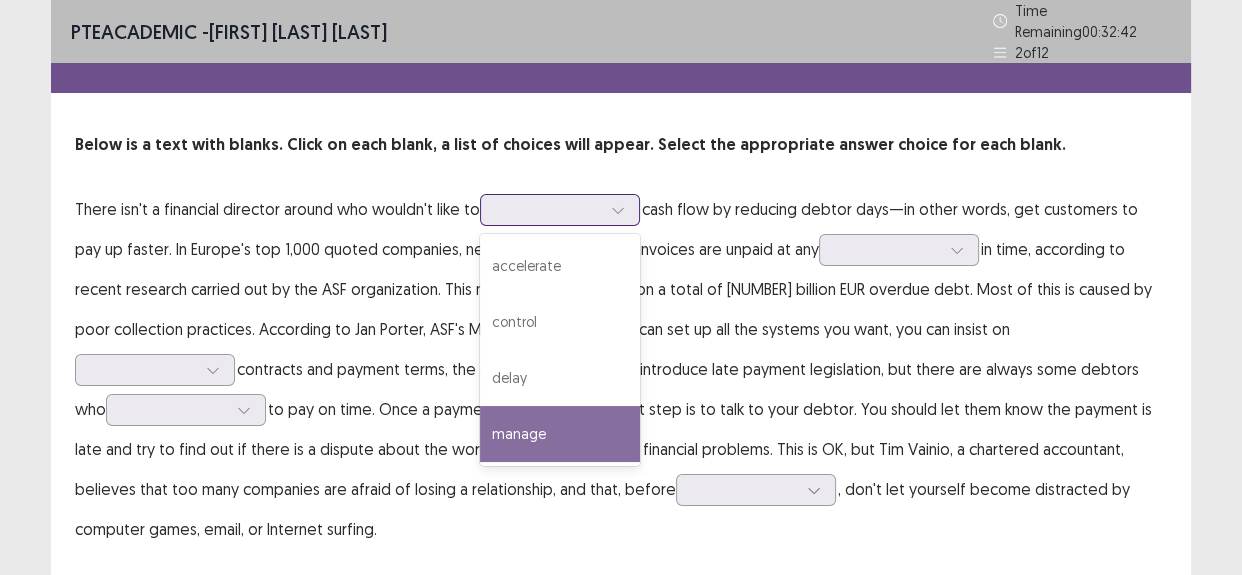 click on "manage" at bounding box center [560, 434] 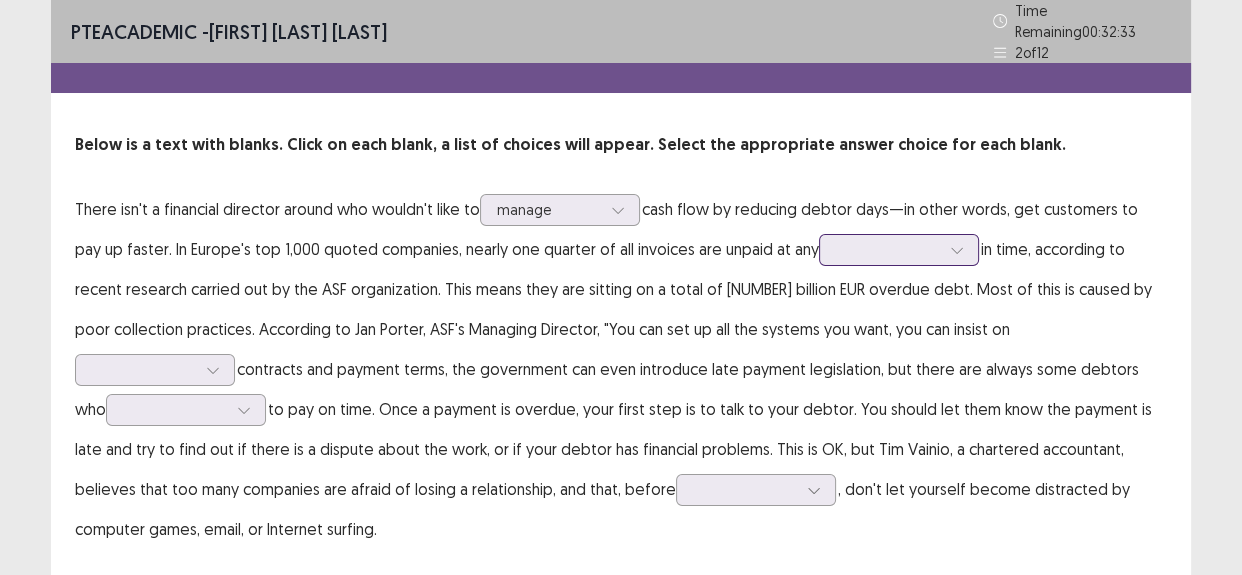 click at bounding box center (888, 249) 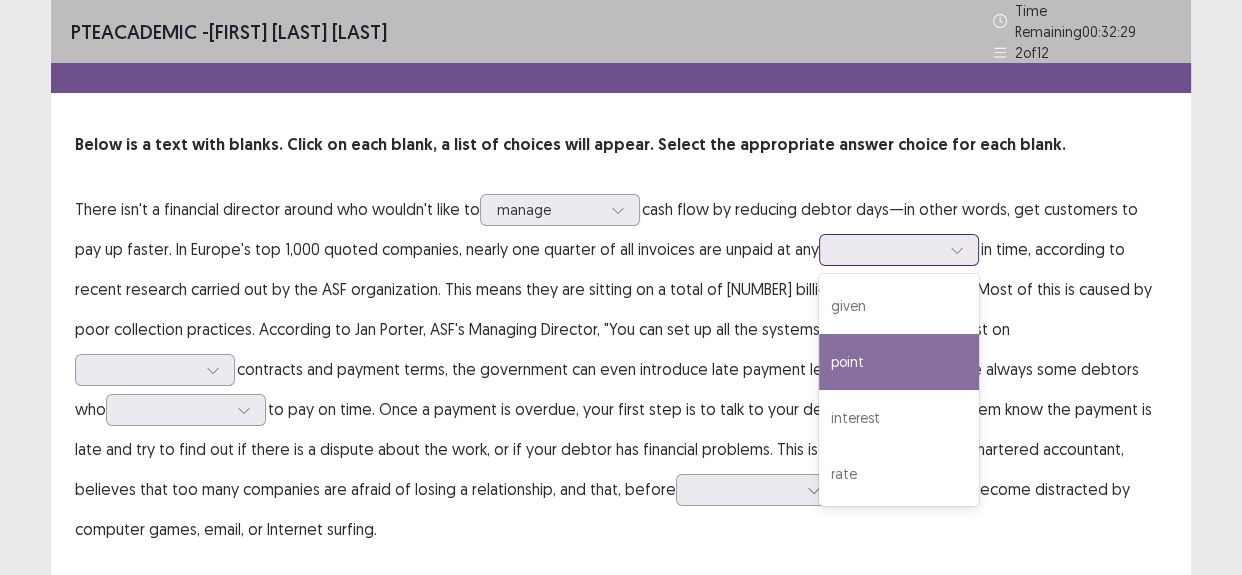 click on "point" at bounding box center [899, 362] 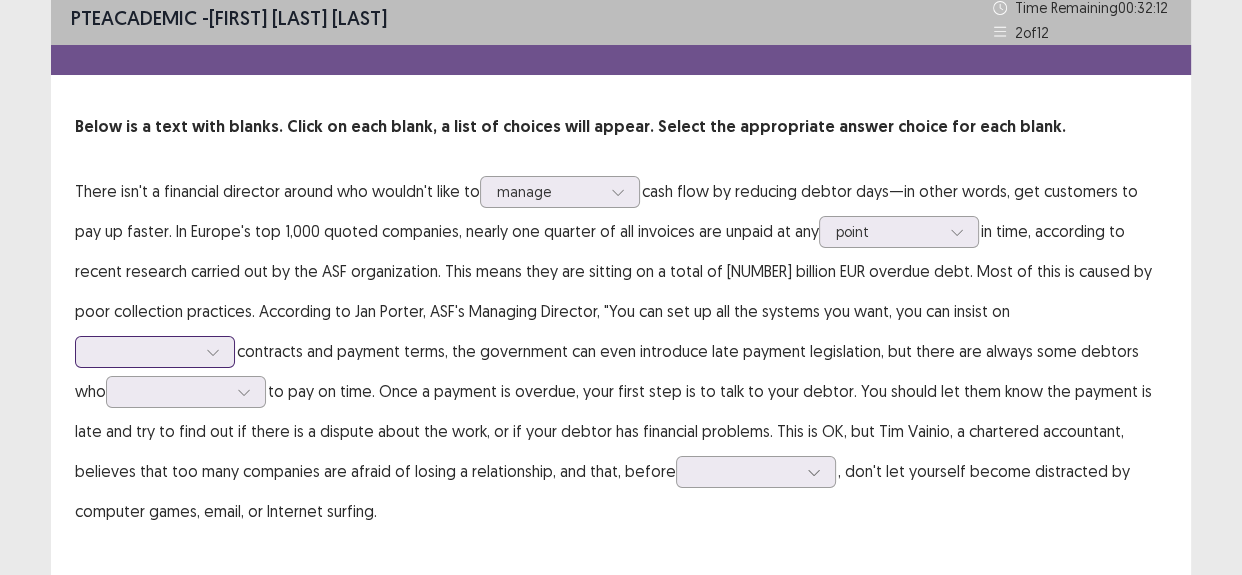 click at bounding box center [144, 351] 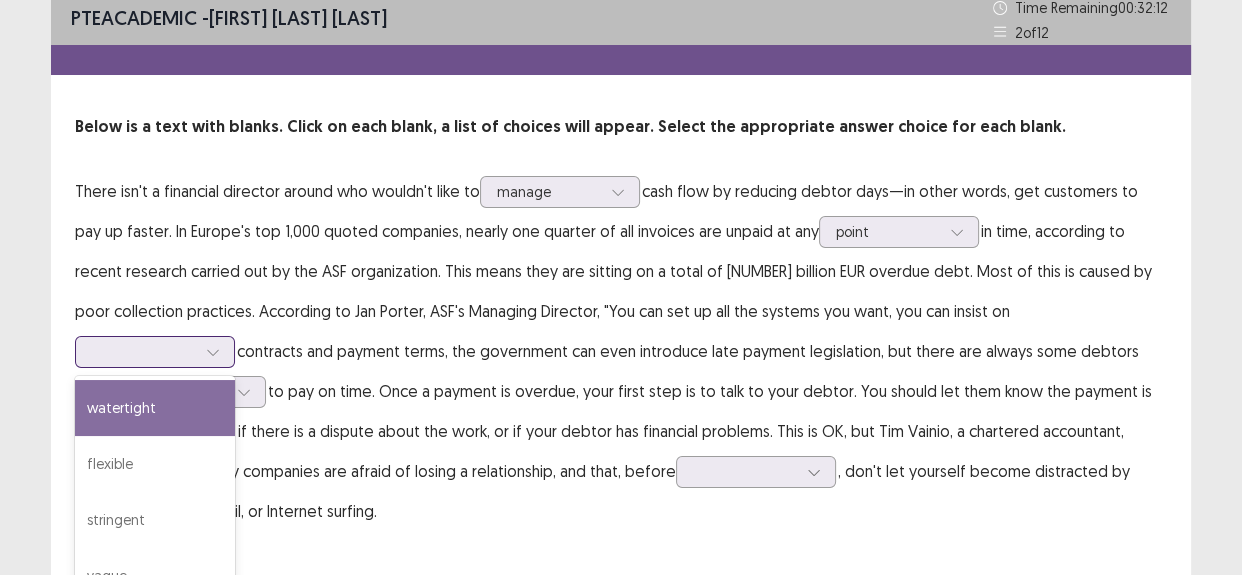 scroll, scrollTop: 10, scrollLeft: 0, axis: vertical 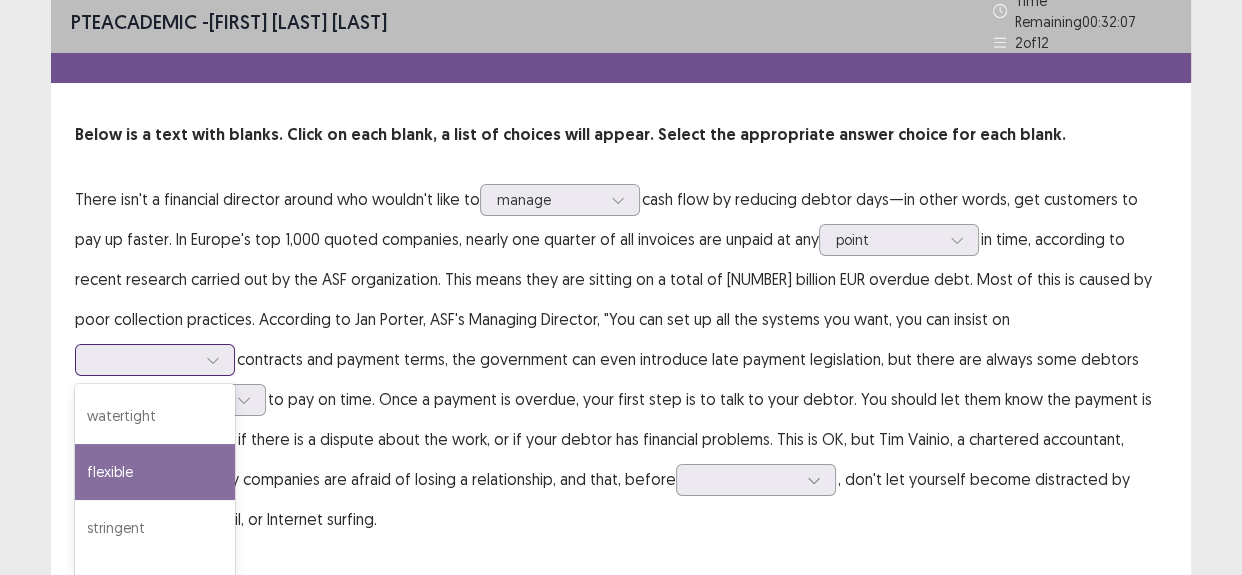 drag, startPoint x: 964, startPoint y: 471, endPoint x: 966, endPoint y: 421, distance: 50.039986 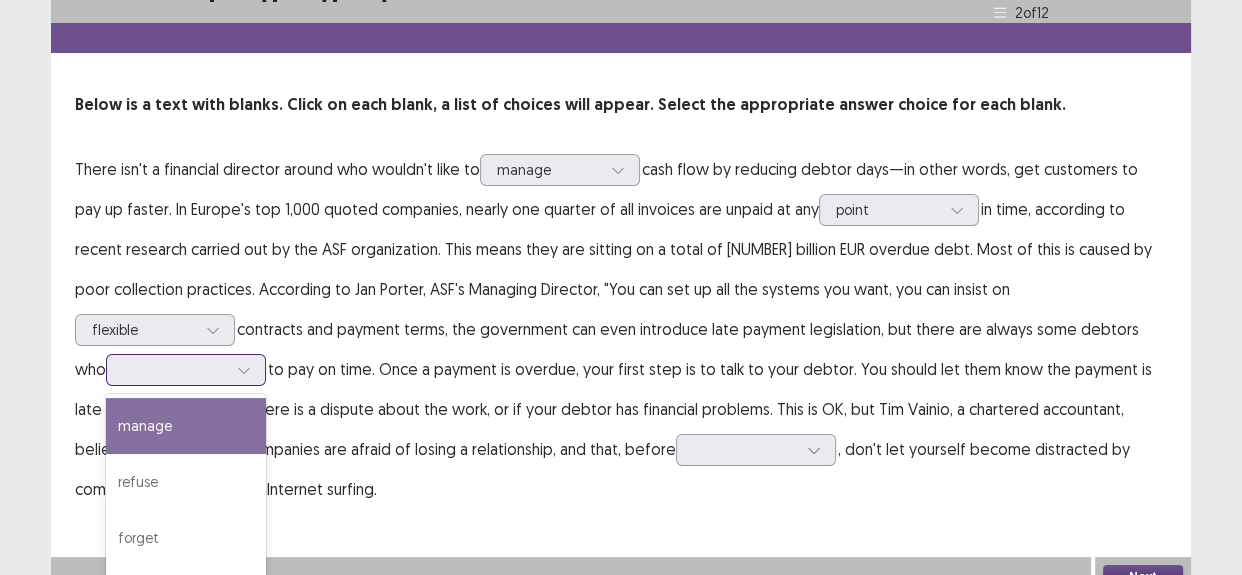 click on "4 results available. Use Up and Down to choose options, press Enter to select the currently focused option, press Escape to exit the menu, press Tab to select the option and exit the menu. manage refuse forget fail" at bounding box center (186, 370) 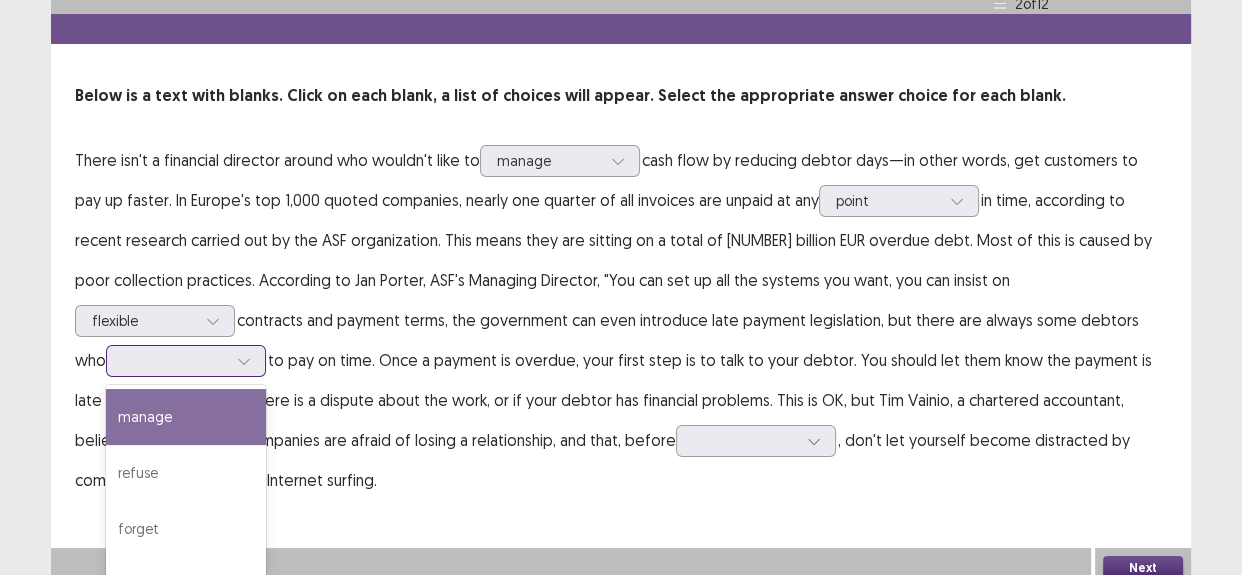 scroll, scrollTop: 50, scrollLeft: 0, axis: vertical 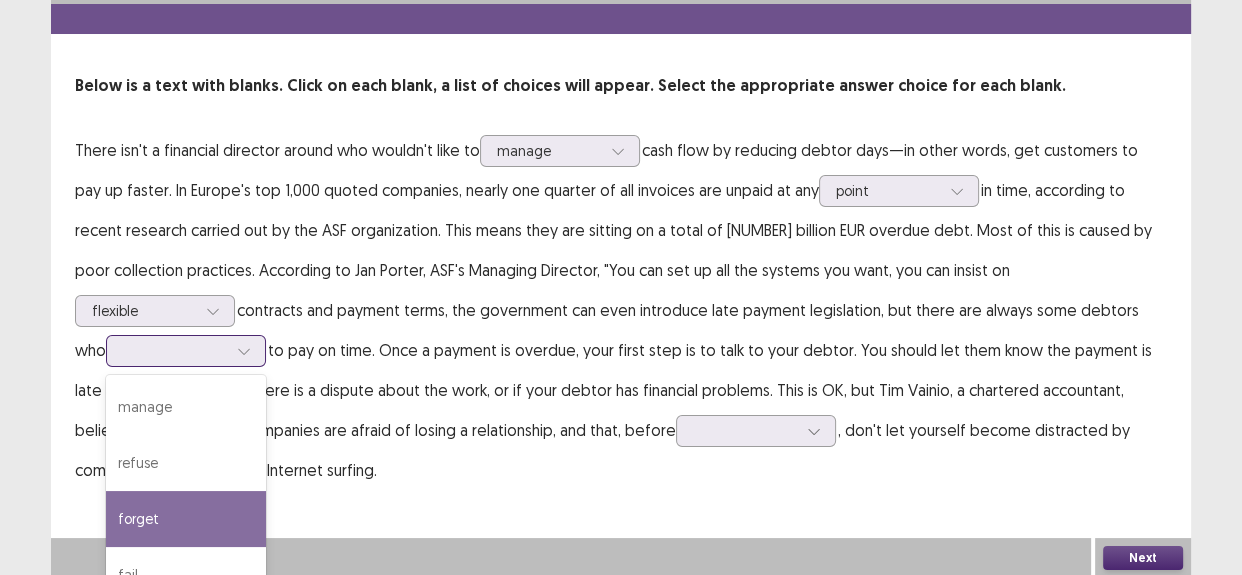 click on "forget" at bounding box center [186, 519] 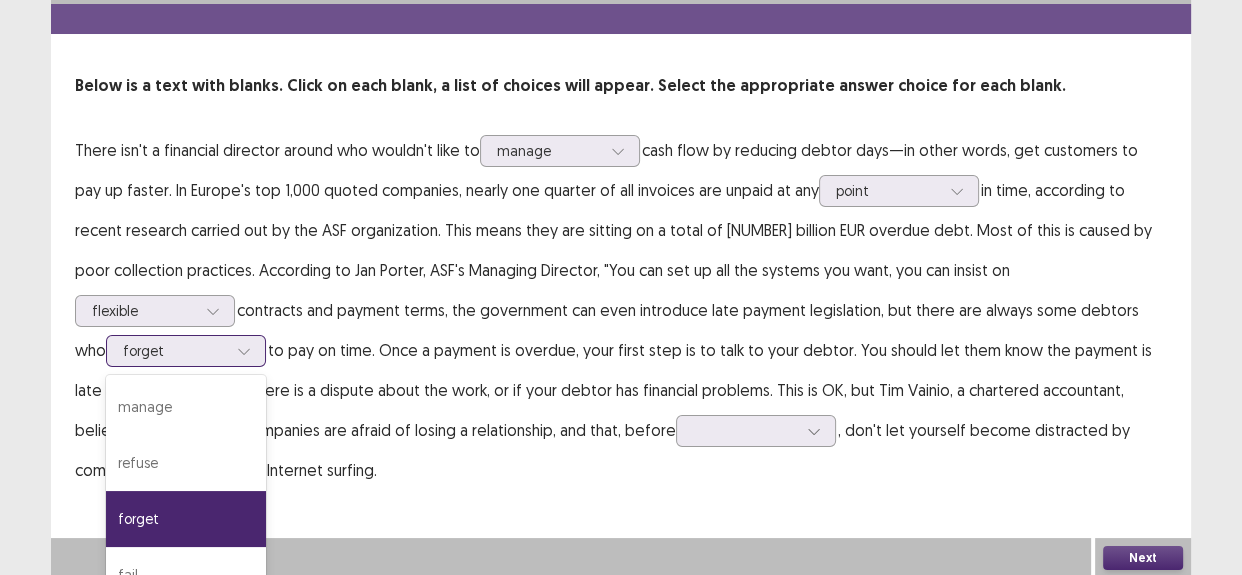 click at bounding box center (175, 350) 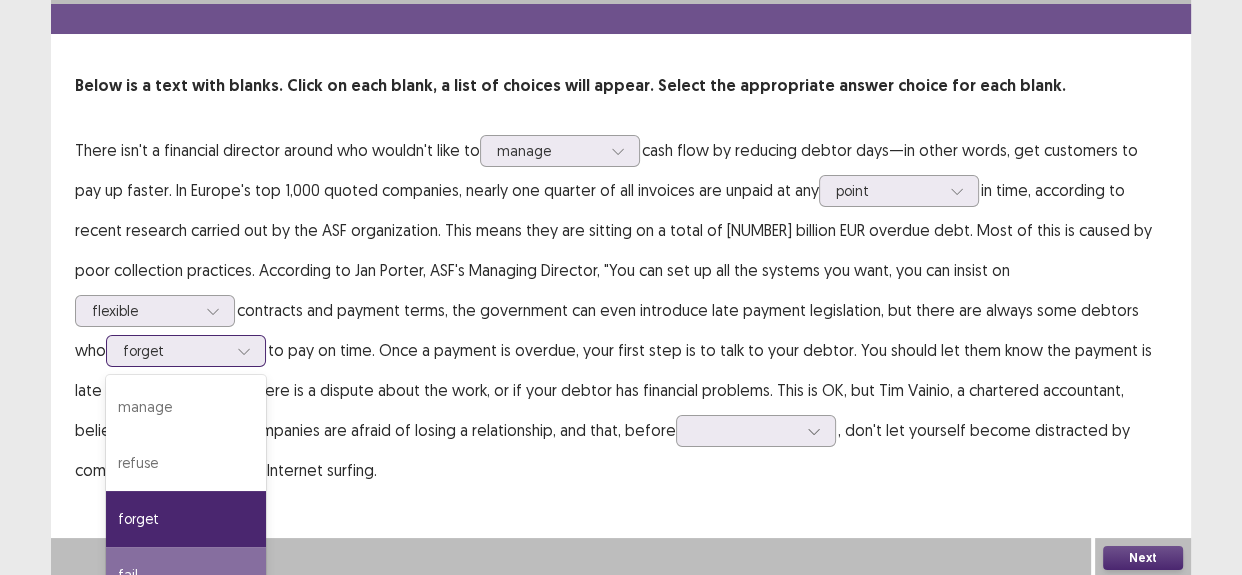 click on "fail" at bounding box center [186, 575] 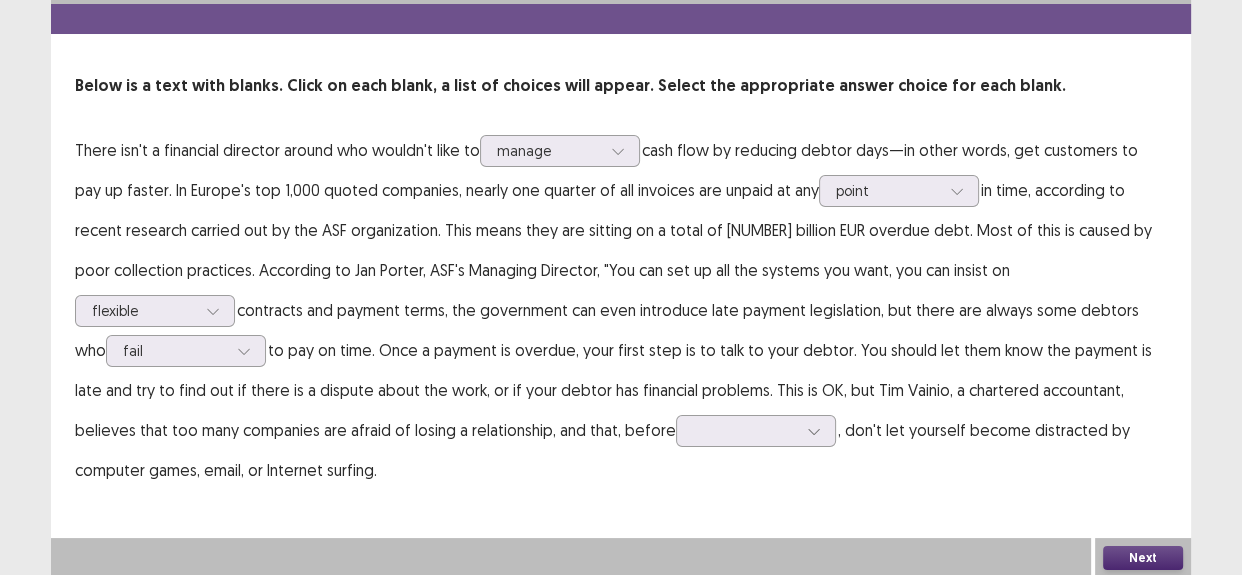 click on "There isn't a financial director around who wouldn't like to  manage  cash flow by reducing debtor days—in other words, get customers to pay up faster. In Europe's top 1,000 quoted companies, nearly one quarter of all invoices are unpaid at any  point  in time, according to recent research carried out by the ASF organization. This means they are sitting on a total of 274 billion EUR overdue debt. Most of this is caused by poor collection practices. According to Jan Porter, ASF's Managing Director, "You can set up all the systems you want, you can insist on  flexible  contracts and payment terms, the government can even introduce late payment legislation, but there are always some debtors who  fail undertaking  any action, the focus should be on recovering as much money as possible, rather than on preserving a relationship." at bounding box center (621, 310) 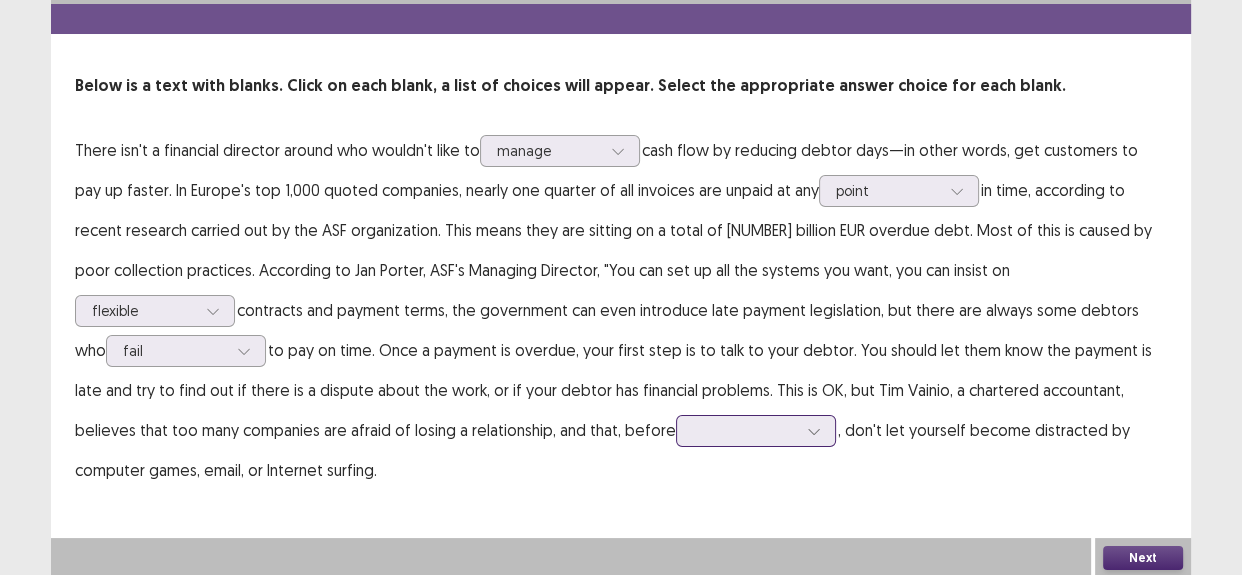 scroll, scrollTop: 161, scrollLeft: 0, axis: vertical 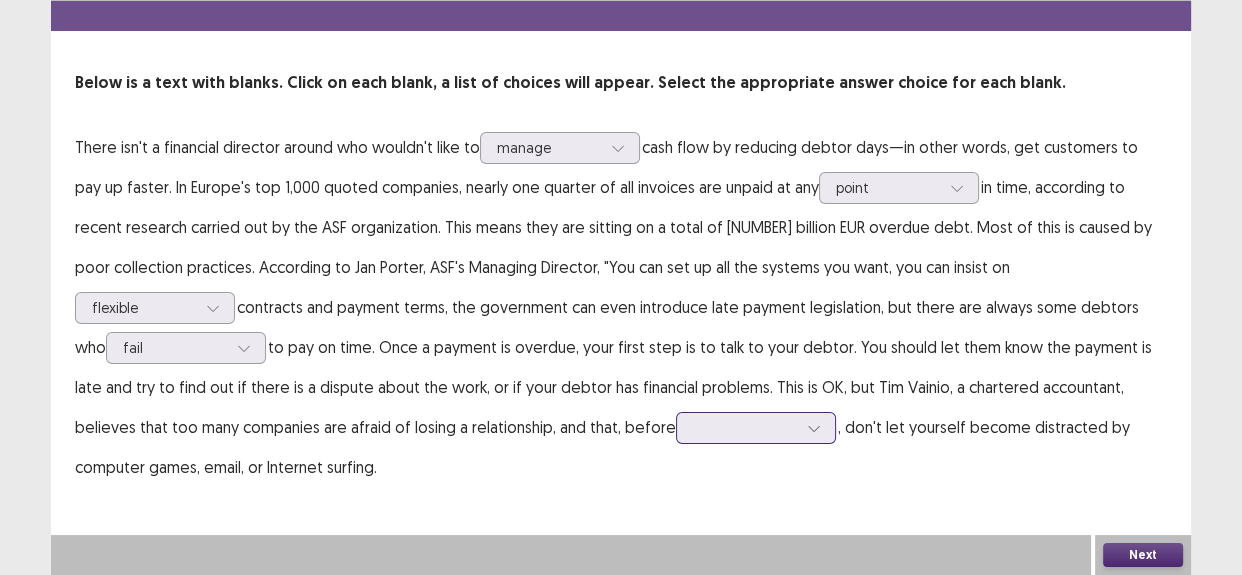click at bounding box center (756, 428) 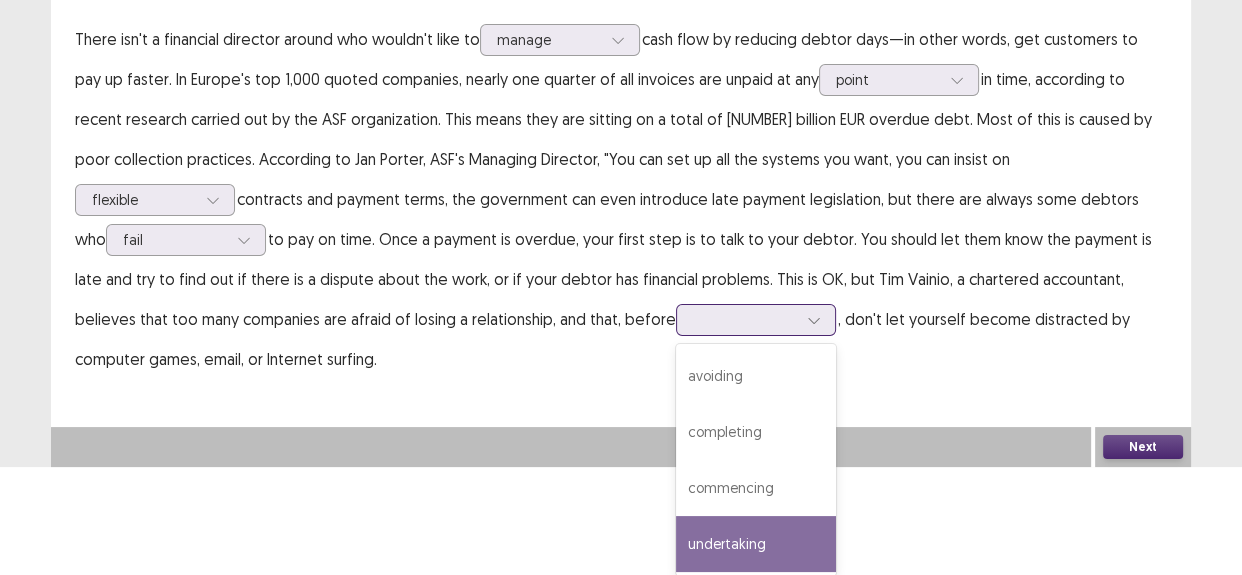click on "undertaking" at bounding box center [756, 544] 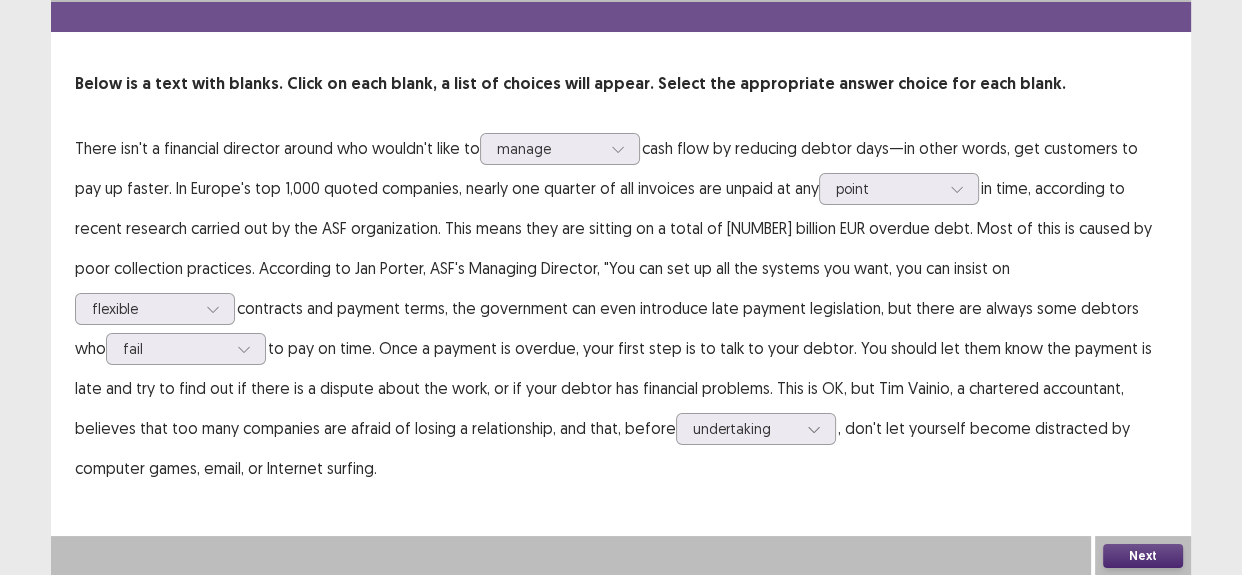 click on "There isn't a financial director around who wouldn't like to  manage  cash flow by reducing debtor days—in other words, get customers to pay up faster. In Europe's top 1,000 quoted companies, nearly one quarter of all invoices are unpaid at any  point  in time, according to recent research carried out by the ASF organization. This means they are sitting on a total of 274 billion EUR overdue debt. Most of this is caused by poor collection practices. According to Jan Porter, ASF's Managing Director, "You can set up all the systems you want, you can insist on  flexible  contracts and payment terms, the government can even introduce late payment legislation, but there are always some debtors who  fail undertaking  any action, the focus should be on recovering as much money as possible, rather than on preserving a relationship." at bounding box center [621, 308] 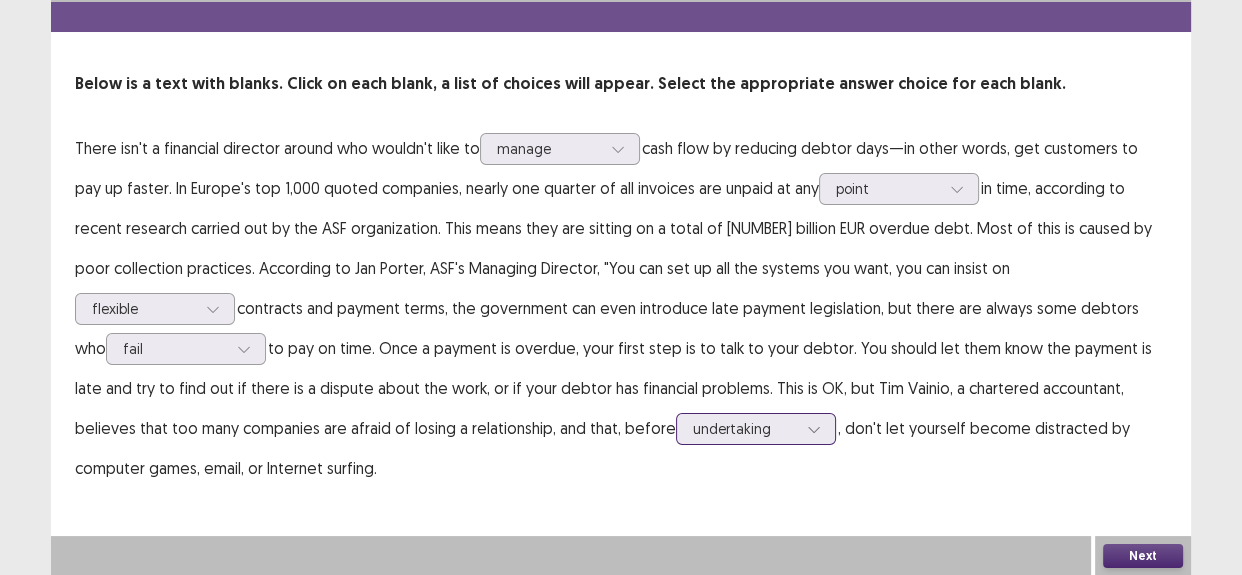 scroll, scrollTop: 161, scrollLeft: 0, axis: vertical 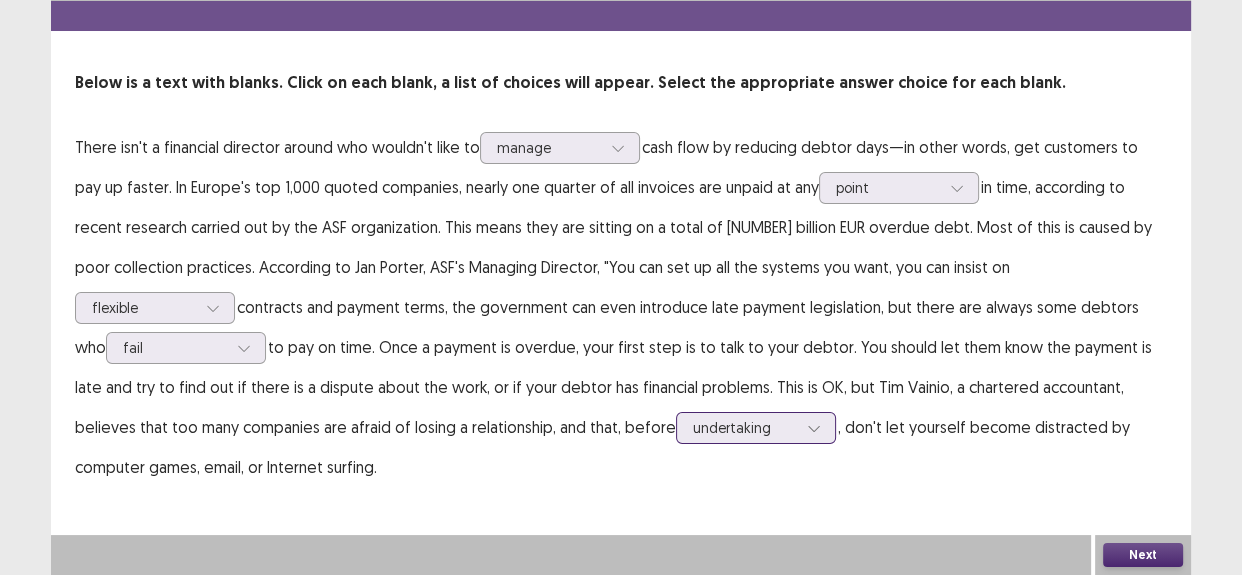 click on "undertaking" at bounding box center [756, 428] 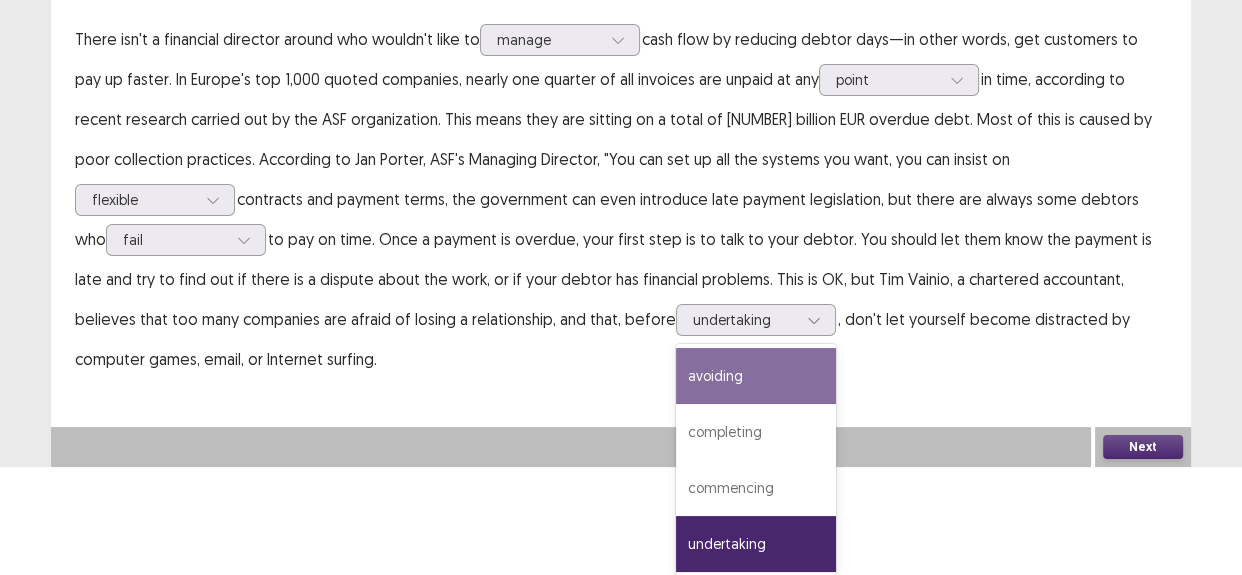 scroll, scrollTop: 52, scrollLeft: 0, axis: vertical 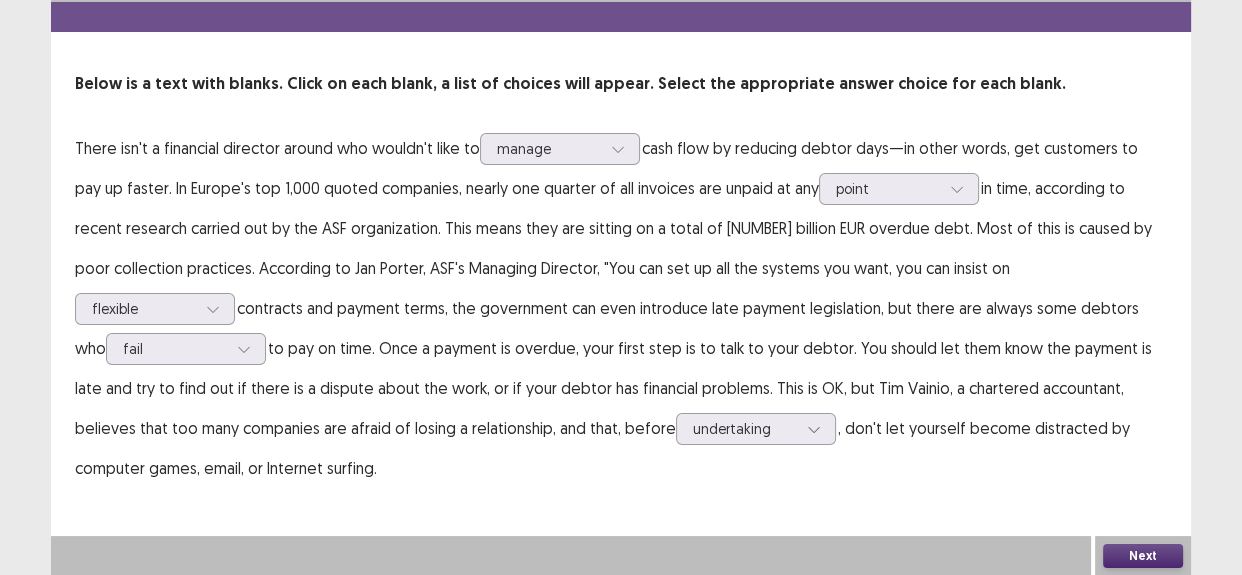 click on "There isn't a financial director around who wouldn't like to  manage  cash flow by reducing debtor days—in other words, get customers to pay up faster. In Europe's top 1,000 quoted companies, nearly one quarter of all invoices are unpaid at any  point  in time, according to recent research carried out by the ASF organization. This means they are sitting on a total of 274 billion EUR overdue debt. Most of this is caused by poor collection practices. According to Jan Porter, ASF's Managing Director, "You can set up all the systems you want, you can insist on  flexible  contracts and payment terms, the government can even introduce late payment legislation, but there are always some debtors who  fail undertaking  any action, the focus should be on recovering as much money as possible, rather than on preserving a relationship." at bounding box center [621, 308] 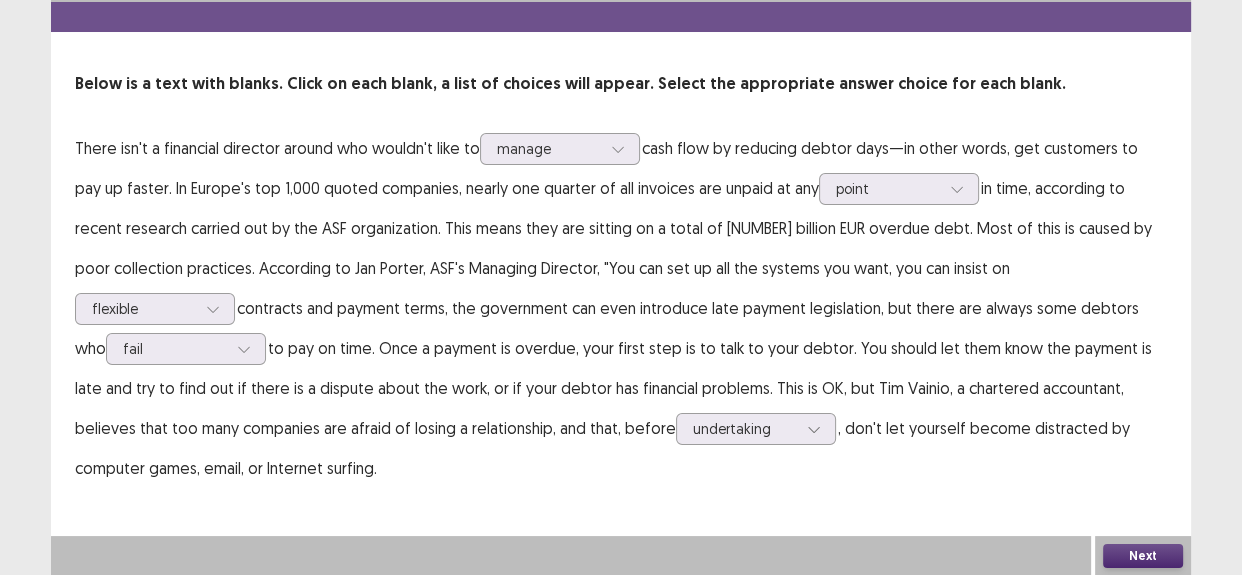 click on "There isn't a financial director around who wouldn't like to  manage  cash flow by reducing debtor days—in other words, get customers to pay up faster. In Europe's top 1,000 quoted companies, nearly one quarter of all invoices are unpaid at any  point  in time, according to recent research carried out by the ASF organization. This means they are sitting on a total of 274 billion EUR overdue debt. Most of this is caused by poor collection practices. According to Jan Porter, ASF's Managing Director, "You can set up all the systems you want, you can insist on  flexible  contracts and payment terms, the government can even introduce late payment legislation, but there are always some debtors who  fail undertaking  any action, the focus should be on recovering as much money as possible, rather than on preserving a relationship." at bounding box center (621, 308) 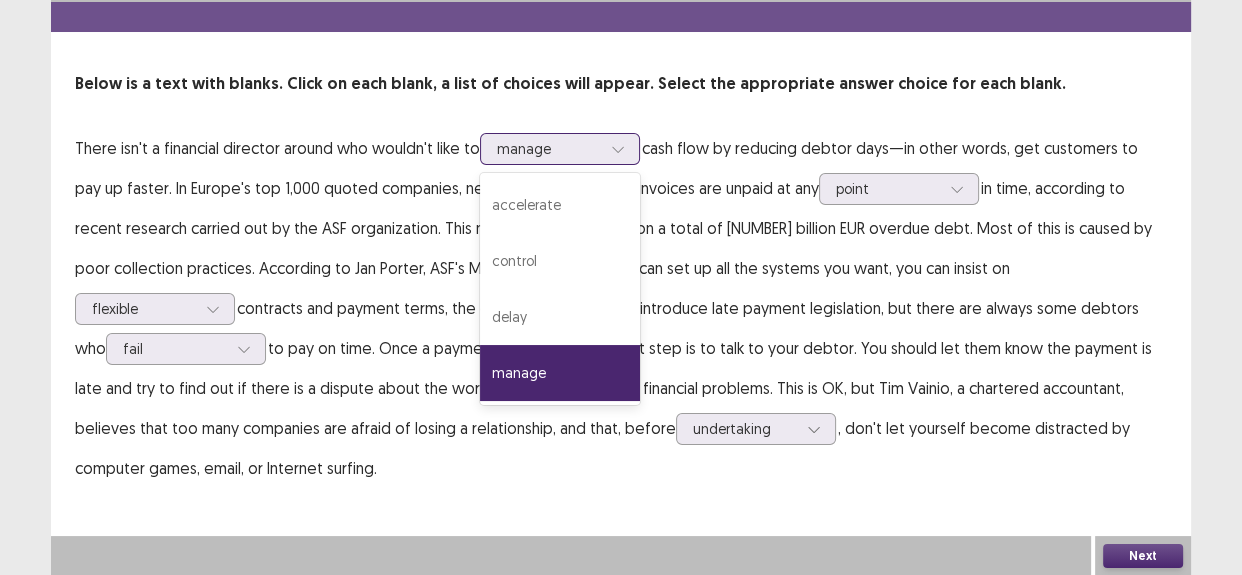click at bounding box center (549, 148) 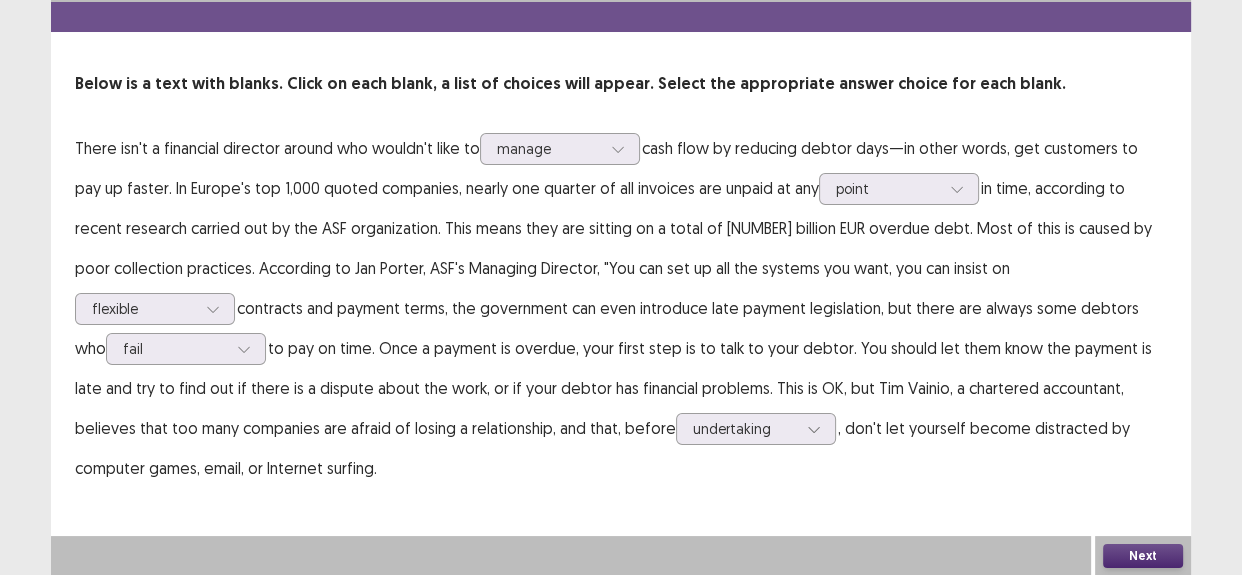 click on "Next" at bounding box center [1143, 556] 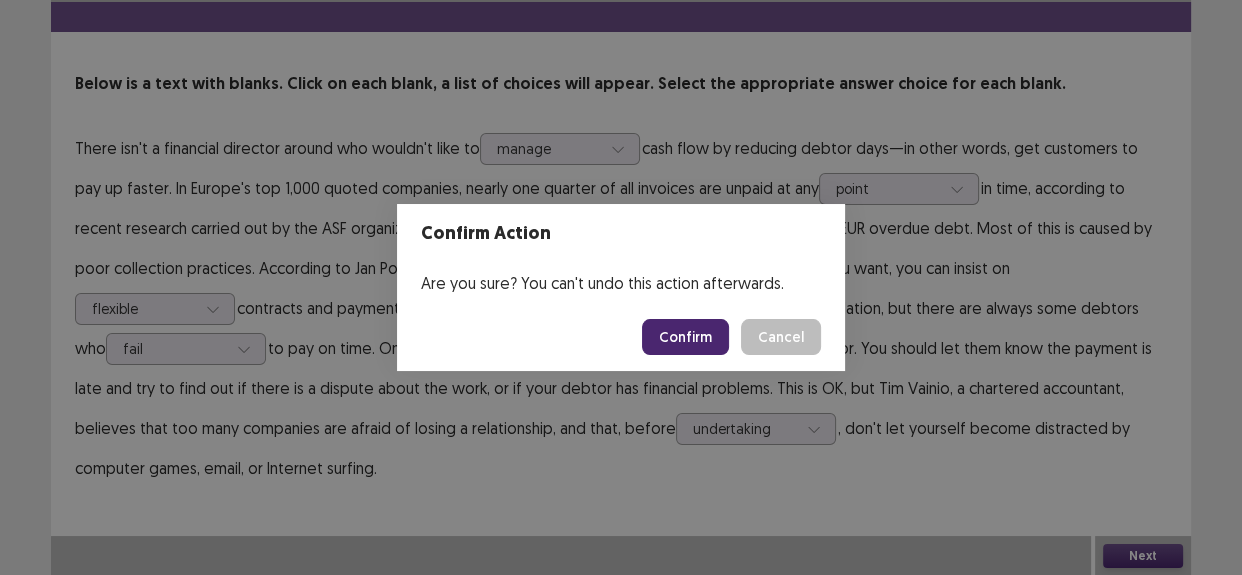 click on "Confirm" at bounding box center (685, 337) 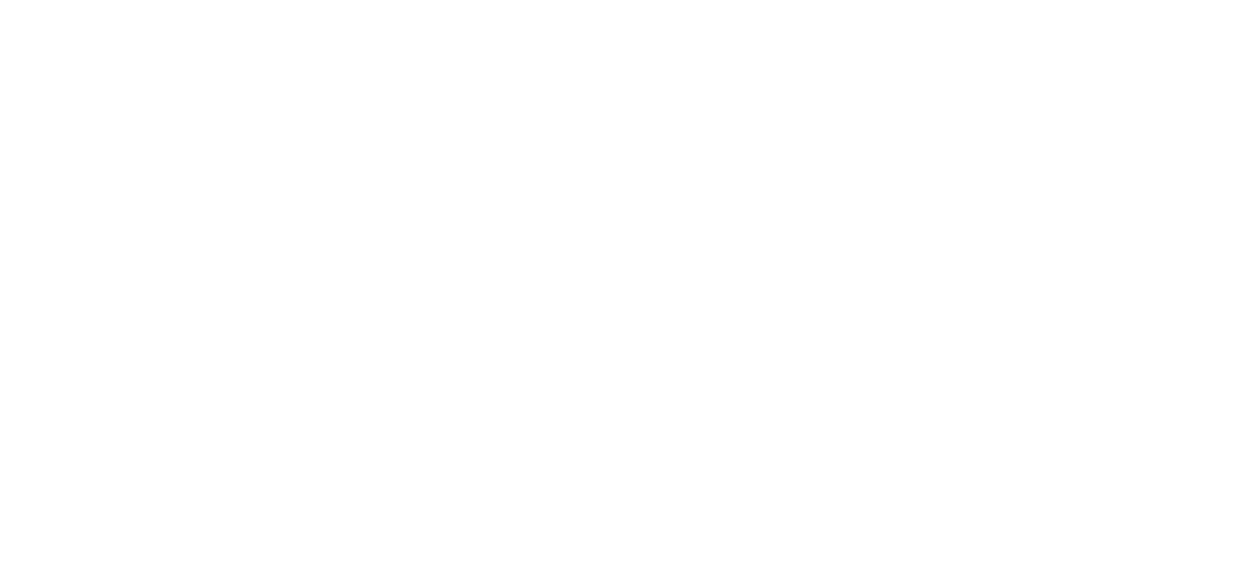 scroll, scrollTop: 0, scrollLeft: 0, axis: both 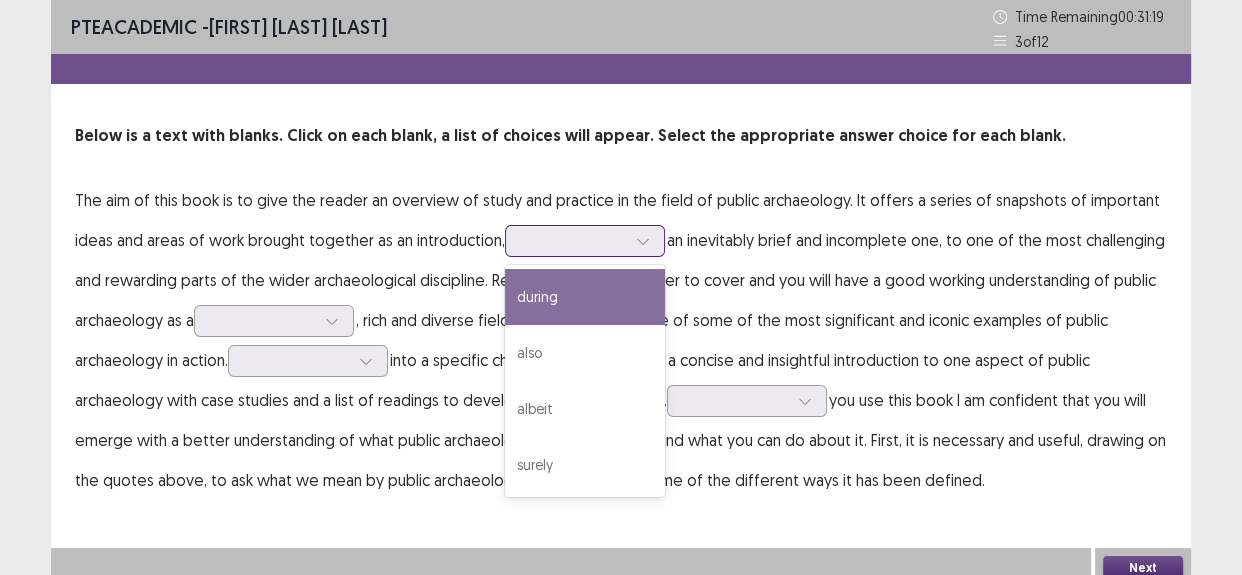 click at bounding box center (574, 240) 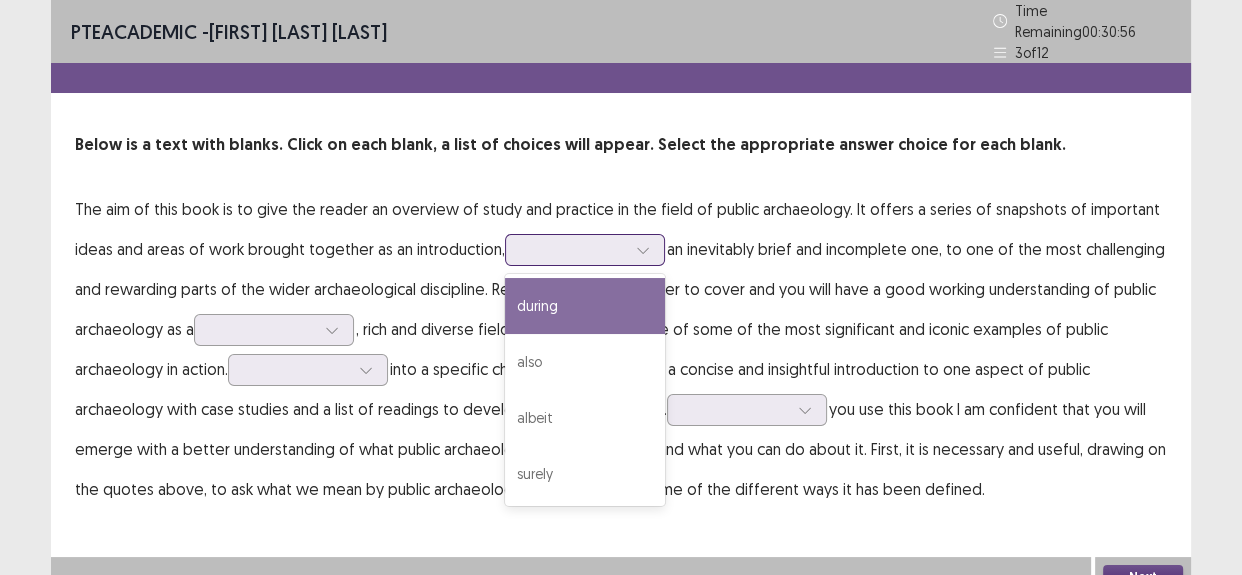 drag, startPoint x: 615, startPoint y: 295, endPoint x: 750, endPoint y: 210, distance: 159.53056 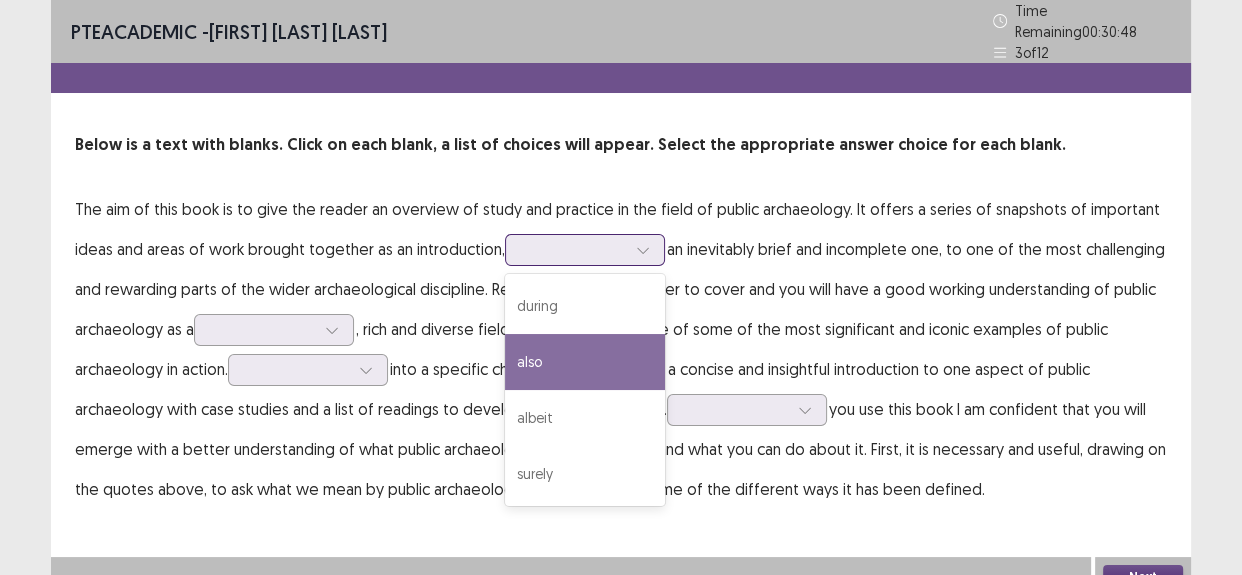 click on "also" at bounding box center [585, 362] 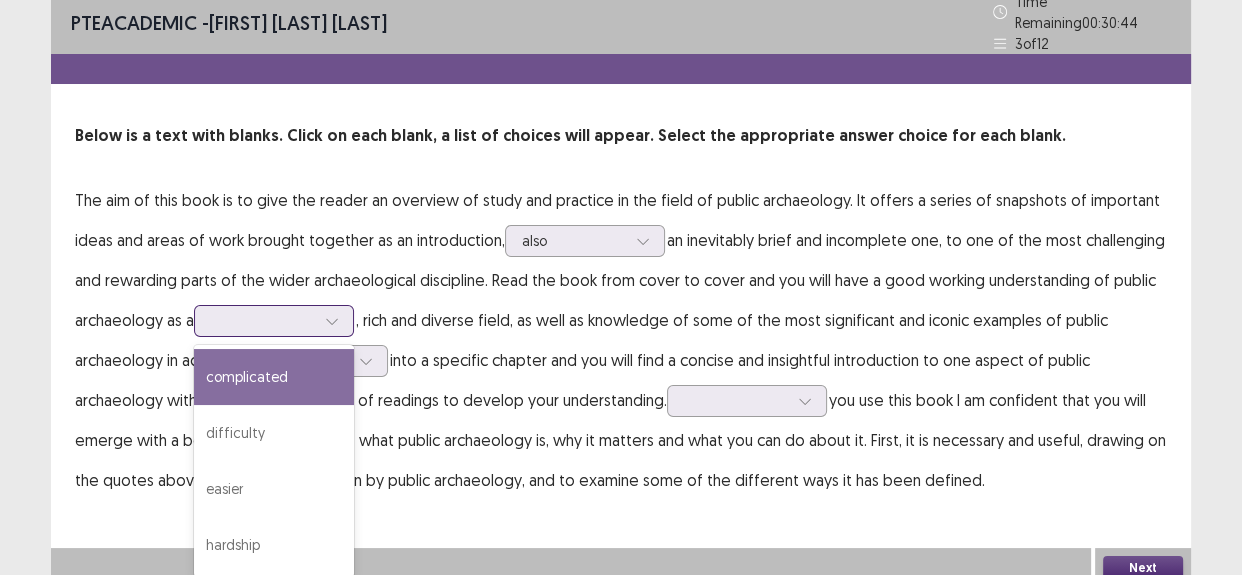 click on "The aim of this book is to give the reader an overview of study and practice in the field of public archaeology. It offers a series of snapshots of important ideas and areas of work brought together as an introduction,  also  an inevitably brief and incomplete one, to one of the most challenging and rewarding parts of the wider archaeological discipline. Read the book from cover to cover and you will have a good working understanding of public archaeology as a  4 results available. Use Up and Down to choose options, press Enter to select the currently focused option, press Escape to exit the menu, press Tab to select the option and exit the menu. complicated difficulty easier hardship , rich and diverse field, as well as knowledge of some of the most significant and iconic examples of public archaeology in action.   into a specific chapter and you will find a concise and insightful introduction to one aspect of public archaeology with case studies and a list of readings to develop your understanding." at bounding box center (621, 340) 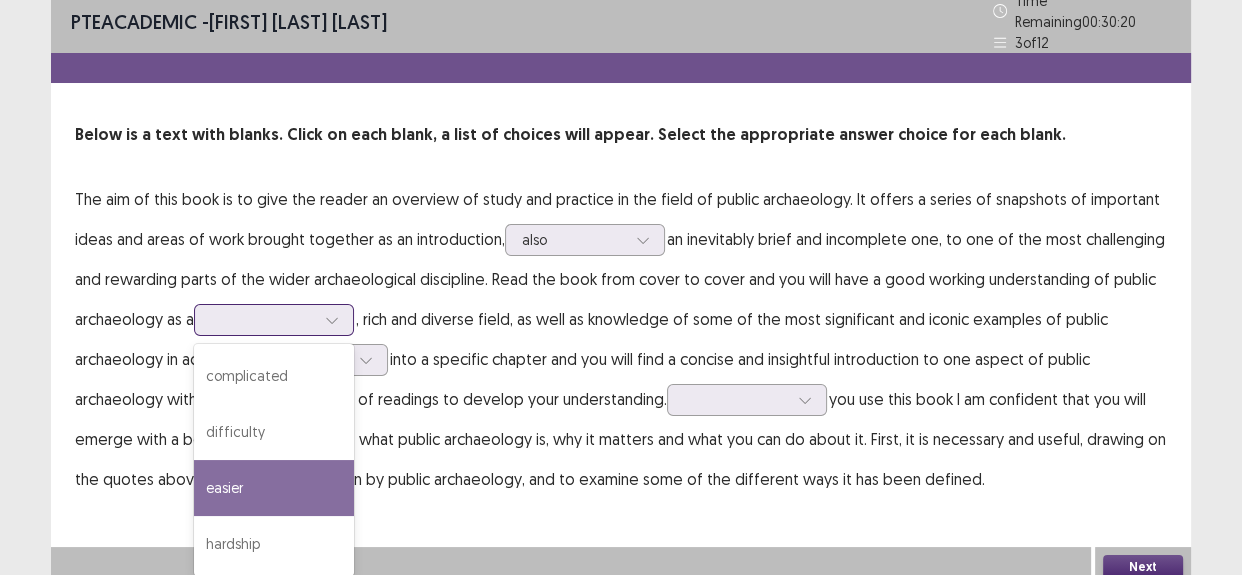 click on "easier" at bounding box center (274, 488) 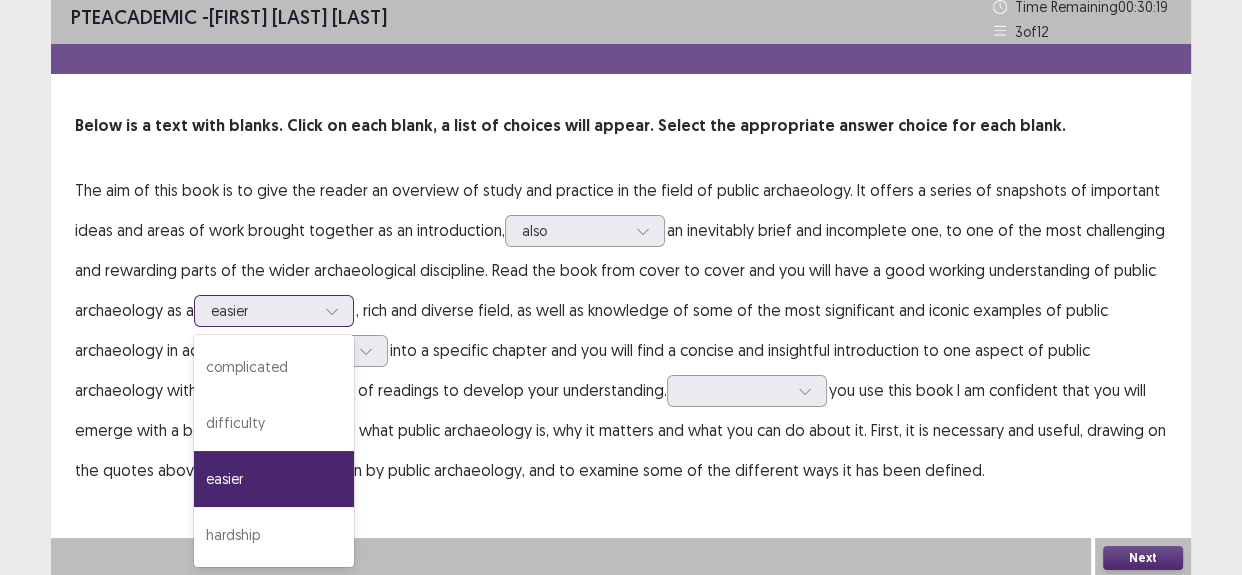 click at bounding box center (263, 310) 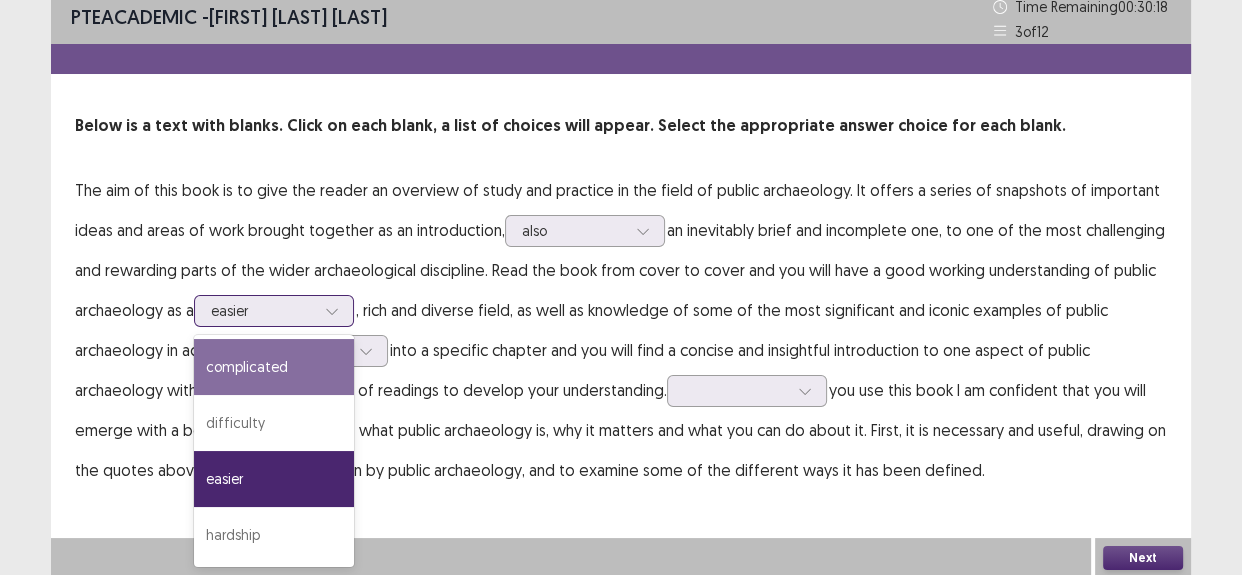 click on "complicated" at bounding box center (274, 367) 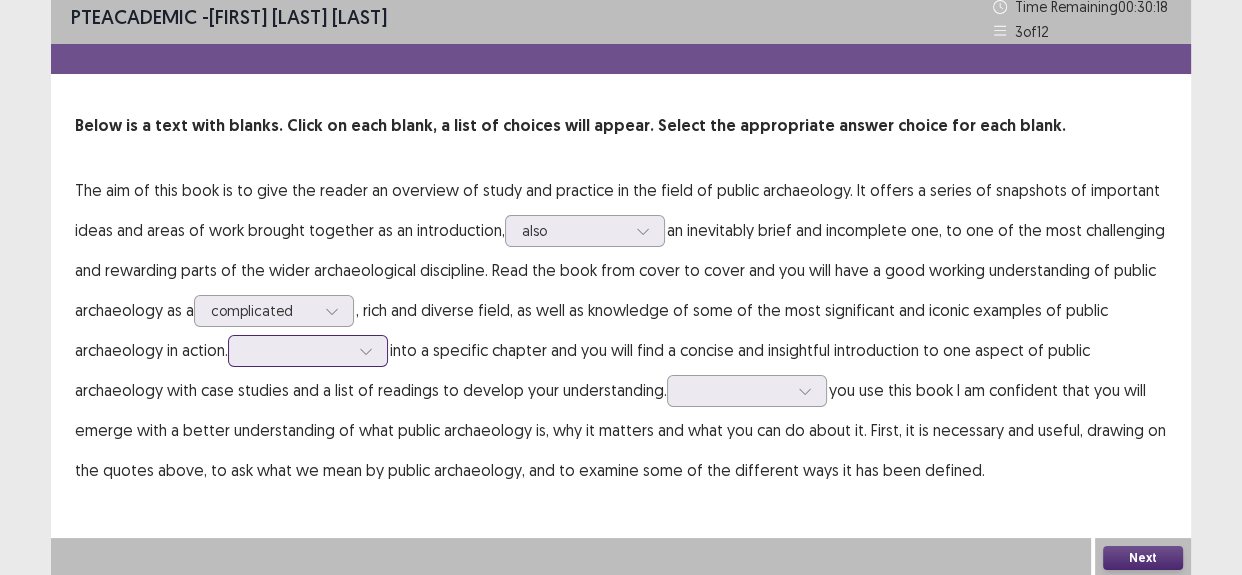 scroll, scrollTop: 12, scrollLeft: 0, axis: vertical 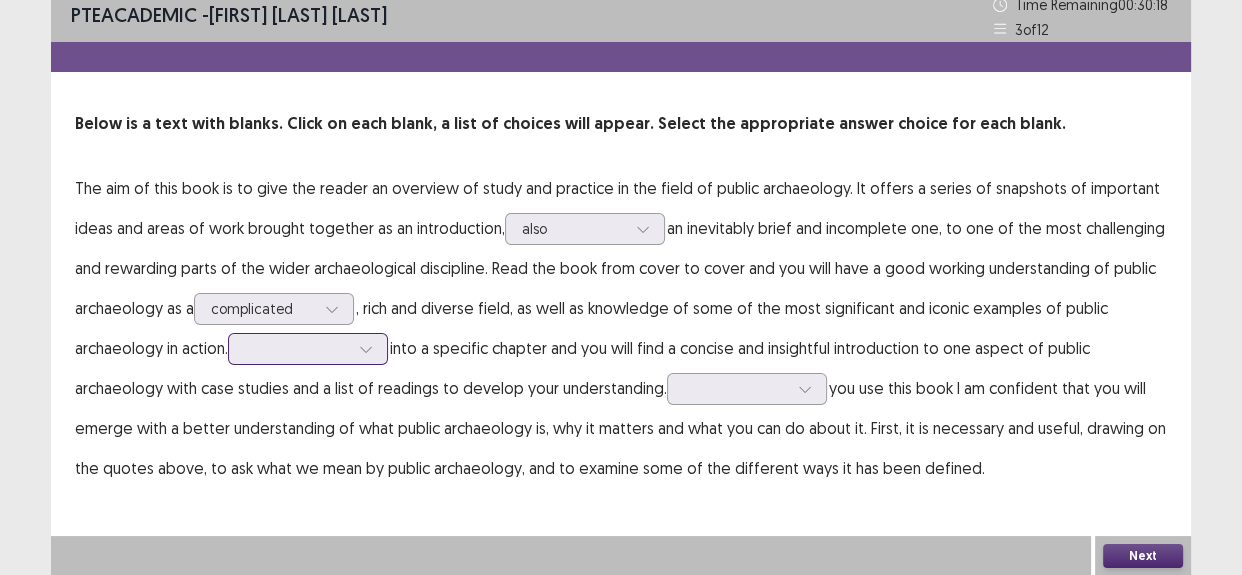 click at bounding box center [297, 348] 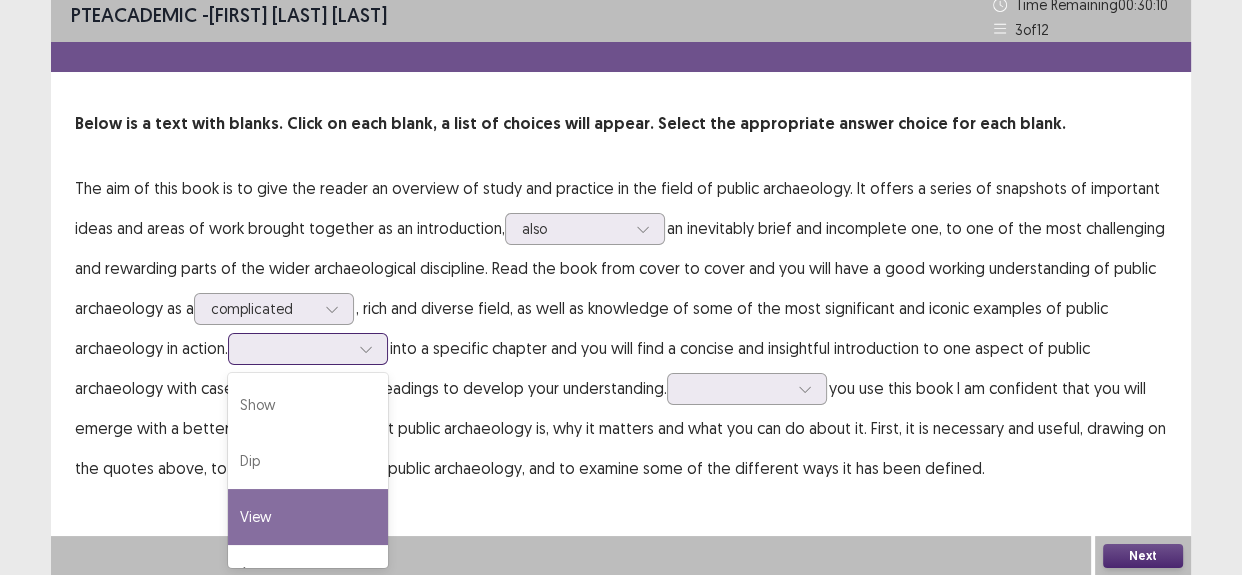 click on "View" at bounding box center (308, 517) 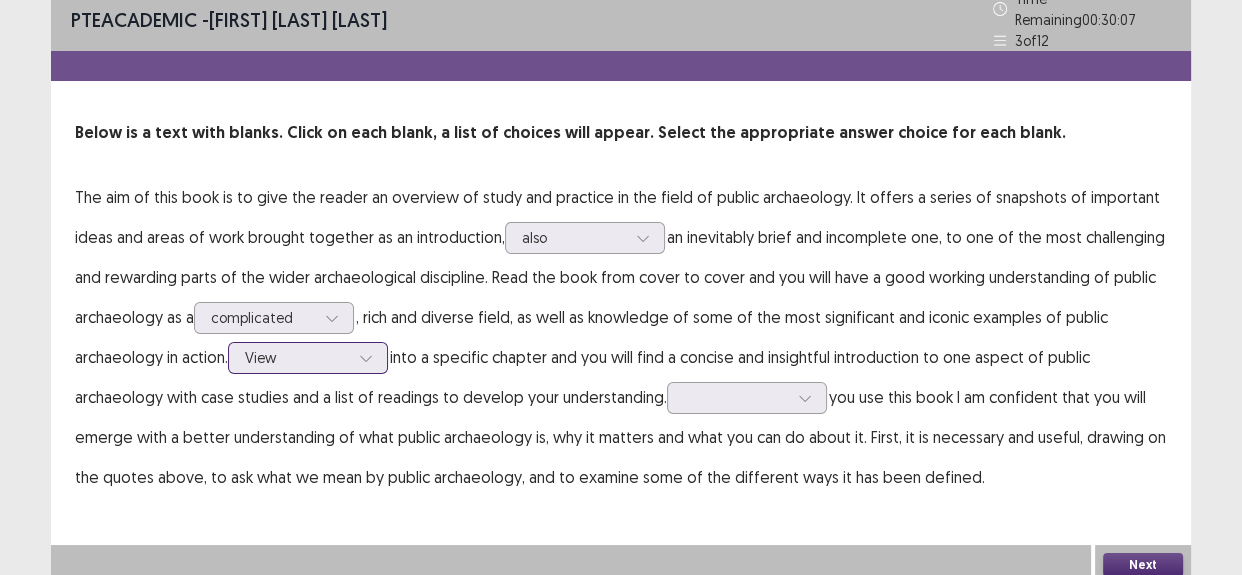 click at bounding box center [297, 357] 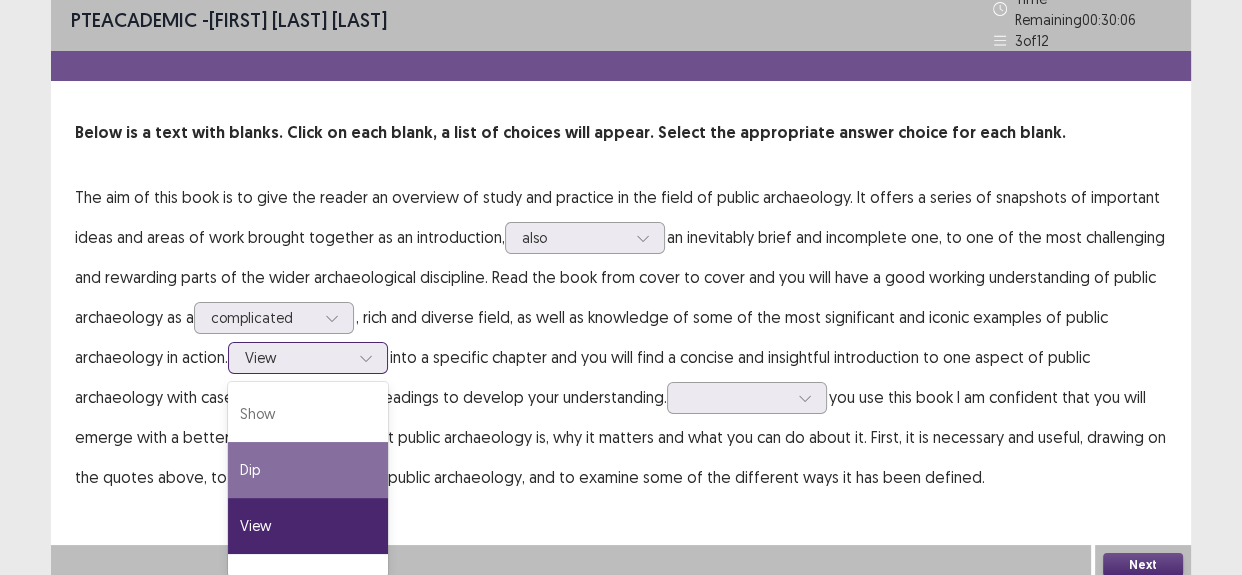 click on "Dip" at bounding box center [308, 470] 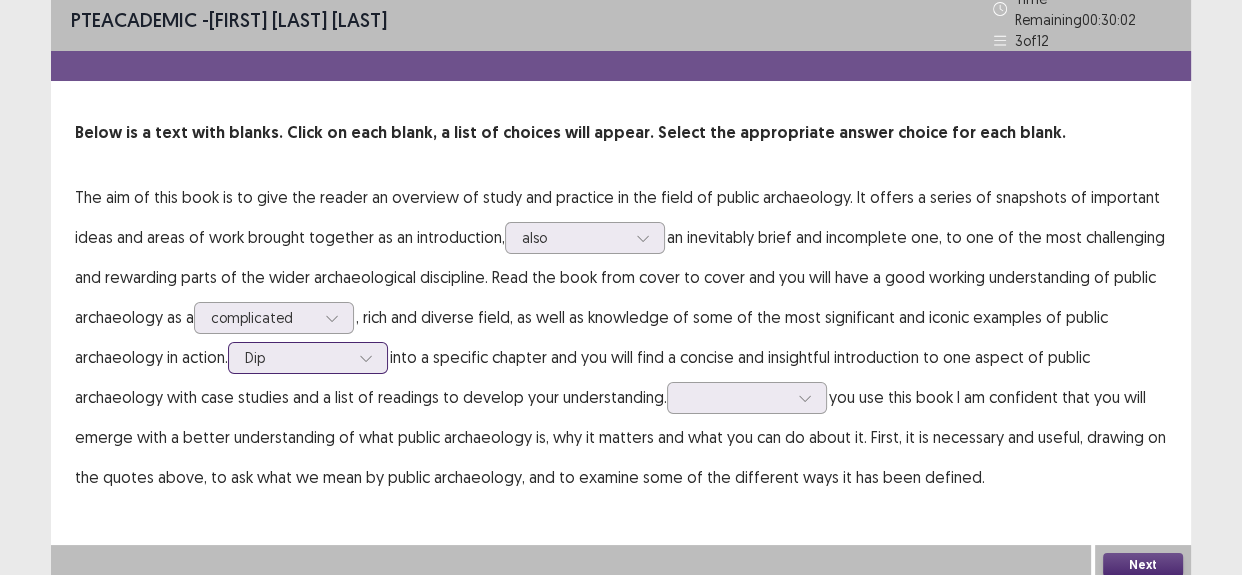 click at bounding box center [297, 357] 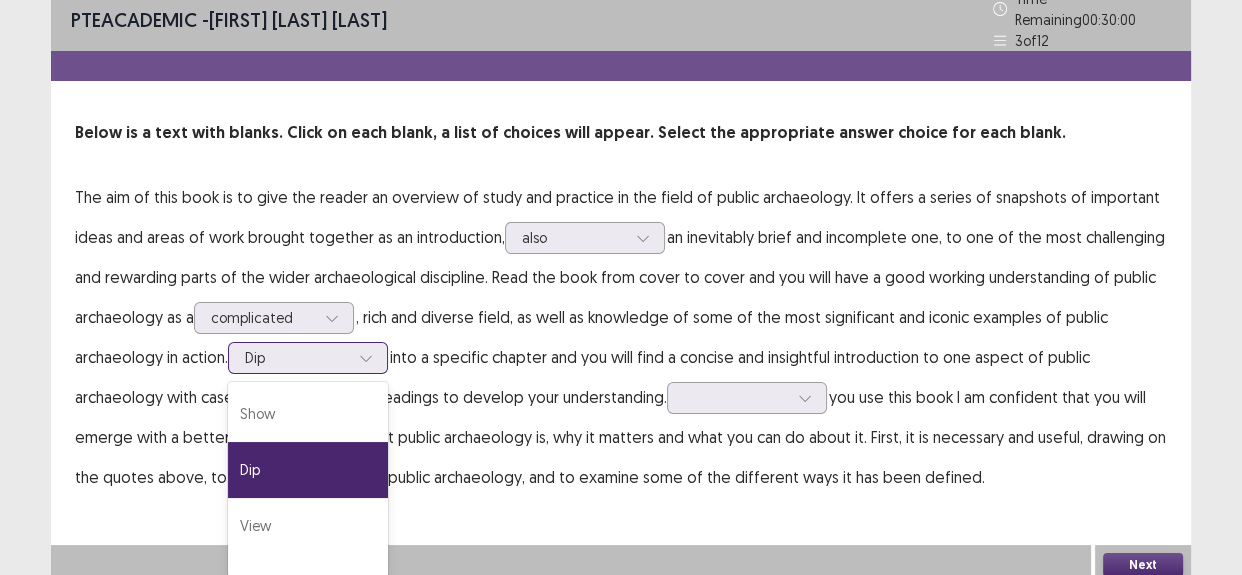 click on "Dip" at bounding box center (308, 470) 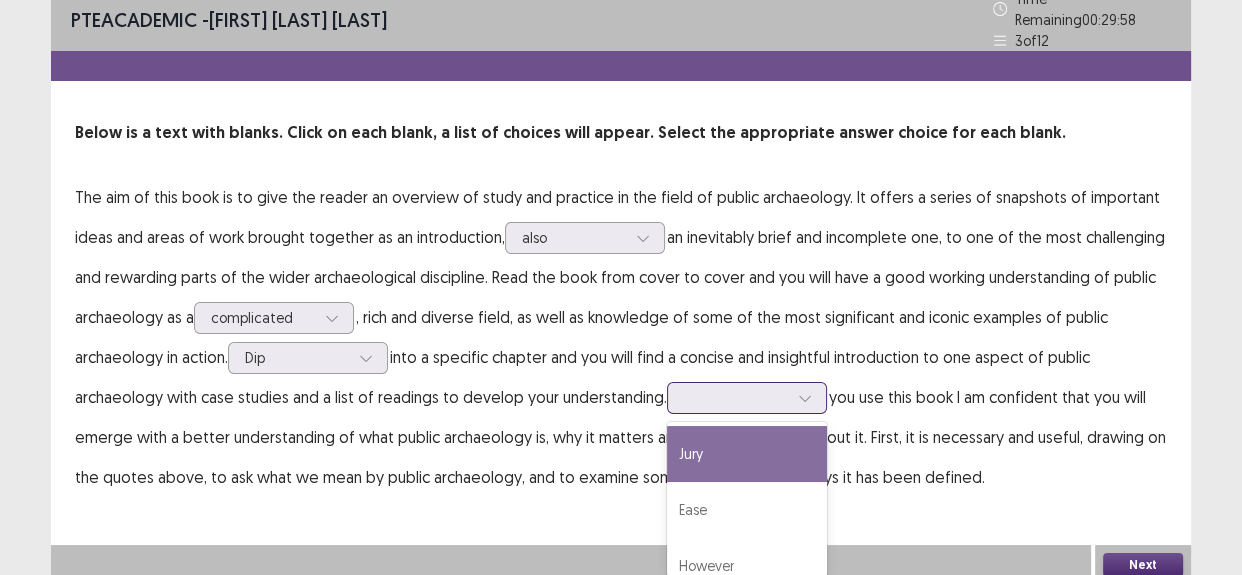 click at bounding box center [736, 397] 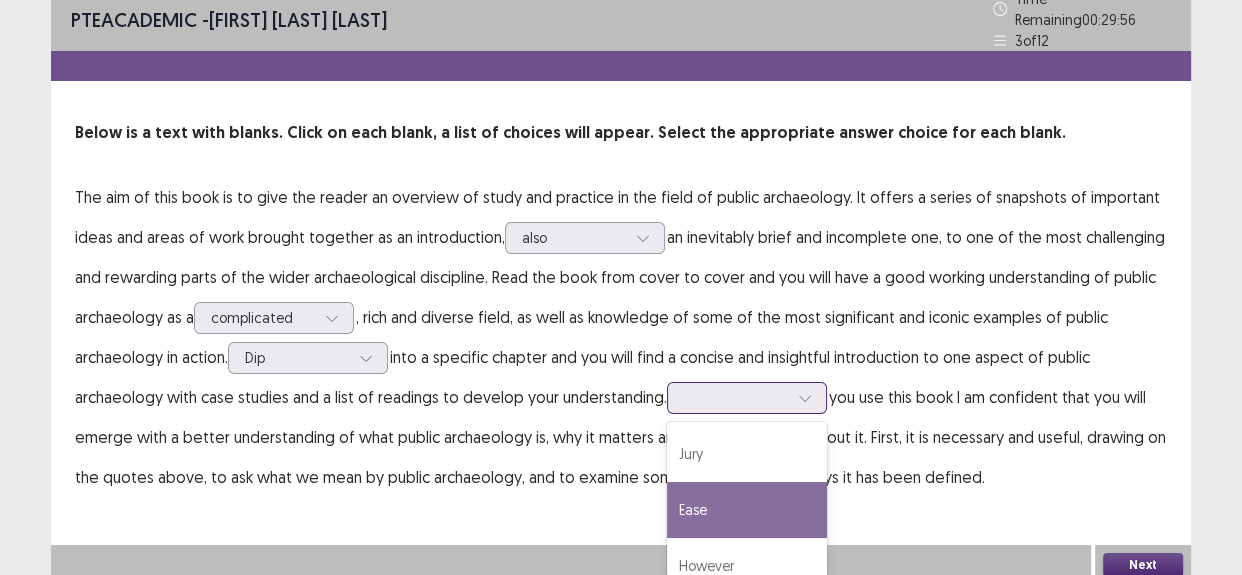 scroll, scrollTop: 77, scrollLeft: 0, axis: vertical 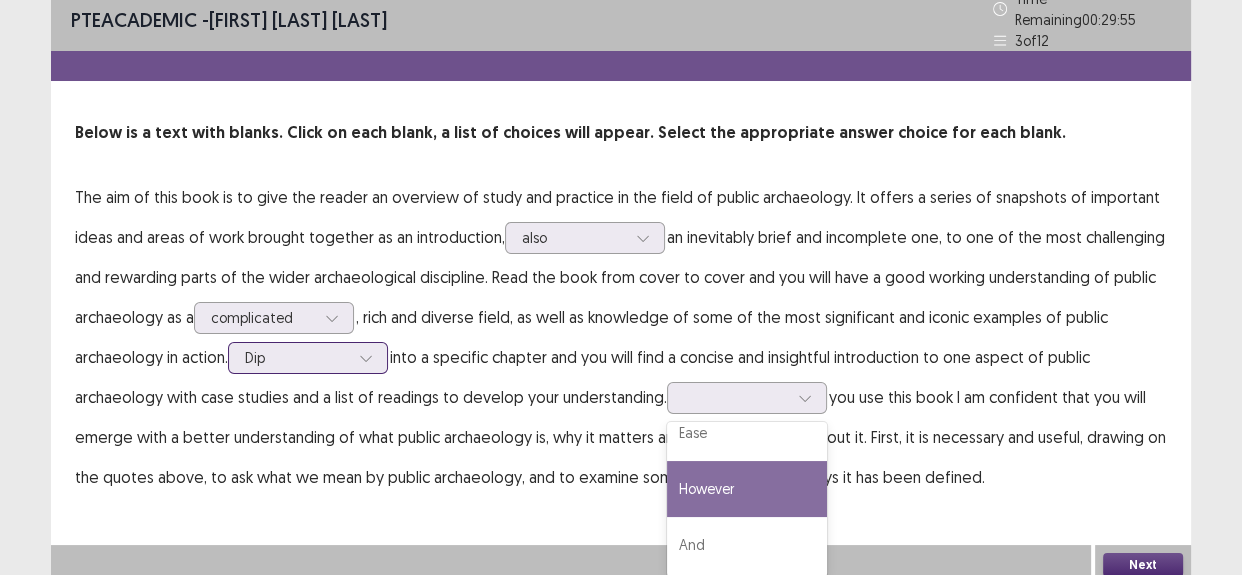 click at bounding box center [297, 357] 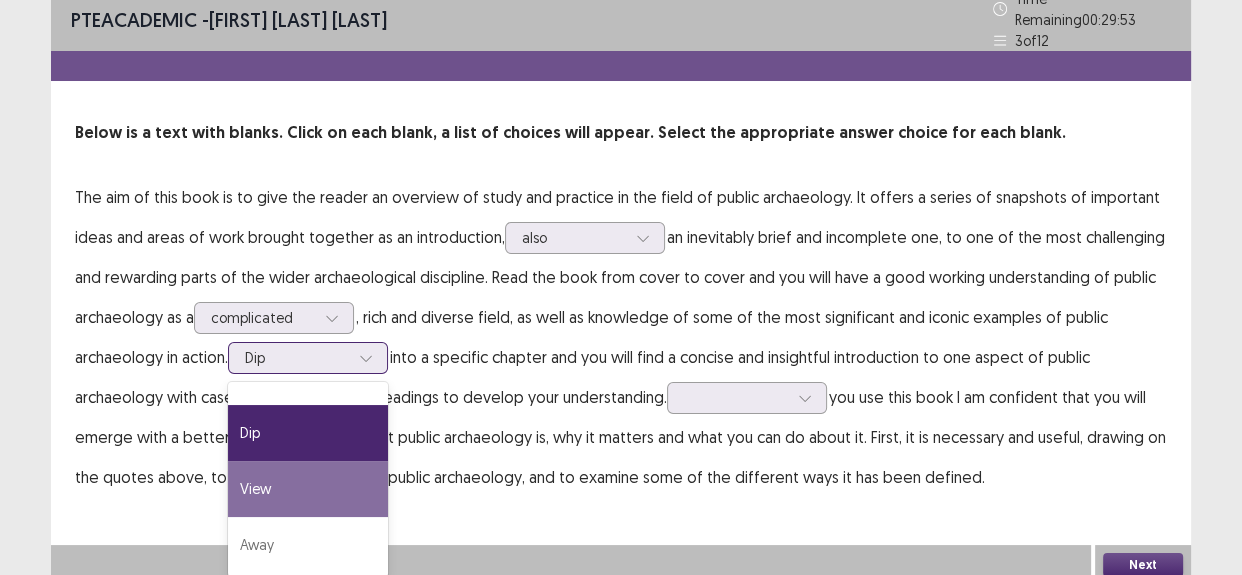 scroll, scrollTop: 0, scrollLeft: 0, axis: both 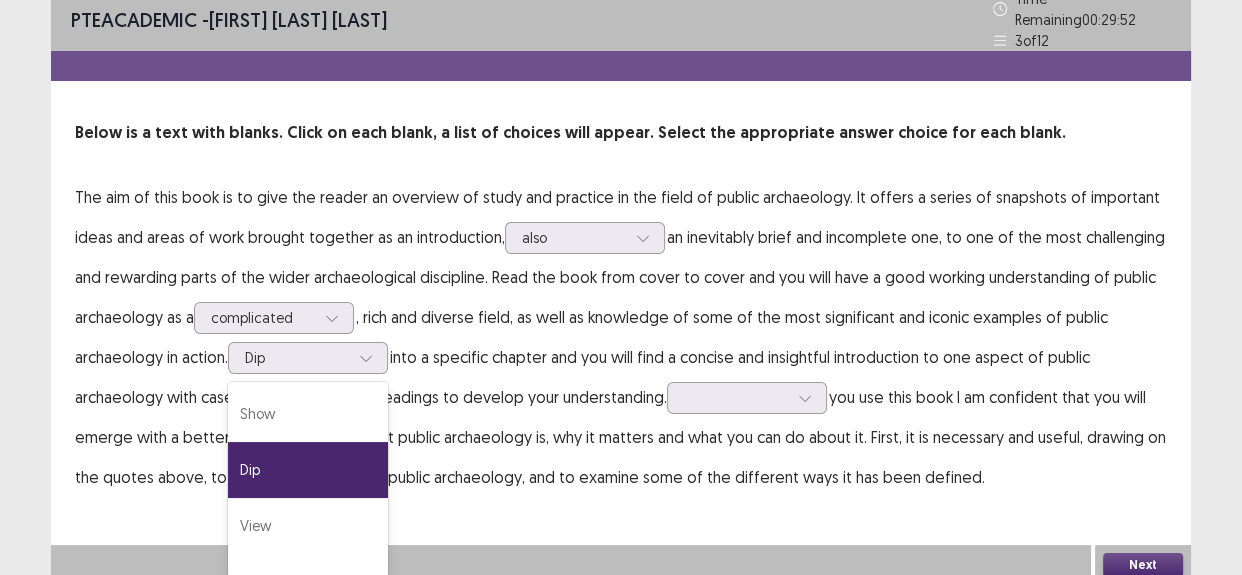 click on "The aim of this book is to give the reader an overview of study and practice in the field of public archaeology. It offers a series of snapshots of important ideas and areas of work brought together as an introduction,  also  an inevitably brief and incomplete one, to one of the most challenging and rewarding parts of the wider archaeological discipline. Read the book from cover to cover and you will have a good working understanding of public archaeology as a  complicated , rich and diverse field, as well as knowledge of some of the most significant and iconic examples of public archaeology in action.  [NUMBER] results available. Use Up and Down to choose options, press Enter to select the currently focused option, press Escape to exit the menu, press Tab to select the option and exit the menu. Dip Show Dip View Away  into a specific chapter and you will find a concise and insightful introduction to one aspect of public archaeology with case studies and a list of readings to develop your understanding." at bounding box center (621, 337) 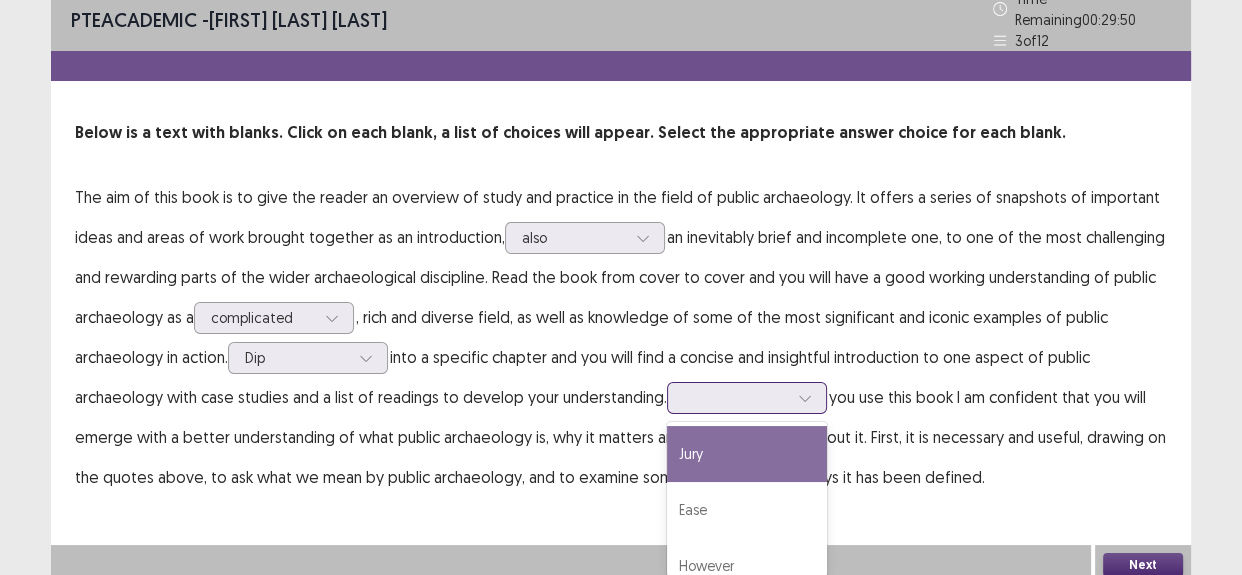 click at bounding box center (736, 397) 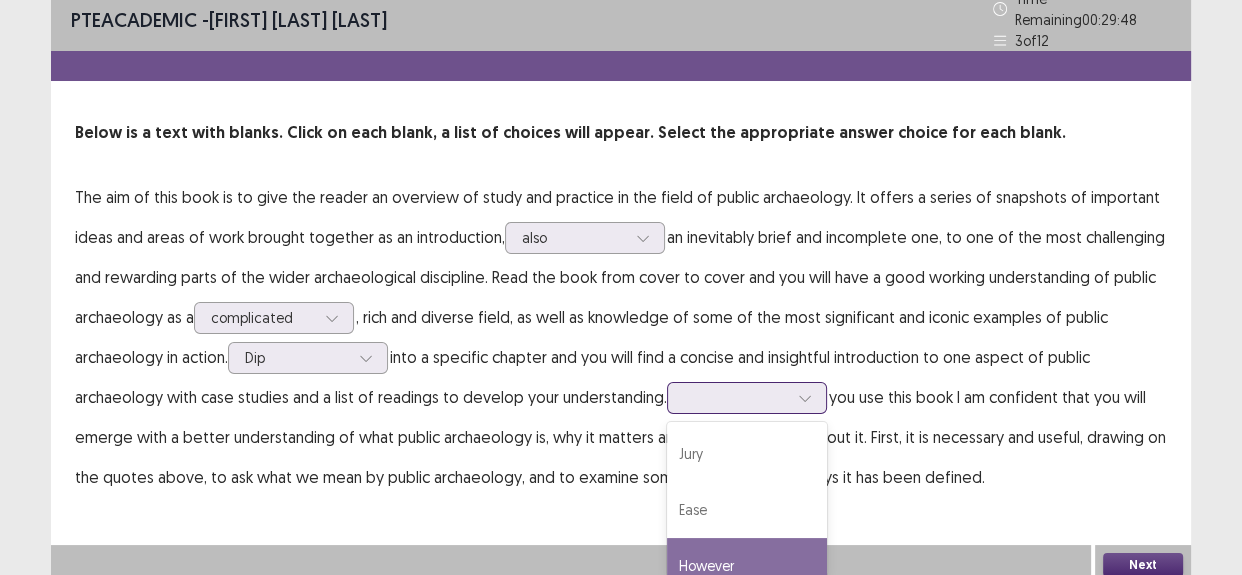 scroll, scrollTop: 77, scrollLeft: 0, axis: vertical 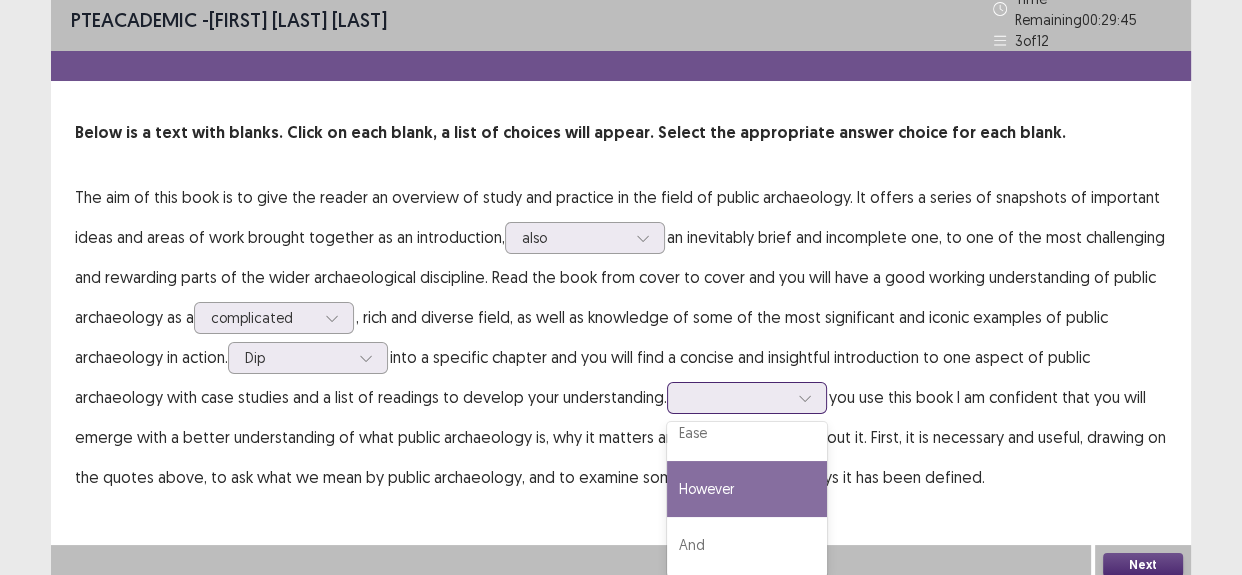 click on "However" at bounding box center (747, 489) 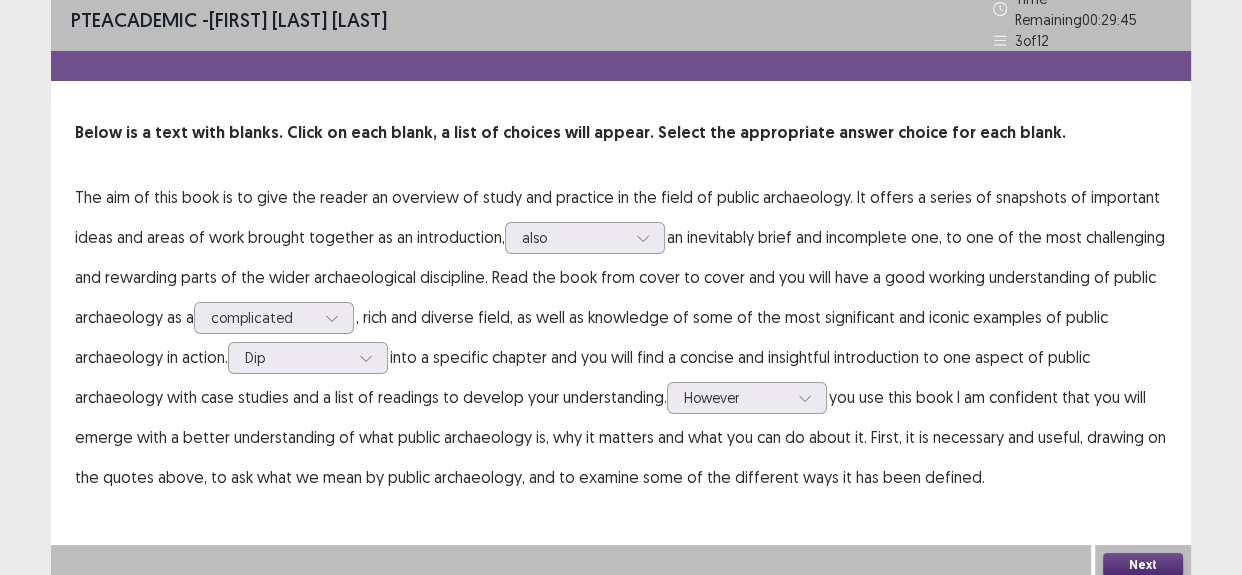 click on "The aim of this book is to give the reader an overview of study and practice in the field of public archaeology. It offers a series of snapshots of important ideas and areas of work brought together as an introduction, also an inevitably brief and incomplete one, to one of the most challenging and rewarding parts of the wider archaeological discipline. Read the book from cover to cover and you will have a good working understanding of public archaeology as a complicated , rich and diverse field, as well as knowledge of some of the most significant and iconic examples of public archaeology in action. option However, selected. However" at bounding box center (621, 337) 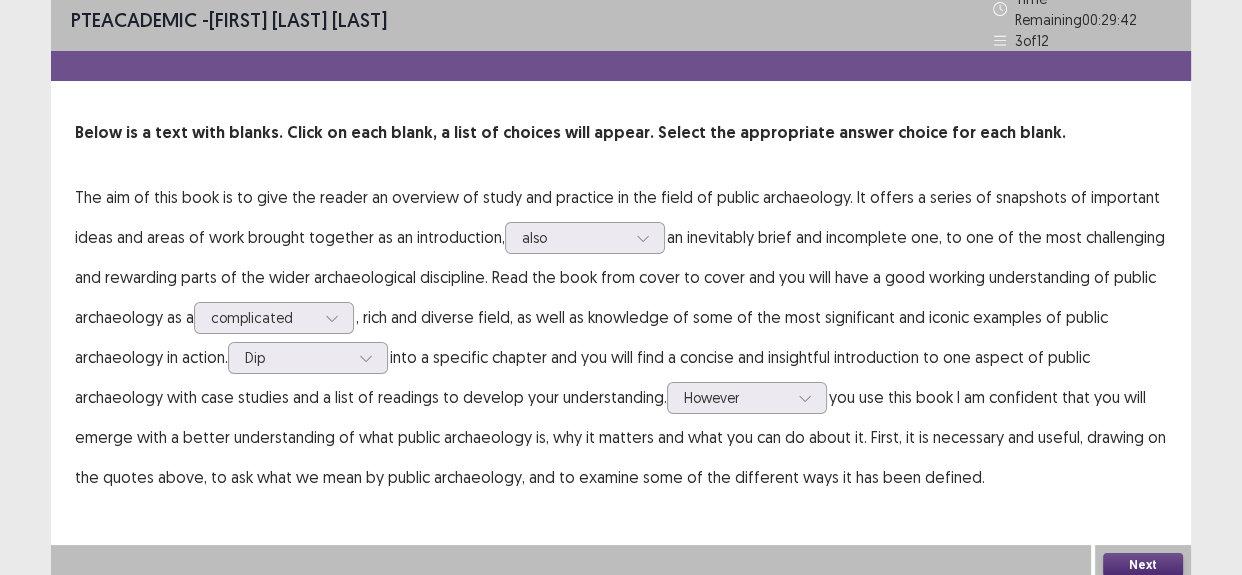click on "Next" at bounding box center (1143, 565) 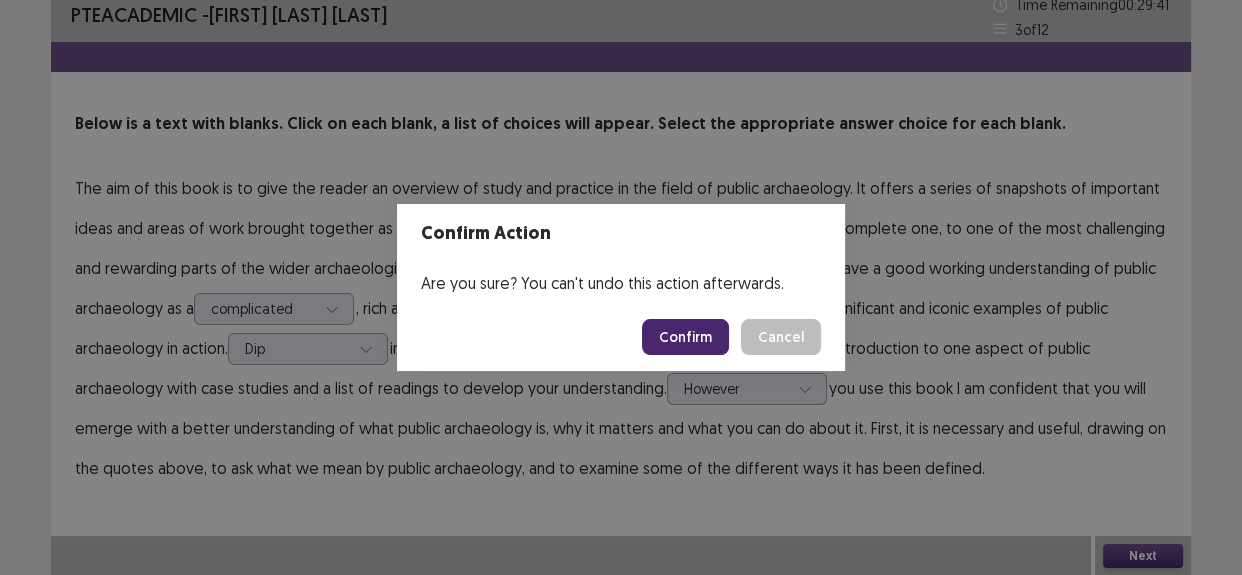 click on "Confirm" at bounding box center [685, 337] 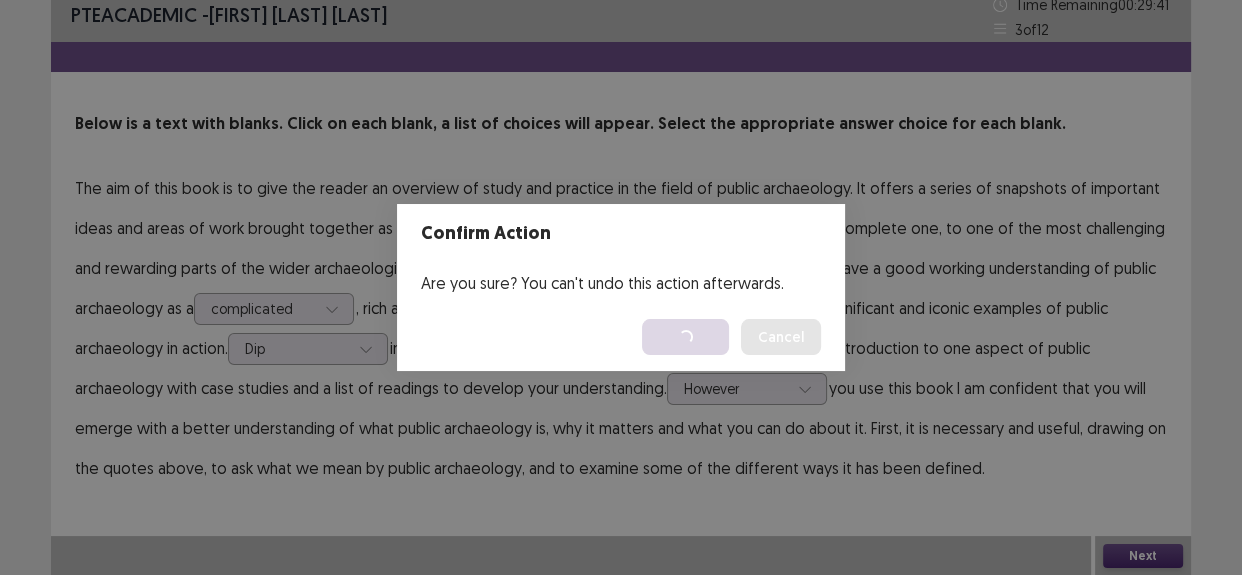 scroll, scrollTop: 0, scrollLeft: 0, axis: both 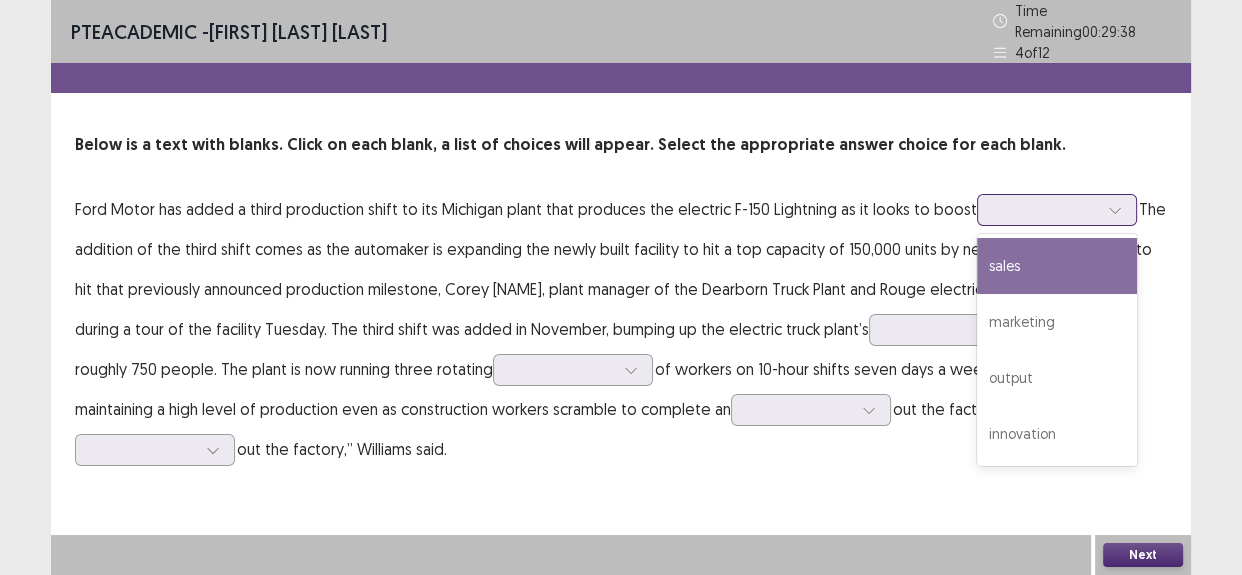 click at bounding box center (1046, 209) 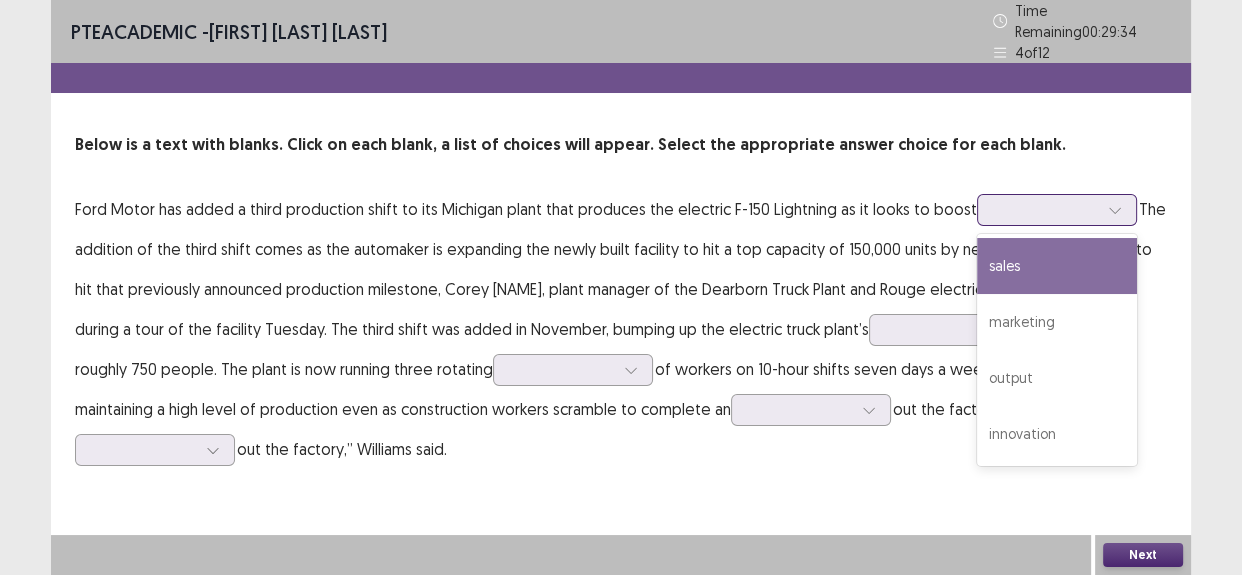drag, startPoint x: 1041, startPoint y: 302, endPoint x: 1044, endPoint y: 254, distance: 48.09366 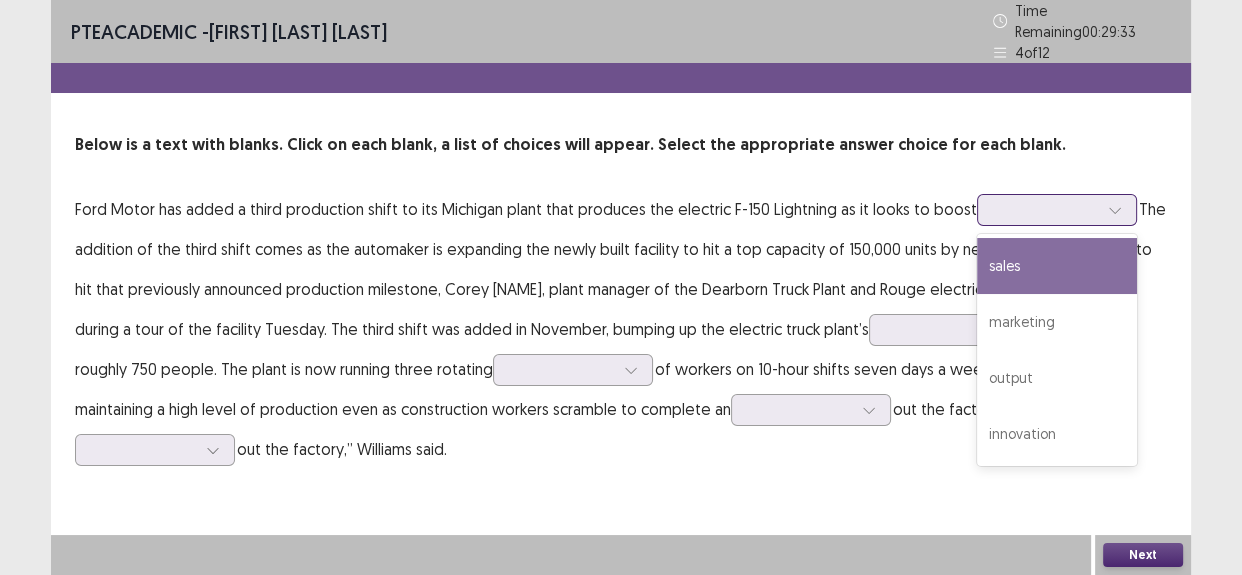 click on "sales" at bounding box center [1057, 266] 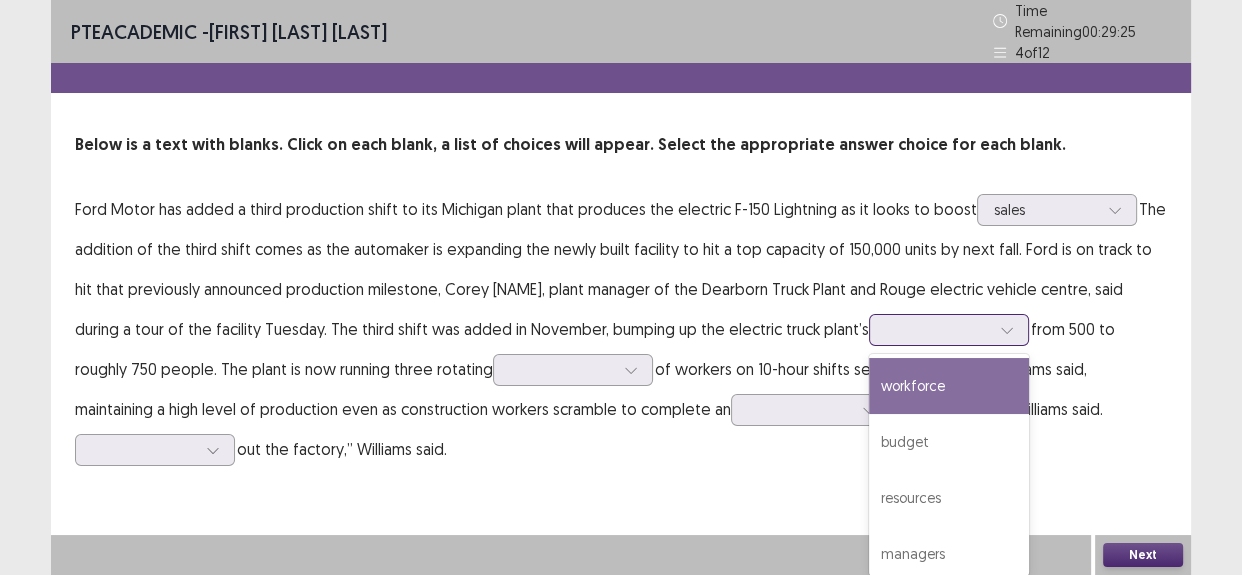 click at bounding box center [938, 329] 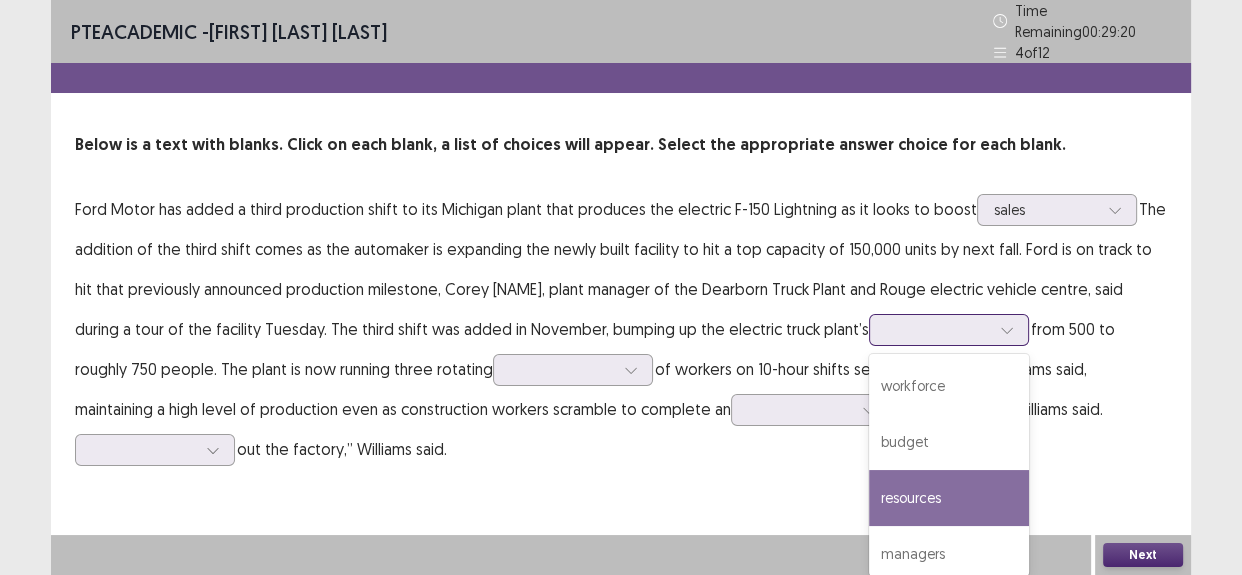 click on "resources" at bounding box center [949, 498] 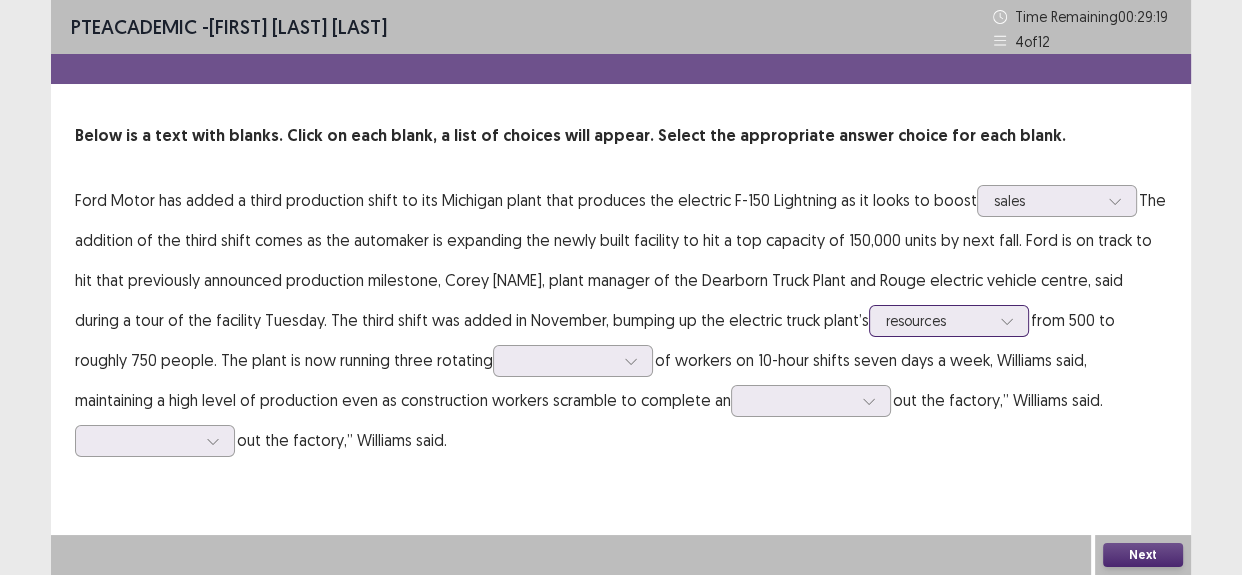click at bounding box center (938, 320) 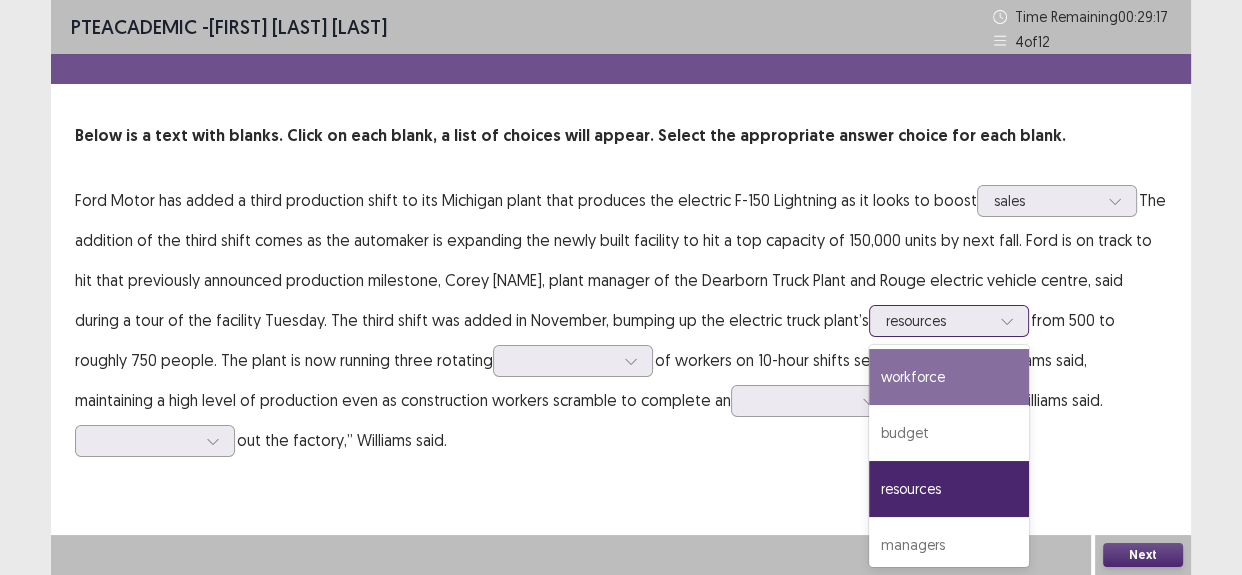 click on "workforce" at bounding box center [949, 377] 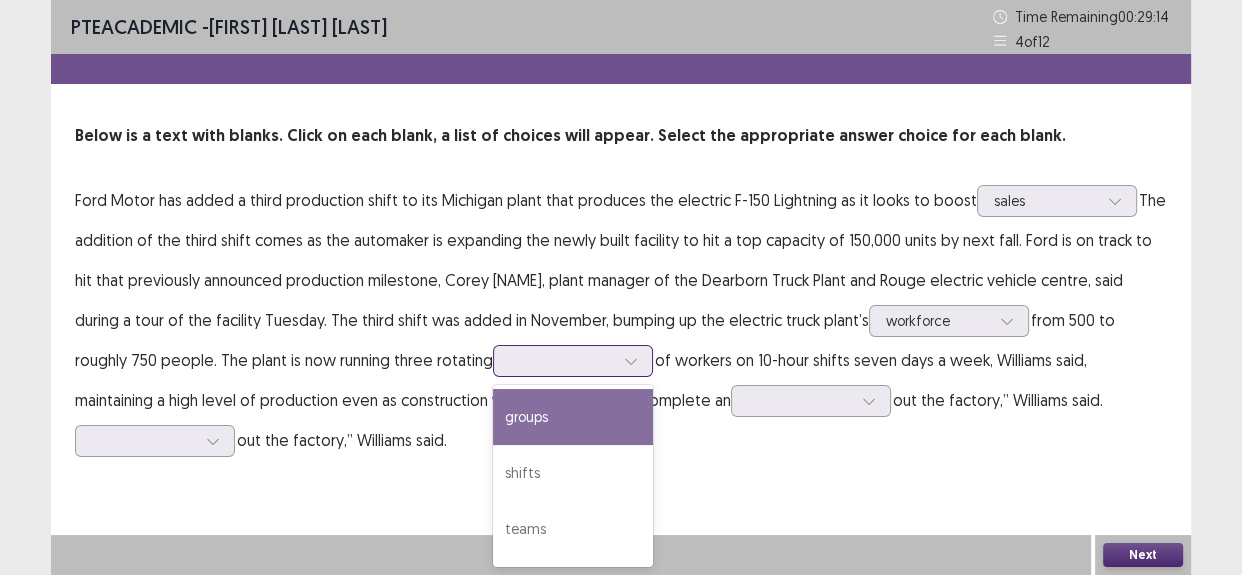 click at bounding box center [562, 360] 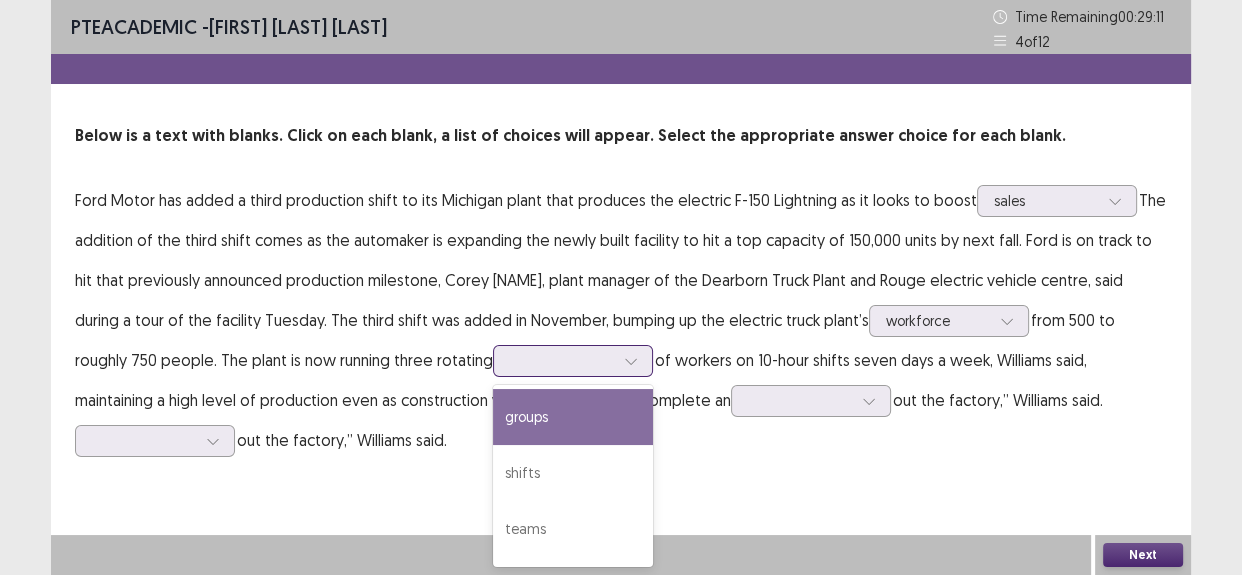 scroll, scrollTop: 49, scrollLeft: 0, axis: vertical 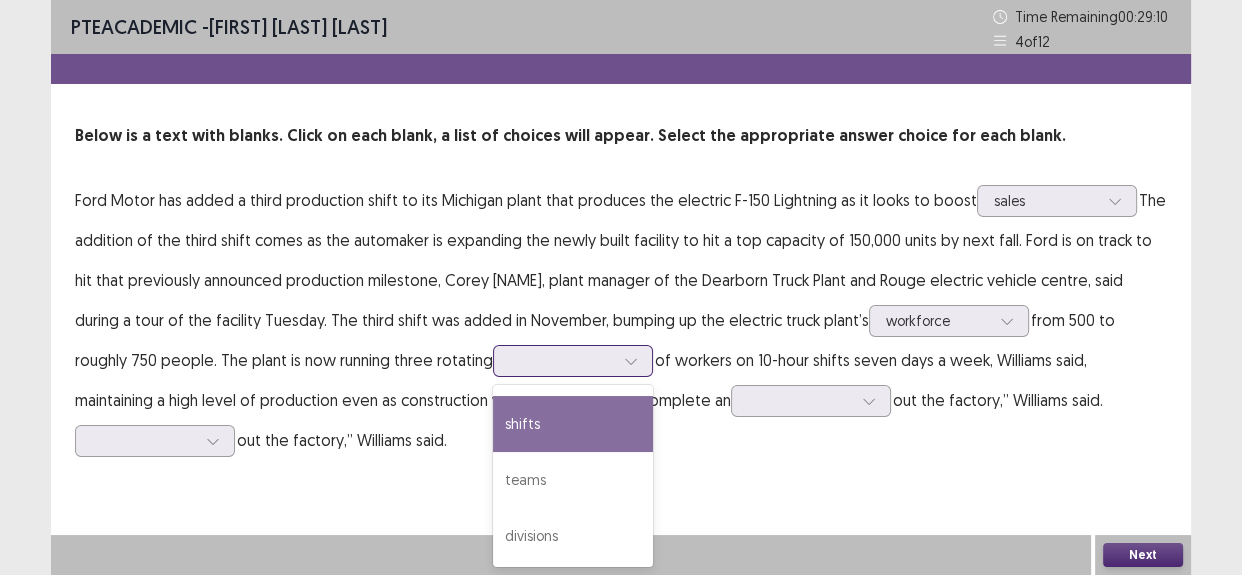click on "shifts" at bounding box center [573, 424] 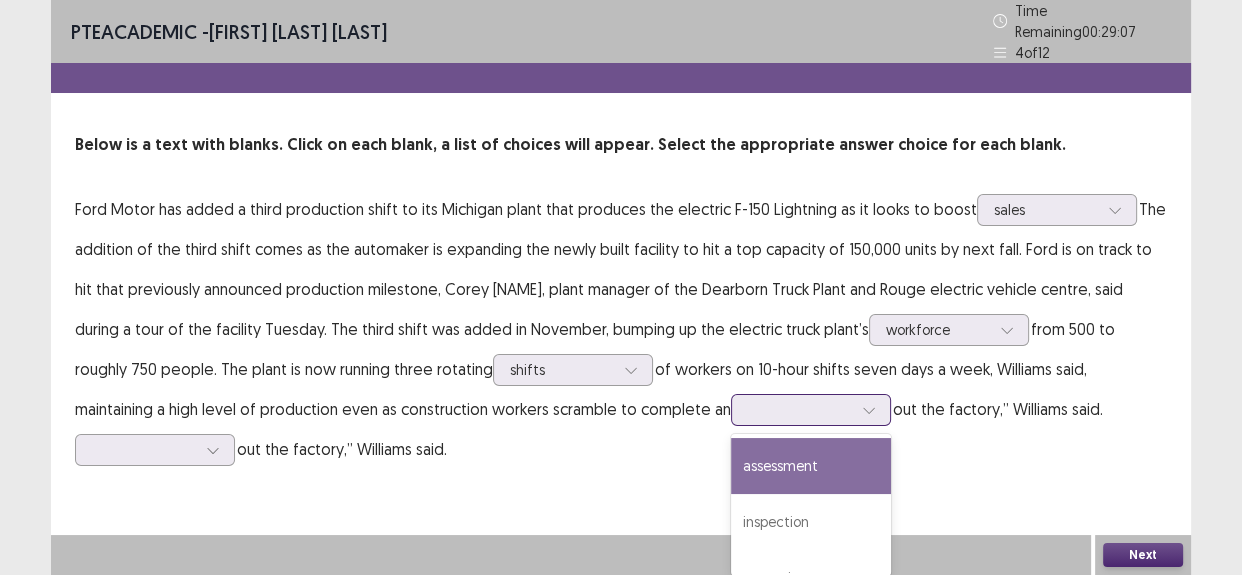 click at bounding box center [800, 409] 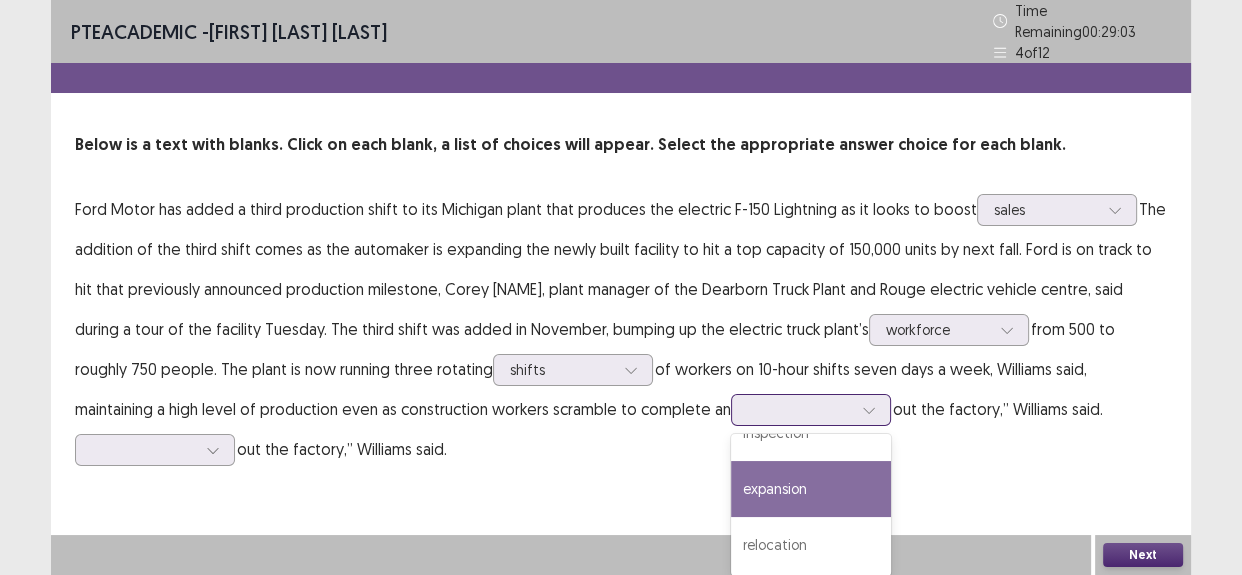 scroll, scrollTop: 0, scrollLeft: 0, axis: both 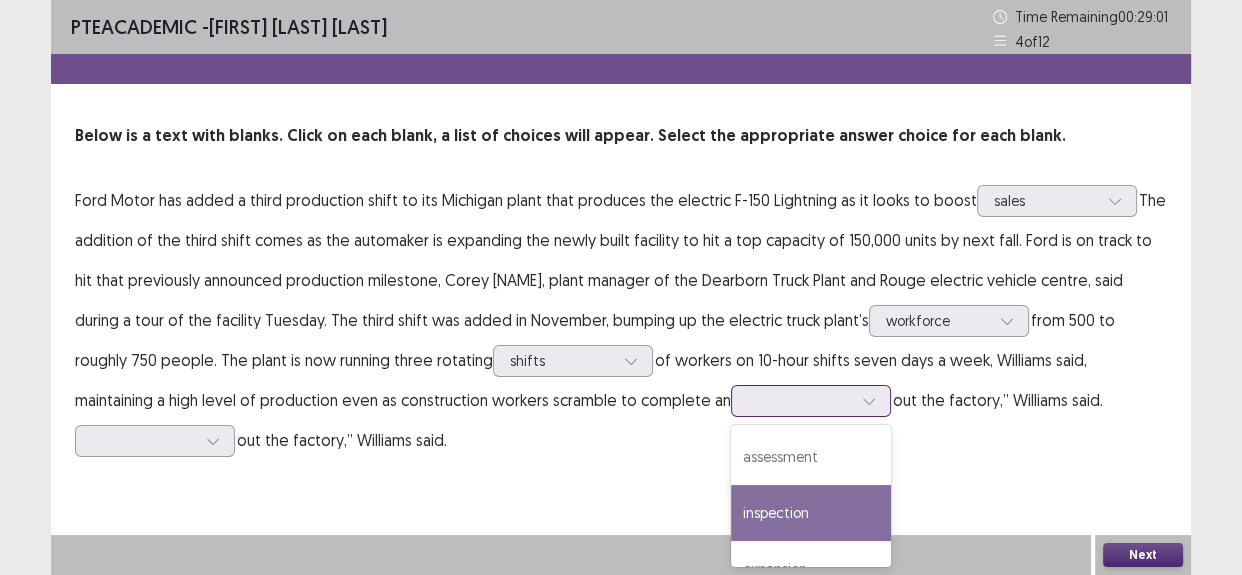 click on "inspection" at bounding box center [811, 513] 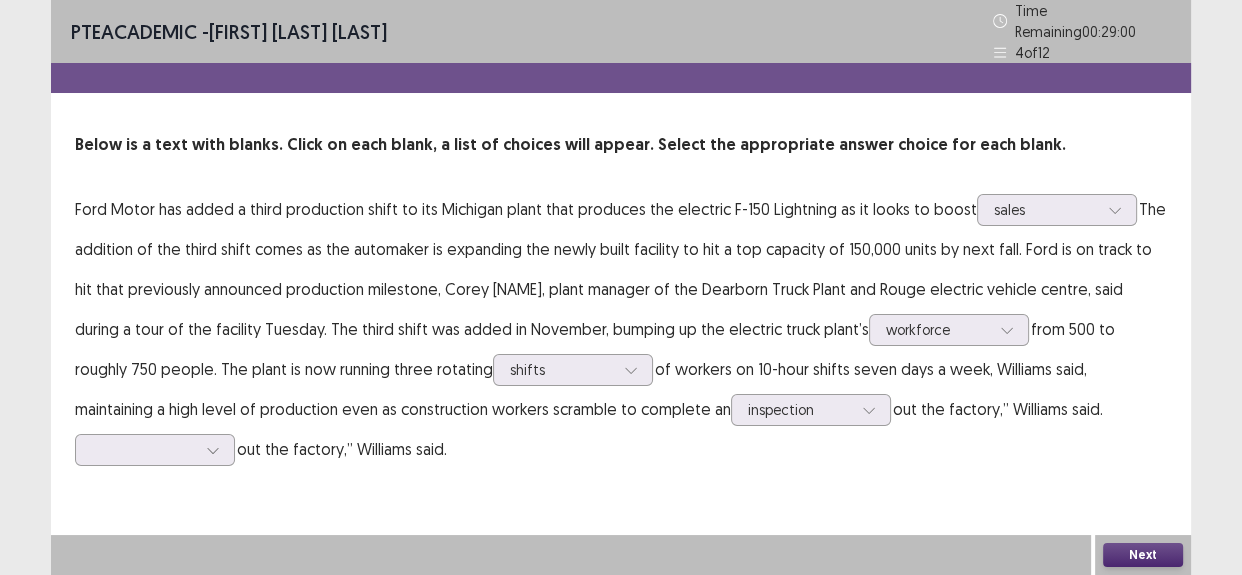click on "Ford Motor has added a third production shift to its Michigan plant that produces the electric F-150 Lightning as it looks to boost sales . The addition of the third shift comes as the automaker is expanding the newly built facility to hit a top capacity of 150,000 units by next fall. Ford is on track to hit that previously announced production milestone, Corey Williams, plant manager of the Dearborn Truck Plant and Rouge electric vehicle centre, said during a tour of the facility Tuesday. The third shift was added in November, bumping up the electric truck plant’s workforce from 500 to roughly 750 people. The plant is now running three rotating shifts of workers on 10-hour shifts seven days a week, Williams said, maintaining a high level of production even as construction workers scramble to complete an inspection of the facility. “That’s how we’re doing this fast. We’re building product while out the factory,” Williams said." at bounding box center [621, 329] 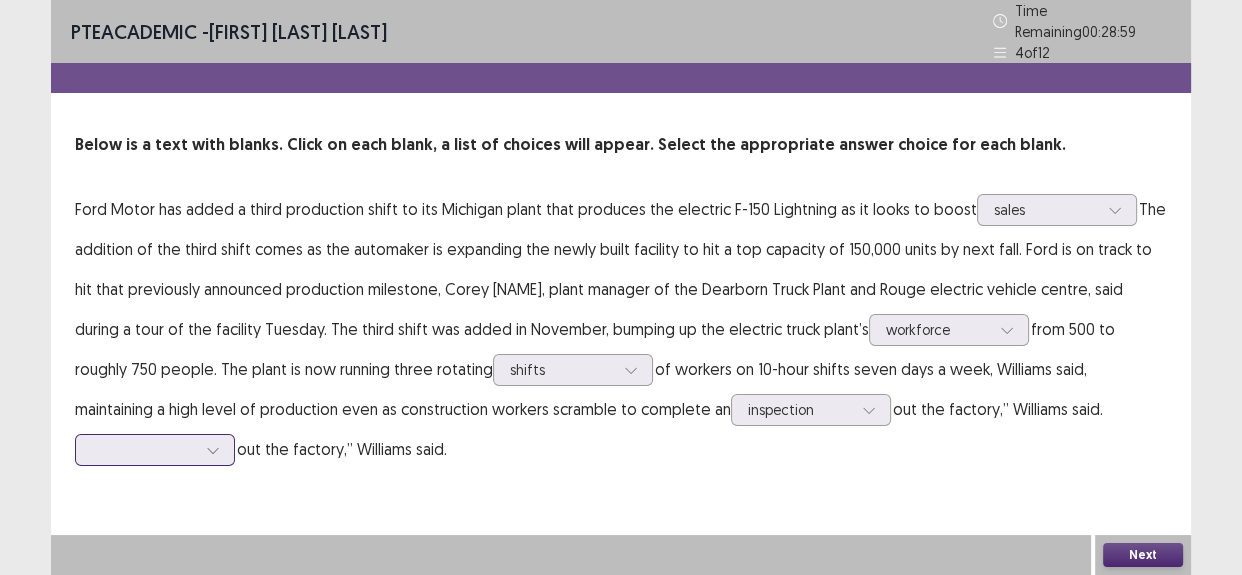 click at bounding box center (155, 450) 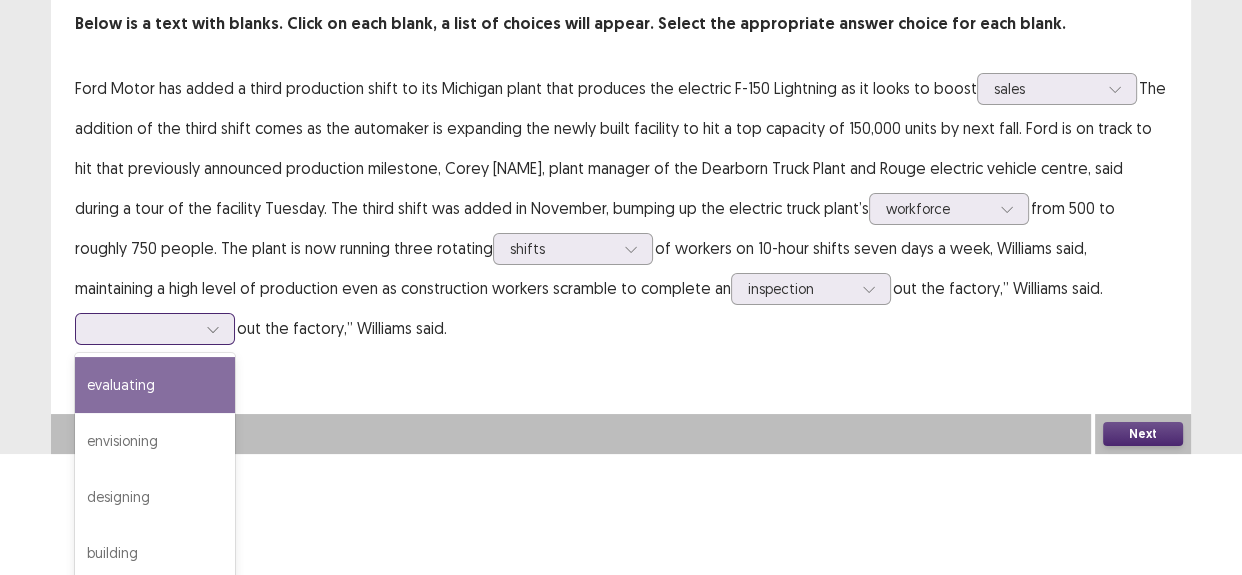 click on "evaluating" at bounding box center (155, 385) 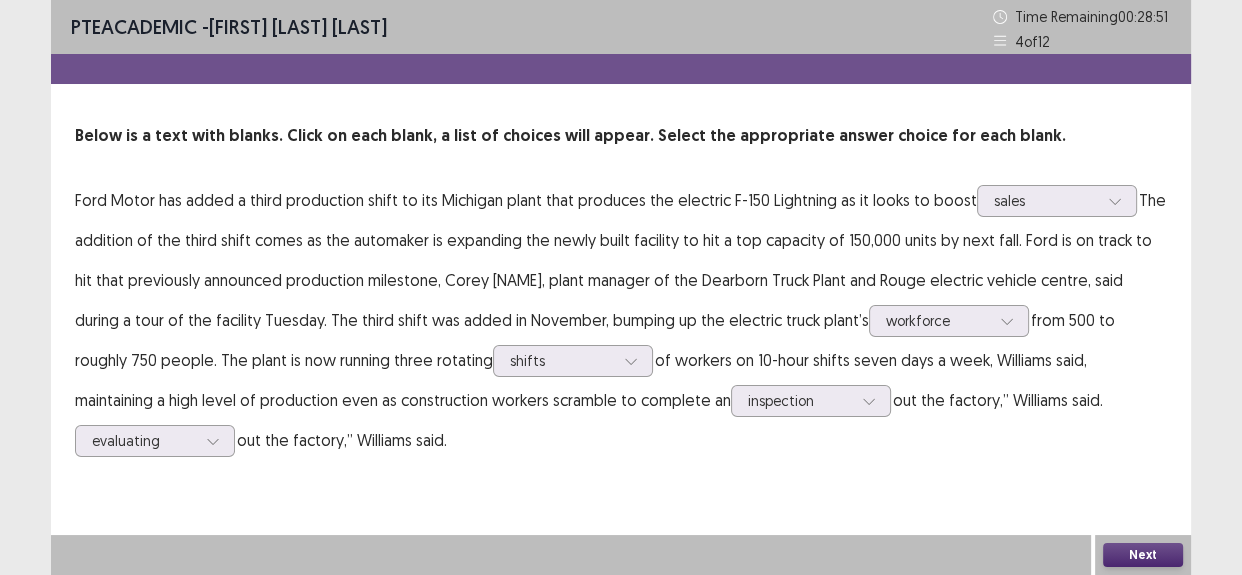 click on "Next" at bounding box center (1143, 555) 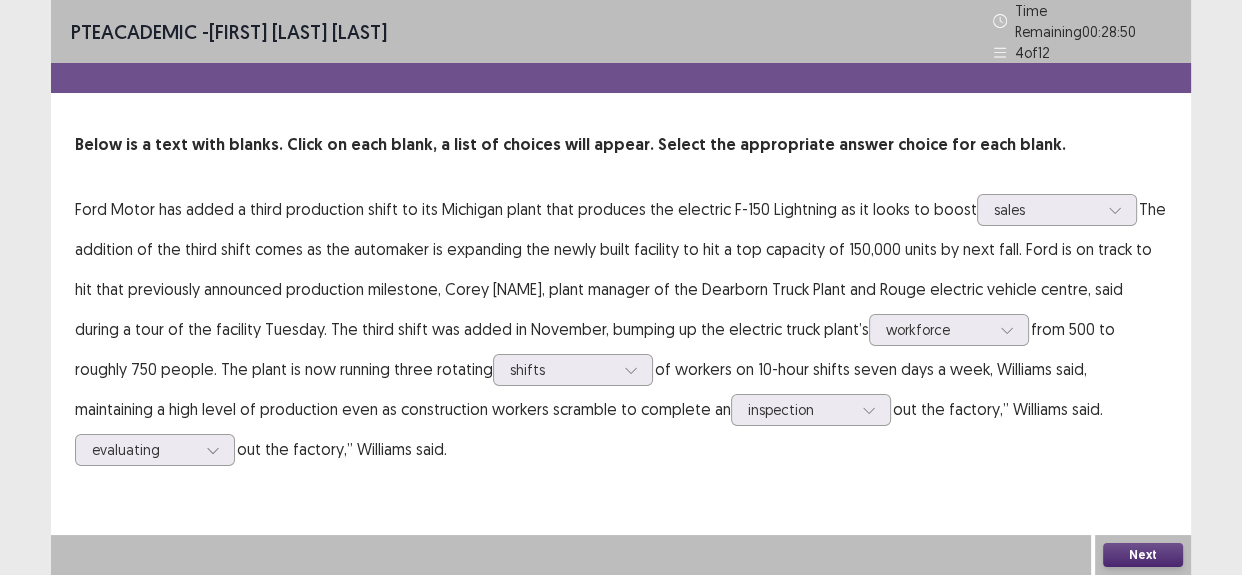click on "Next" at bounding box center (1143, 555) 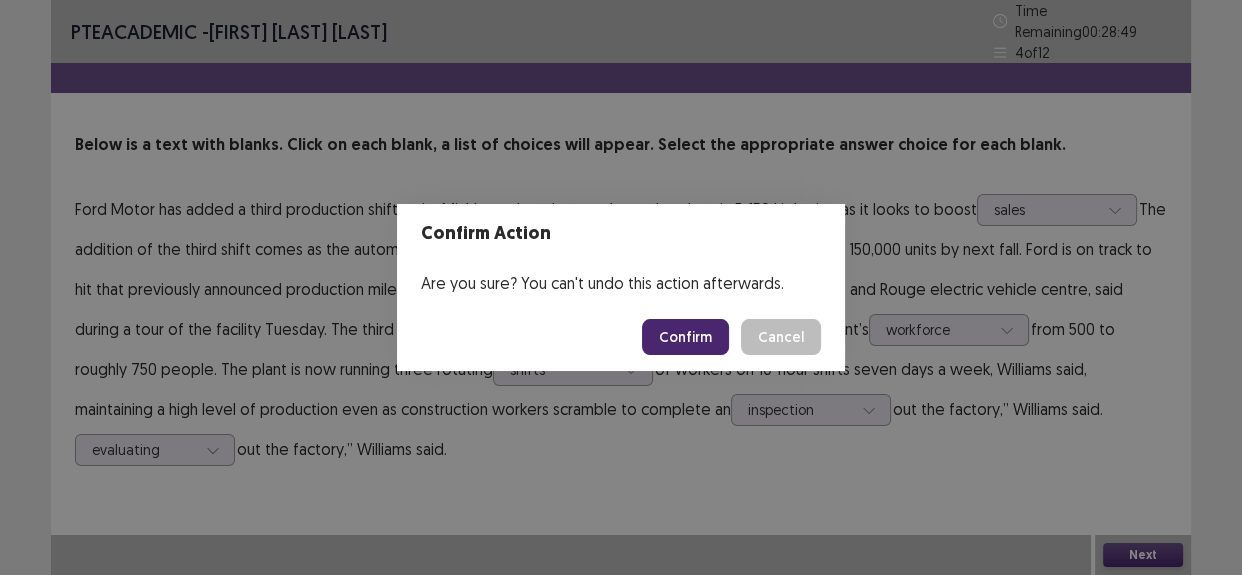 click on "Confirm" at bounding box center [685, 337] 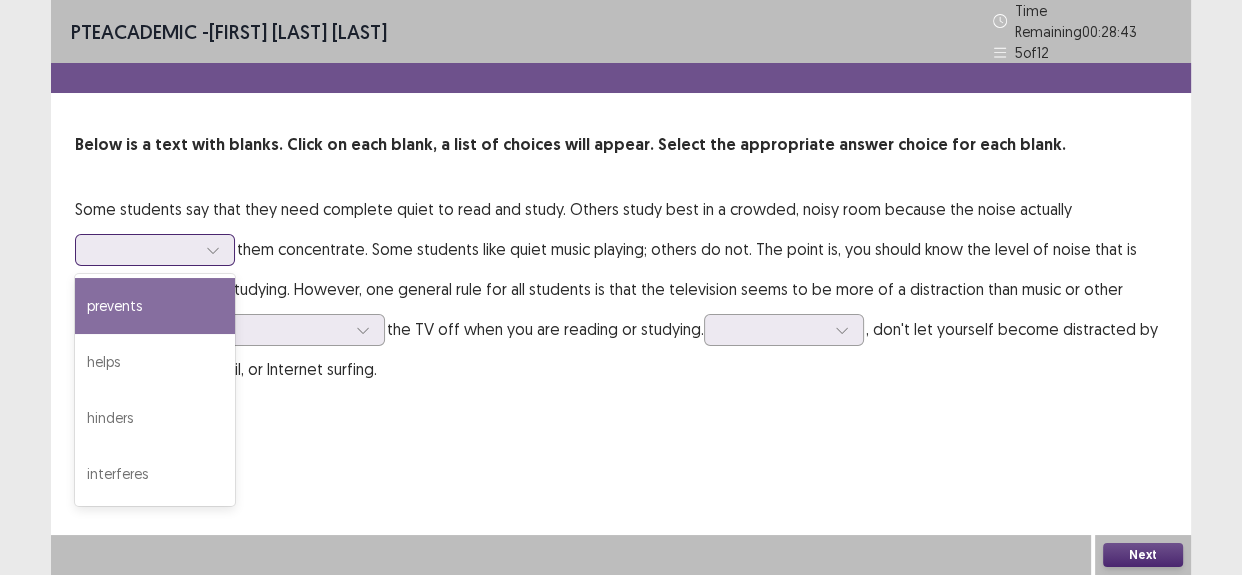 click at bounding box center [144, 249] 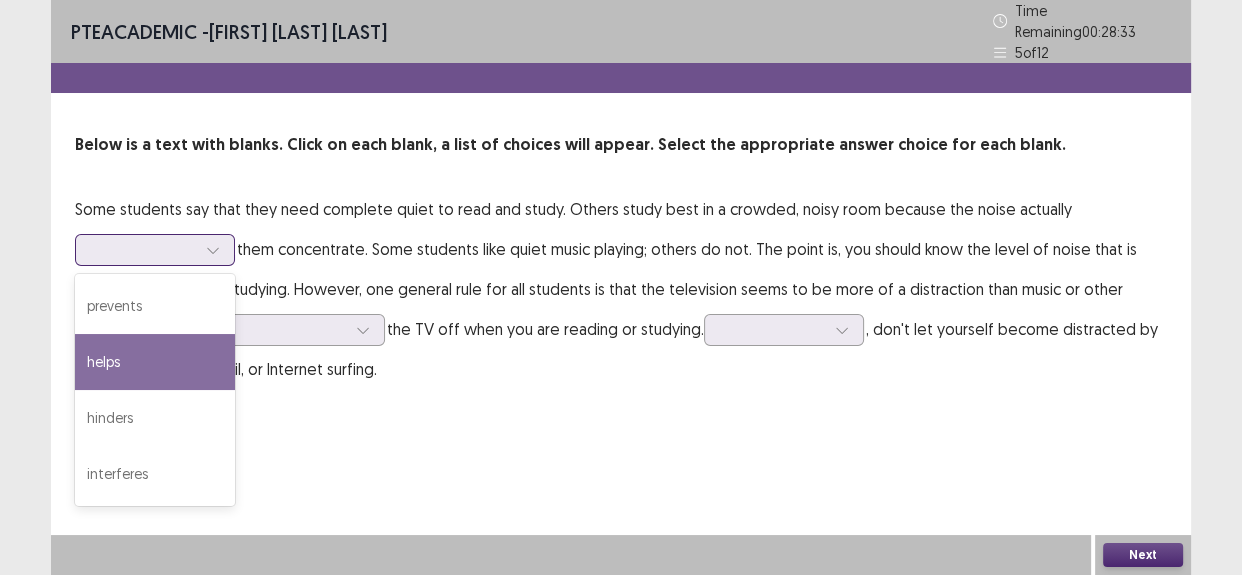 click on "helps" at bounding box center (155, 362) 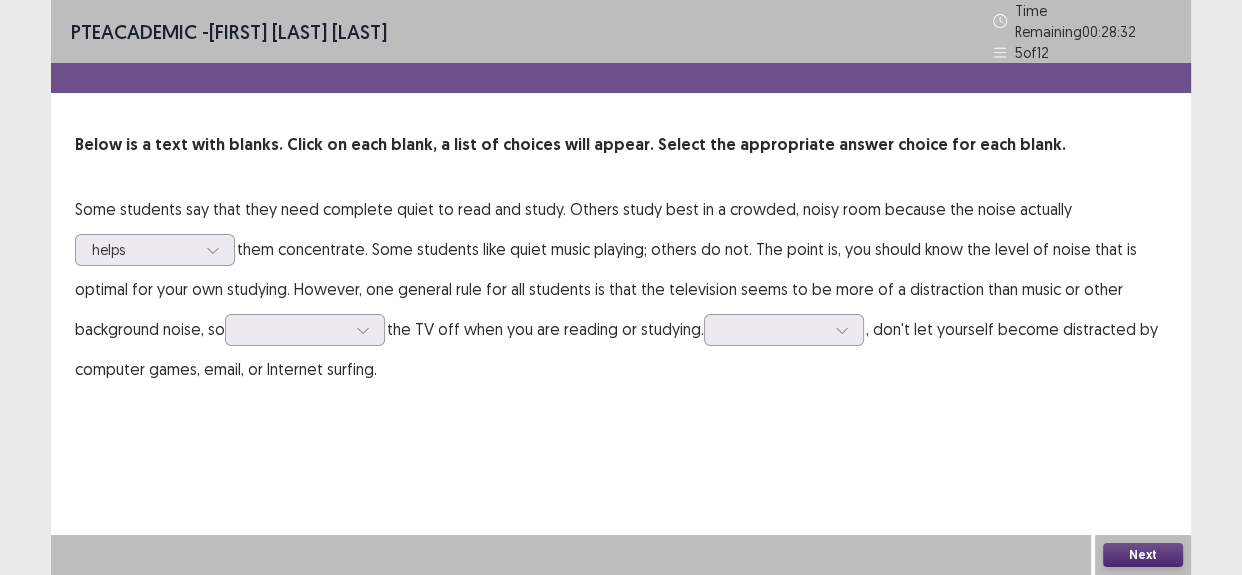 click on "Some students say that they need complete quiet to read and study. Others study best in a crowded, noisy room because the noise actually  helps  them concentrate. Some students like quiet music playing; others do not. The point is, you should know the level of noise that is optimal for your own studying. However, one general rule for all students is that the television seems to be more of a distraction than music or other background noise, so   the TV off when you are reading or studying.  , don't let yourself become distracted by computer games, email, or Internet surfing." at bounding box center [621, 289] 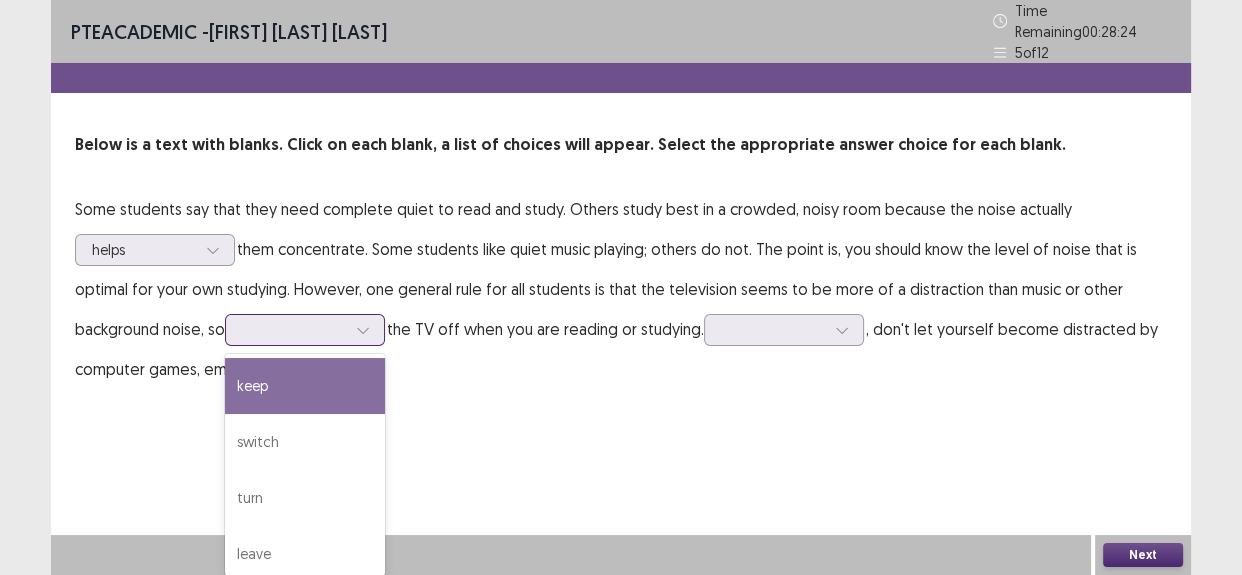 click at bounding box center (363, 330) 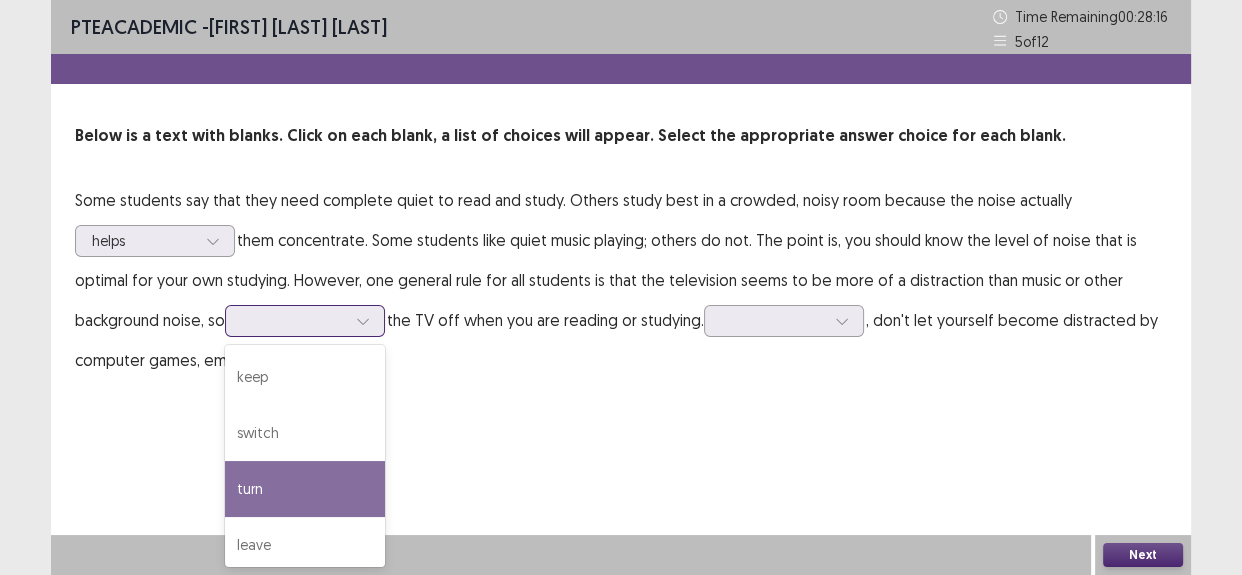 click on "turn" at bounding box center [305, 489] 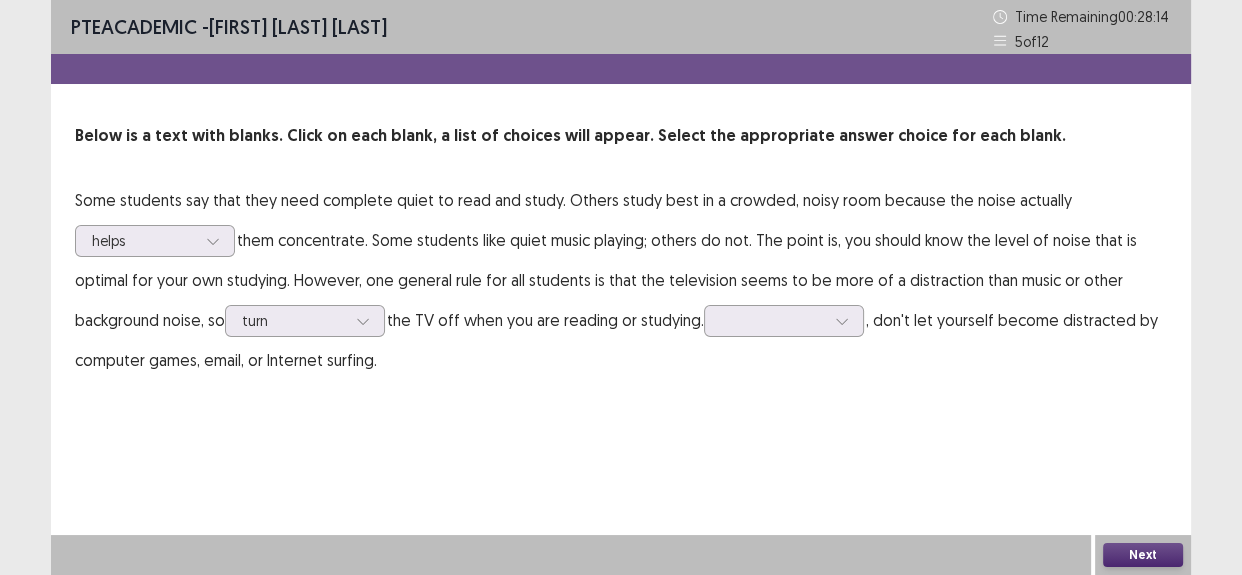 click on "Some students say that they need complete quiet to read and study. Others study best in a crowded, noisy room because the noise actually  helps  them concentrate. Some students like quiet music playing; others do not. The point is, you should know the level of noise that is optimal for your own studying. However, one general rule for all students is that the television seems to be more of a distraction than music or other background noise, so  turn  the TV off when you are reading or studying.  , don't let yourself become distracted by computer games, email, or Internet surfing." at bounding box center [621, 280] 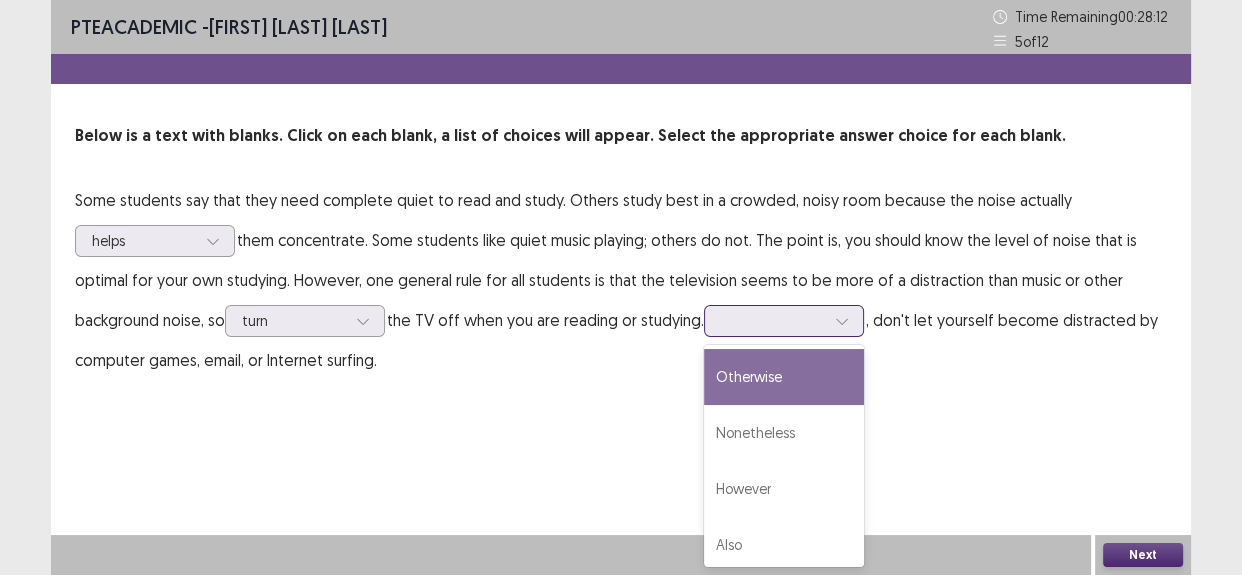 click at bounding box center (773, 320) 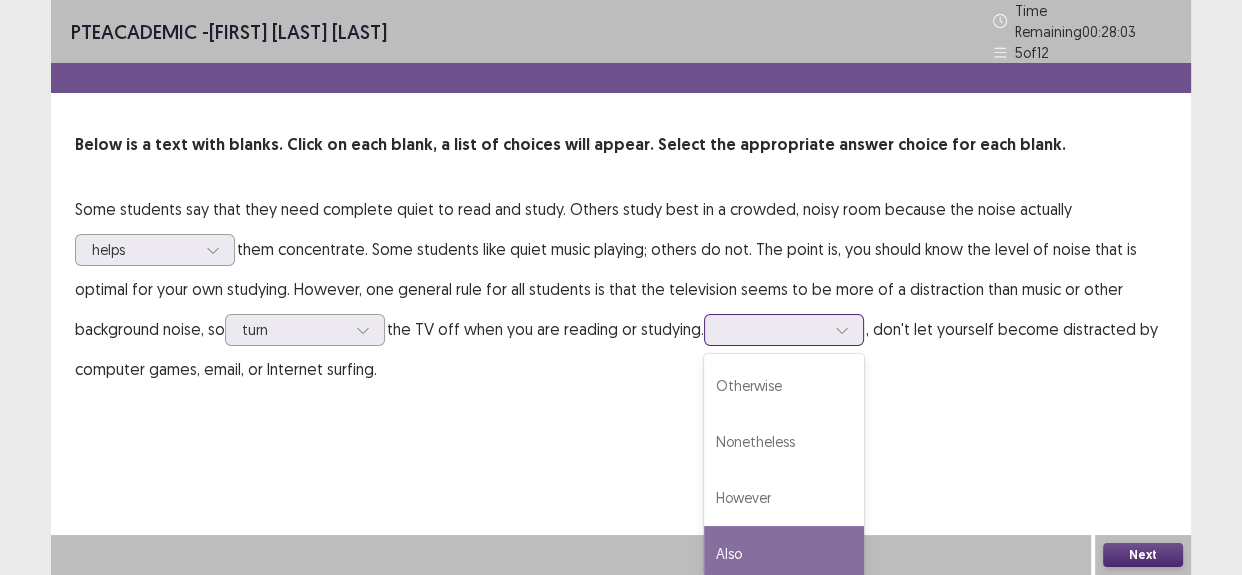 click on "Also" at bounding box center [784, 554] 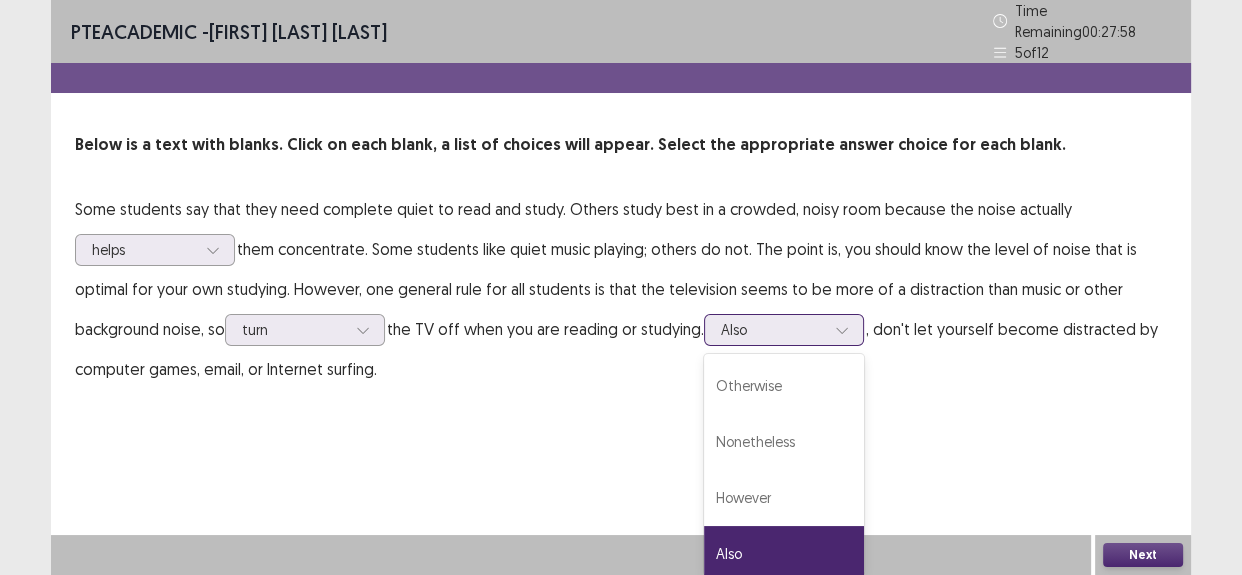 click at bounding box center (773, 329) 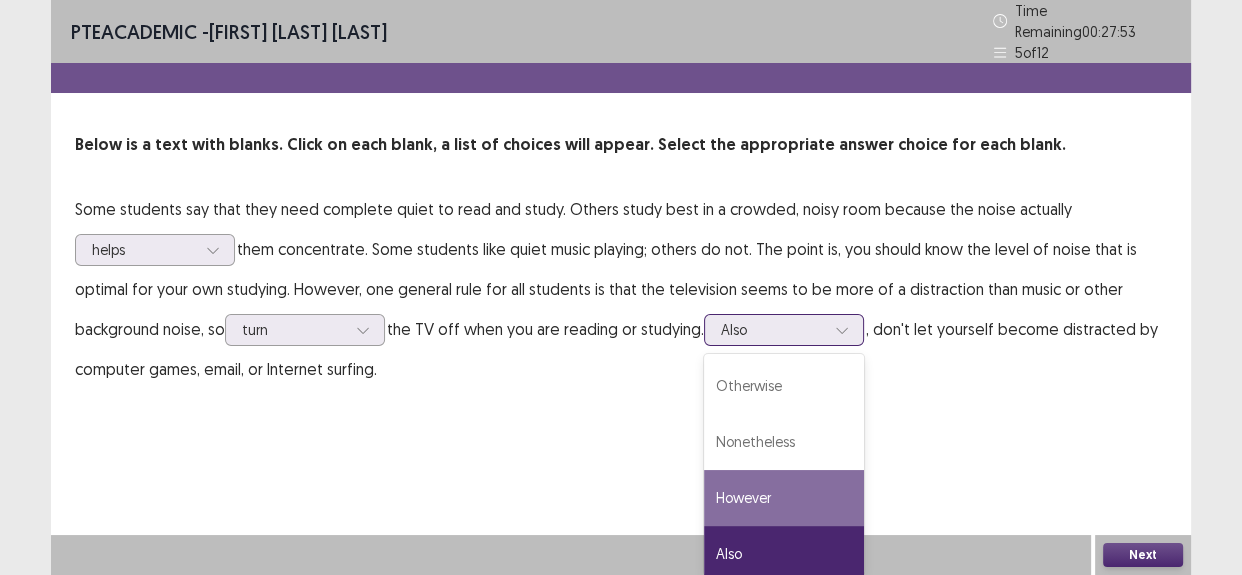 click on "However" at bounding box center [784, 498] 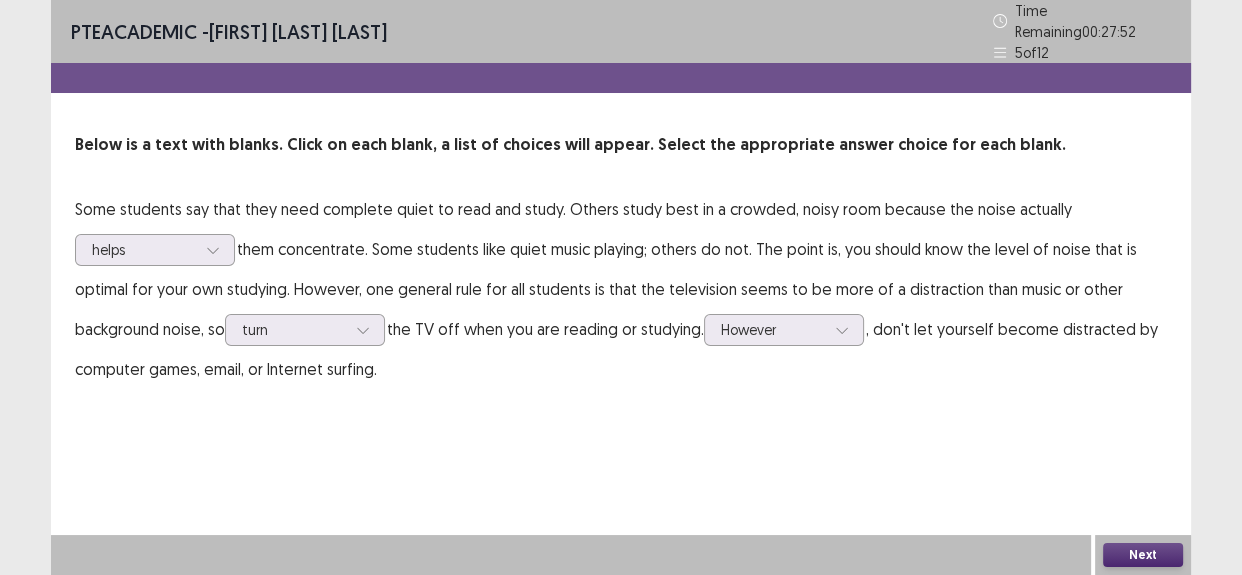 click on "PTE academic - JACKY LOU TICSE Time Remaining 00 : 27 : 52 5 of 12 Below is a text with blanks. Click on each blank, a list of choices will appear. Select the appropriate answer choice for each blank. Some students say that they need complete quiet to read and study. Others study best in a crowded, noisy room because the noise actually helps them concentrate. Some students like quiet music playing; others do not. The point is, you should know the level of noise that is optimal for your own studying. However, one general rule for all students is that the television seems to be more of a distraction than music or other background noise, so turn the TV off when you are reading or studying. option However, selected. However , don't let yourself become distracted by computer games, email, or Internet surfing. Next" at bounding box center (621, 287) 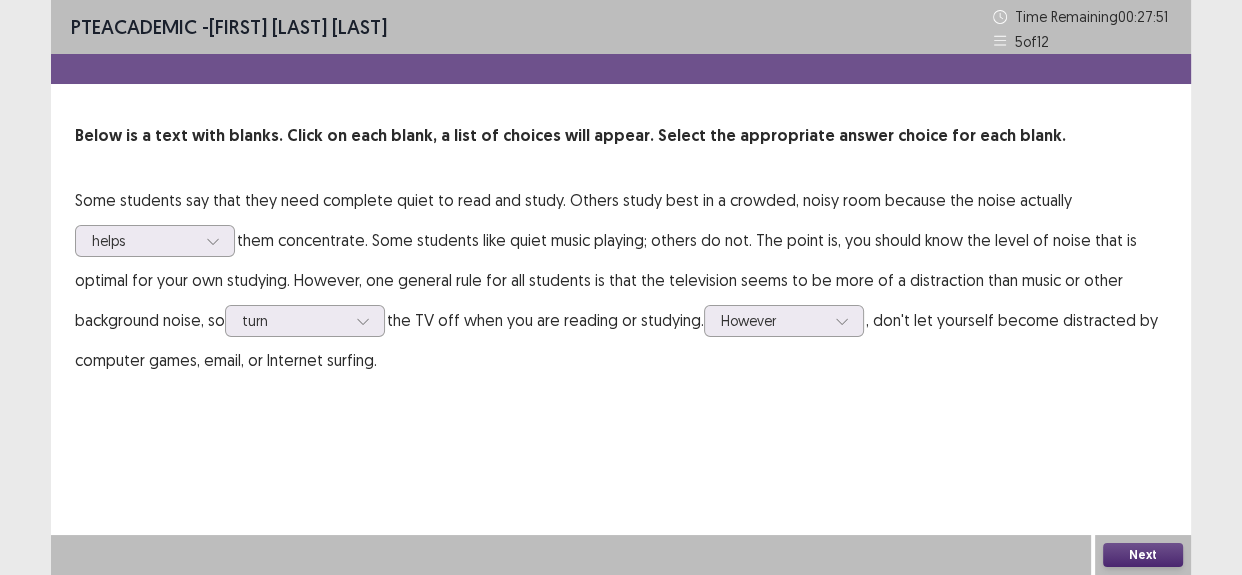click on "Next" at bounding box center (1143, 555) 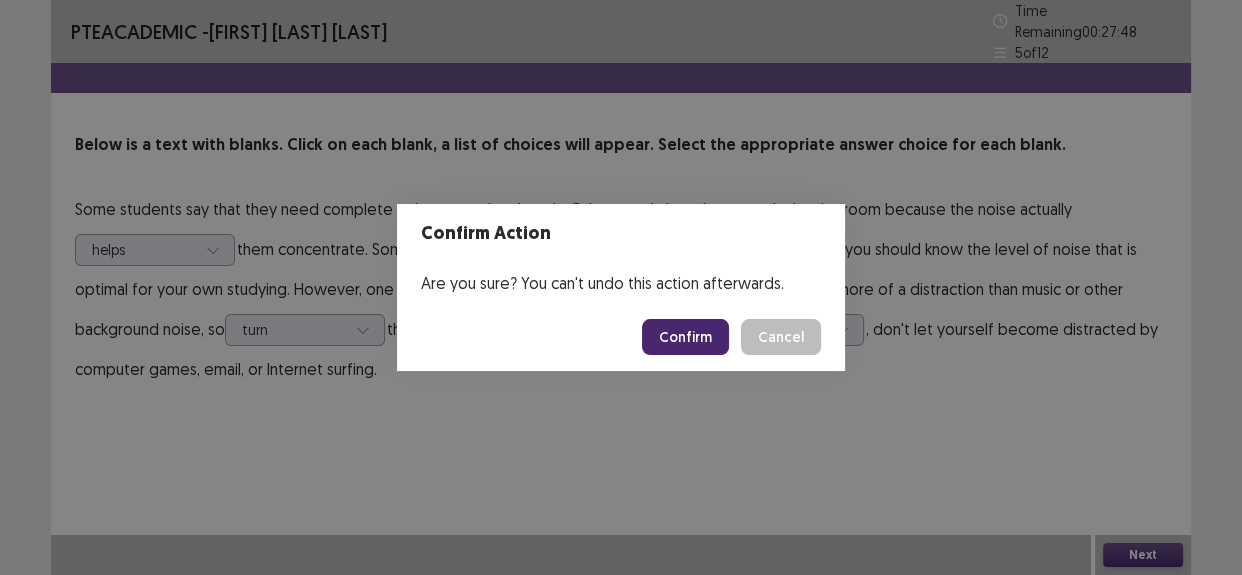 click on "Confirm" at bounding box center (685, 337) 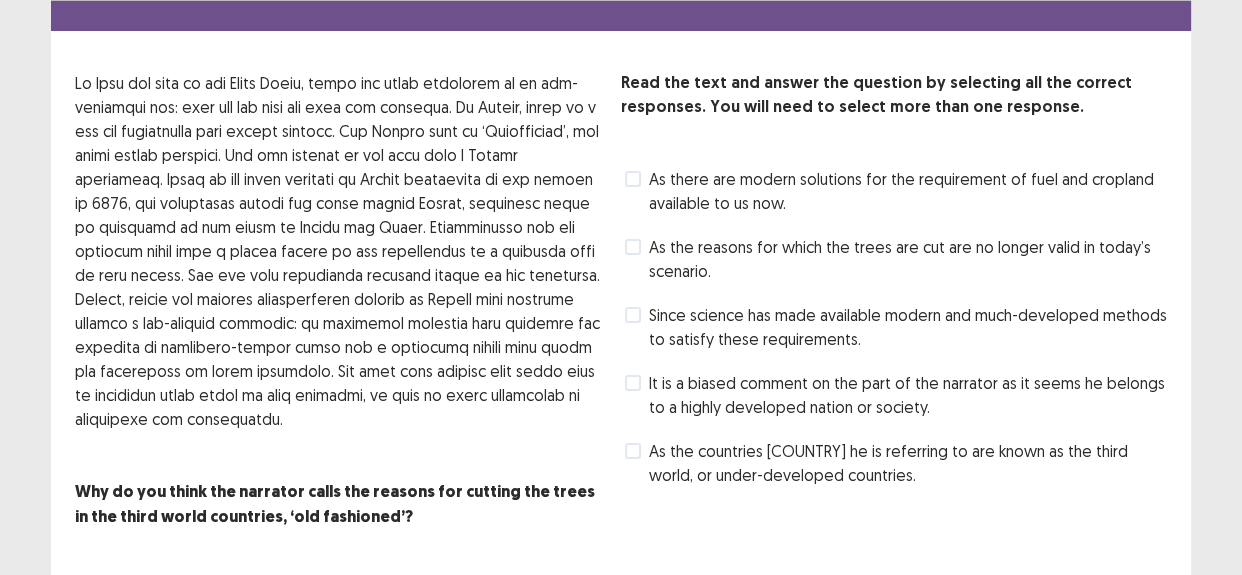 scroll, scrollTop: 90, scrollLeft: 0, axis: vertical 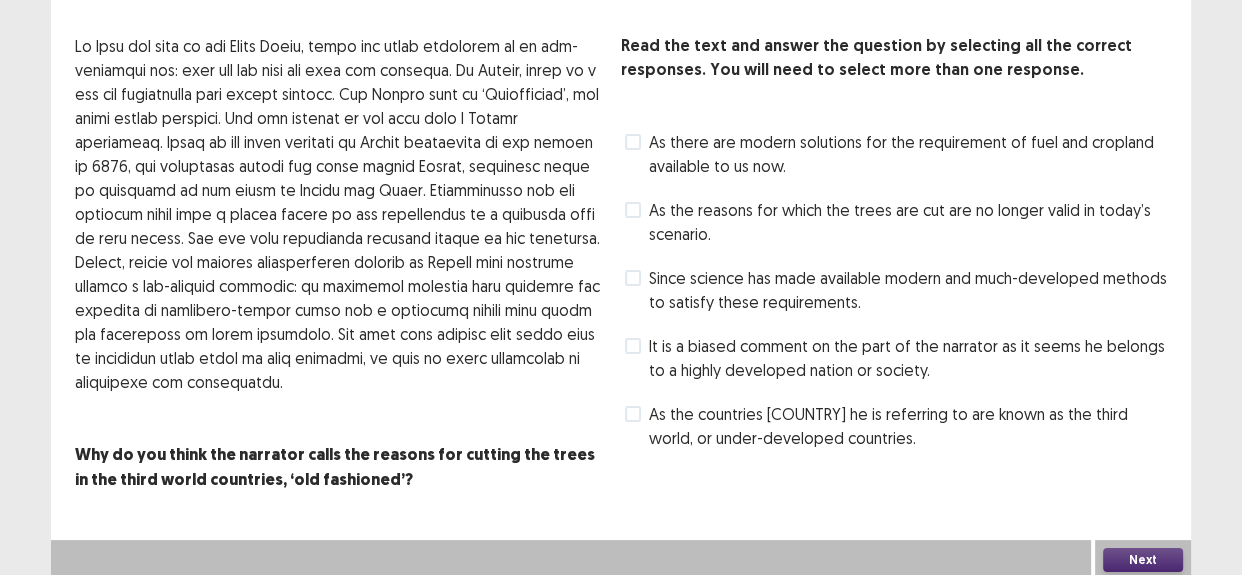 click on "As there are modern solutions for the requirement of fuel and cropland available to us now." at bounding box center [908, 154] 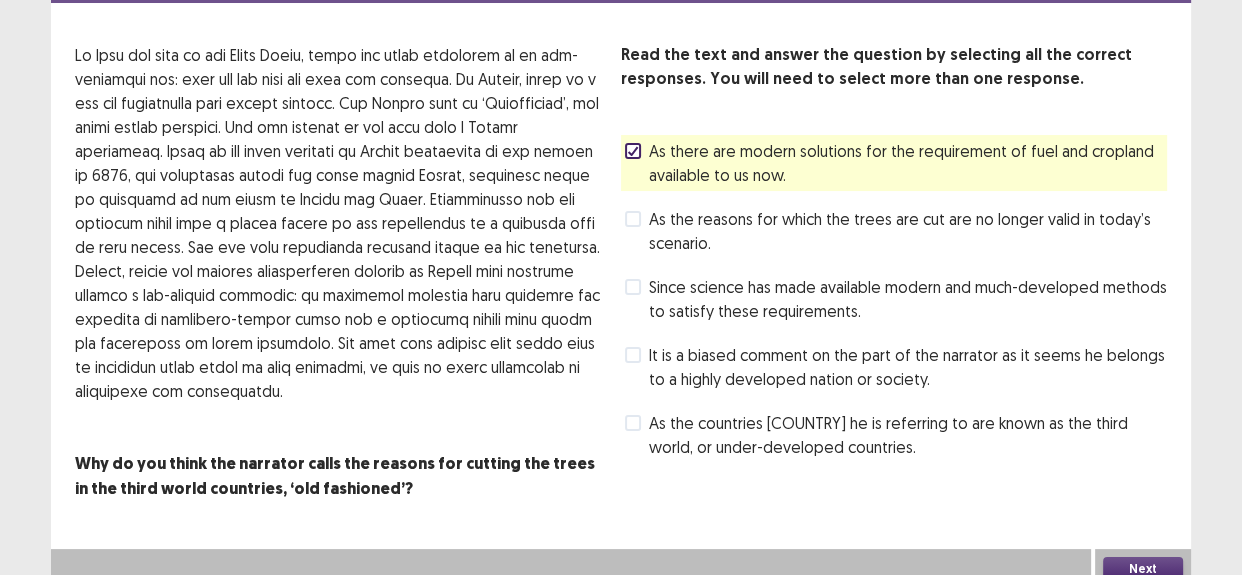 click on "Next" at bounding box center (1143, 569) 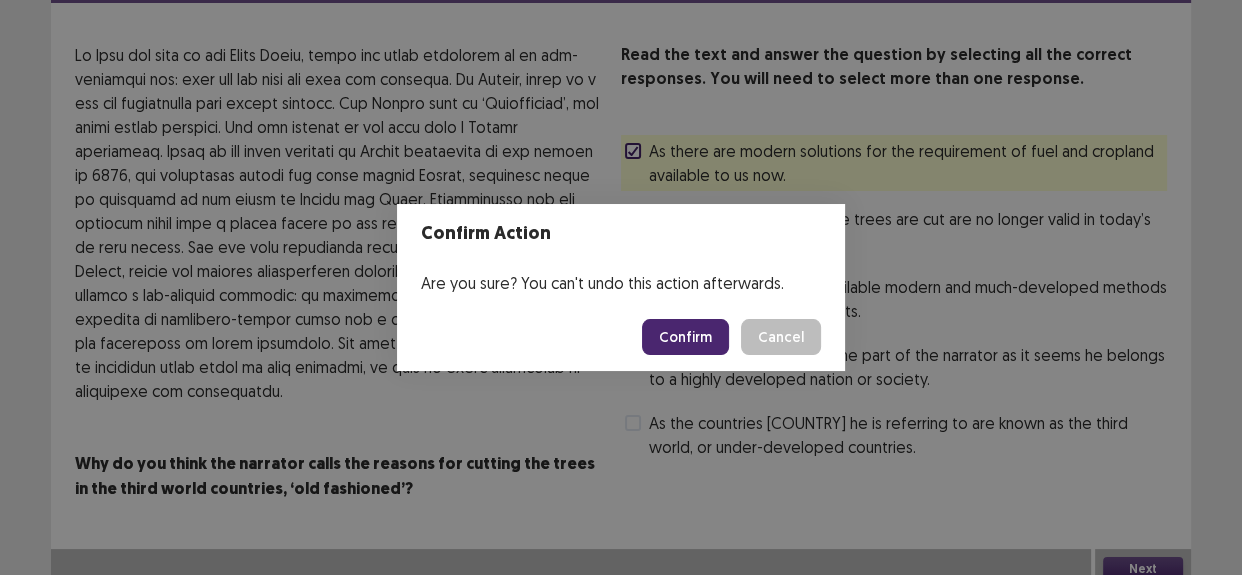 click on "Confirm" at bounding box center (685, 337) 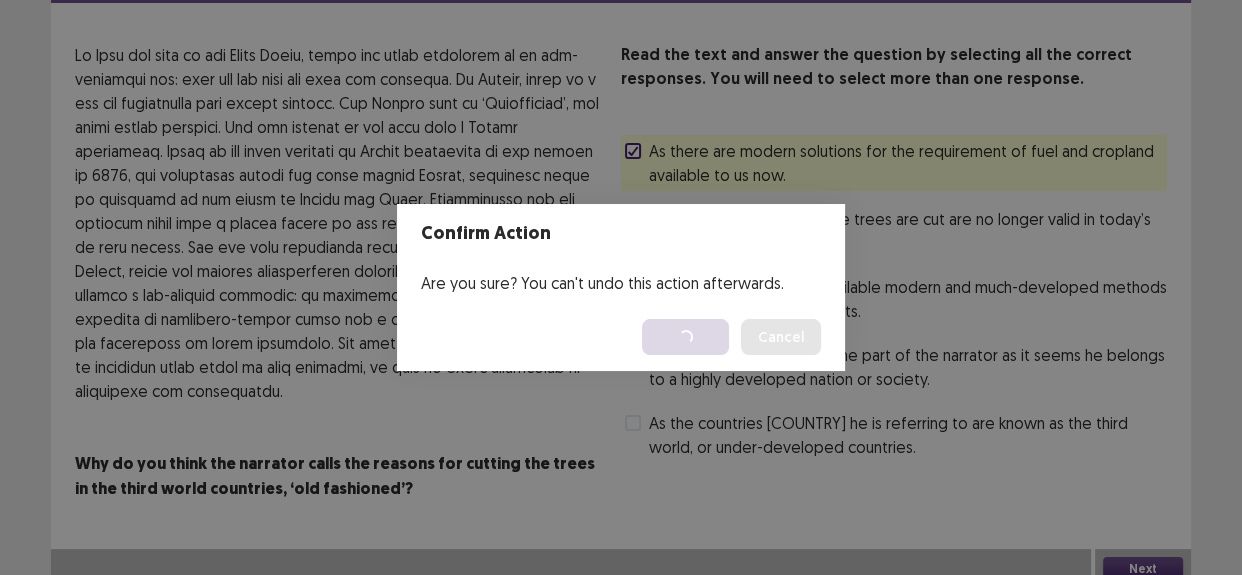 scroll, scrollTop: 0, scrollLeft: 0, axis: both 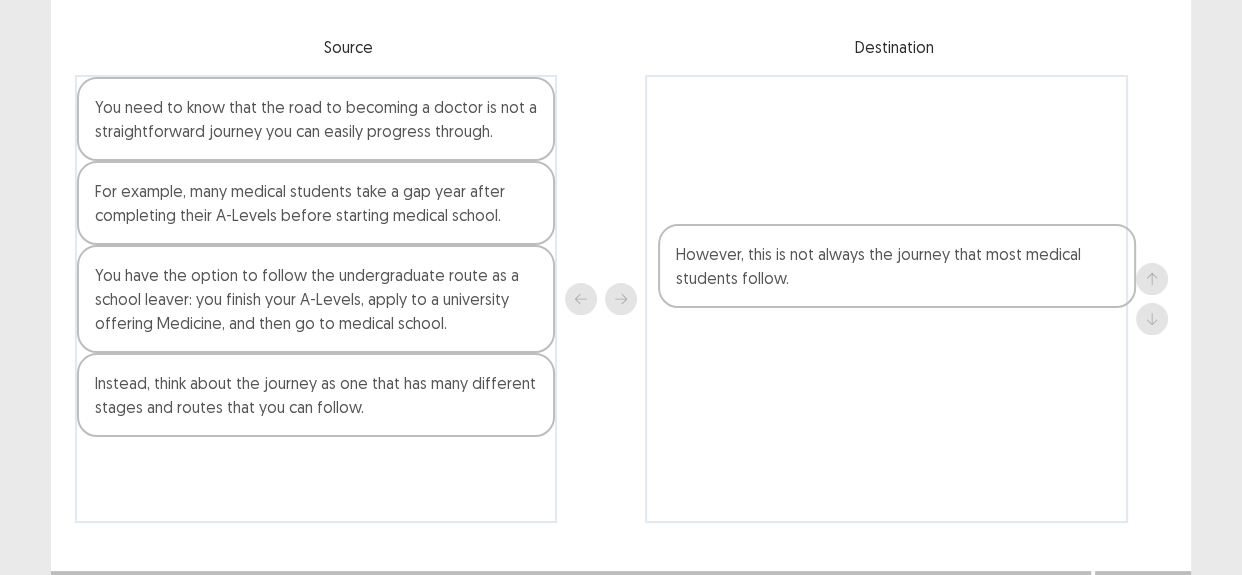 drag, startPoint x: 496, startPoint y: 122, endPoint x: 1092, endPoint y: 300, distance: 622.0129 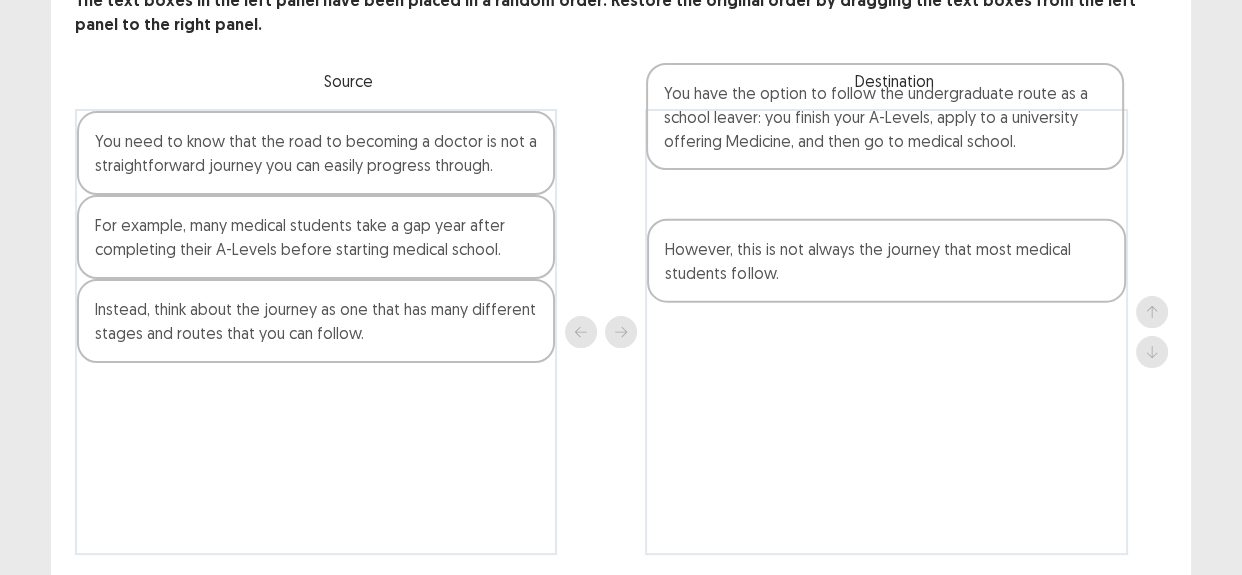 drag, startPoint x: 286, startPoint y: 312, endPoint x: 879, endPoint y: 118, distance: 623.92706 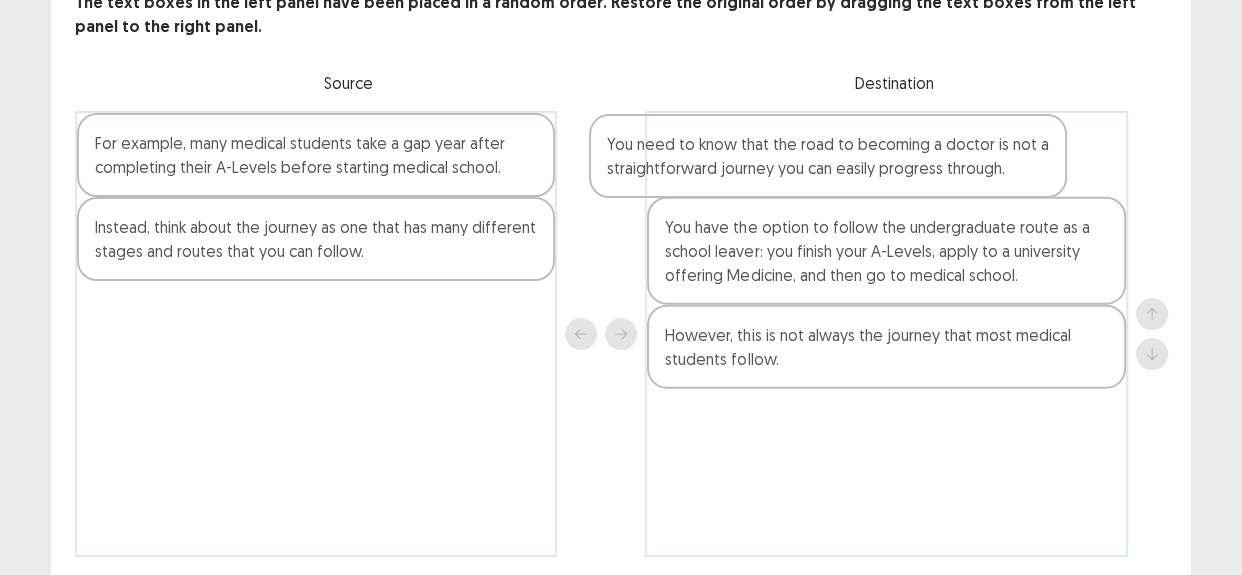 drag, startPoint x: 412, startPoint y: 170, endPoint x: 952, endPoint y: 172, distance: 540.0037 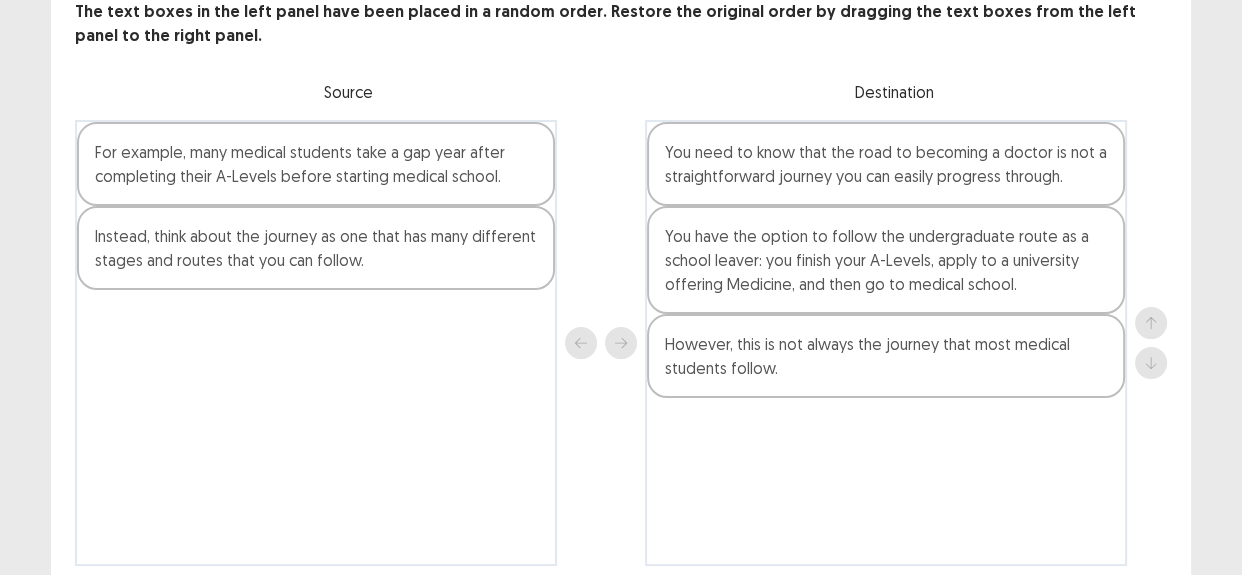 scroll, scrollTop: 202, scrollLeft: 0, axis: vertical 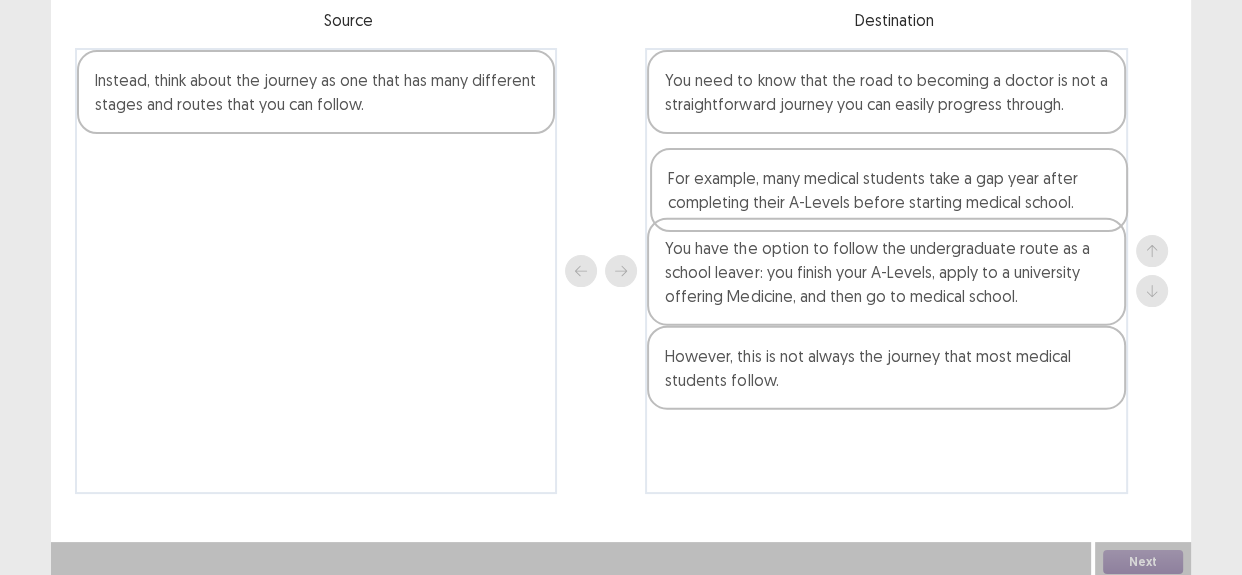drag, startPoint x: 410, startPoint y: 100, endPoint x: 994, endPoint y: 210, distance: 594.2693 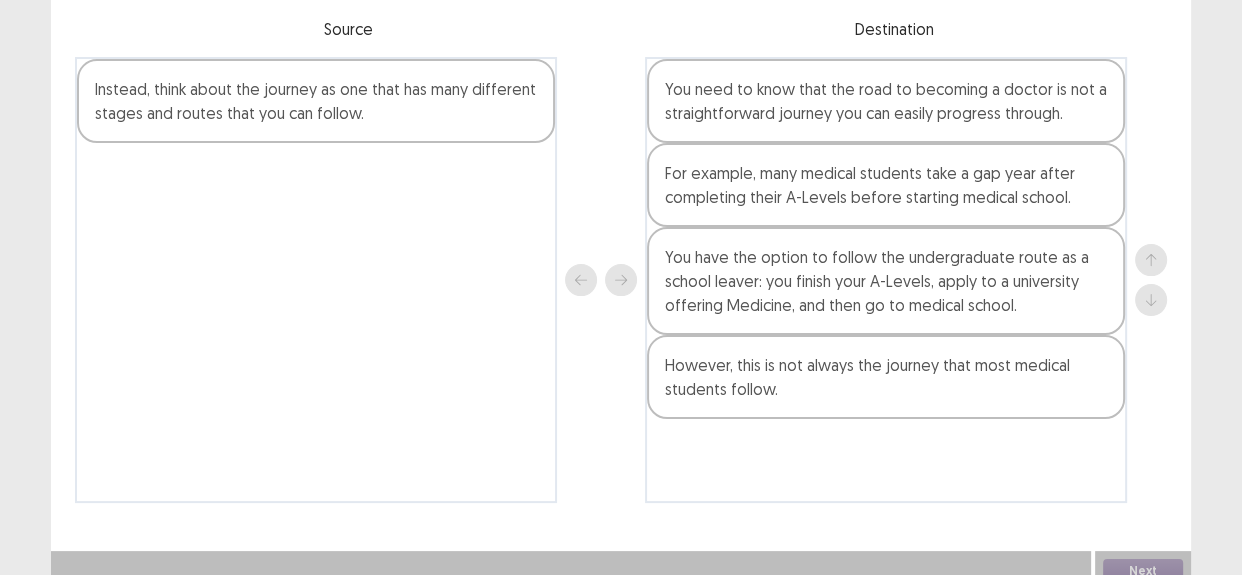 scroll, scrollTop: 202, scrollLeft: 0, axis: vertical 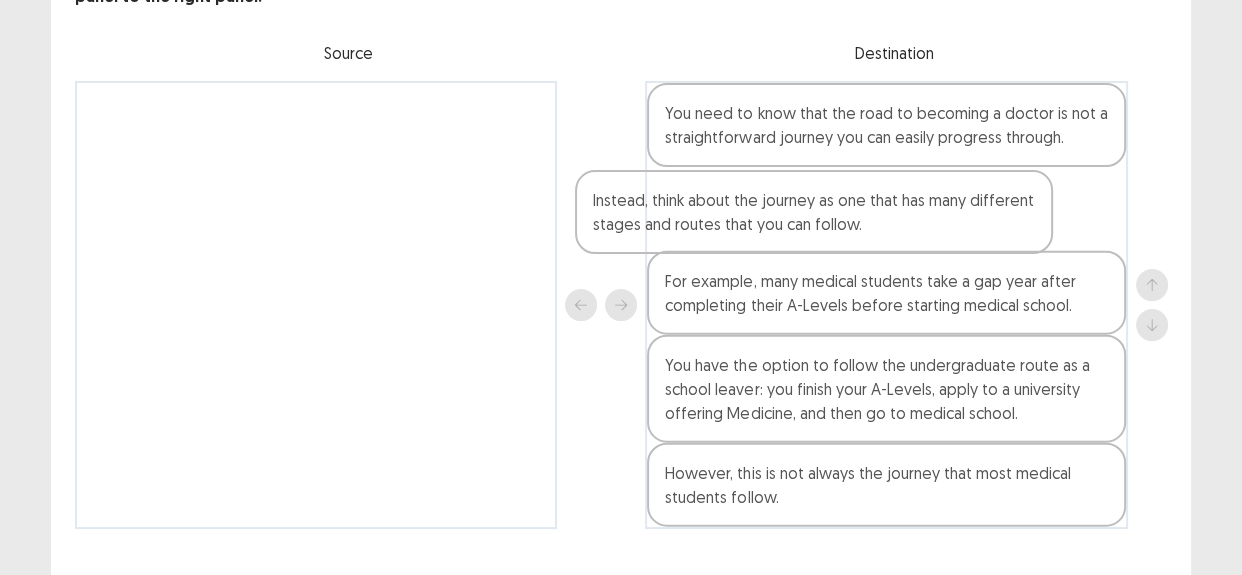 drag, startPoint x: 411, startPoint y: 109, endPoint x: 916, endPoint y: 239, distance: 521.4643 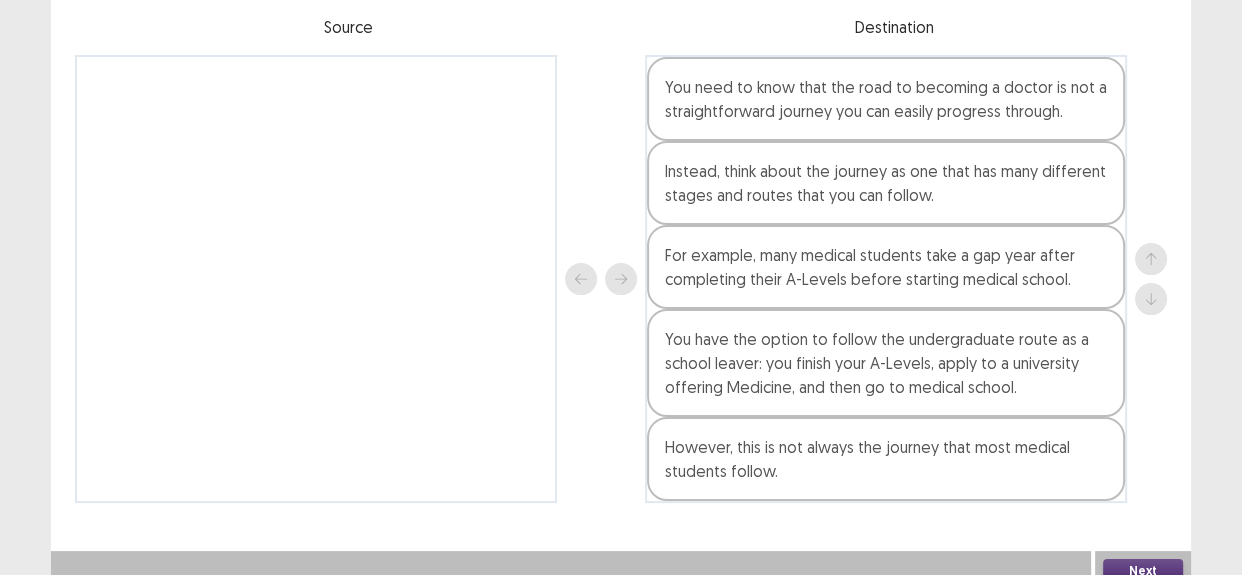 scroll, scrollTop: 202, scrollLeft: 0, axis: vertical 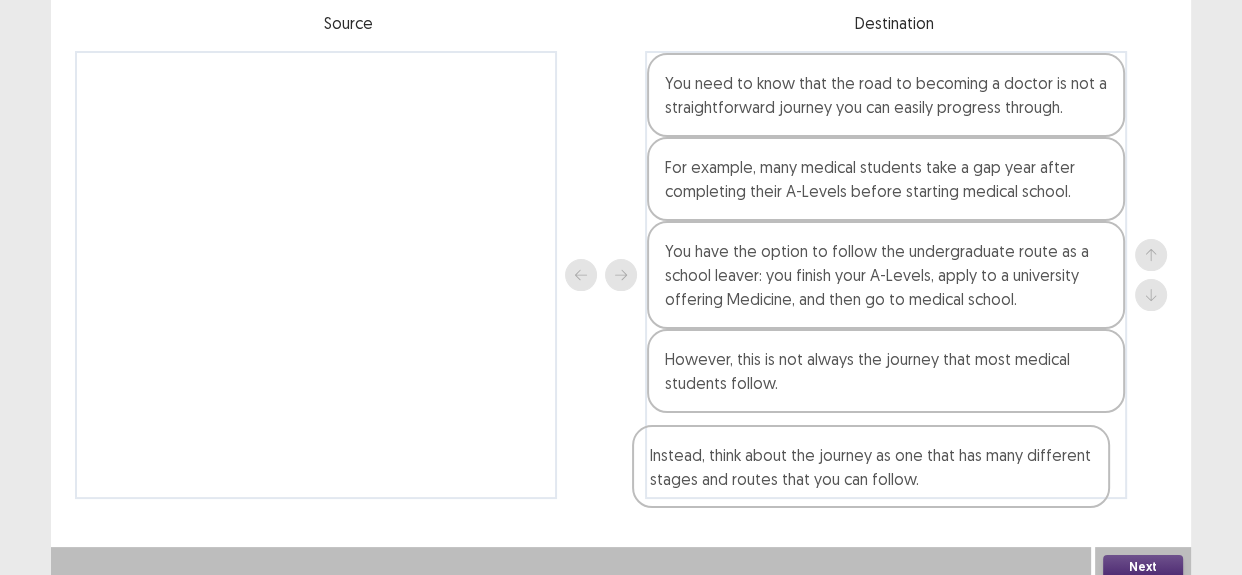 drag, startPoint x: 810, startPoint y: 161, endPoint x: 793, endPoint y: 467, distance: 306.47186 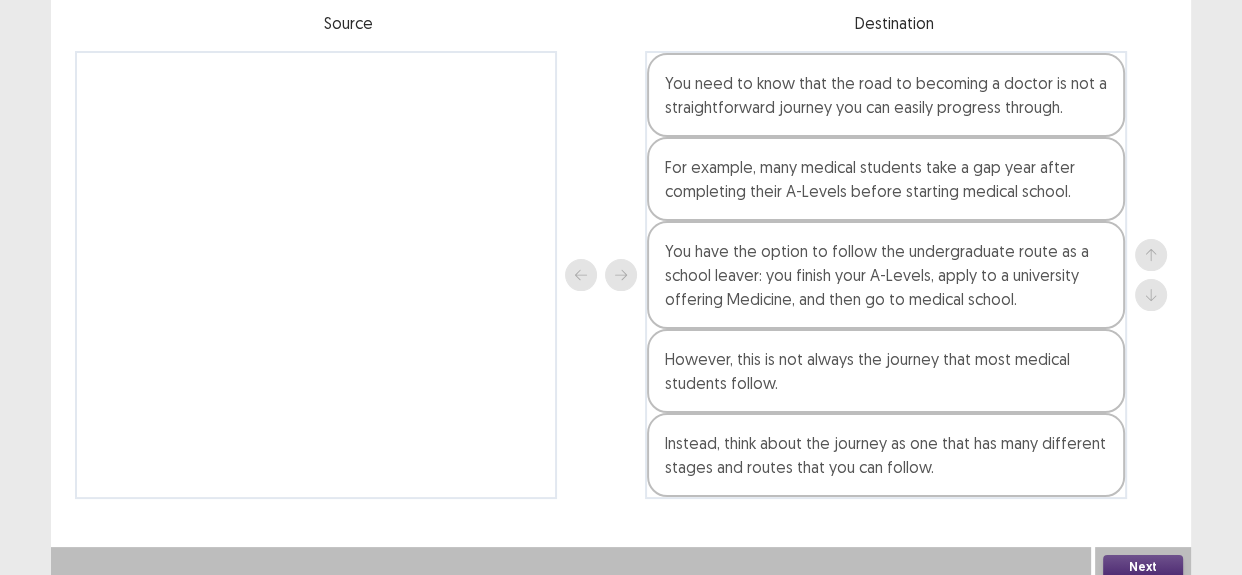 click on "Next" at bounding box center [1143, 567] 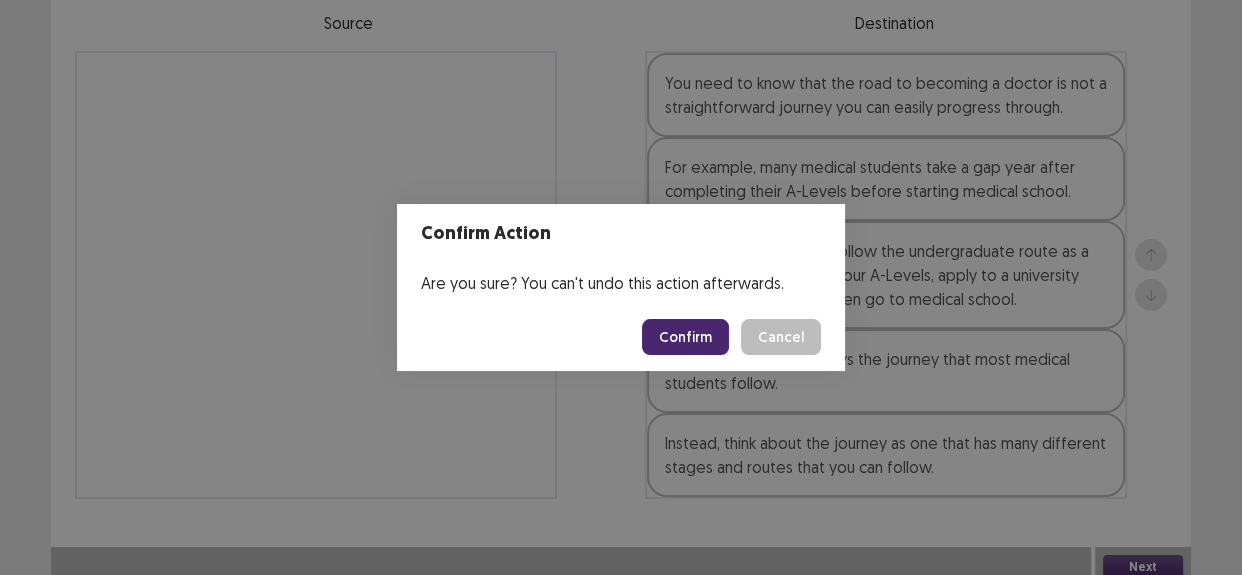 click on "Confirm" at bounding box center [685, 337] 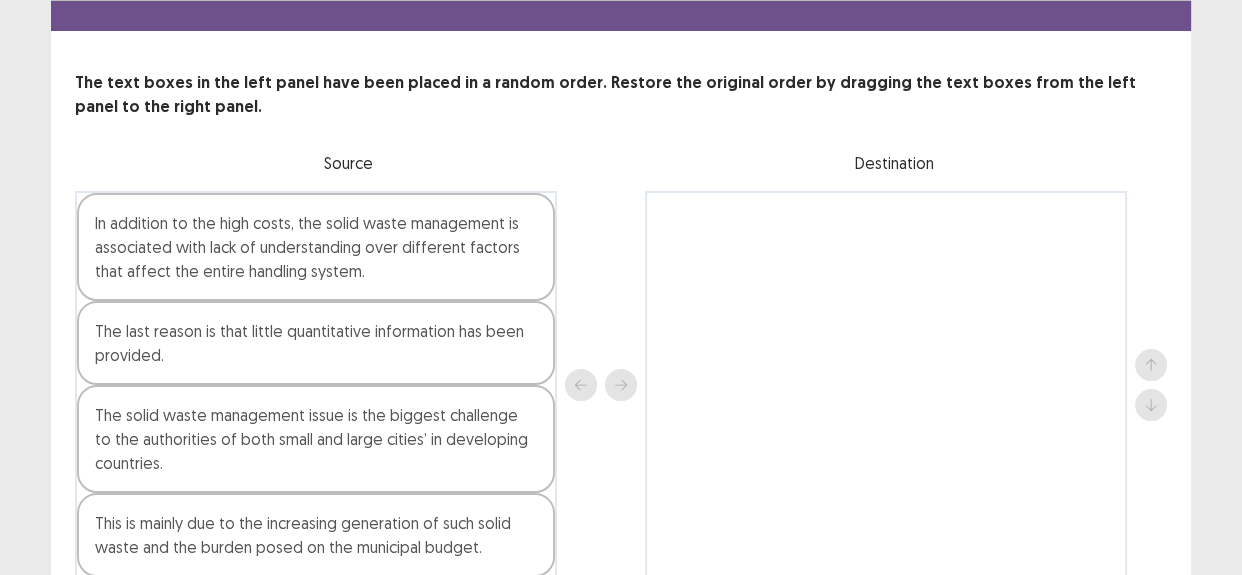 scroll, scrollTop: 142, scrollLeft: 0, axis: vertical 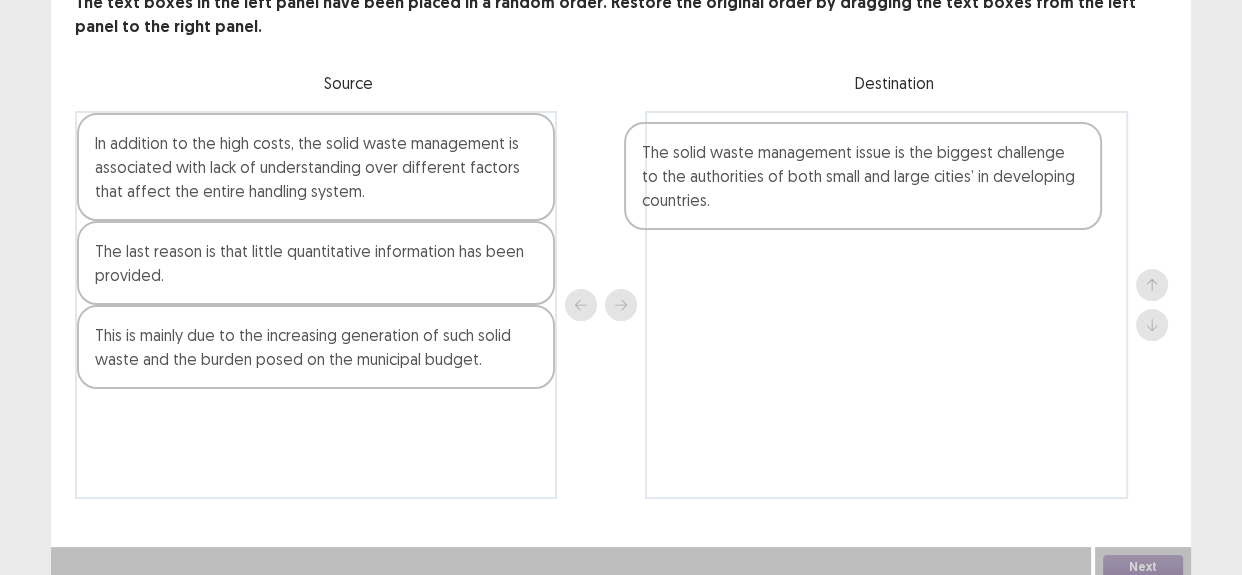 drag, startPoint x: 432, startPoint y: 347, endPoint x: 989, endPoint y: 168, distance: 585.05554 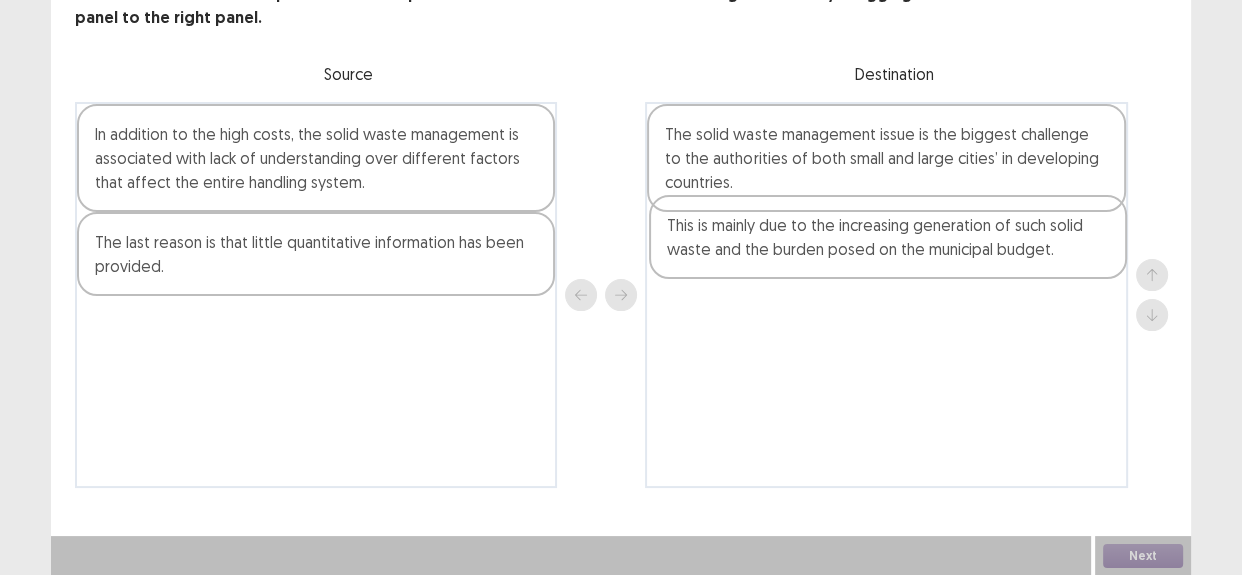 drag, startPoint x: 403, startPoint y: 365, endPoint x: 980, endPoint y: 263, distance: 585.9462 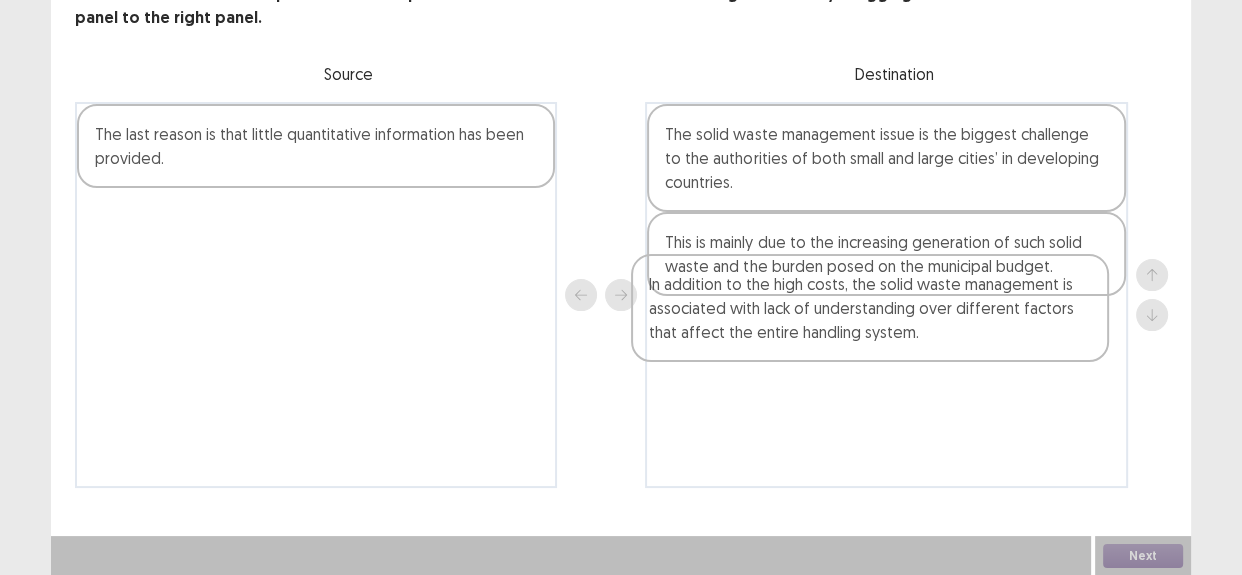 drag, startPoint x: 490, startPoint y: 187, endPoint x: 1050, endPoint y: 341, distance: 580.7891 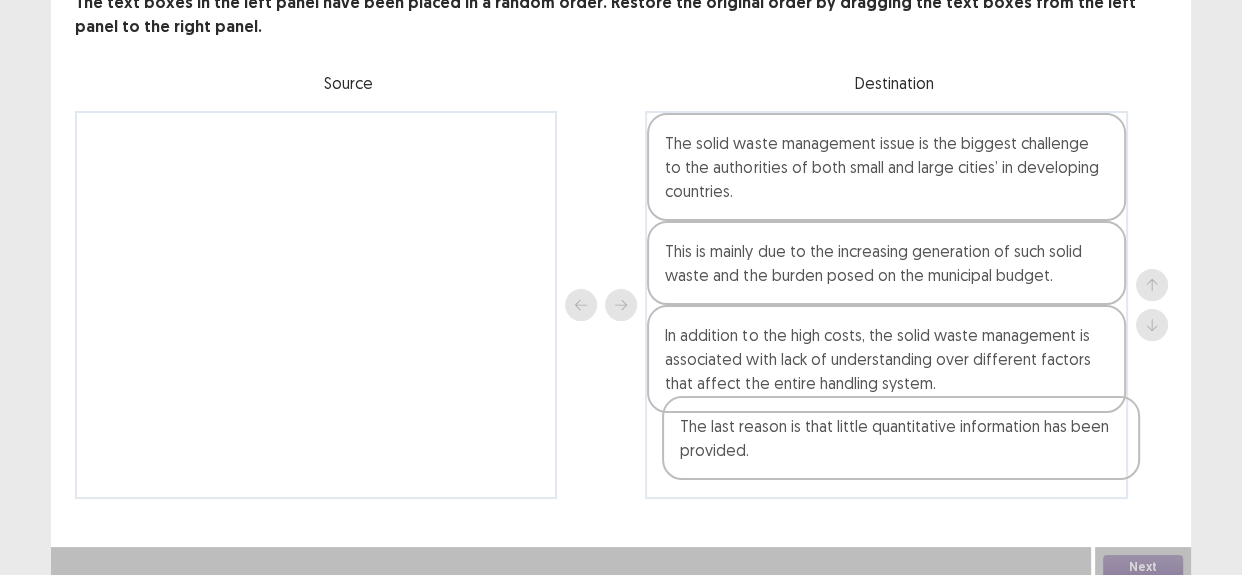 drag, startPoint x: 410, startPoint y: 161, endPoint x: 1004, endPoint y: 460, distance: 665.00903 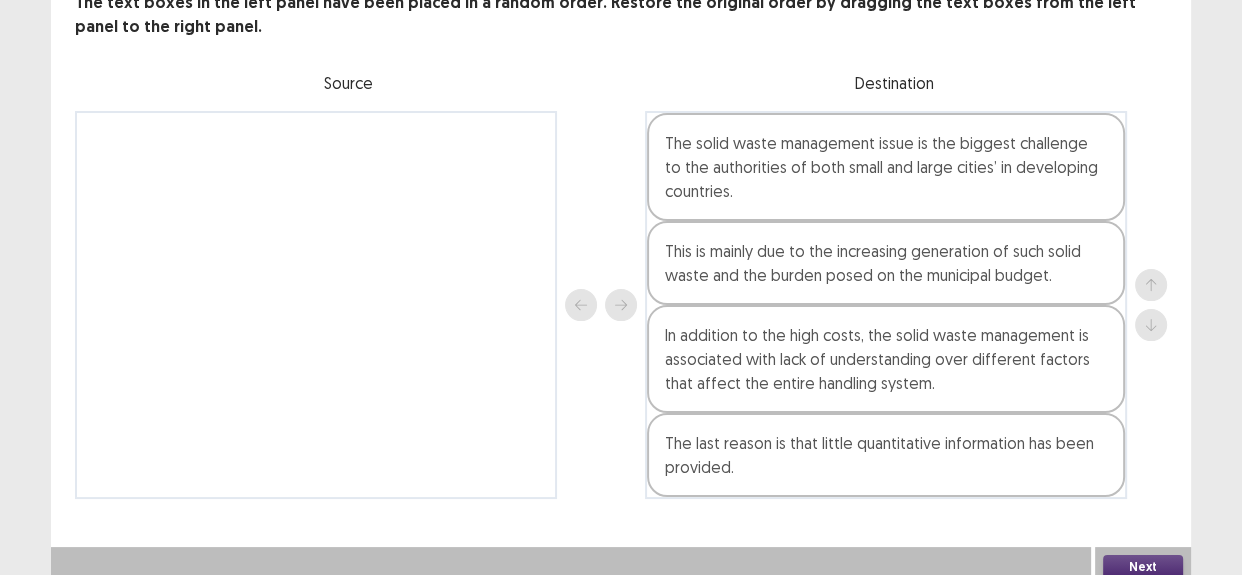 click on "Next" at bounding box center (1143, 567) 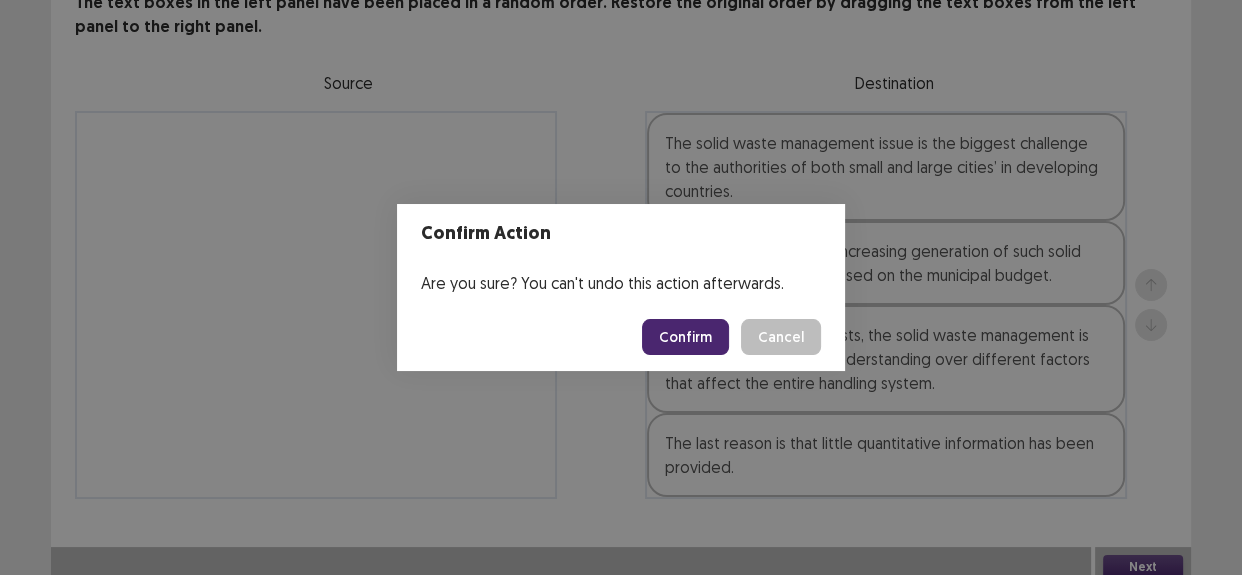 click on "Confirm" at bounding box center (685, 337) 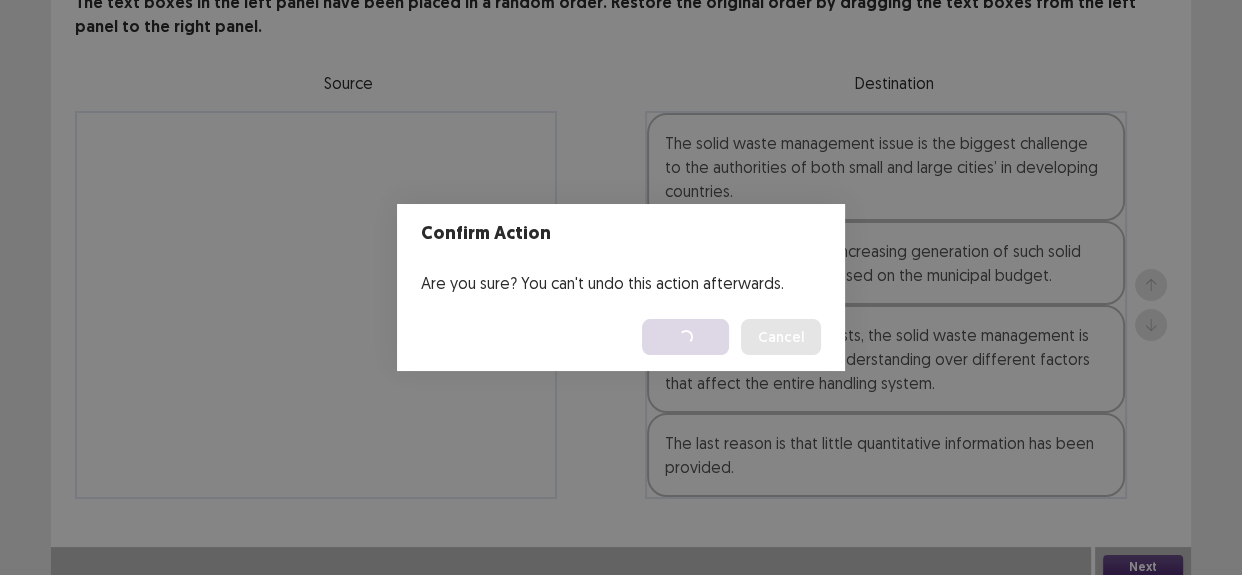 scroll, scrollTop: 0, scrollLeft: 0, axis: both 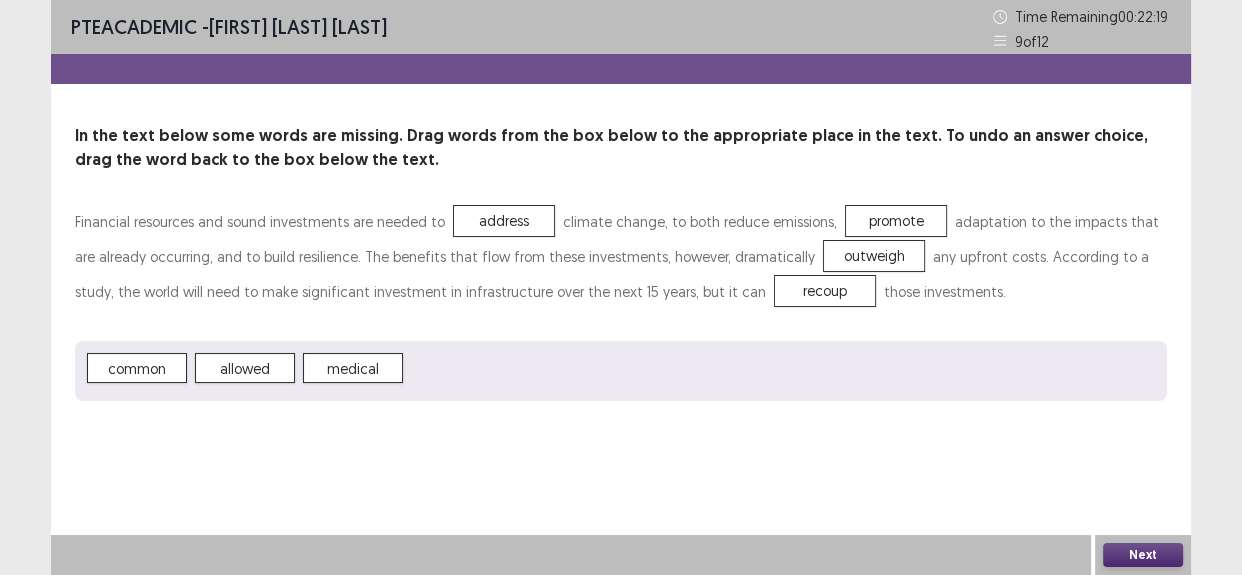 click on "Next" at bounding box center [1143, 555] 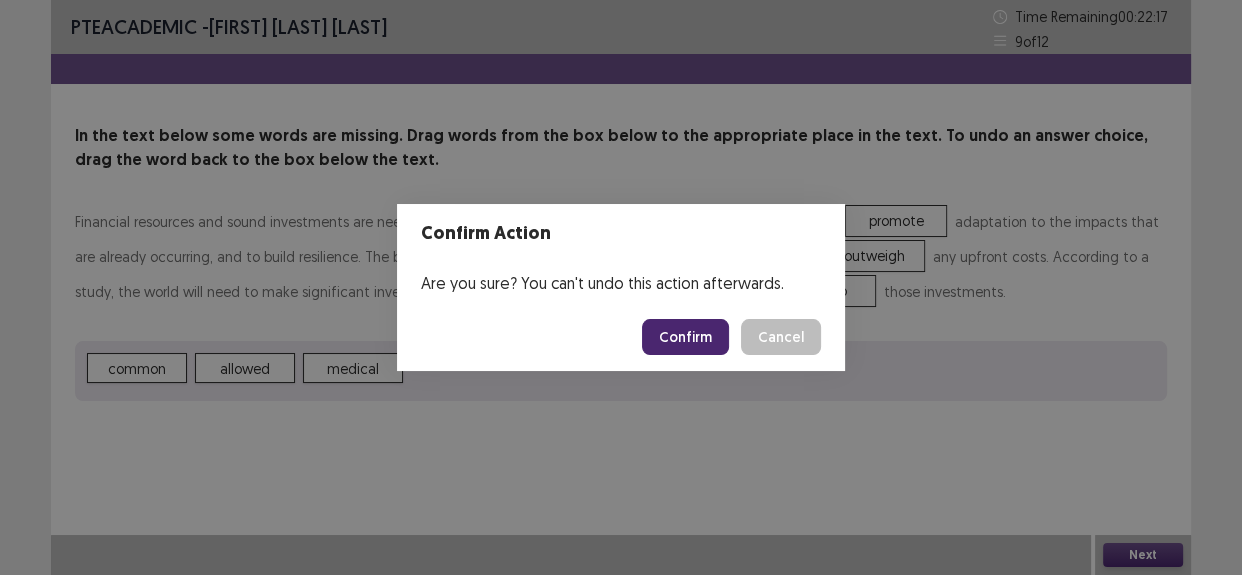 click on "Confirm" at bounding box center (685, 337) 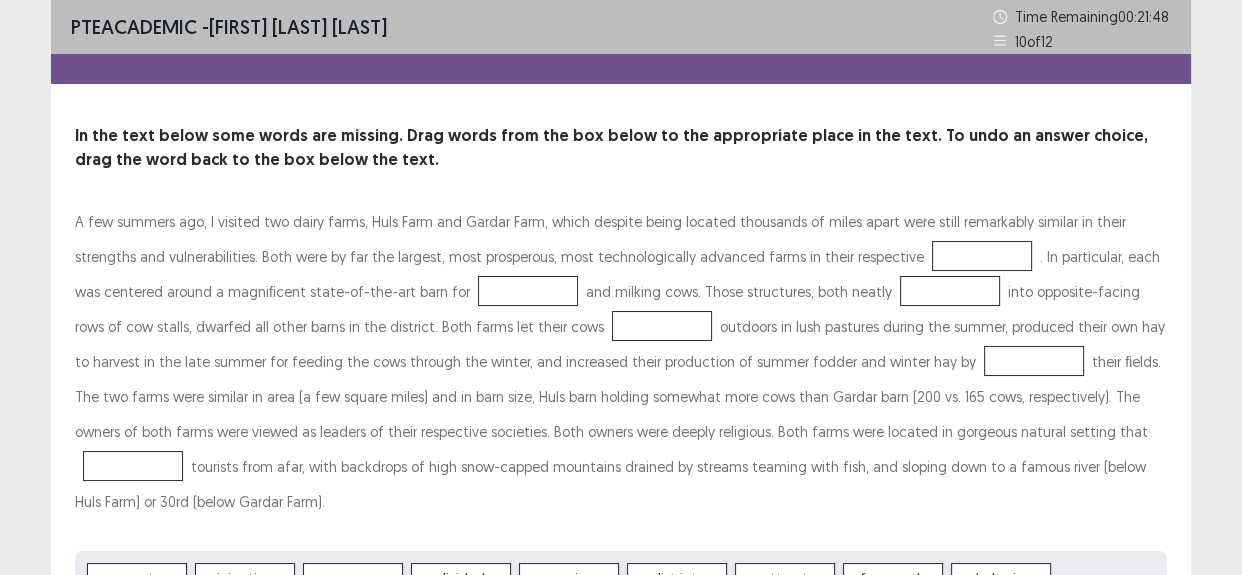 scroll, scrollTop: 88, scrollLeft: 0, axis: vertical 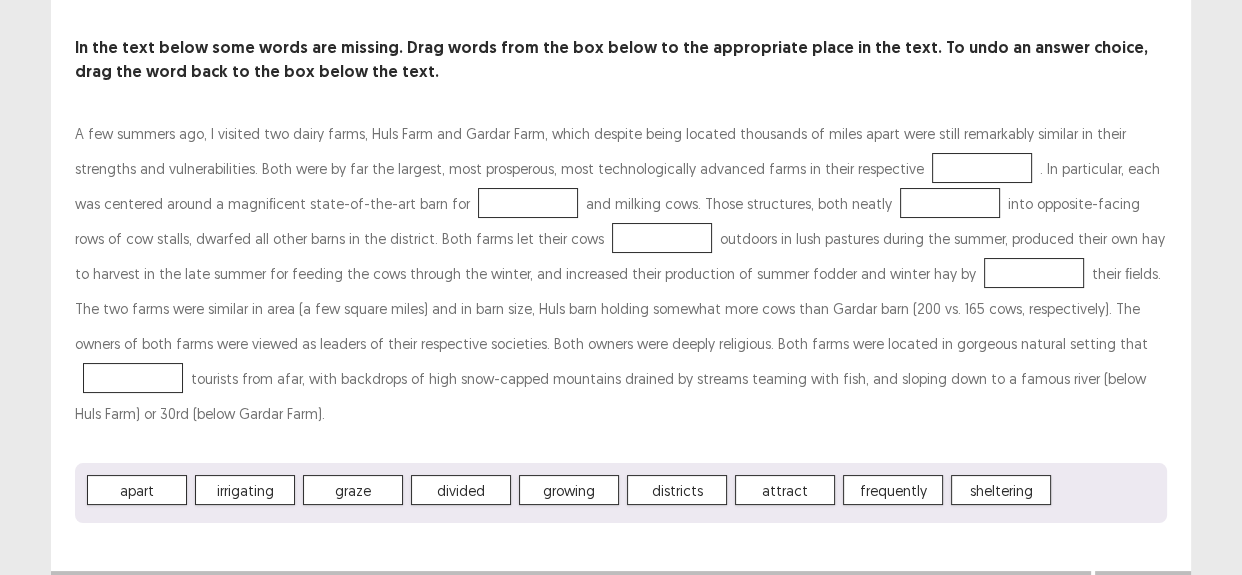 drag, startPoint x: 191, startPoint y: 164, endPoint x: 309, endPoint y: 160, distance: 118.06778 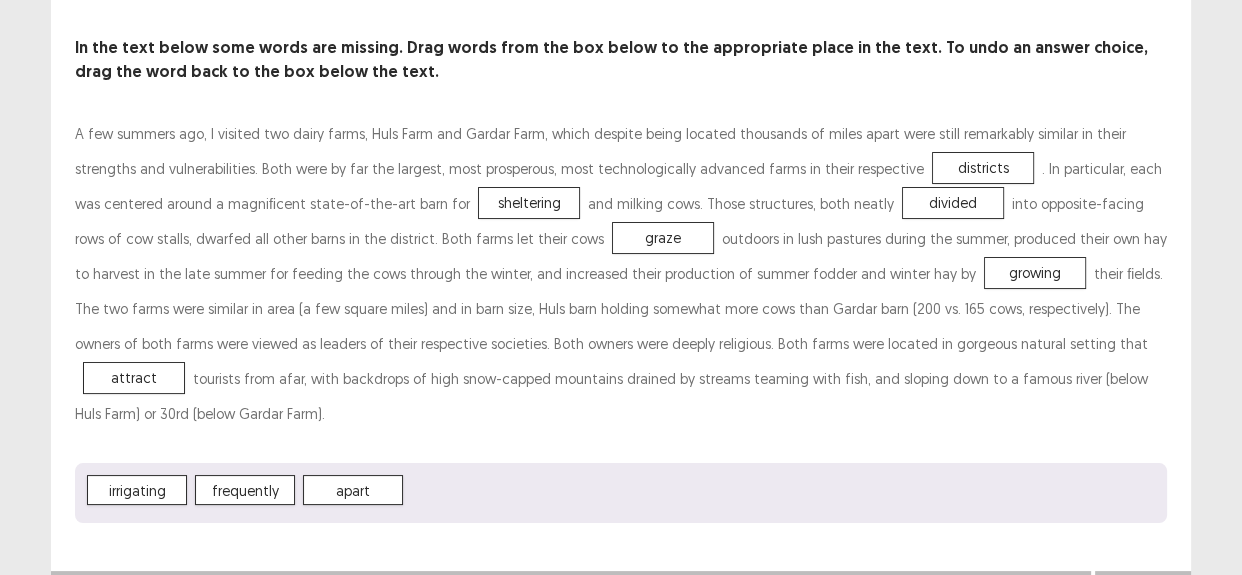 click on "Next" at bounding box center (1143, 591) 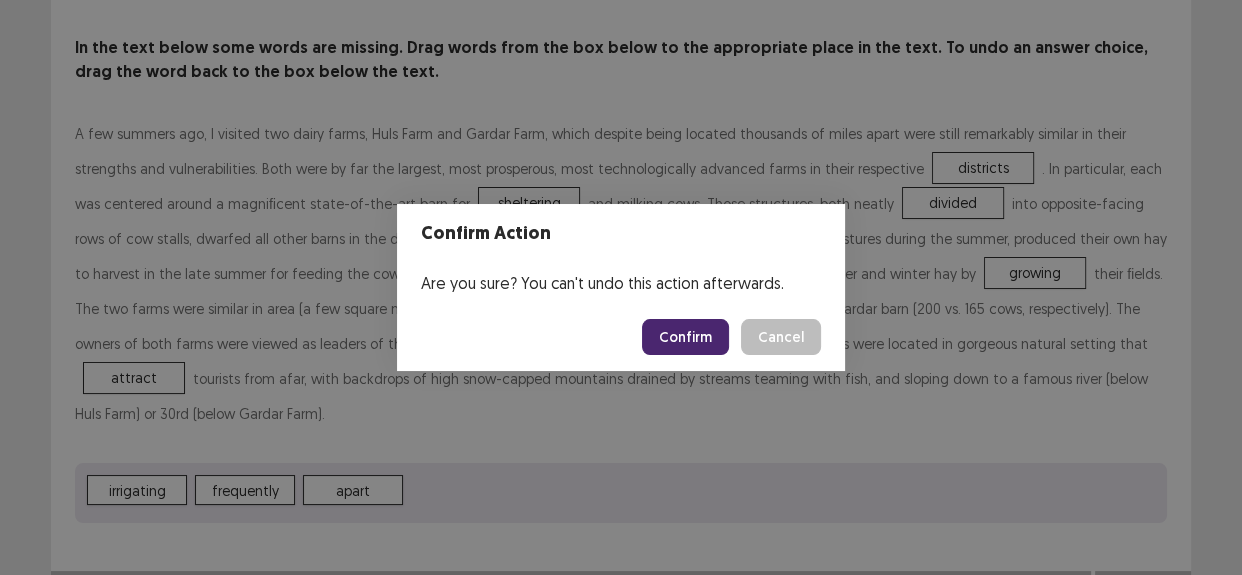 click on "Confirm" at bounding box center [685, 337] 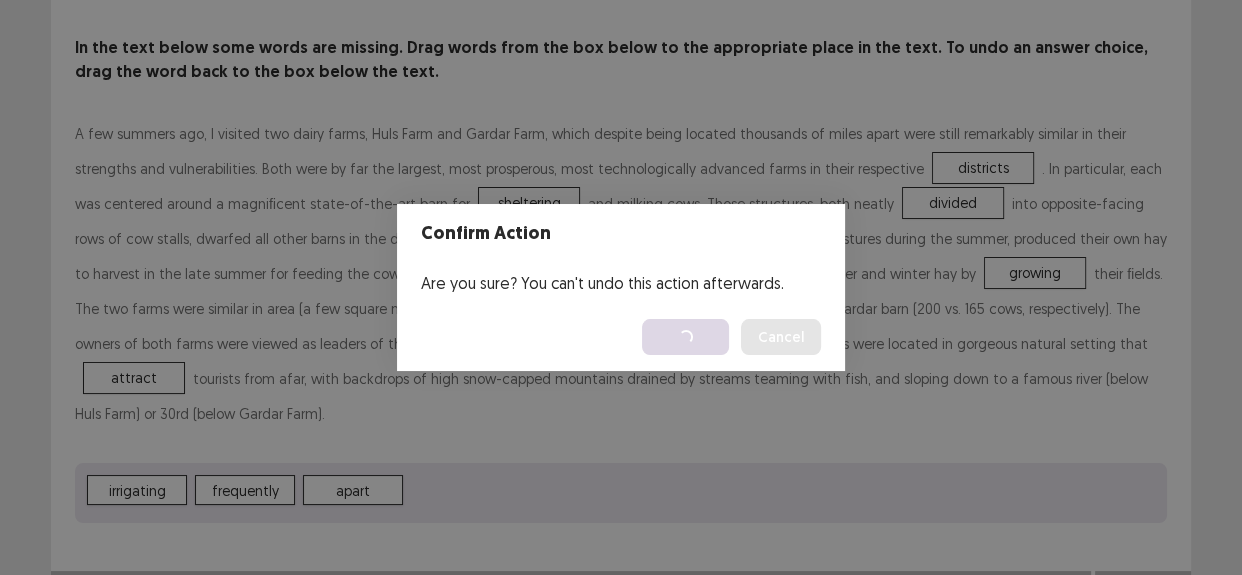 scroll, scrollTop: 0, scrollLeft: 0, axis: both 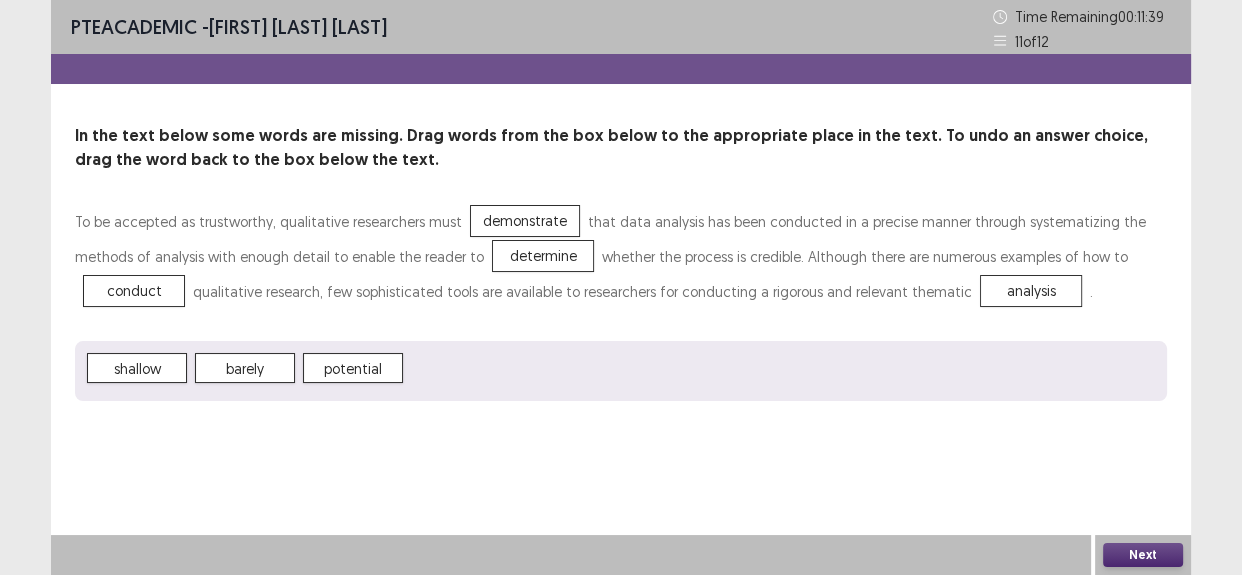 click on "Next" at bounding box center (1143, 555) 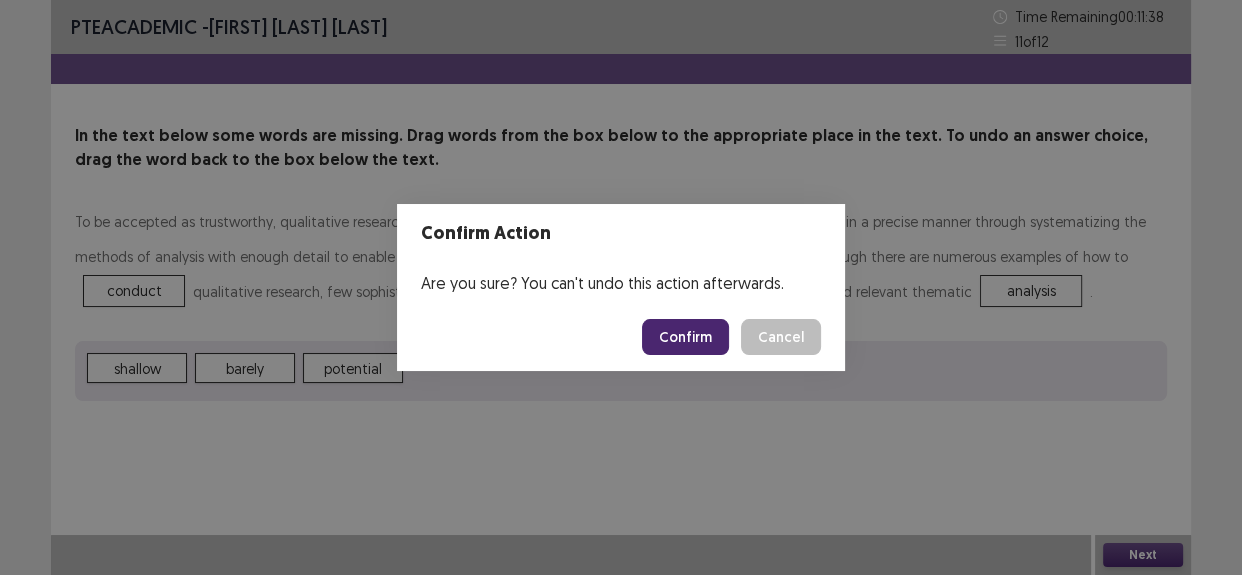 drag, startPoint x: 674, startPoint y: 308, endPoint x: 680, endPoint y: 327, distance: 19.924858 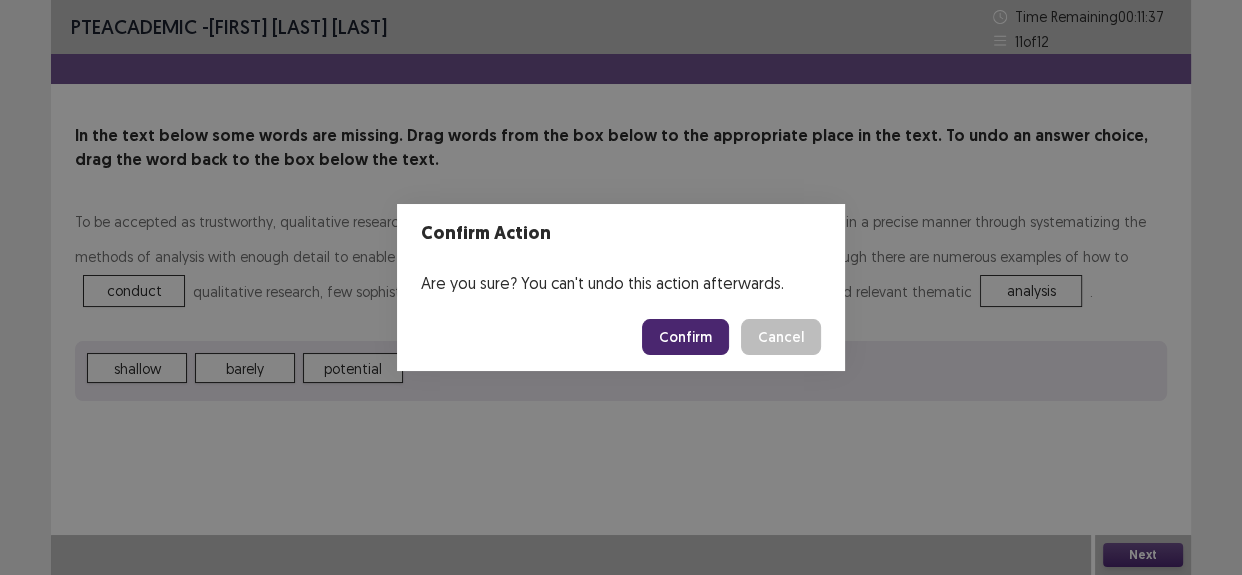 click on "Confirm" at bounding box center [685, 337] 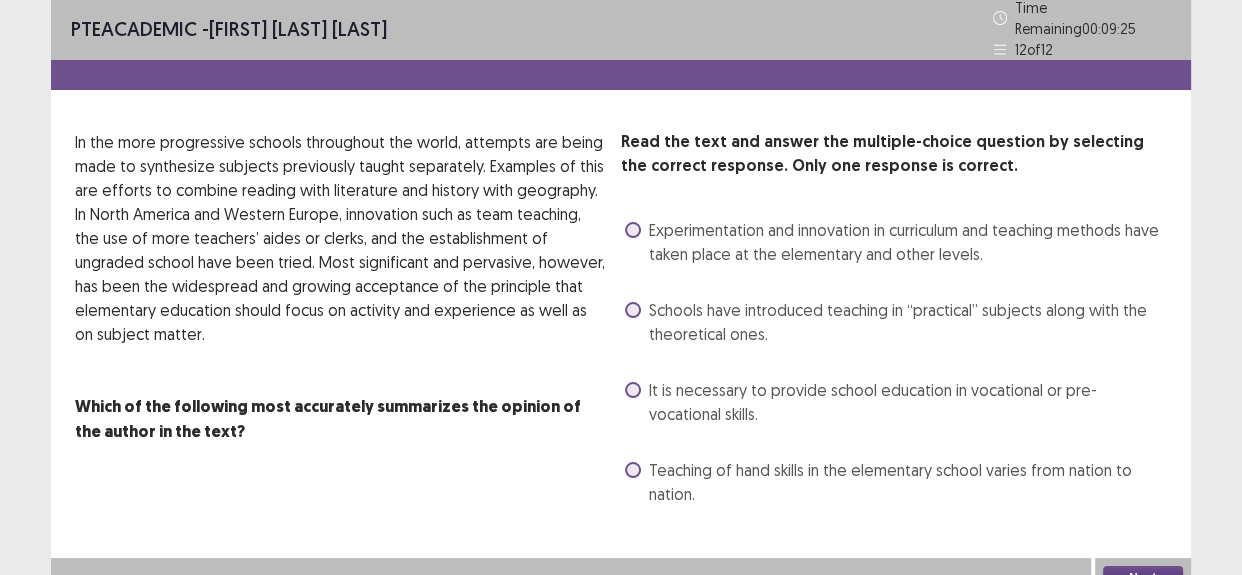 scroll, scrollTop: 0, scrollLeft: 0, axis: both 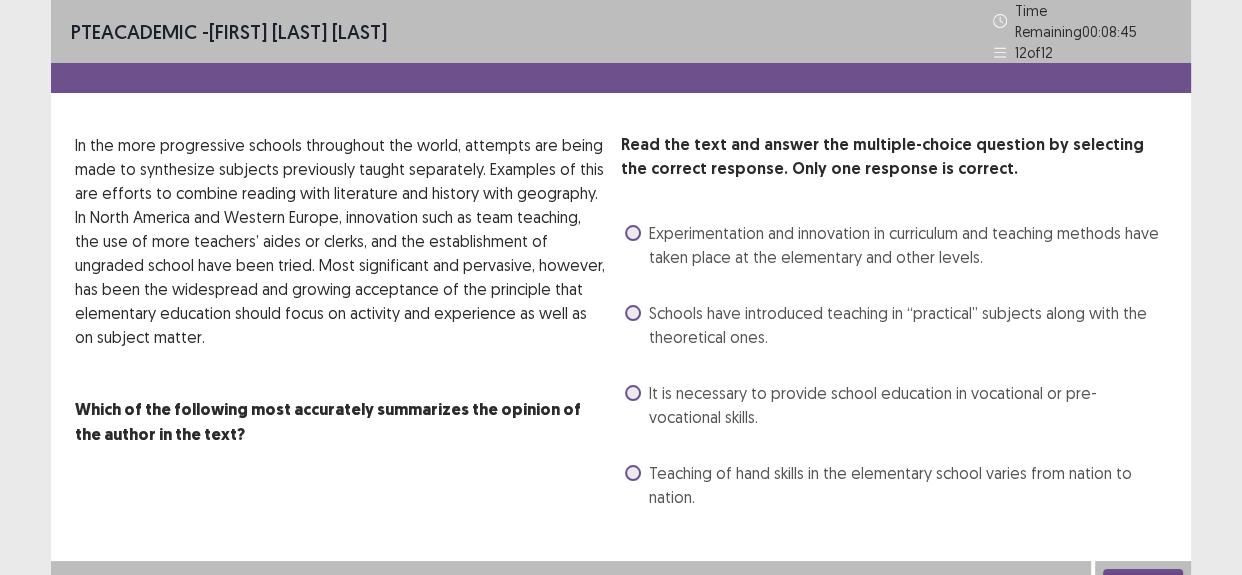 click on "Experimentation and innovation in curriculum and teaching methods have taken place at the elementary and other levels." at bounding box center (908, 245) 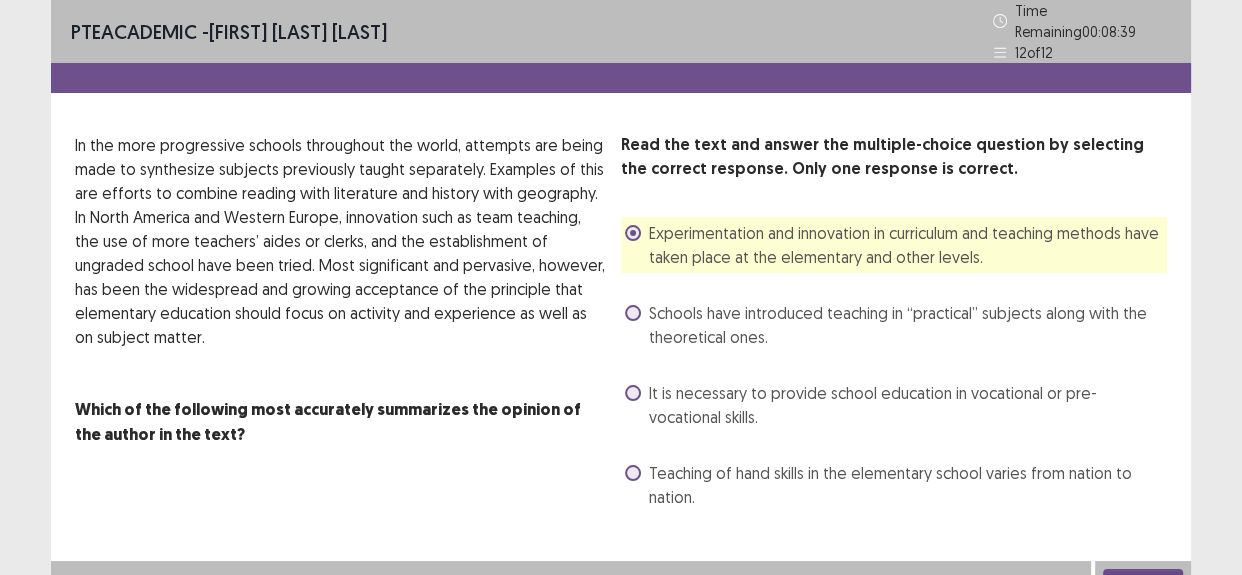 scroll, scrollTop: 16, scrollLeft: 0, axis: vertical 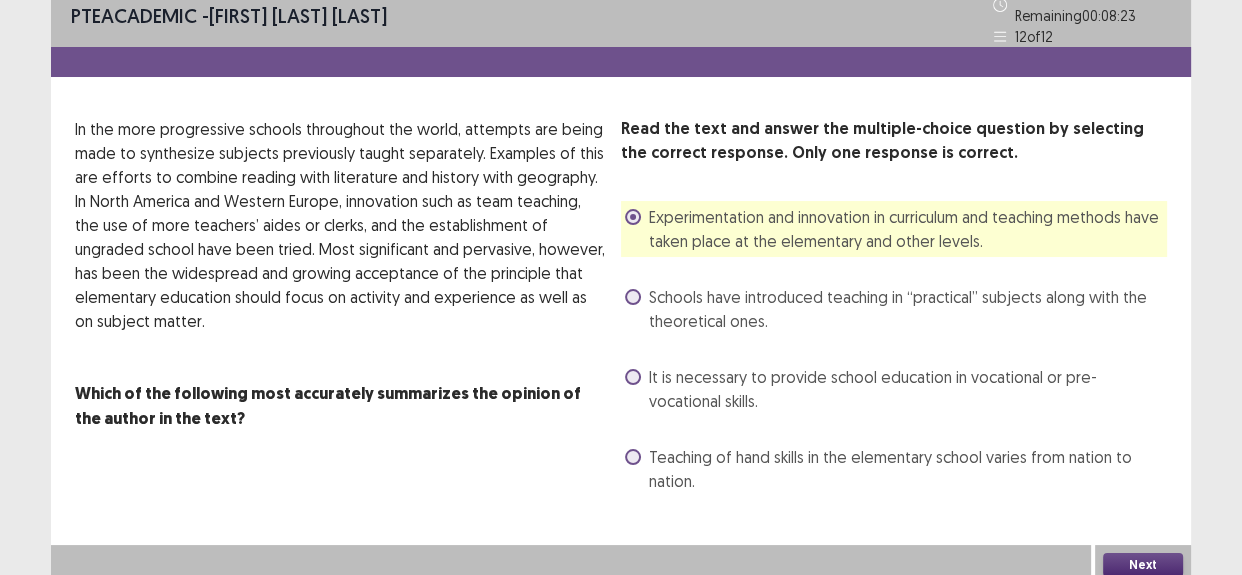 click on "Next" at bounding box center (1143, 565) 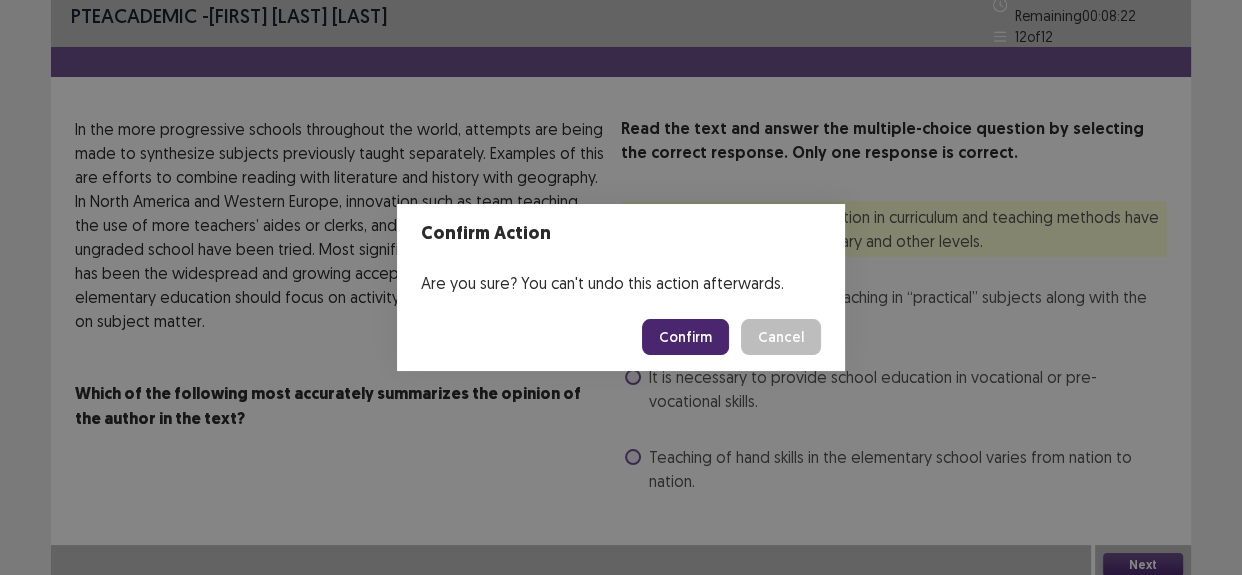 click on "Confirm" at bounding box center [685, 337] 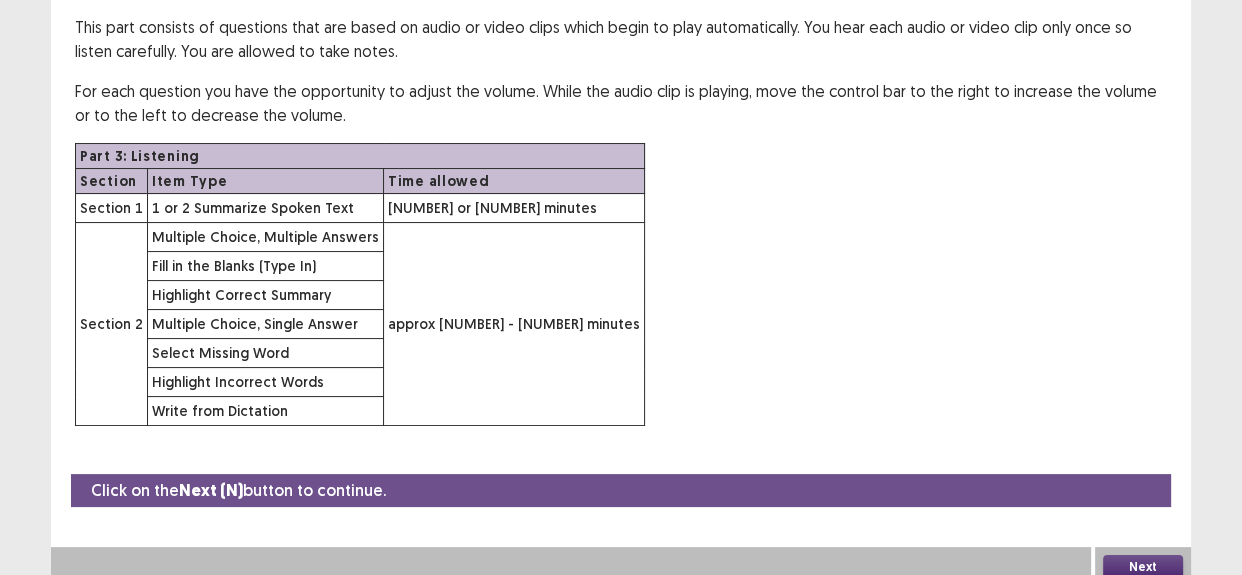 scroll, scrollTop: 204, scrollLeft: 0, axis: vertical 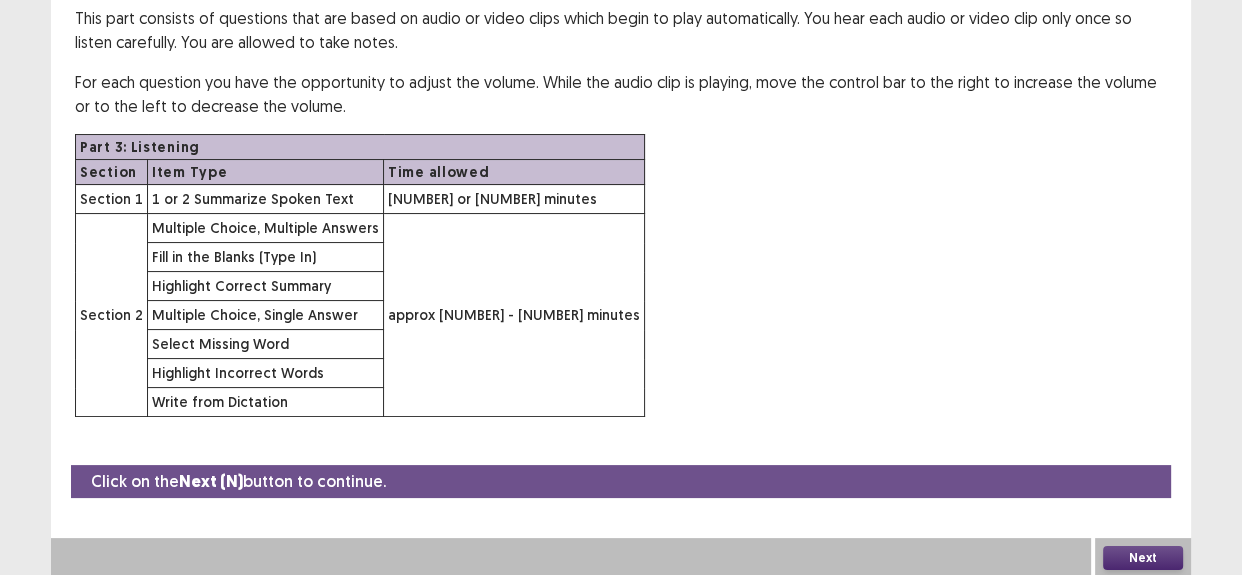 click on "Next" at bounding box center [1143, 558] 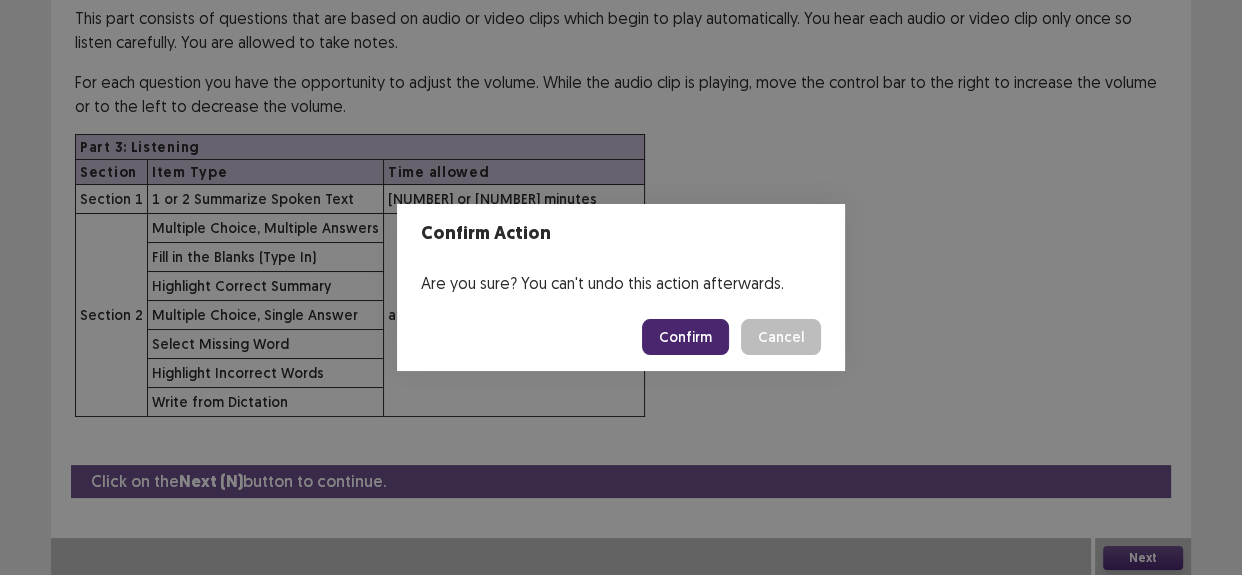 click on "Confirm" at bounding box center [685, 337] 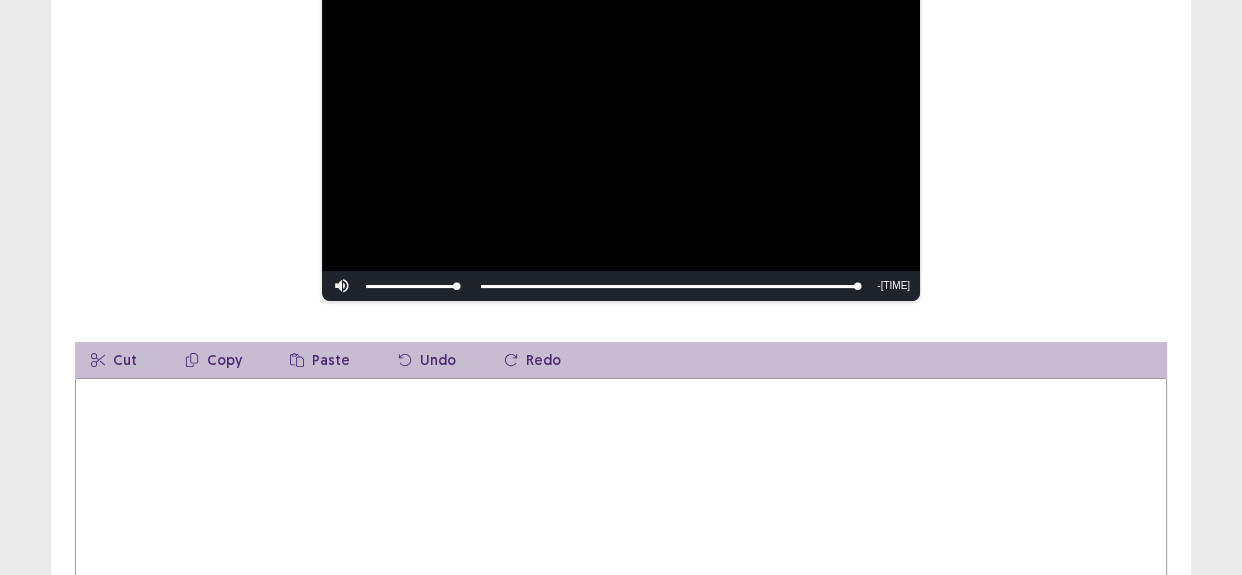 scroll, scrollTop: 419, scrollLeft: 0, axis: vertical 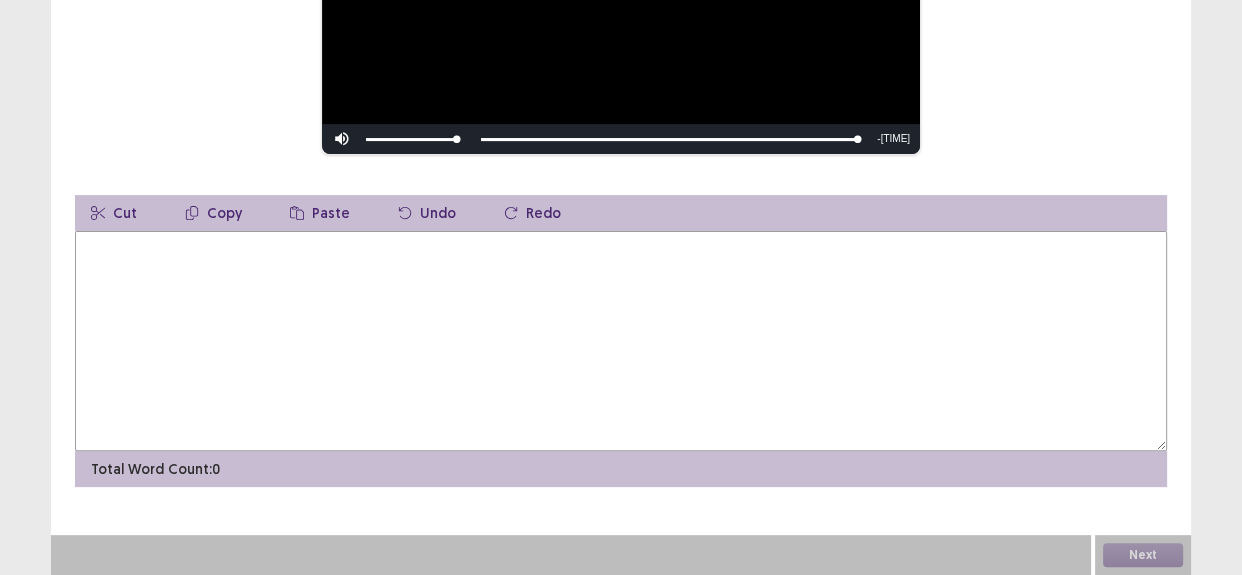 click at bounding box center (621, 341) 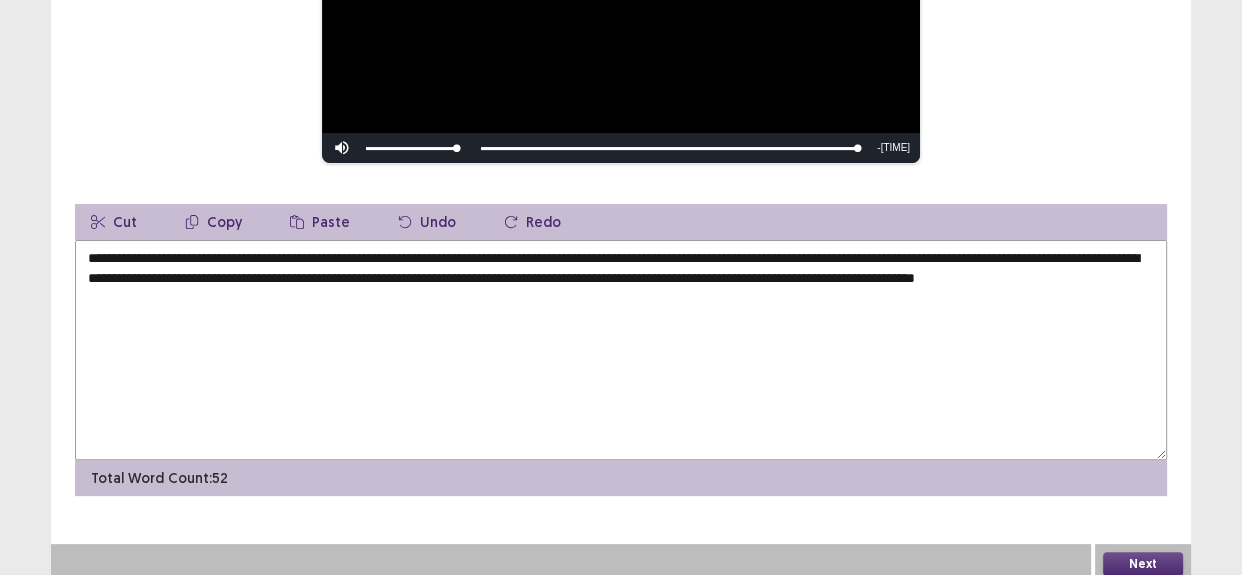 click on "**********" at bounding box center (621, 350) 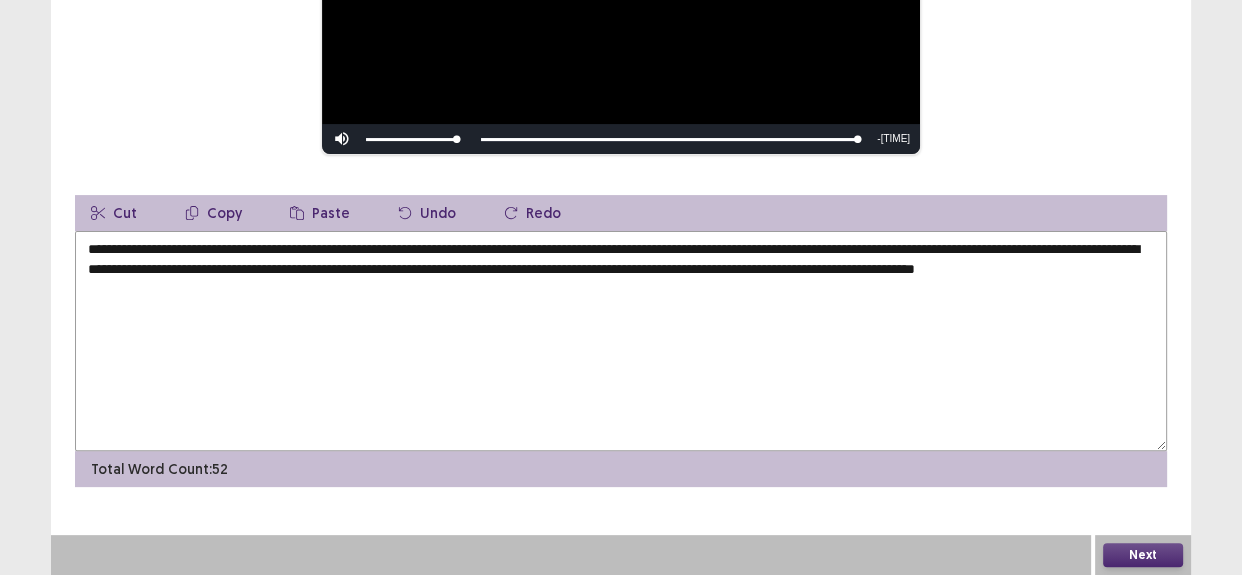 click on "**********" at bounding box center (621, 341) 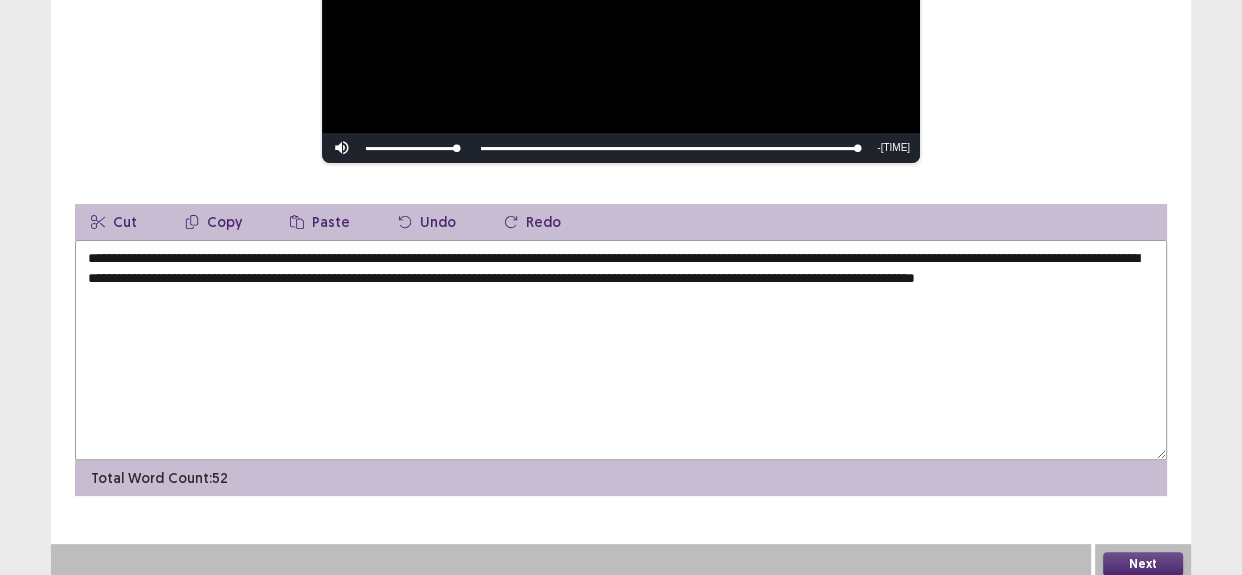 type on "**********" 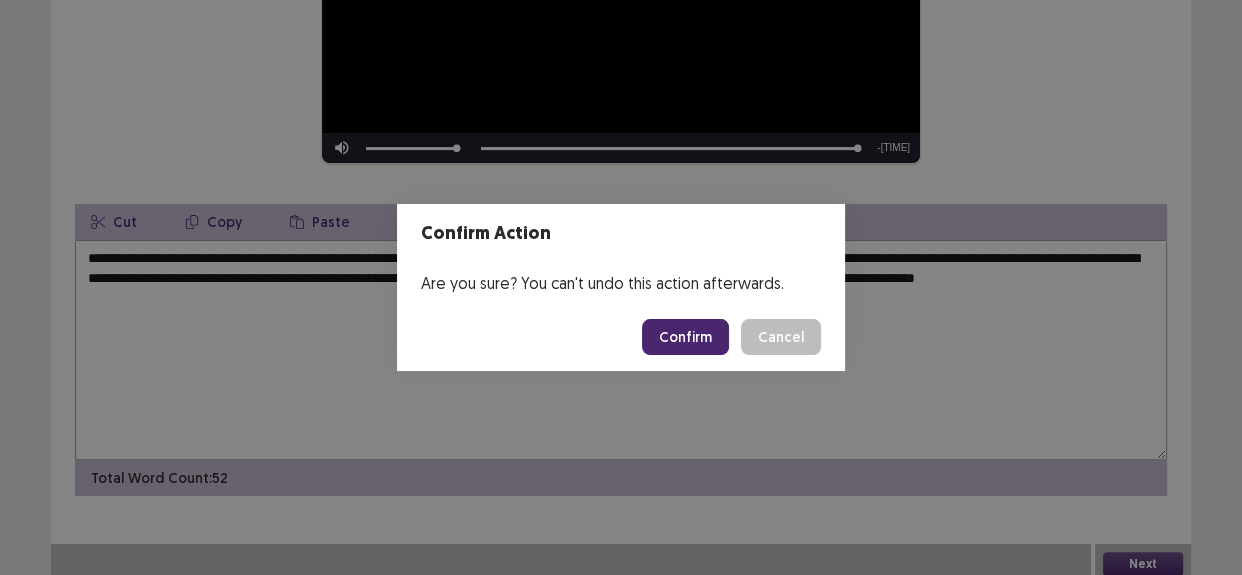 click on "Confirm" at bounding box center [685, 337] 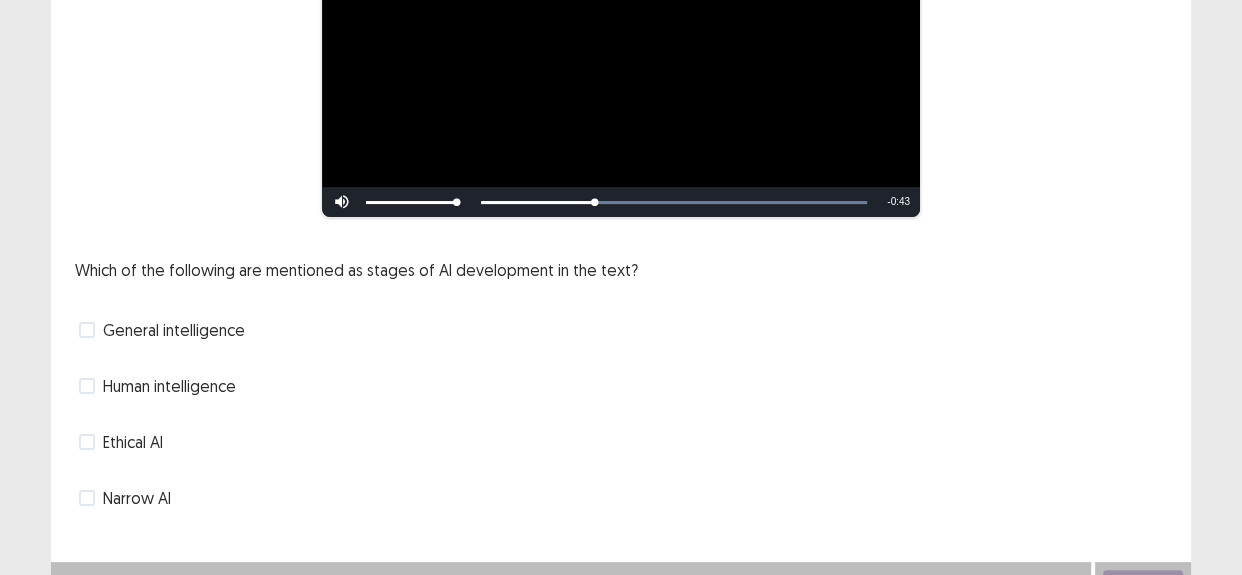 scroll, scrollTop: 326, scrollLeft: 0, axis: vertical 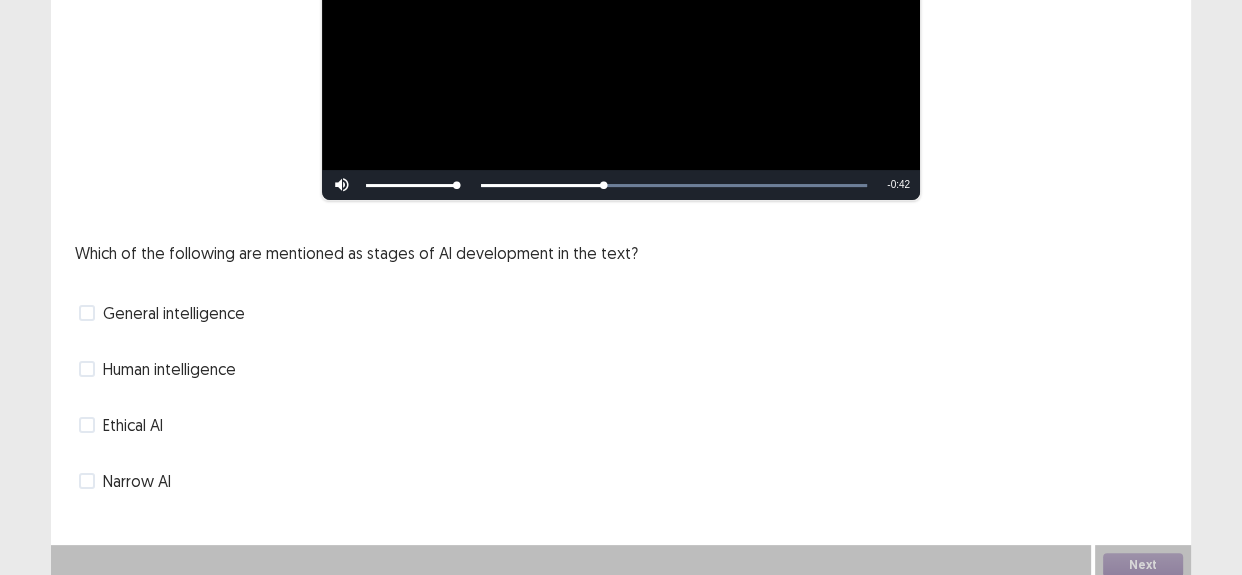 click on "Narrow AI" at bounding box center (137, 481) 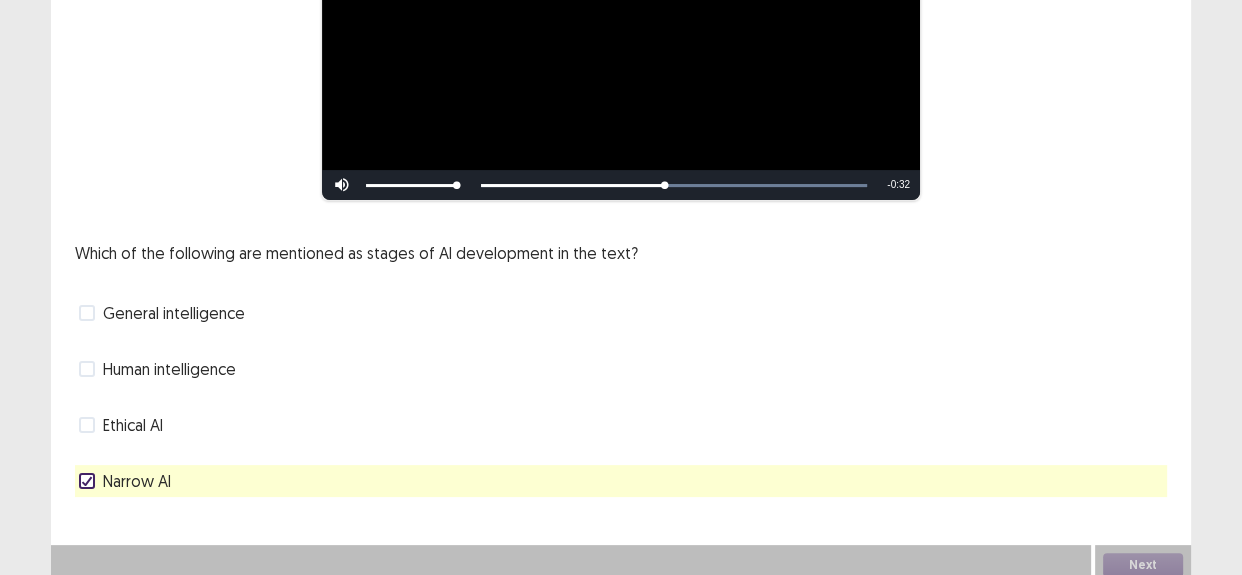 click on "General intelligence" at bounding box center [174, 313] 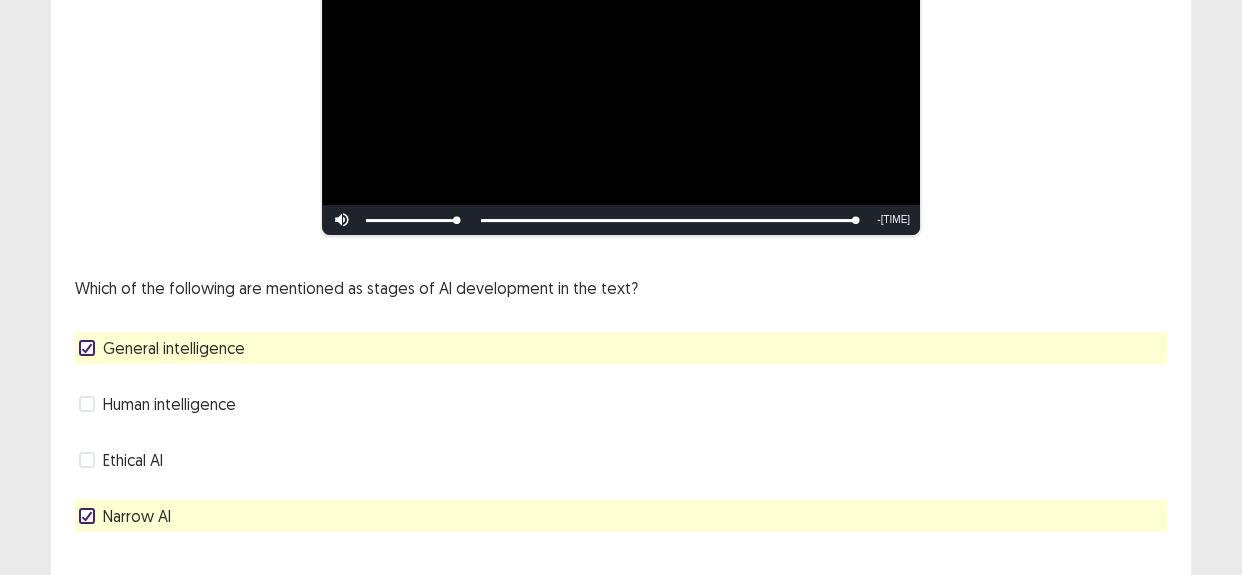 scroll, scrollTop: 326, scrollLeft: 0, axis: vertical 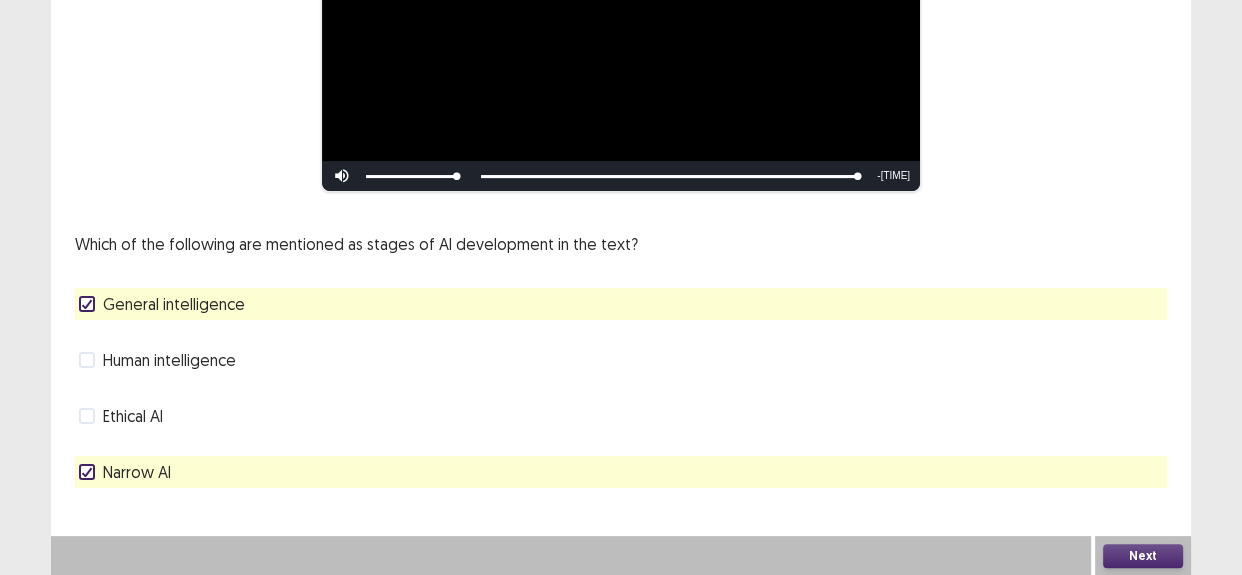 click on "Next" at bounding box center (1143, 556) 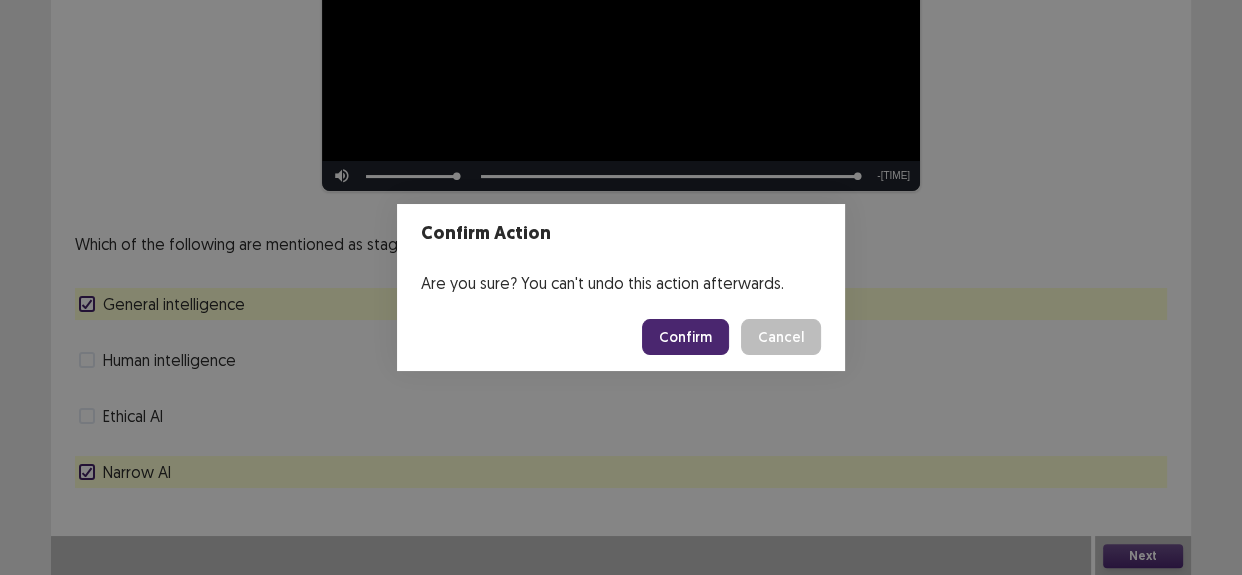 click on "Confirm" at bounding box center (685, 337) 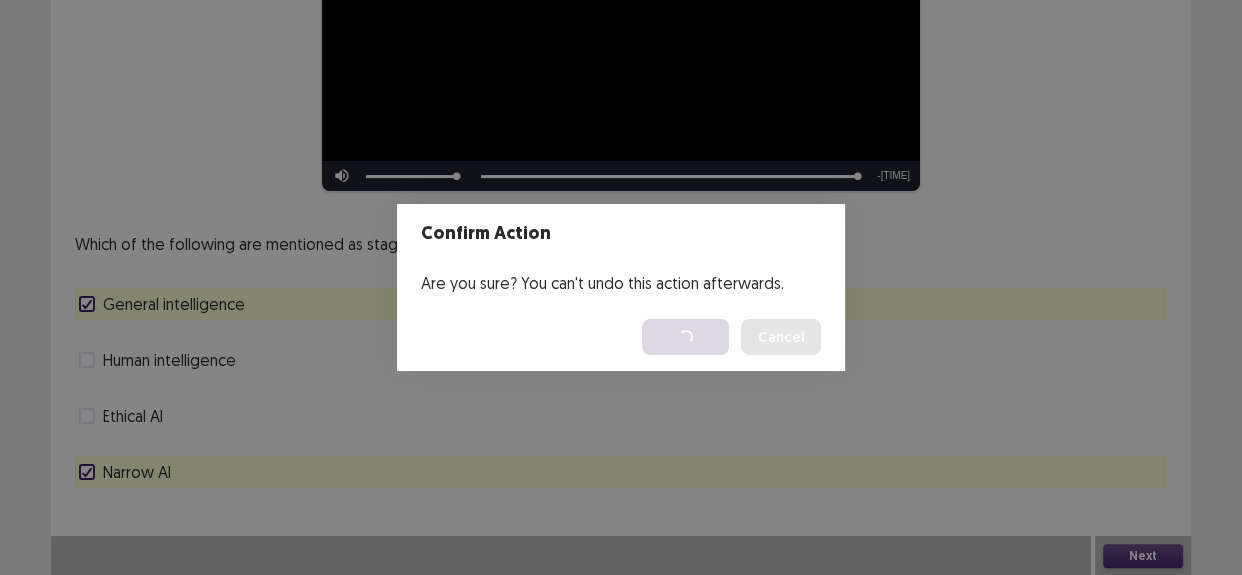 scroll, scrollTop: 0, scrollLeft: 0, axis: both 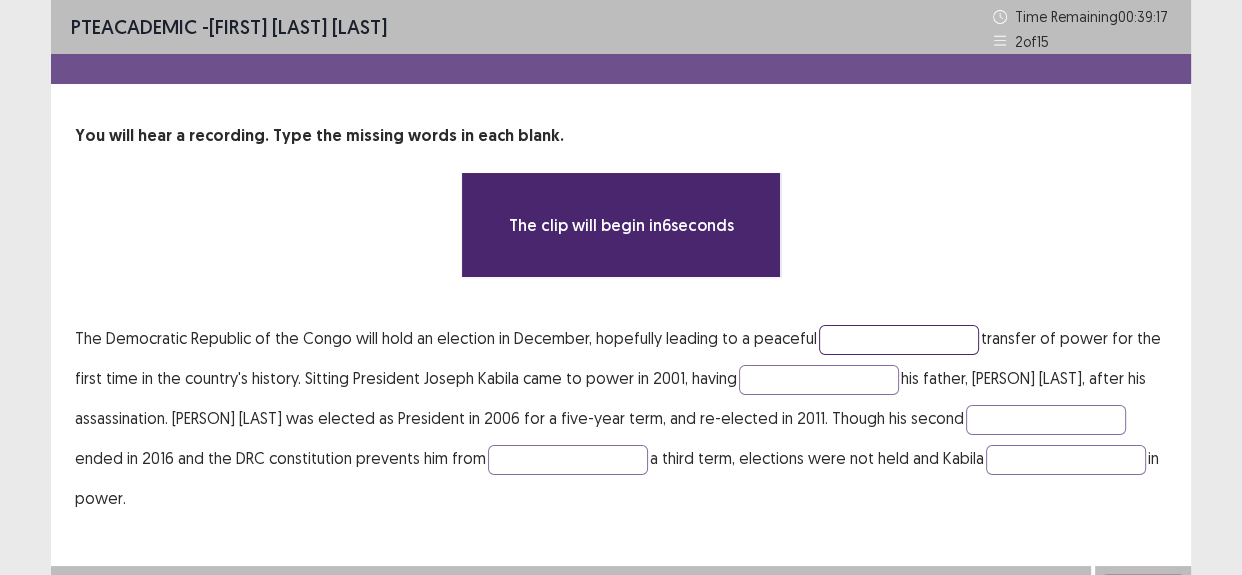click at bounding box center [899, 340] 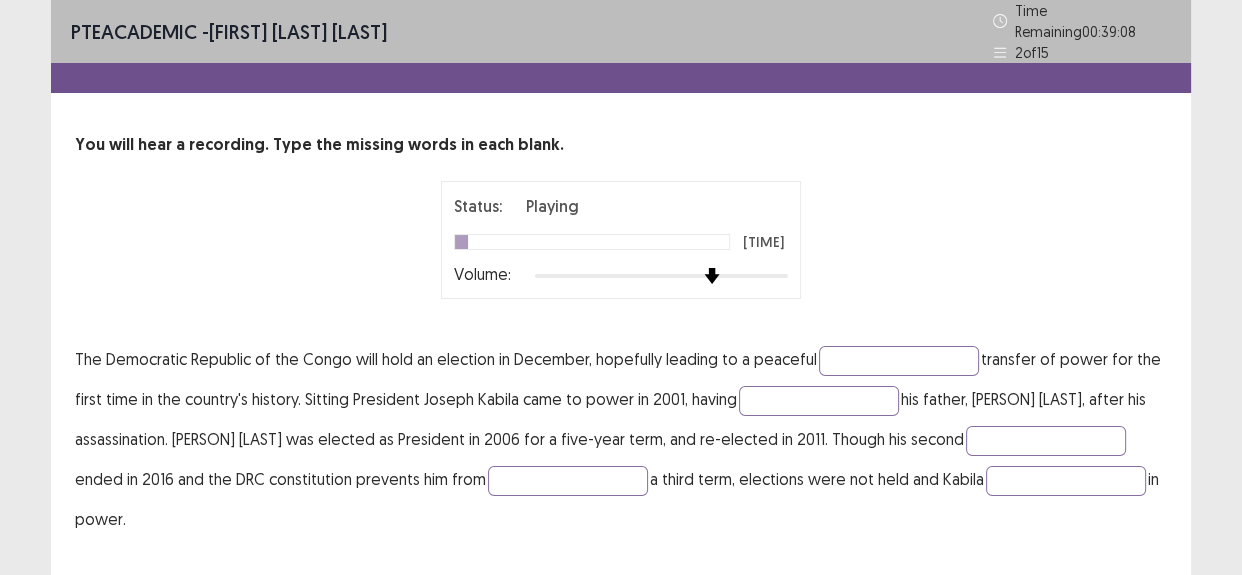 click at bounding box center [661, 276] 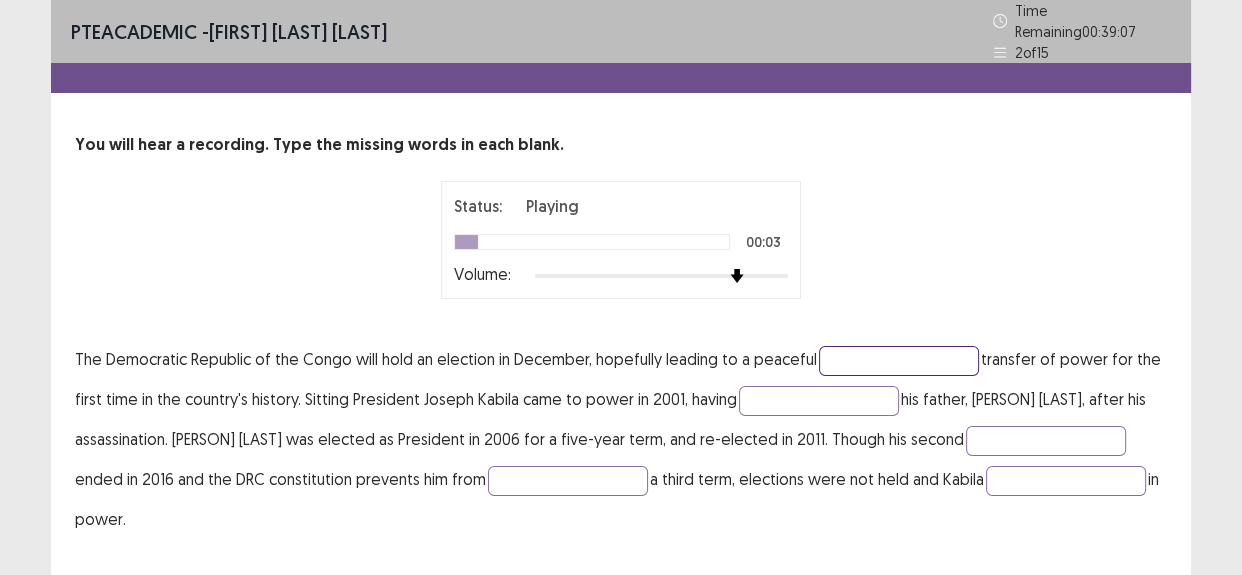 click at bounding box center (899, 361) 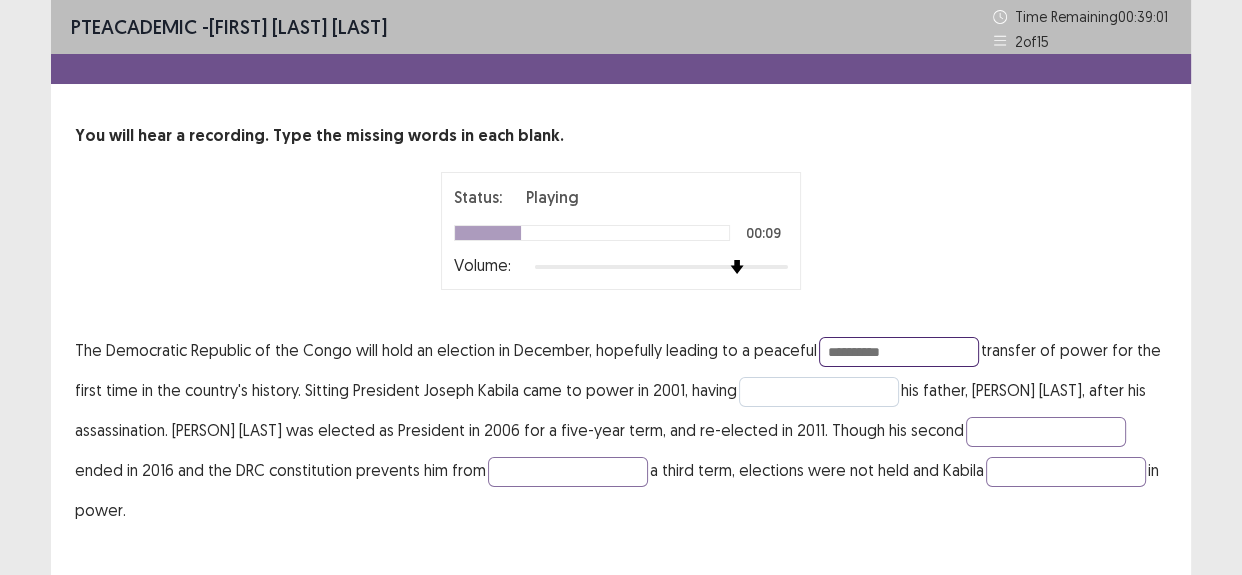 type on "**********" 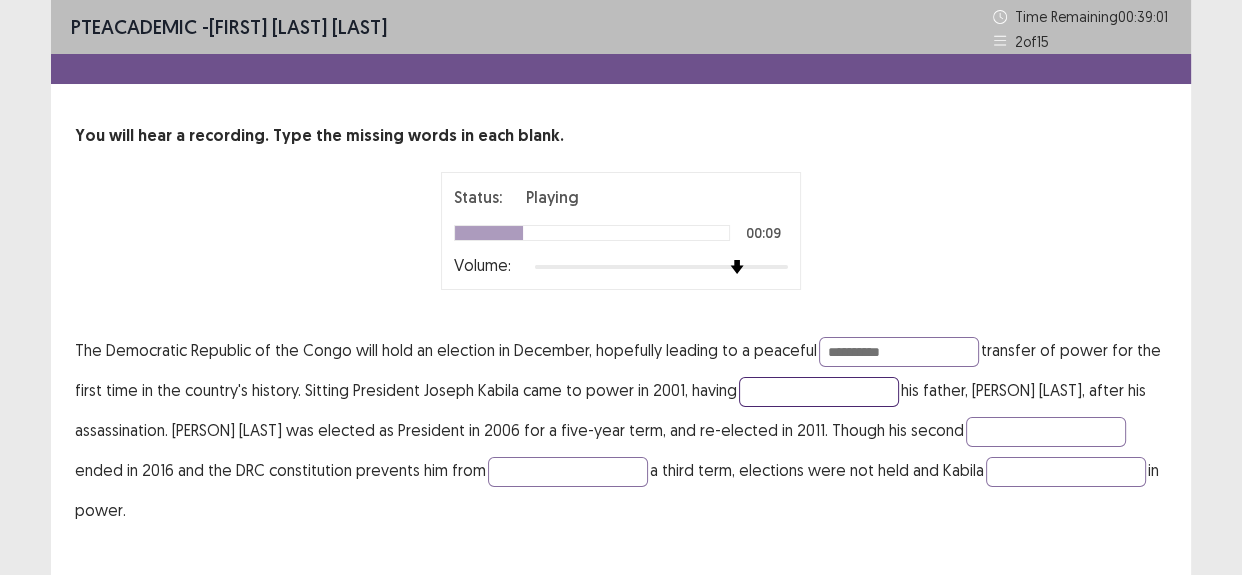 click at bounding box center (819, 392) 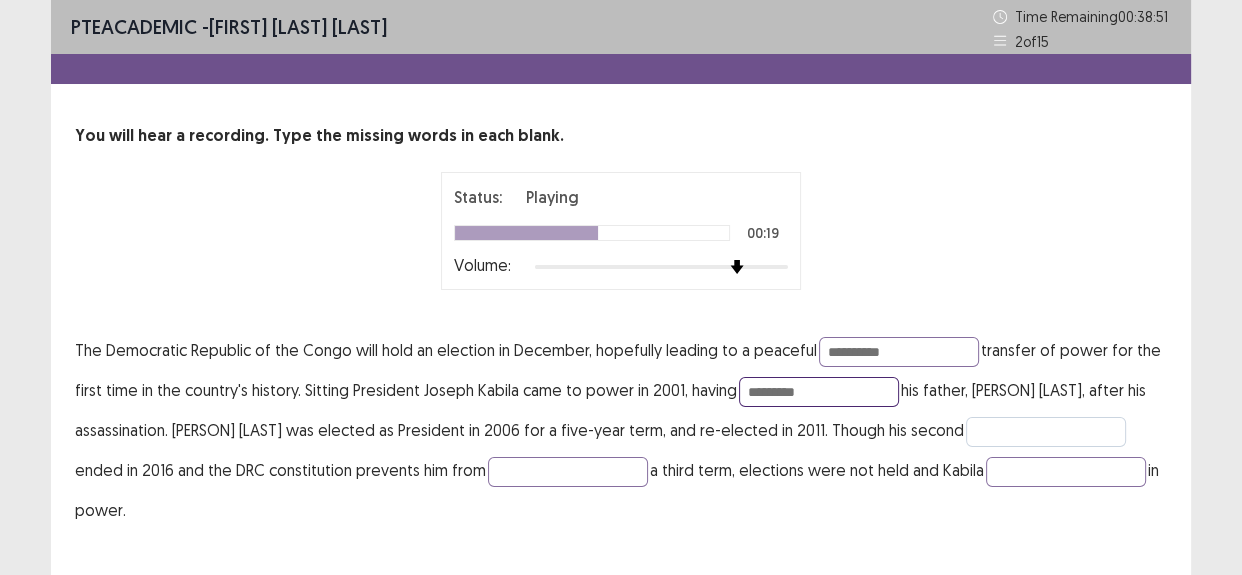 type on "*********" 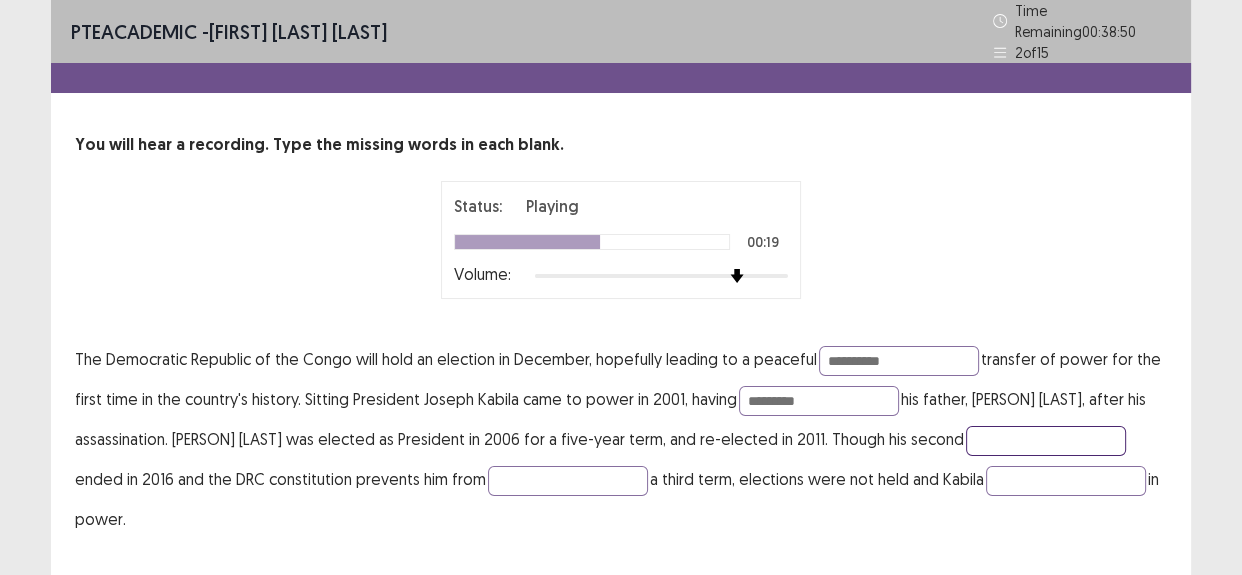 click at bounding box center (1046, 441) 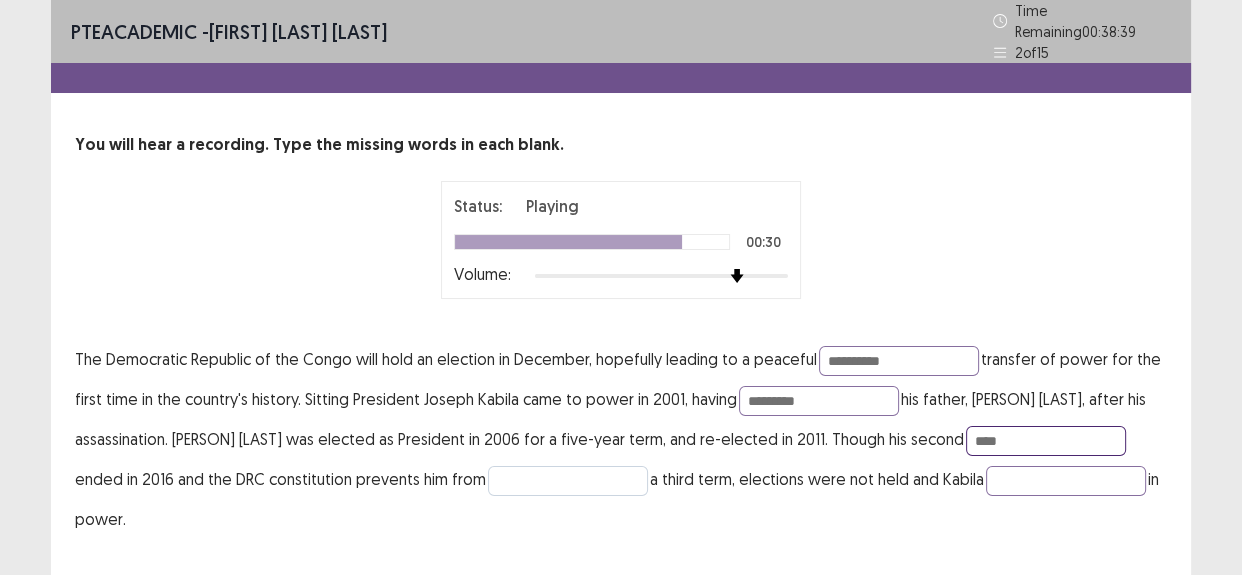 type on "****" 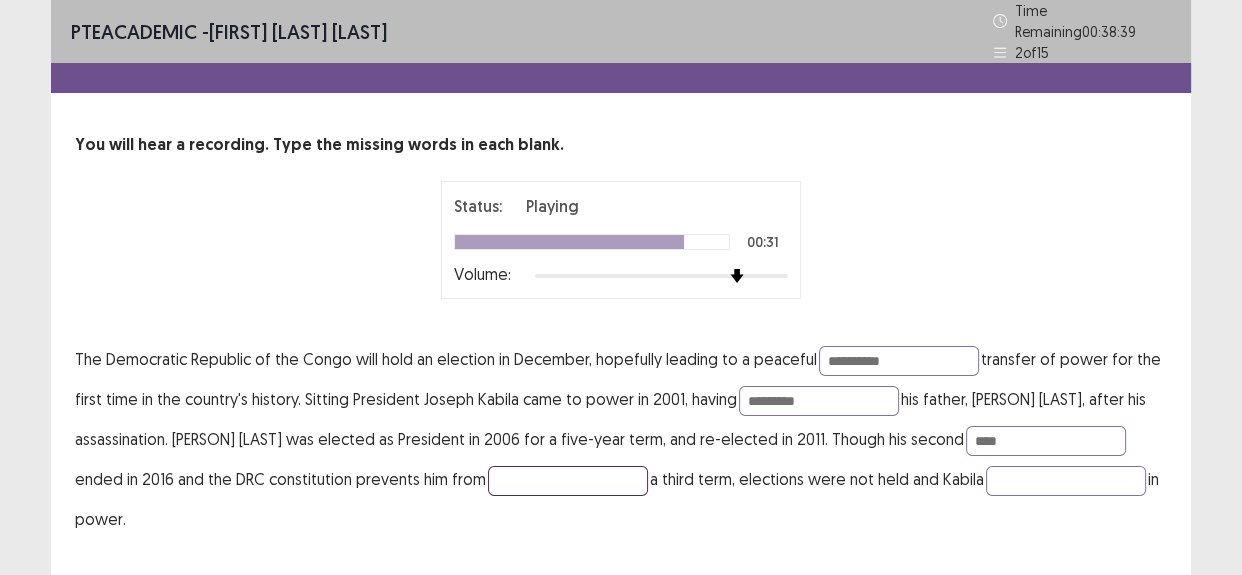 click at bounding box center (568, 481) 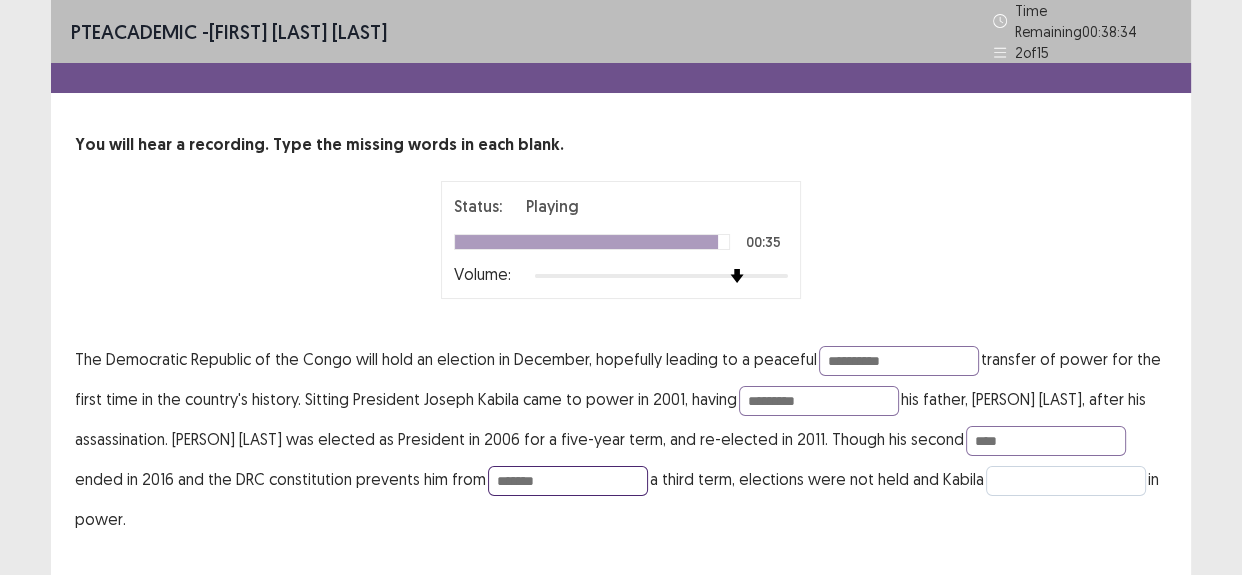 type on "*******" 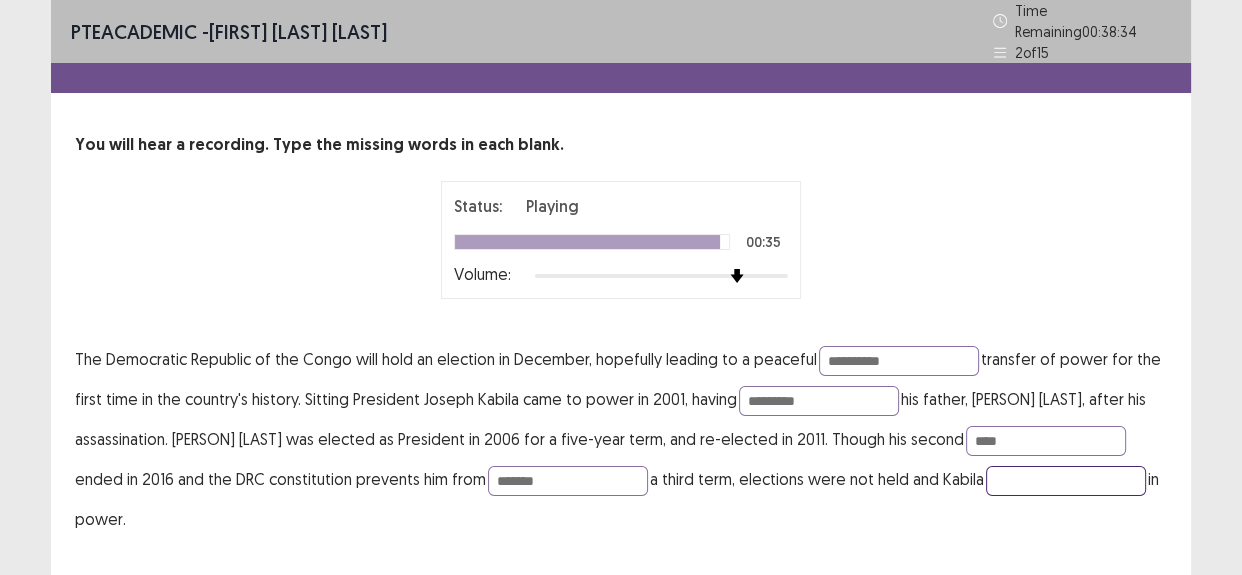 click at bounding box center (1066, 481) 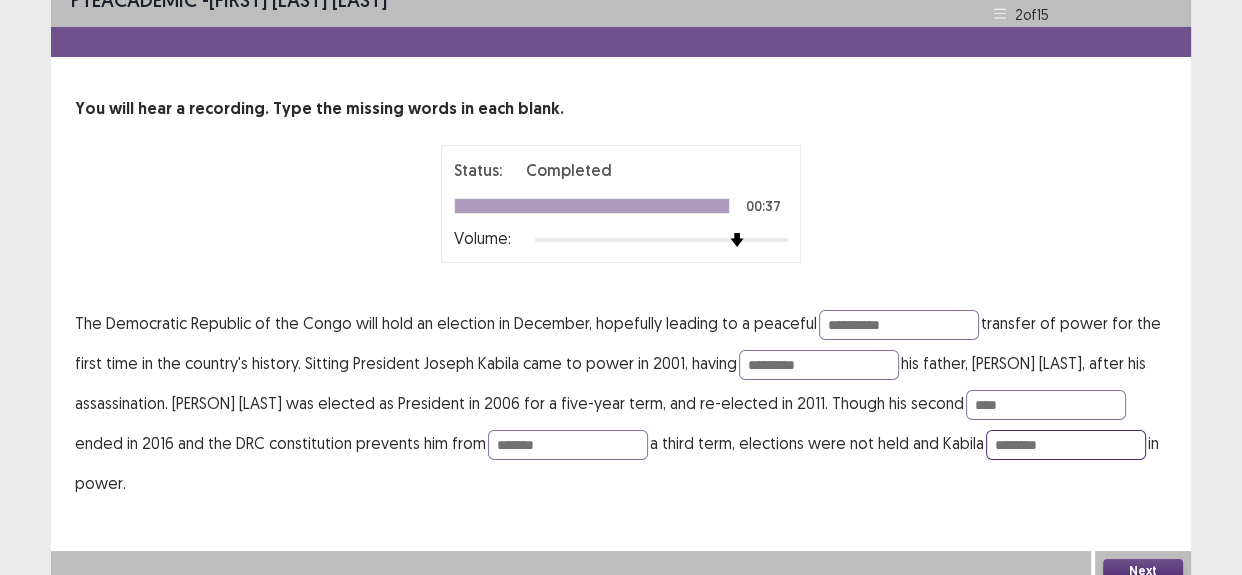 scroll, scrollTop: 42, scrollLeft: 0, axis: vertical 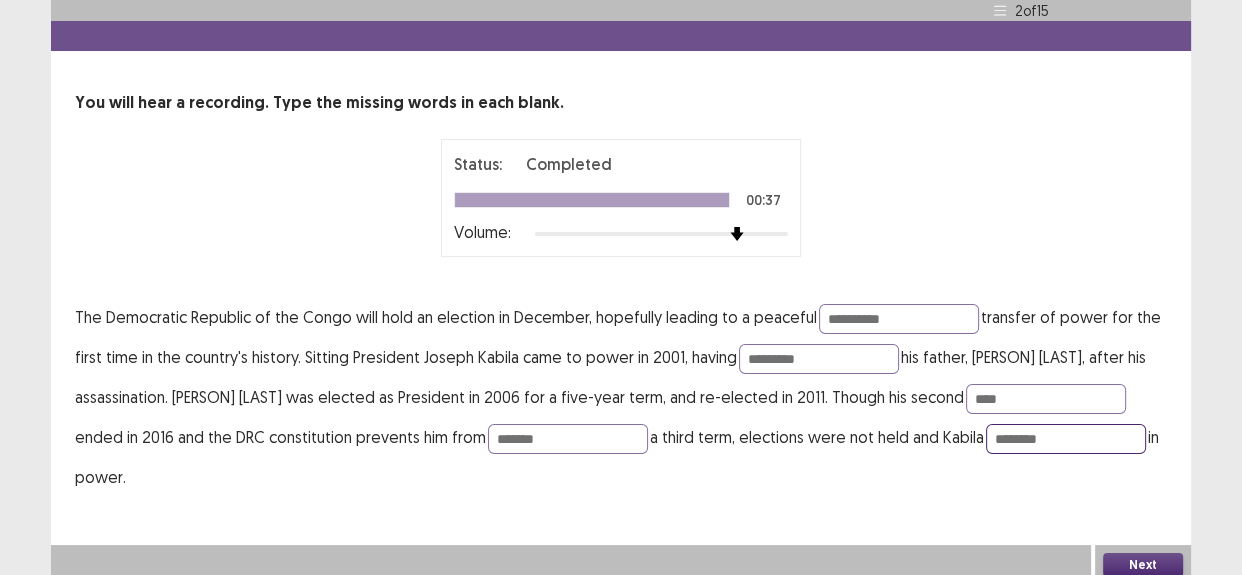 type on "********" 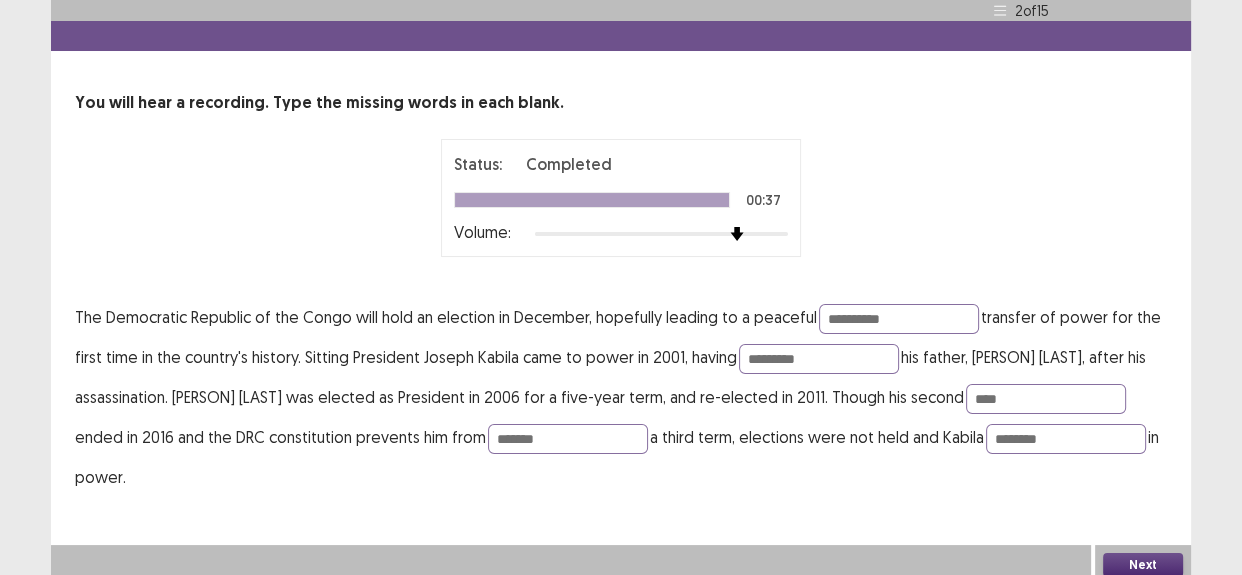 click on "Next" at bounding box center [1143, 565] 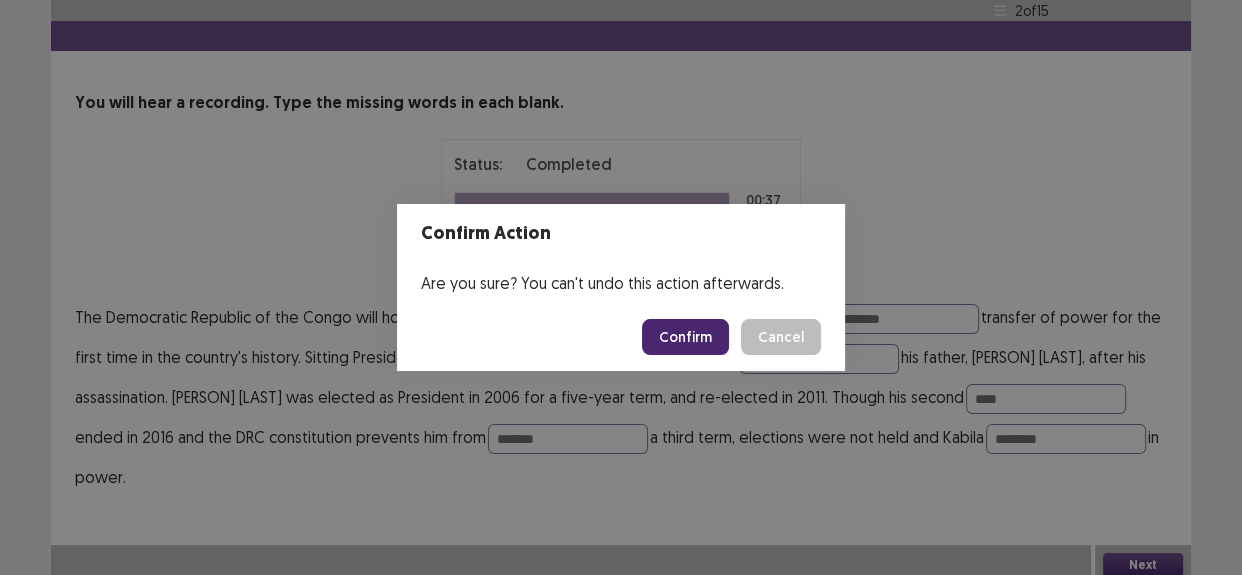 click on "Confirm Cancel" at bounding box center (621, 337) 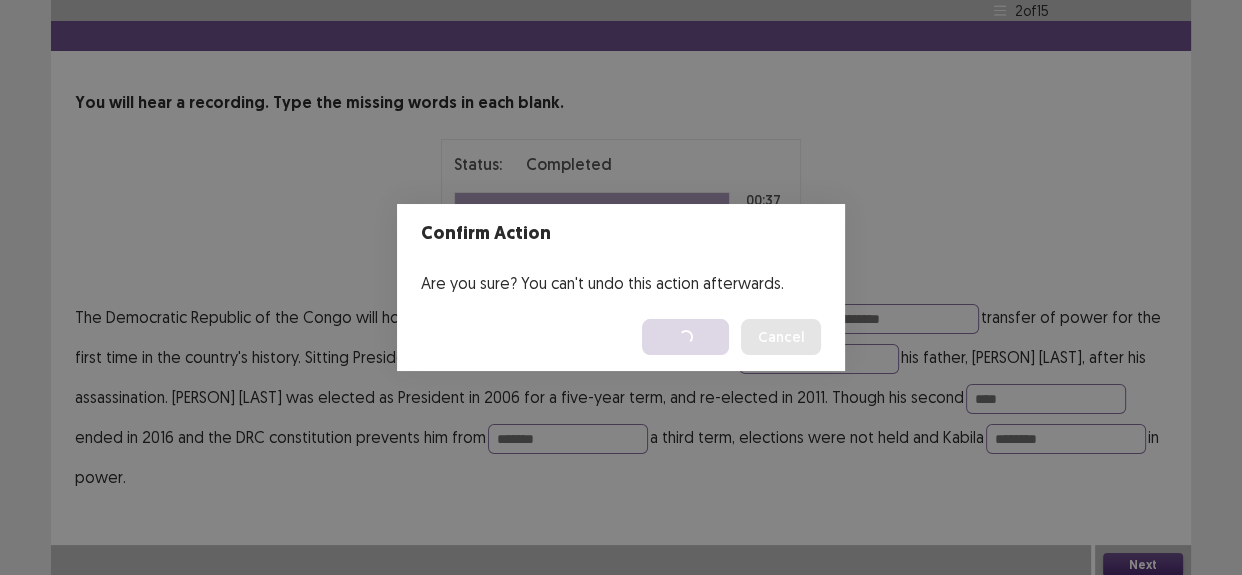 scroll, scrollTop: 0, scrollLeft: 0, axis: both 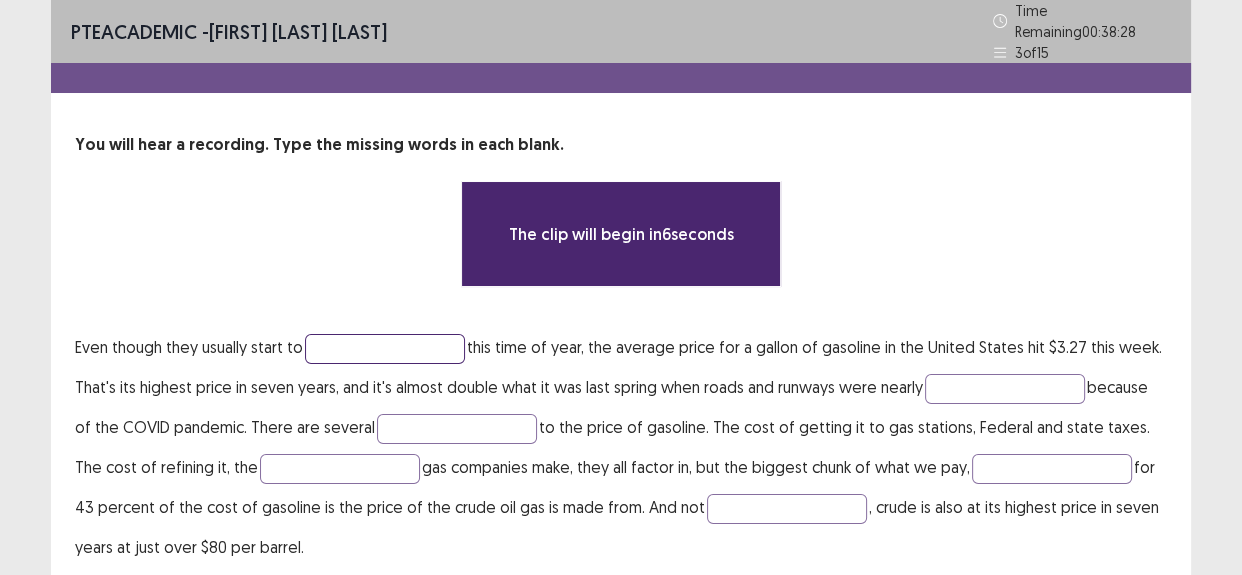 click at bounding box center (385, 349) 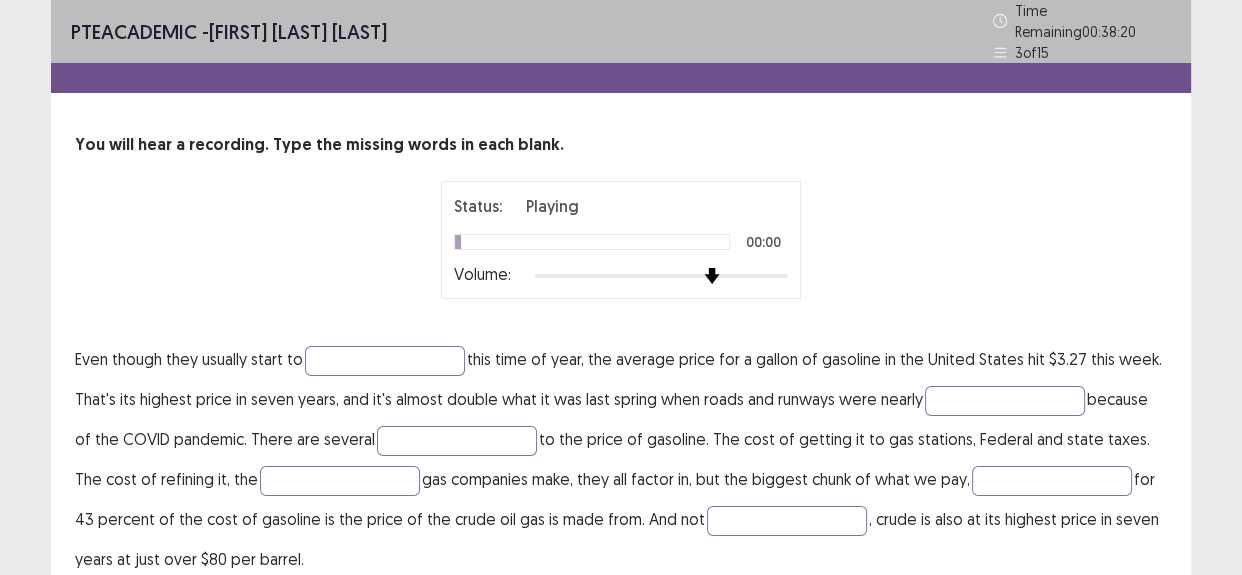 click at bounding box center [661, 276] 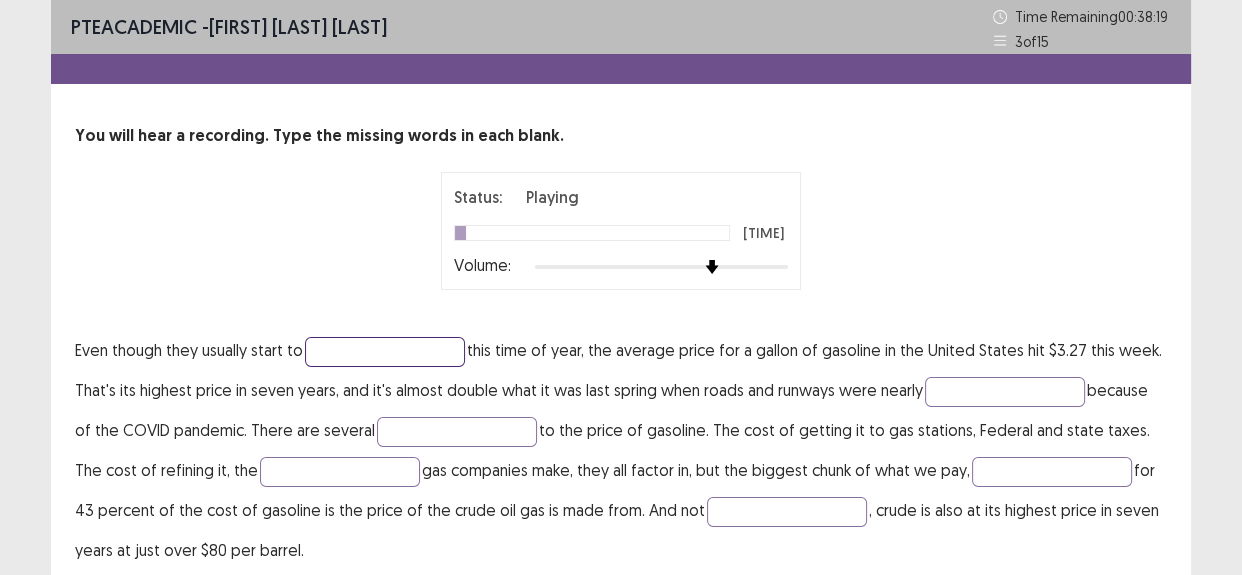 click at bounding box center (385, 352) 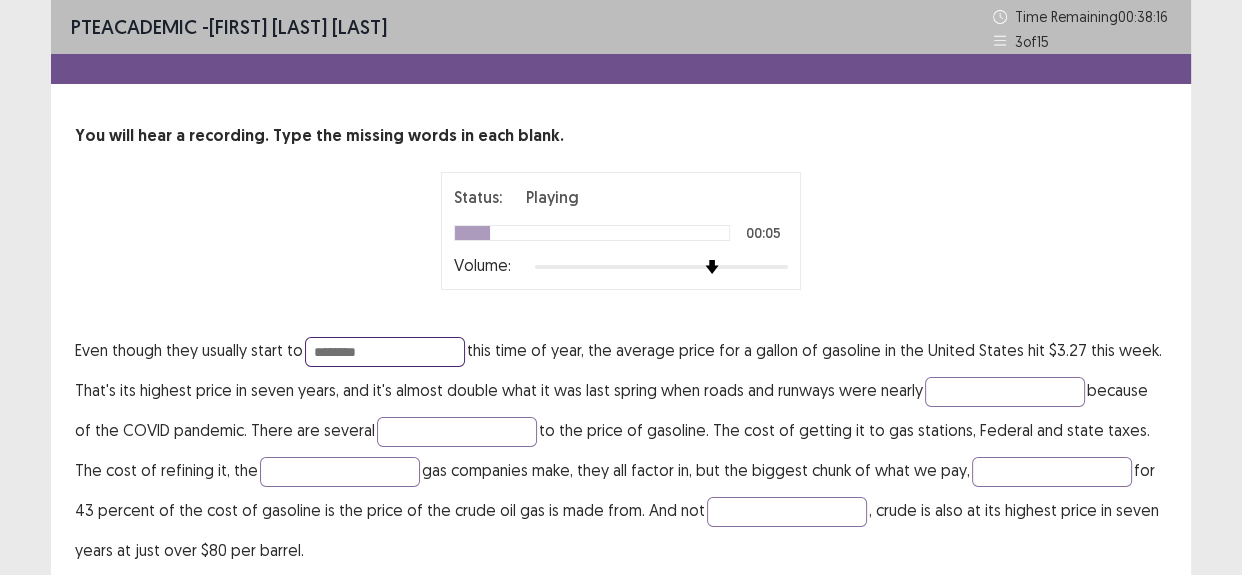 type on "********" 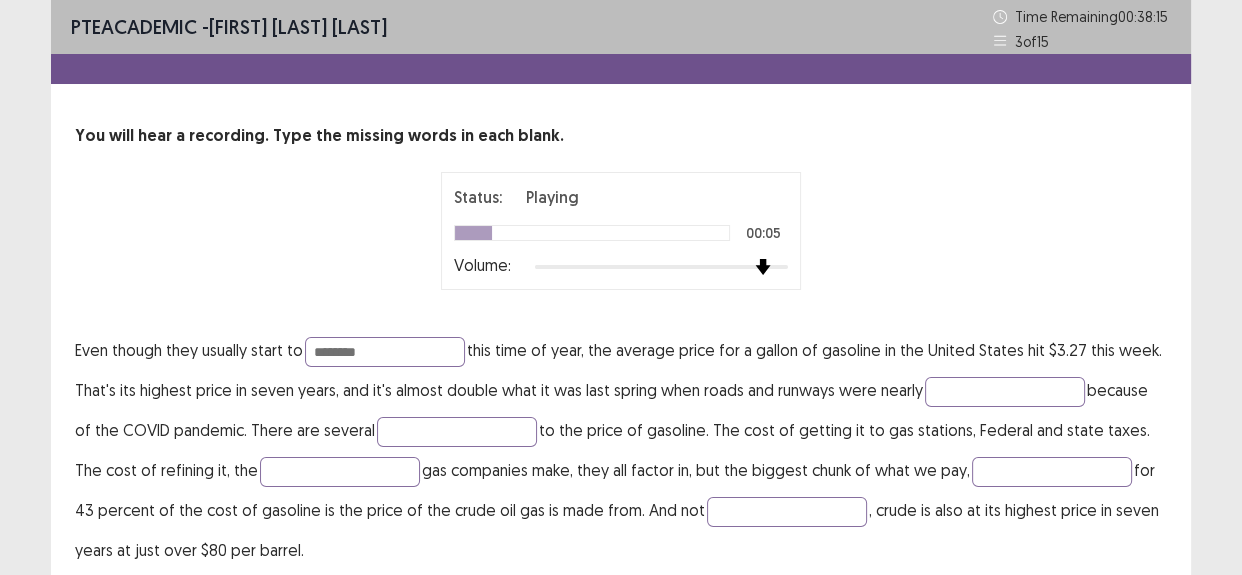 click at bounding box center [661, 267] 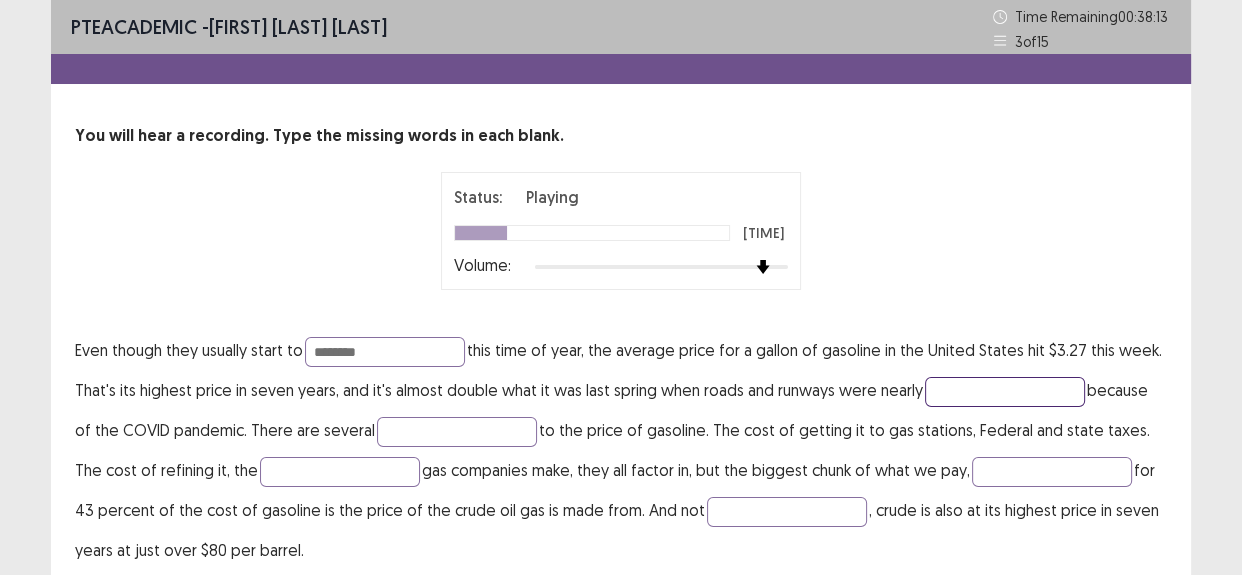 click at bounding box center [1005, 392] 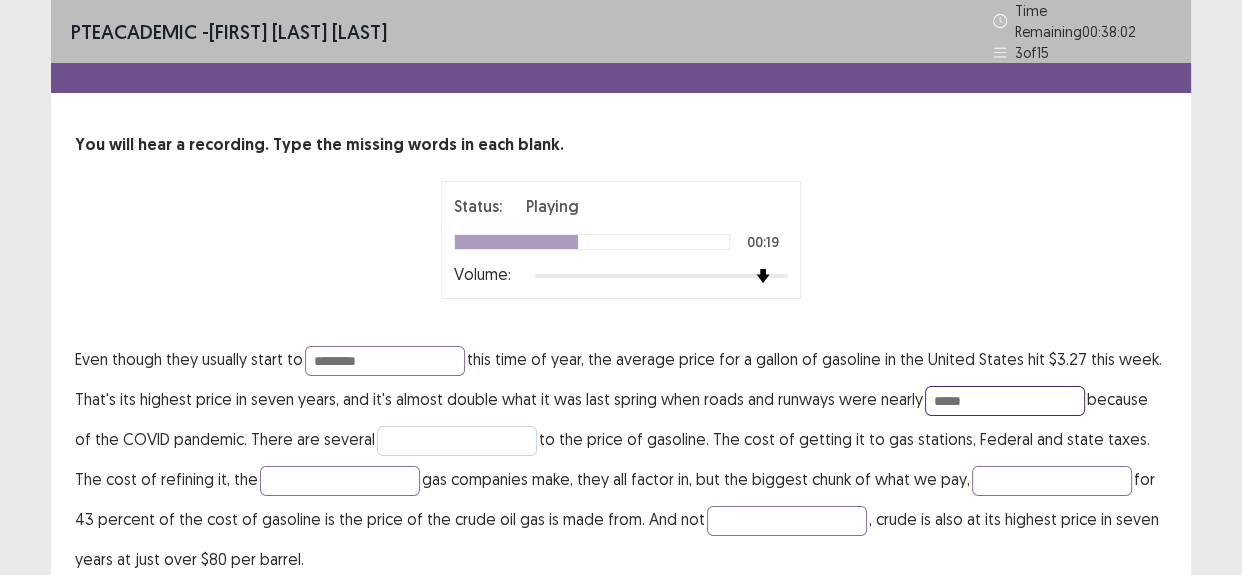 type on "*****" 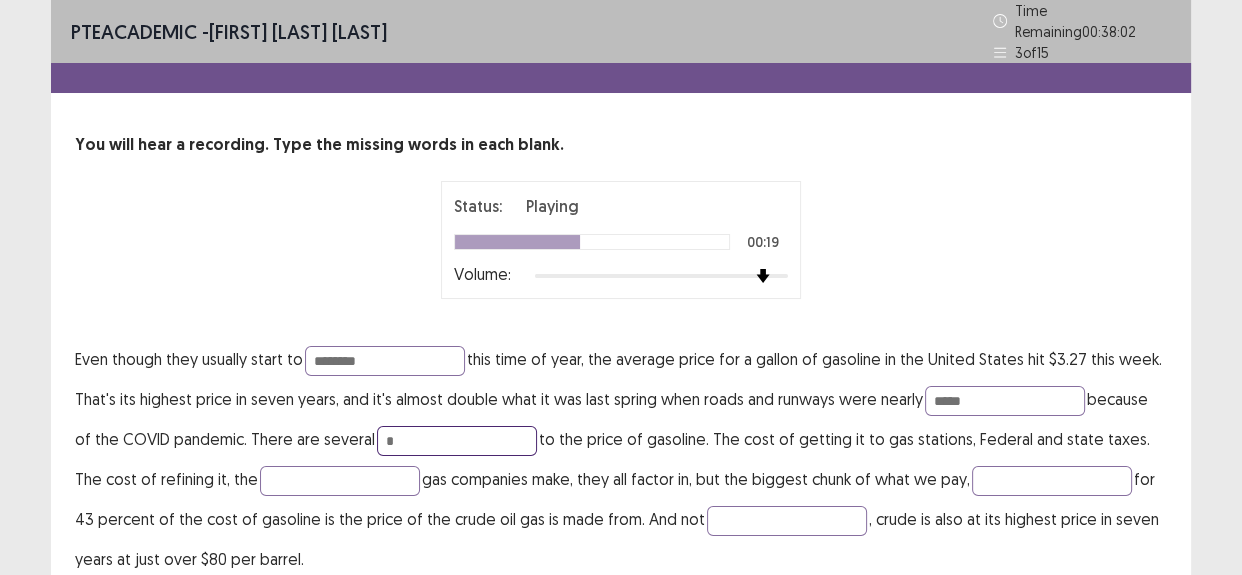 click on "*" at bounding box center [457, 441] 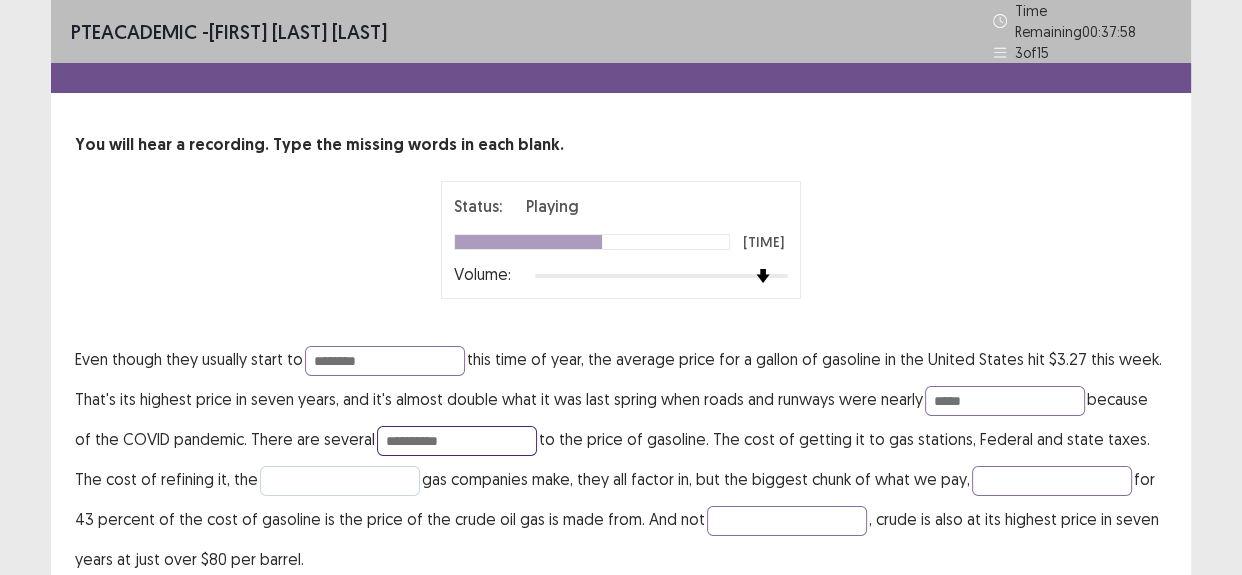 type on "**********" 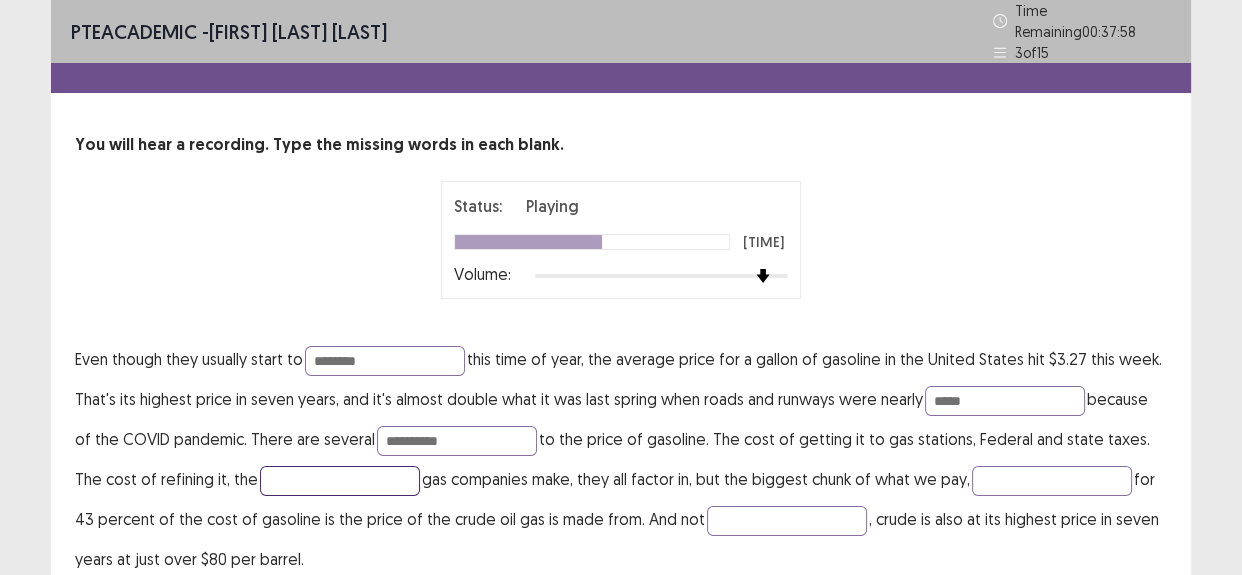 click at bounding box center [340, 481] 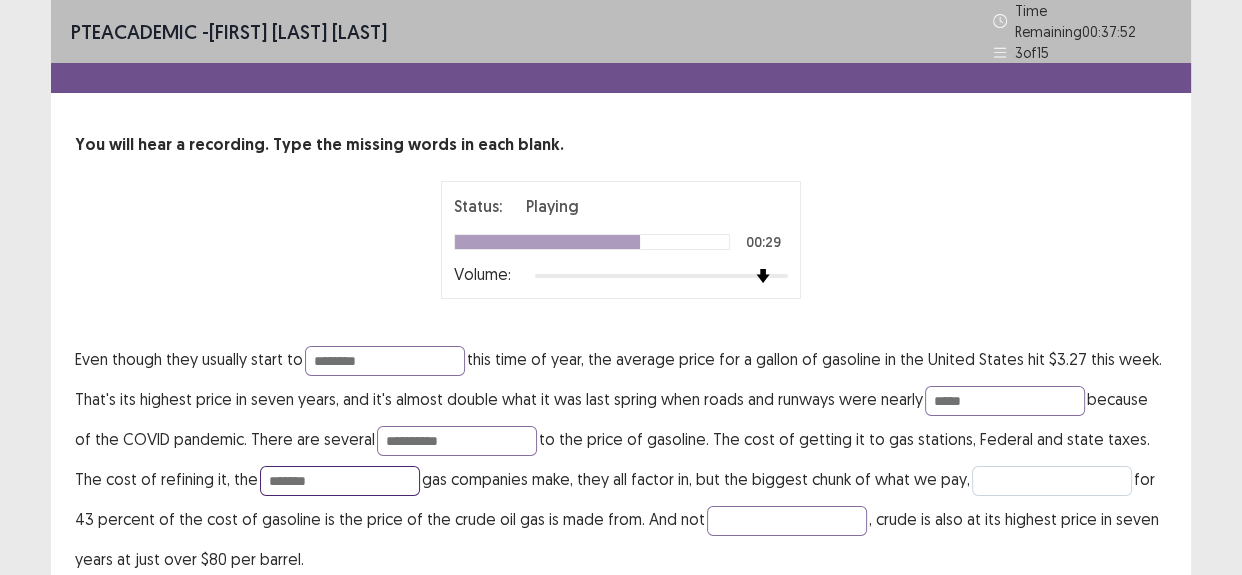 type on "*******" 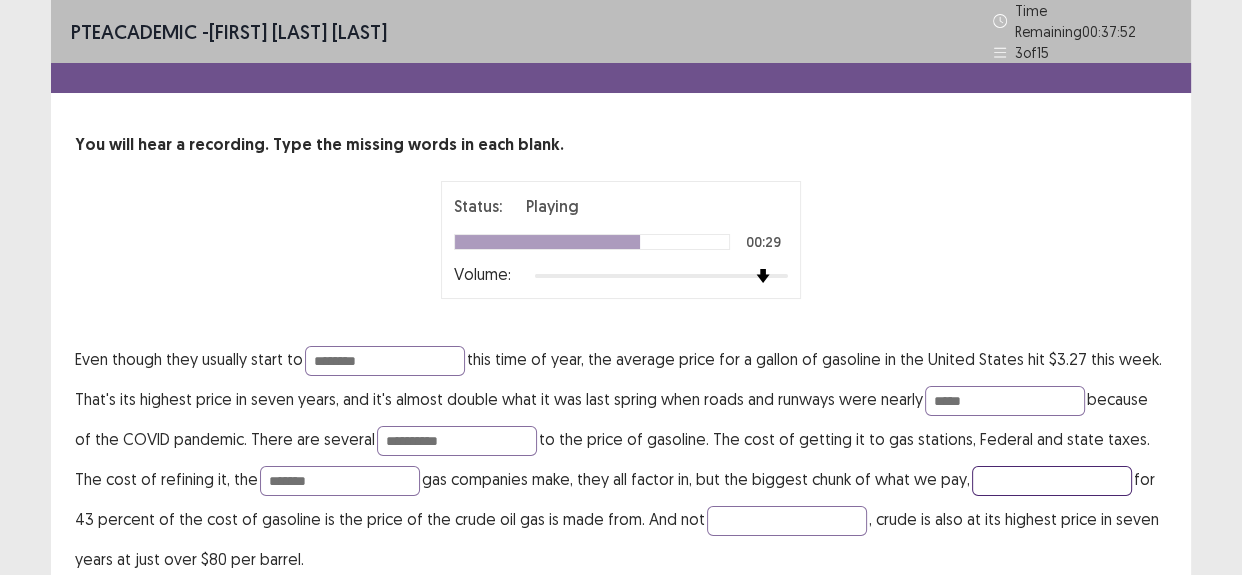 click at bounding box center [1052, 481] 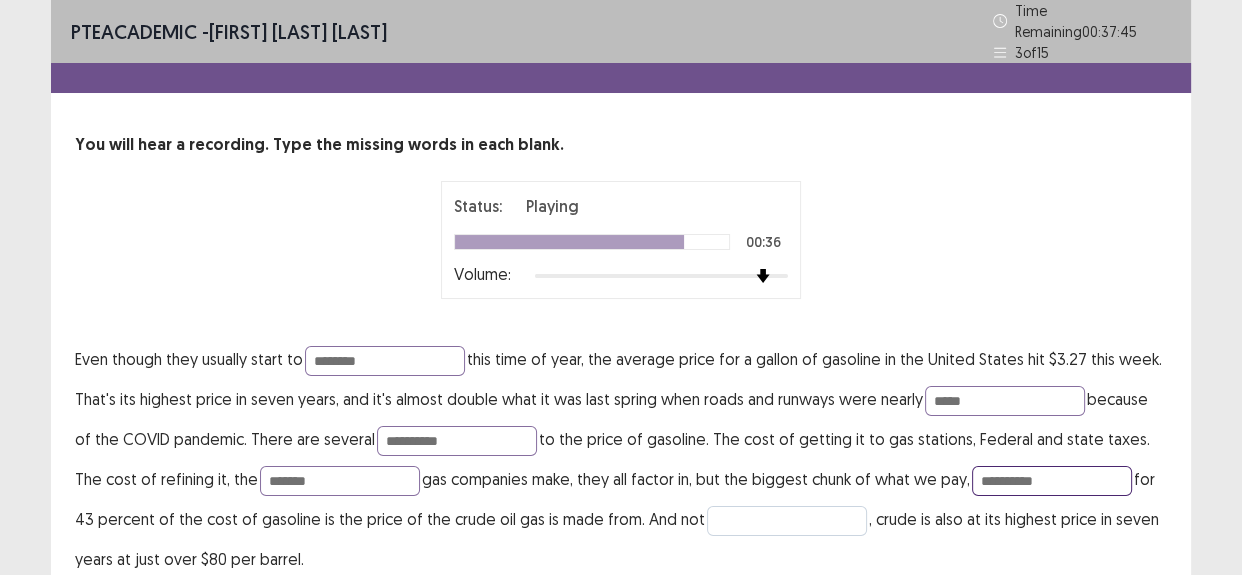 type on "**********" 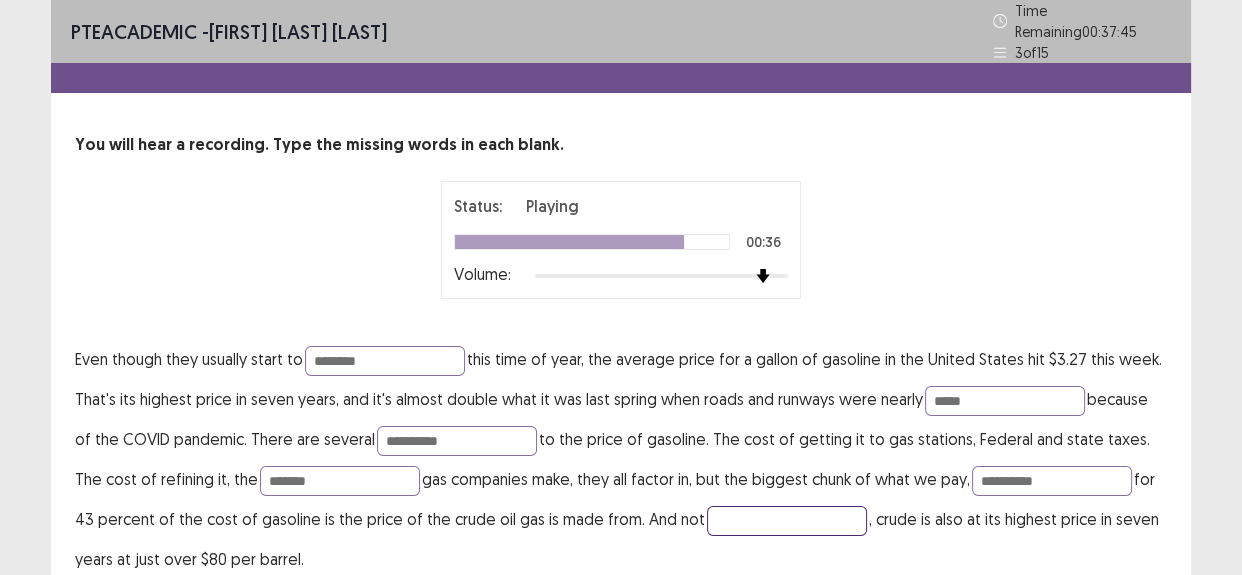 click at bounding box center (787, 521) 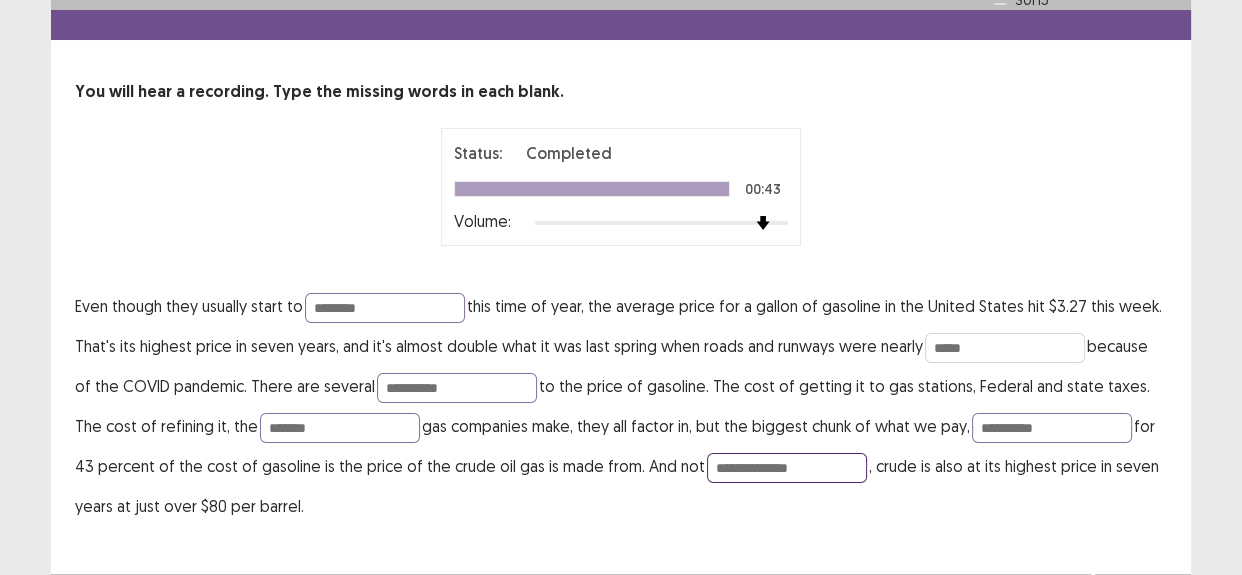 scroll, scrollTop: 82, scrollLeft: 0, axis: vertical 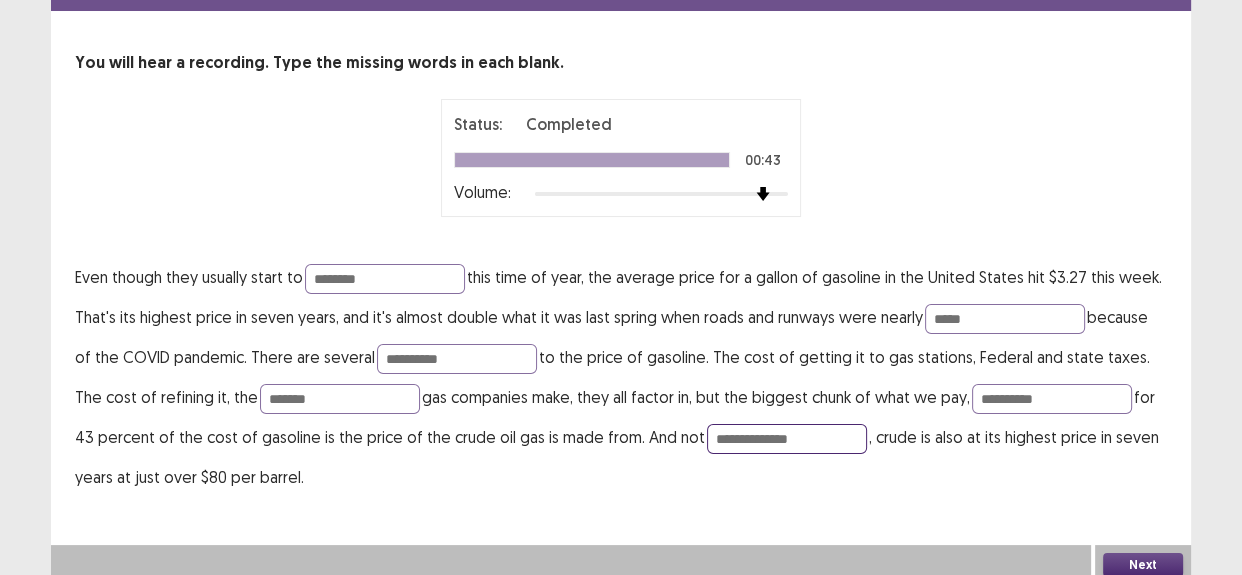 type on "**********" 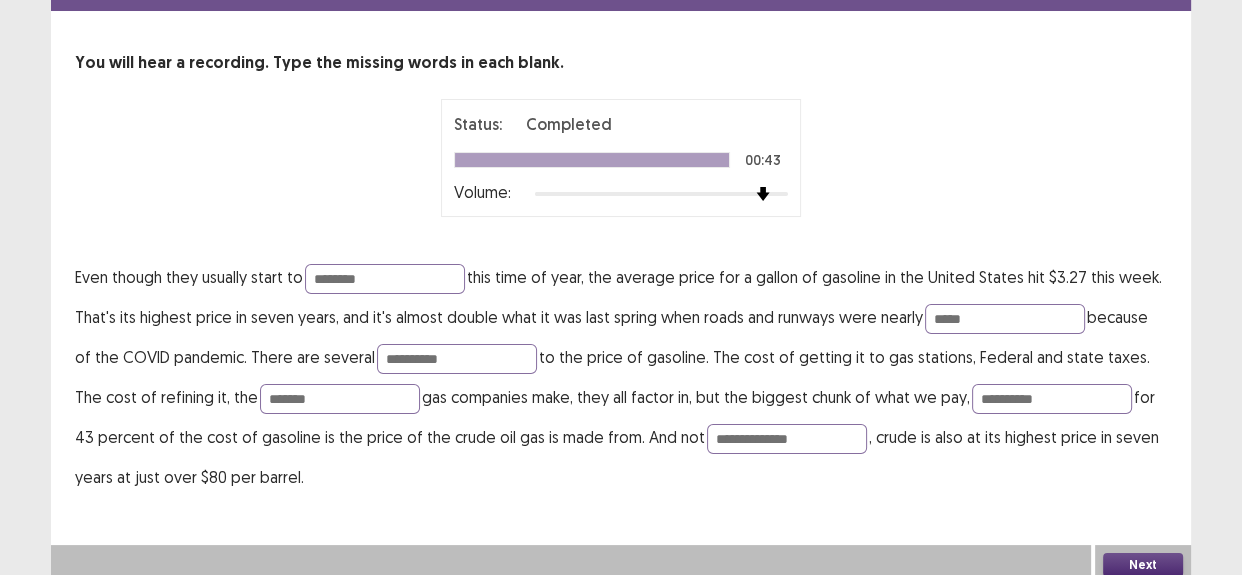 click on "Next" at bounding box center (1143, 565) 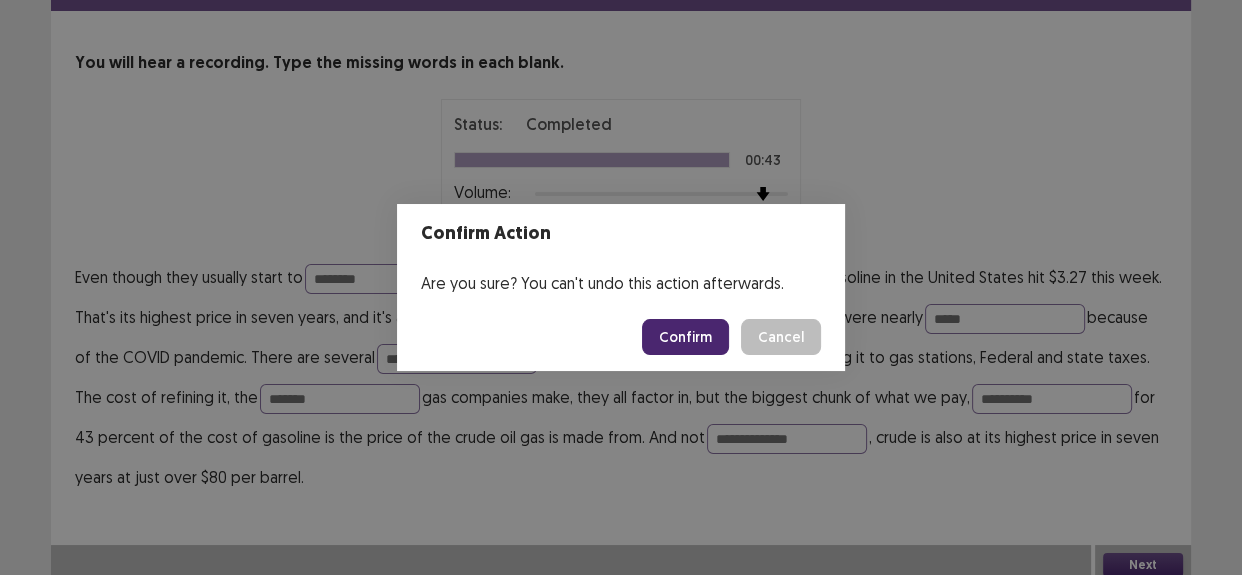 click on "Confirm" at bounding box center (685, 337) 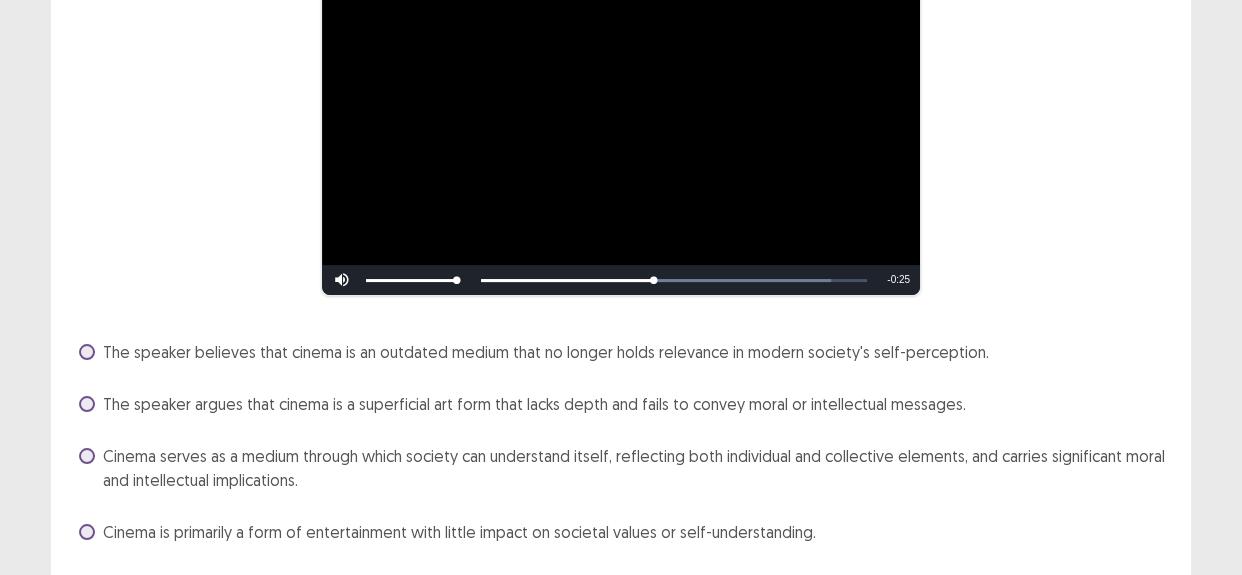 scroll, scrollTop: 282, scrollLeft: 0, axis: vertical 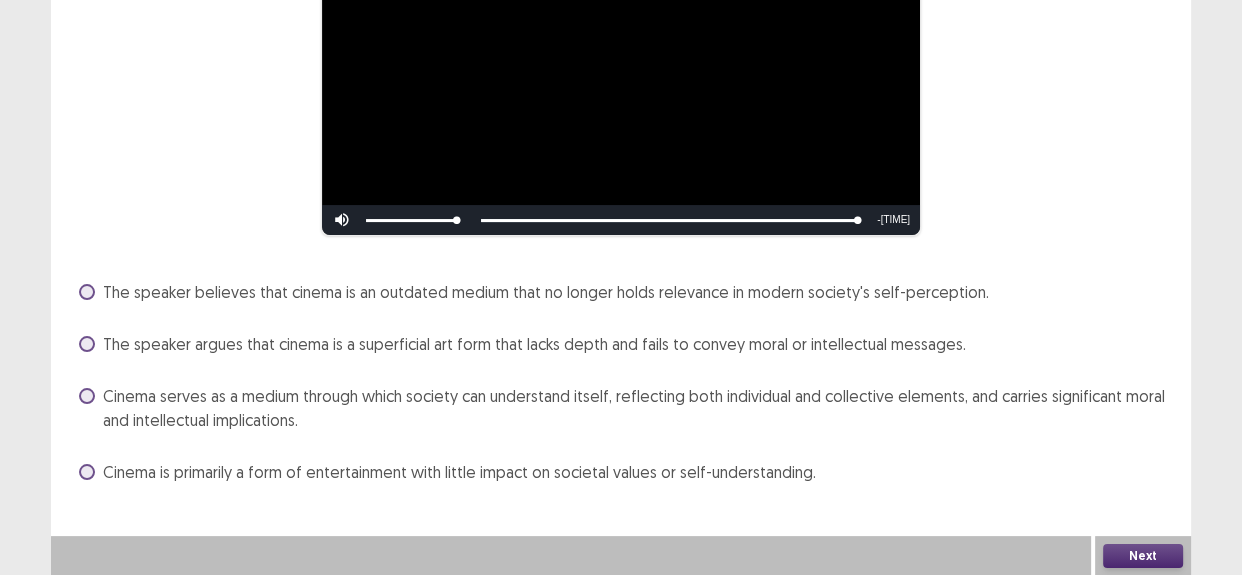 click on "Cinema serves as a medium through which society can understand itself, reflecting both individual and collective elements, and carries significant moral and intellectual implications." at bounding box center (635, 408) 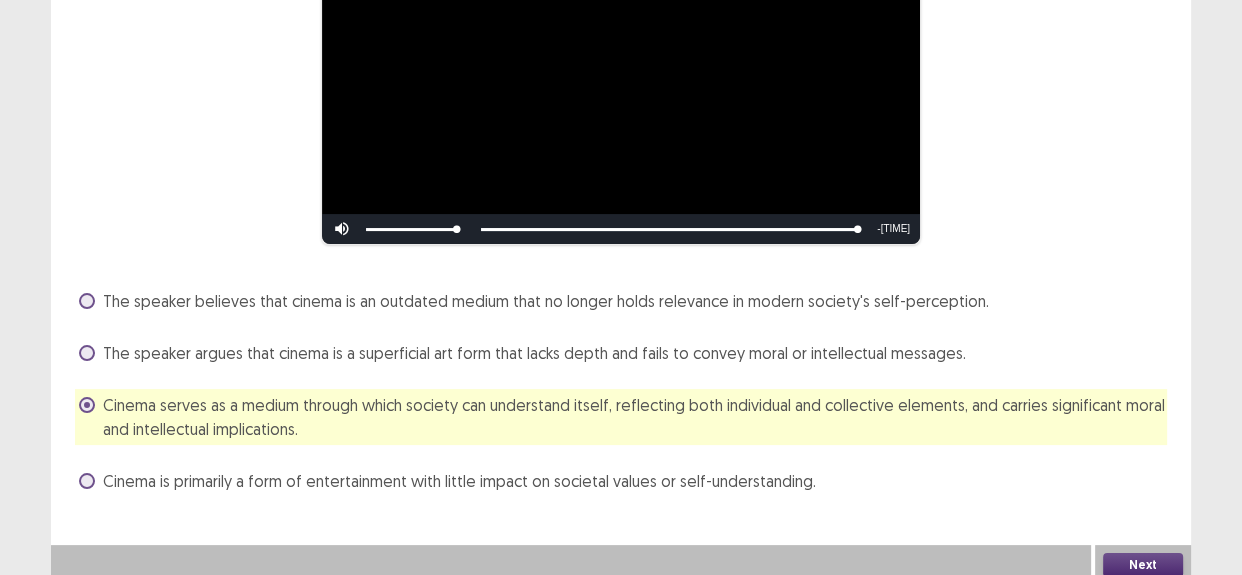 click on "Next" at bounding box center [1143, 565] 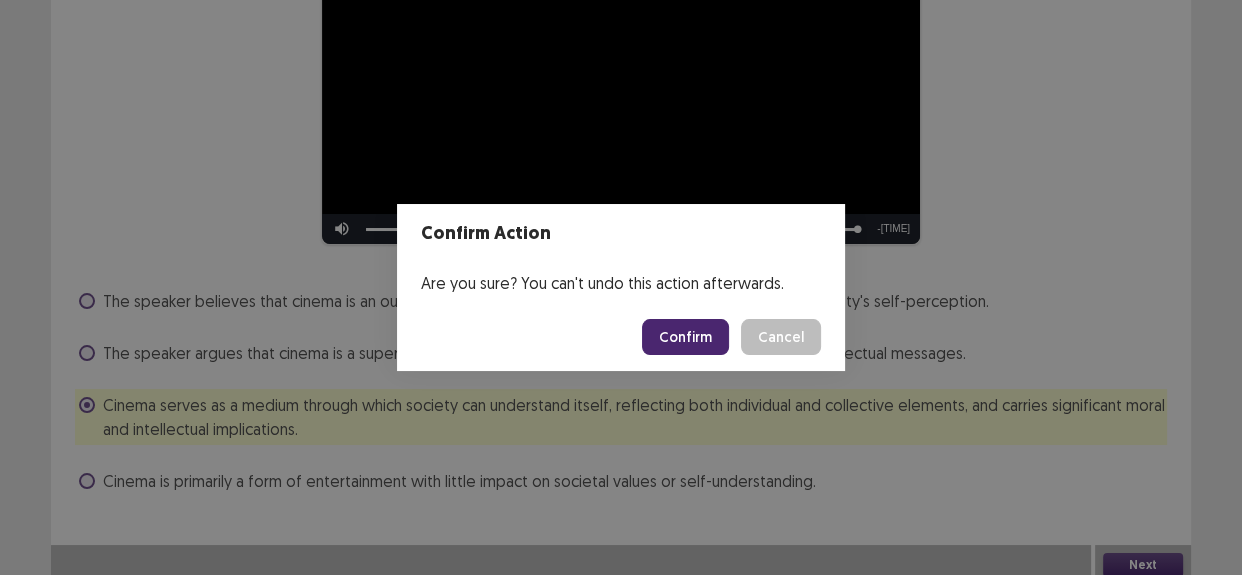 click on "Confirm" at bounding box center [685, 337] 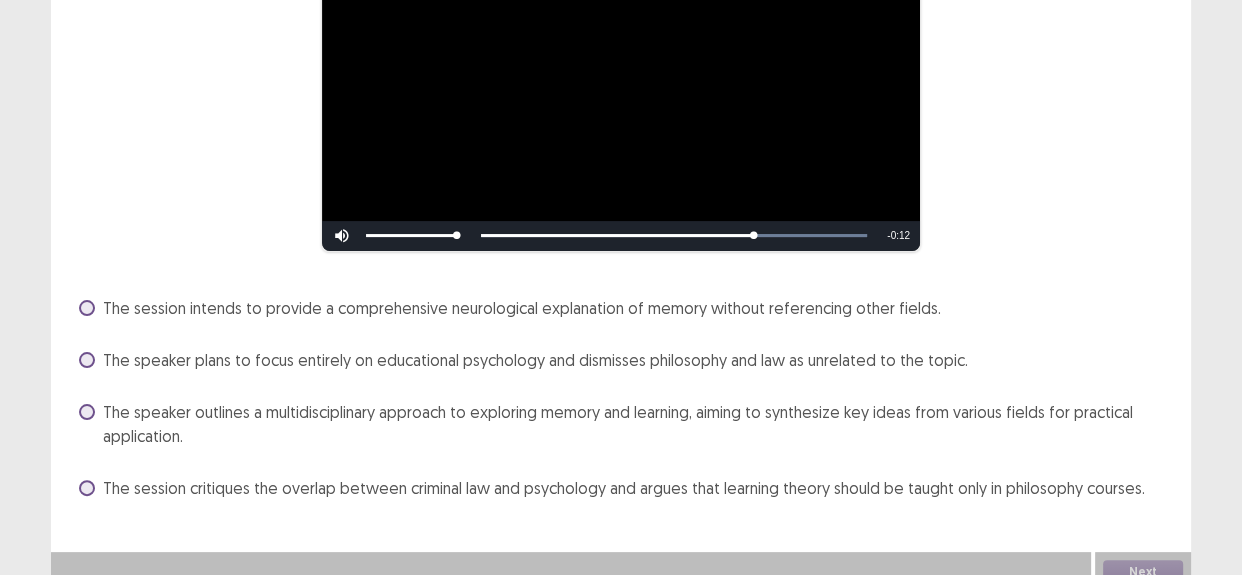 scroll, scrollTop: 394, scrollLeft: 0, axis: vertical 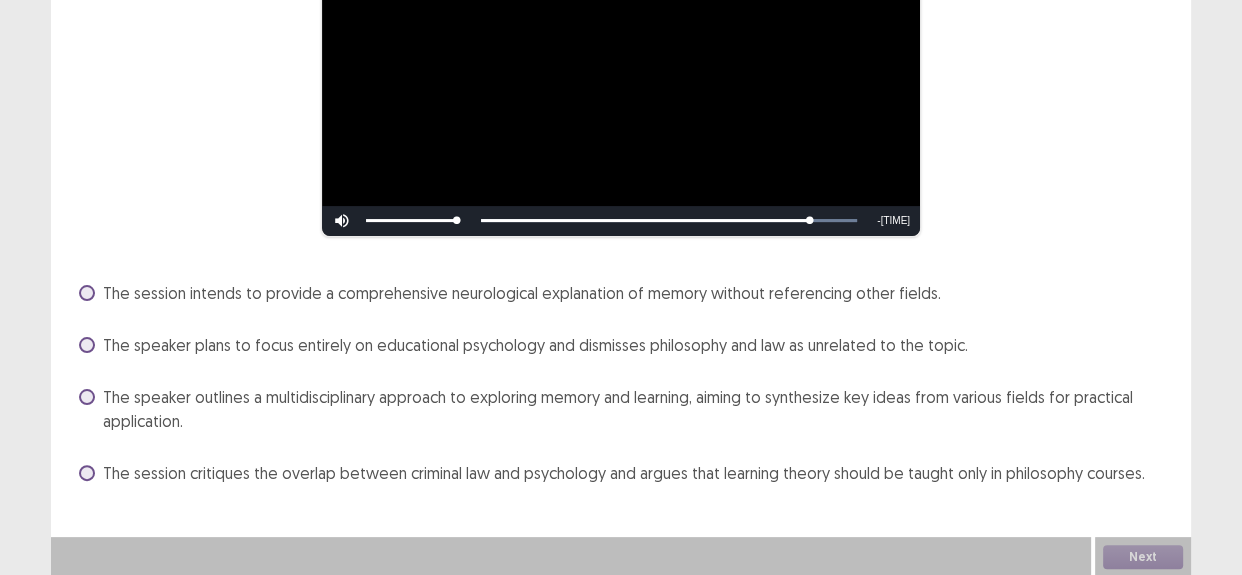 click on "The session intends to provide a comprehensive neurological explanation of memory without referencing other fields." at bounding box center [522, 293] 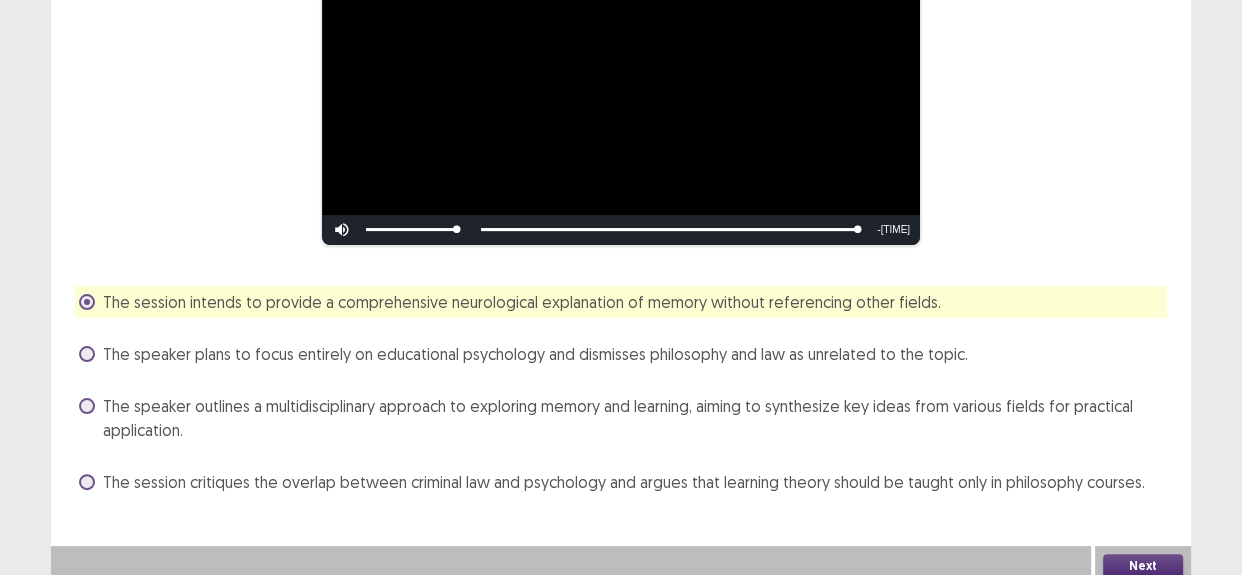 click on "The speaker outlines a multidisciplinary approach to exploring memory and learning, aiming to synthesize key ideas from various fields for practical application." at bounding box center (635, 418) 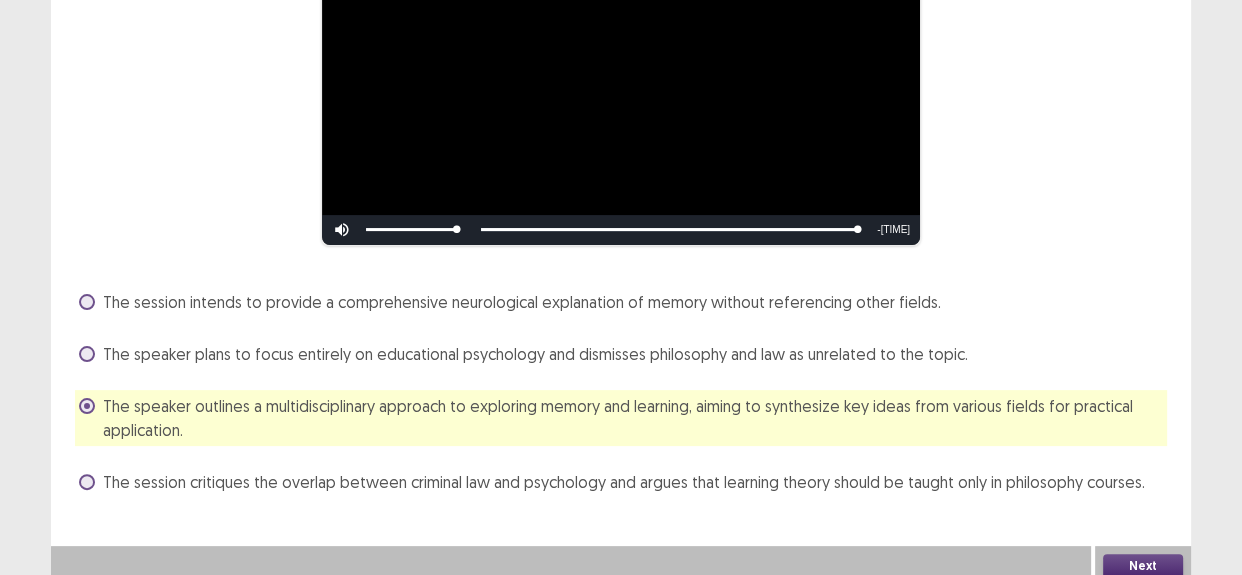 click on "Next" at bounding box center (1143, 566) 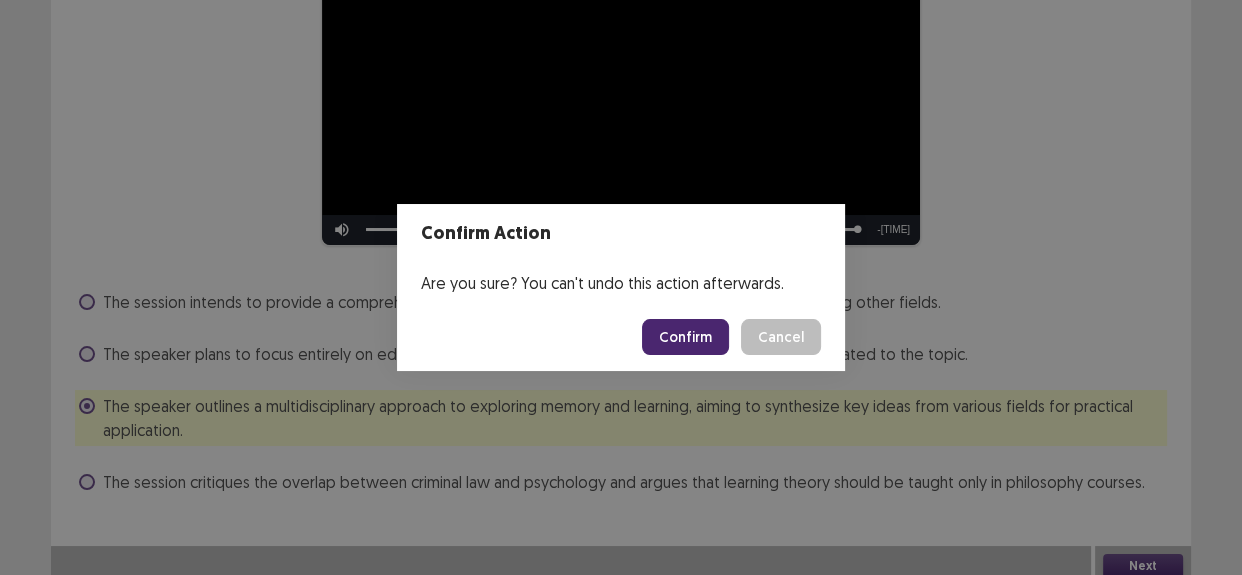 click on "Confirm" at bounding box center [685, 337] 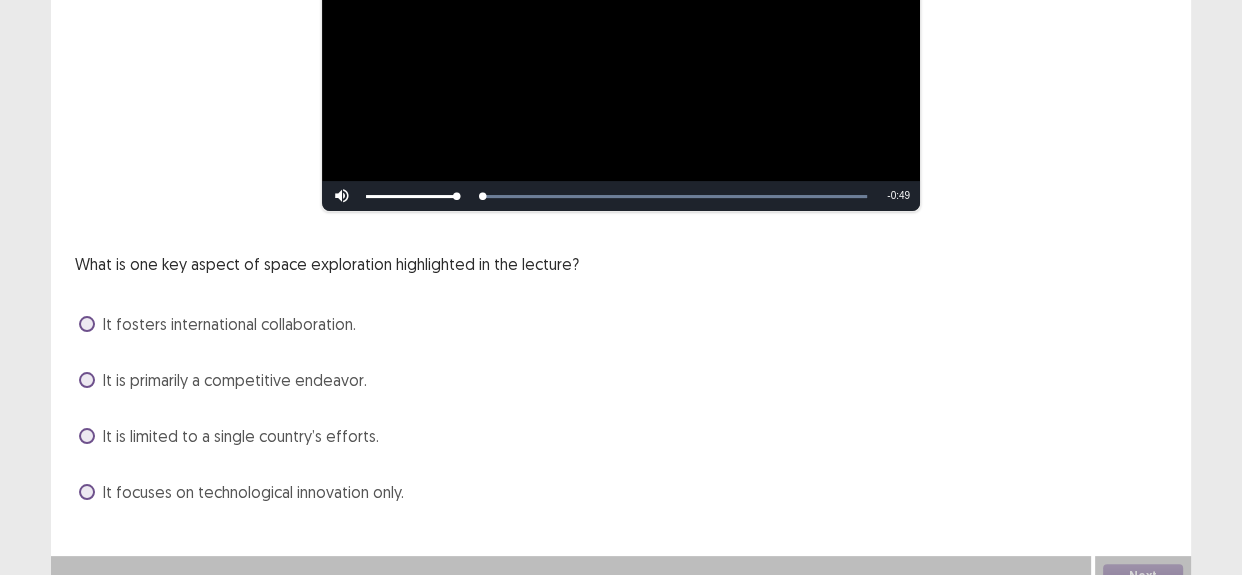 scroll, scrollTop: 326, scrollLeft: 0, axis: vertical 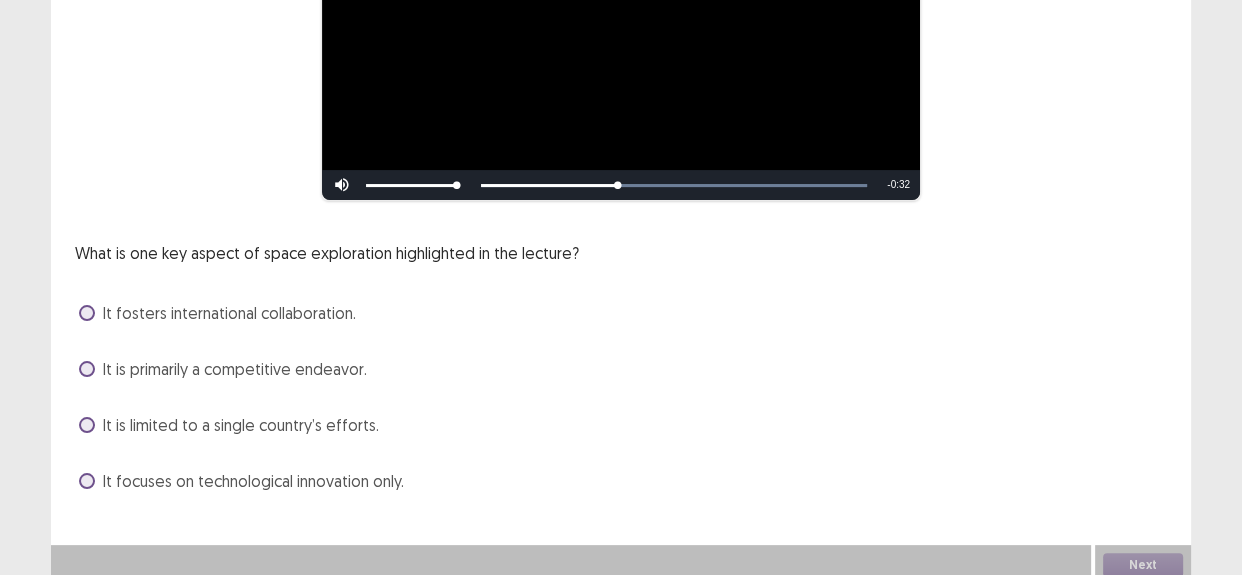 click on "It fosters international collaboration." at bounding box center [229, 313] 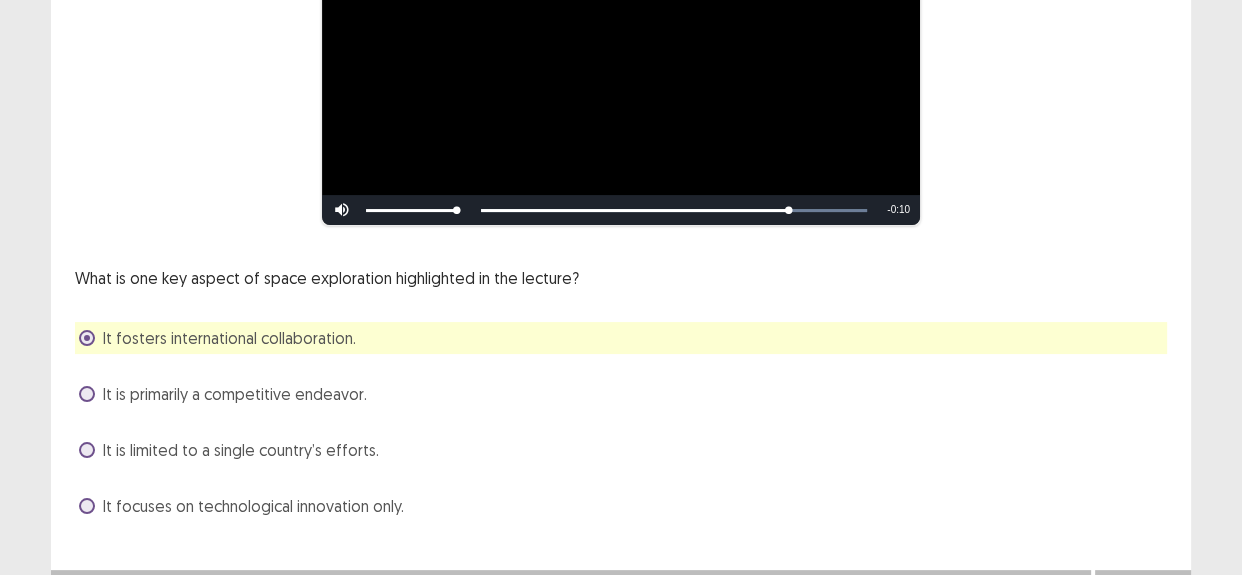 scroll, scrollTop: 326, scrollLeft: 0, axis: vertical 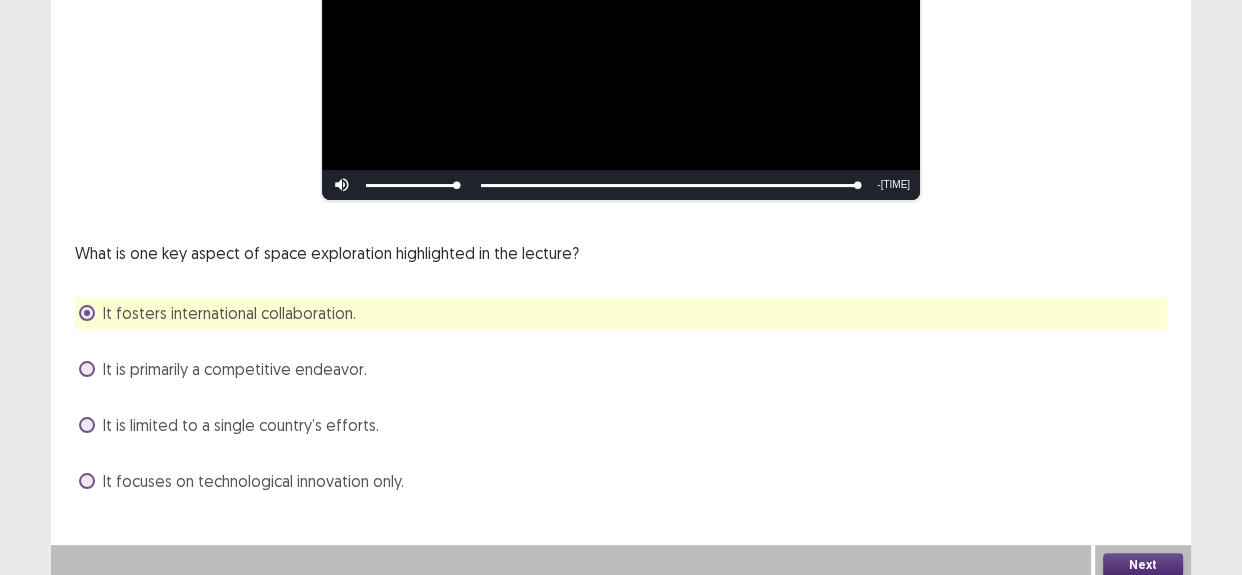 click on "Next" at bounding box center (1143, 565) 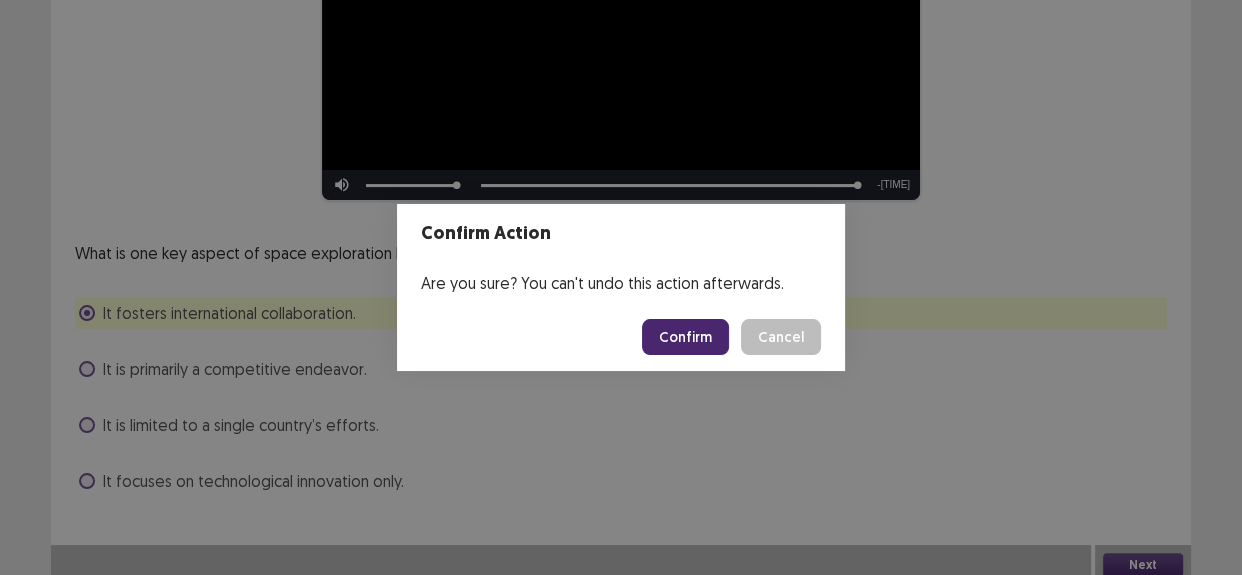 click on "Confirm" at bounding box center [685, 337] 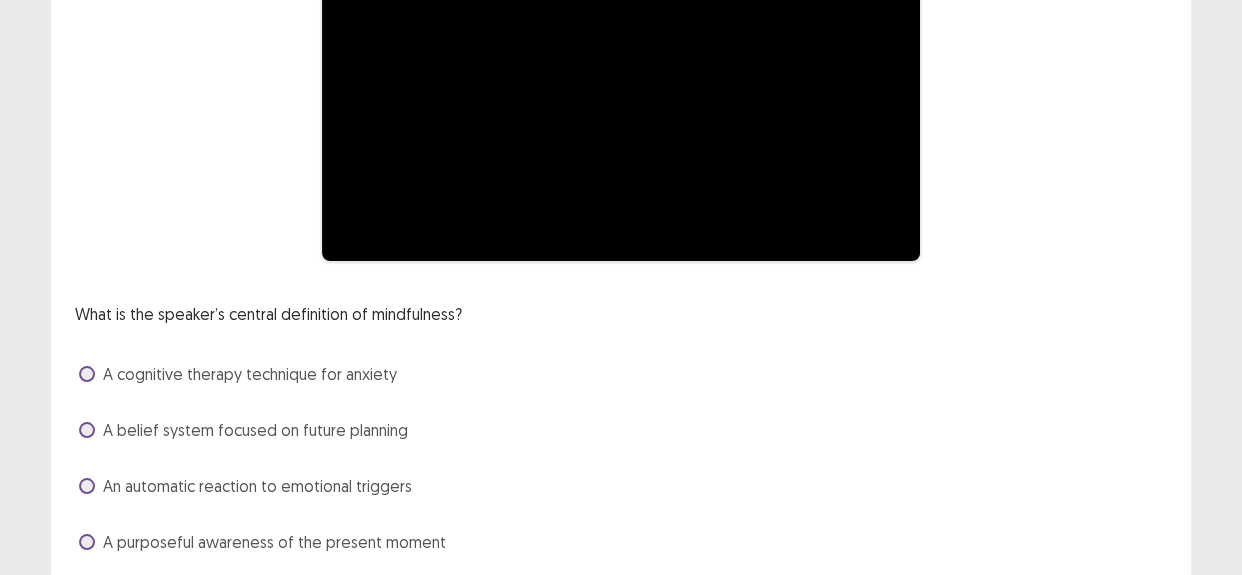 scroll, scrollTop: 272, scrollLeft: 0, axis: vertical 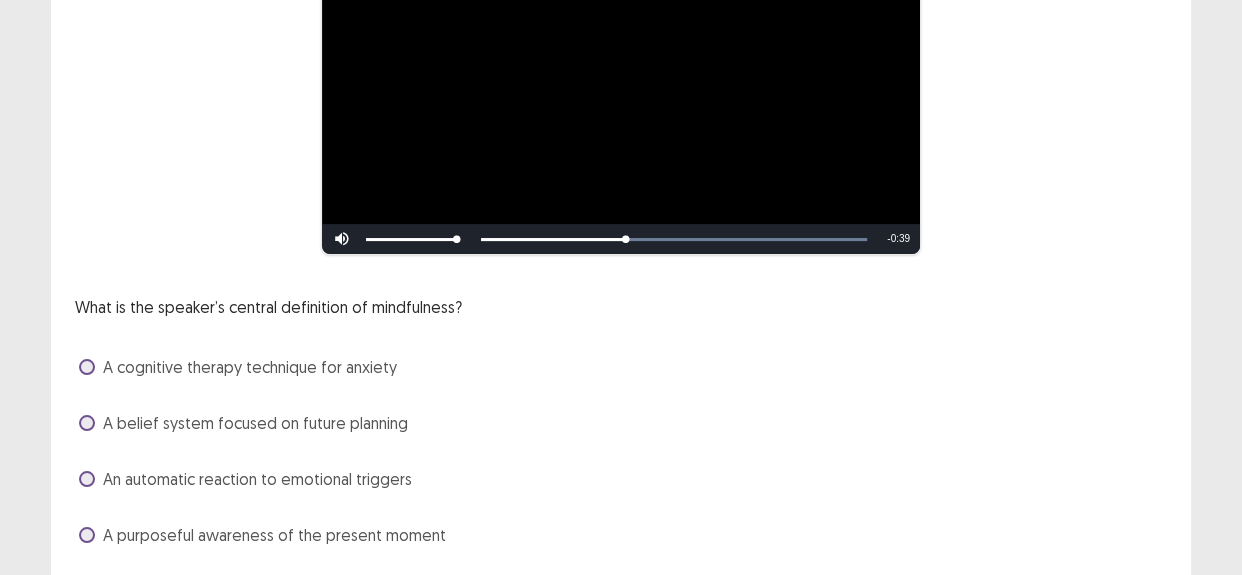 click on "A purposeful awareness of the present moment" at bounding box center (274, 535) 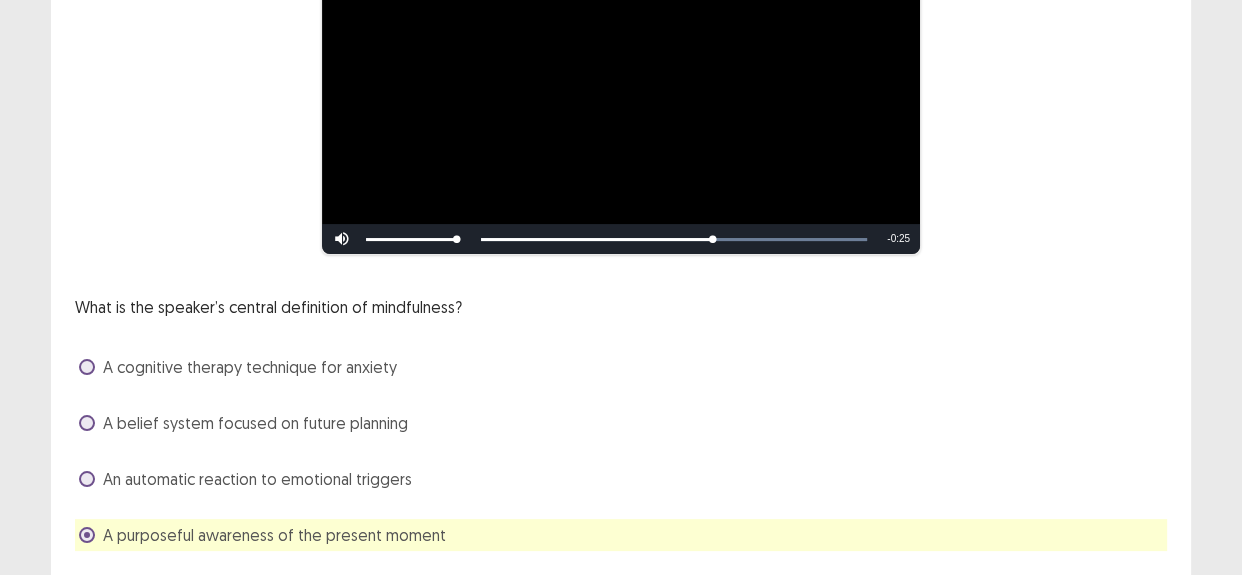 scroll, scrollTop: 326, scrollLeft: 0, axis: vertical 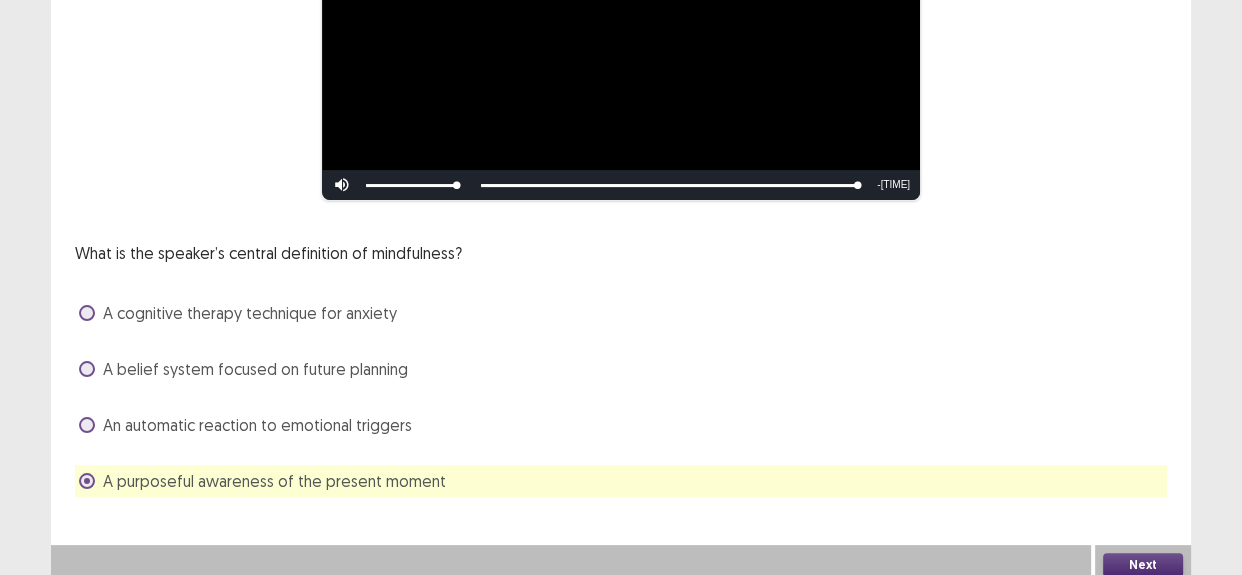 click on "Next" at bounding box center [1143, 565] 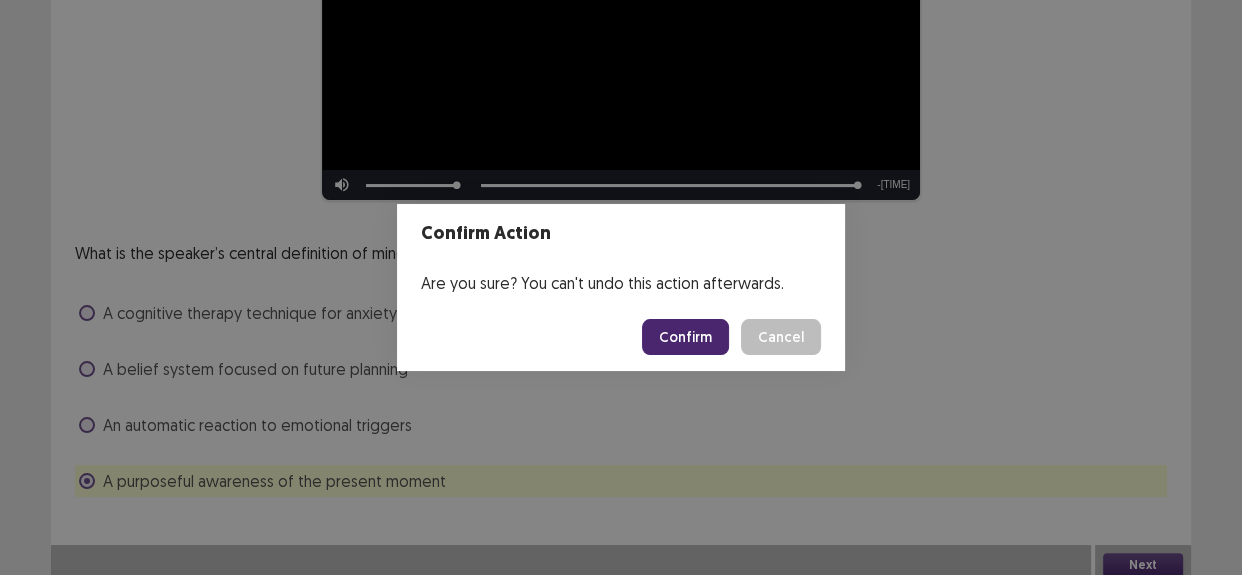 click on "Confirm" at bounding box center (685, 337) 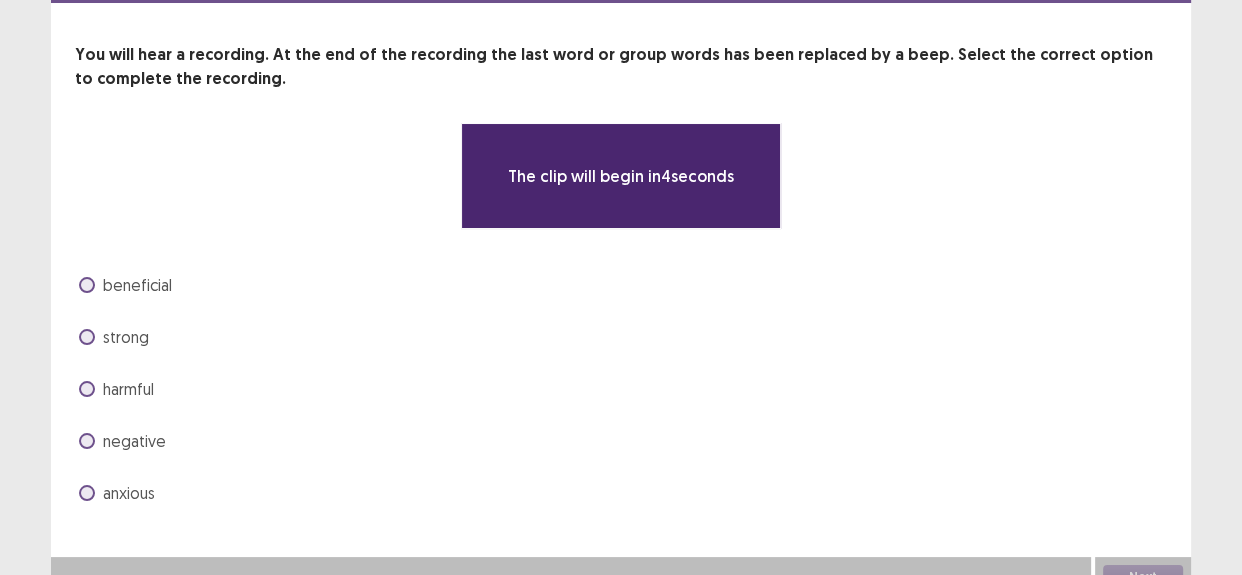 scroll, scrollTop: 90, scrollLeft: 0, axis: vertical 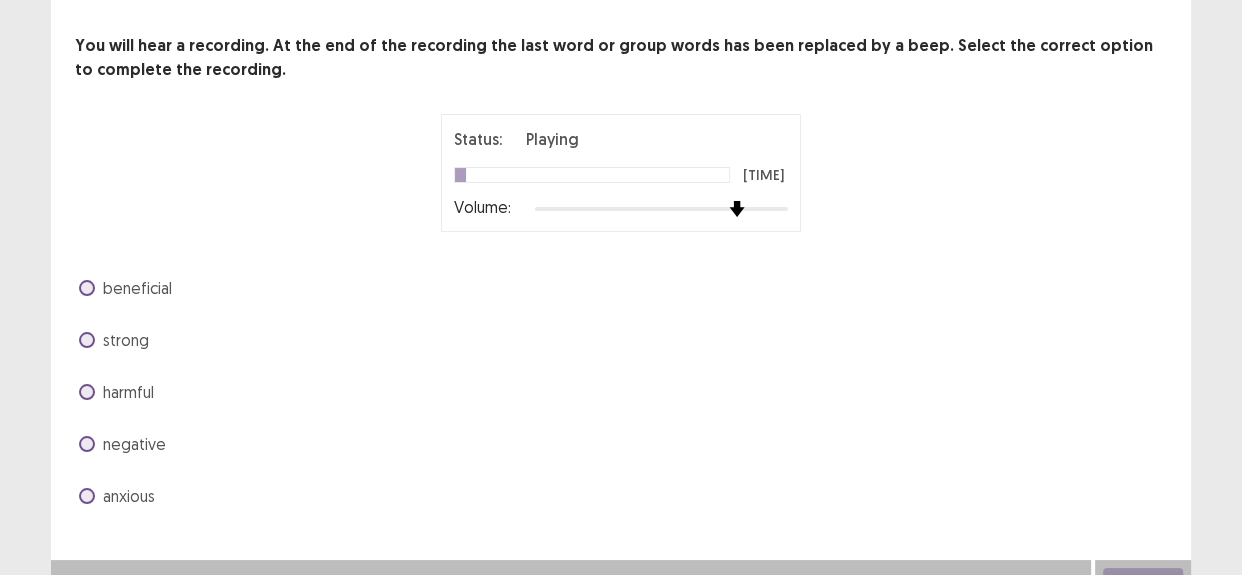 click at bounding box center [661, 209] 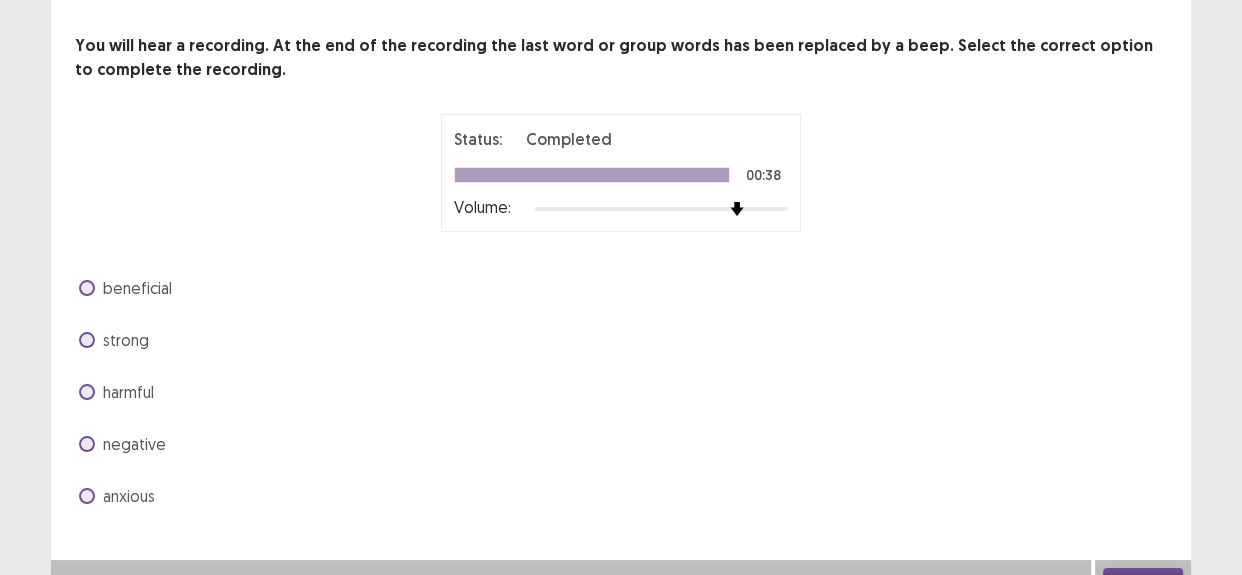 click on "beneficial" at bounding box center (137, 288) 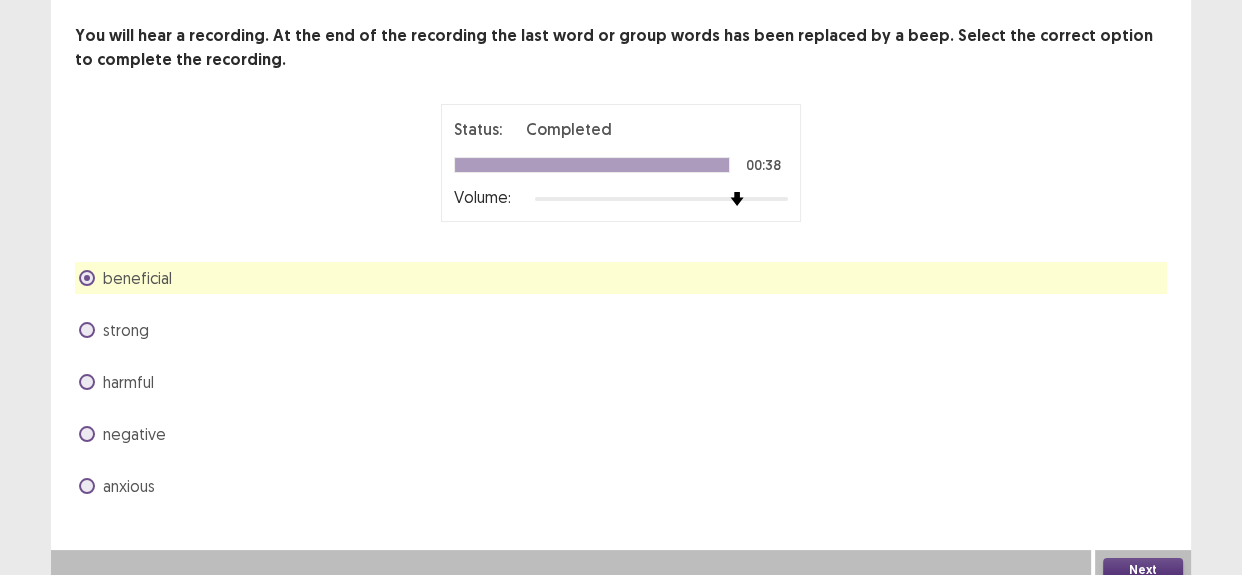 scroll, scrollTop: 114, scrollLeft: 0, axis: vertical 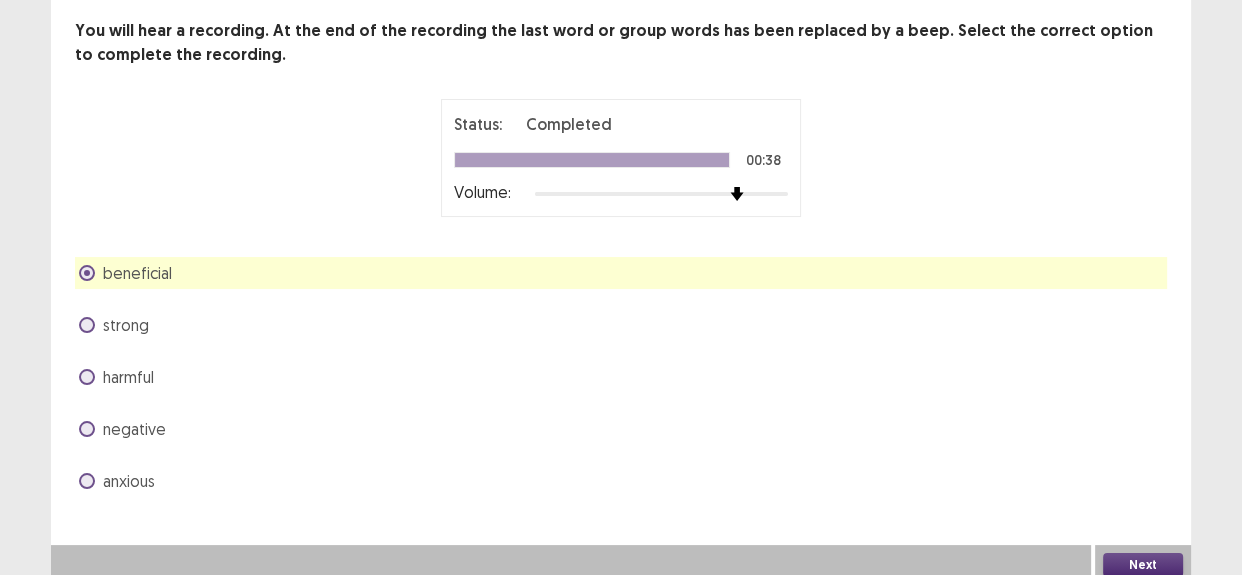 click on "Next" at bounding box center [1143, 565] 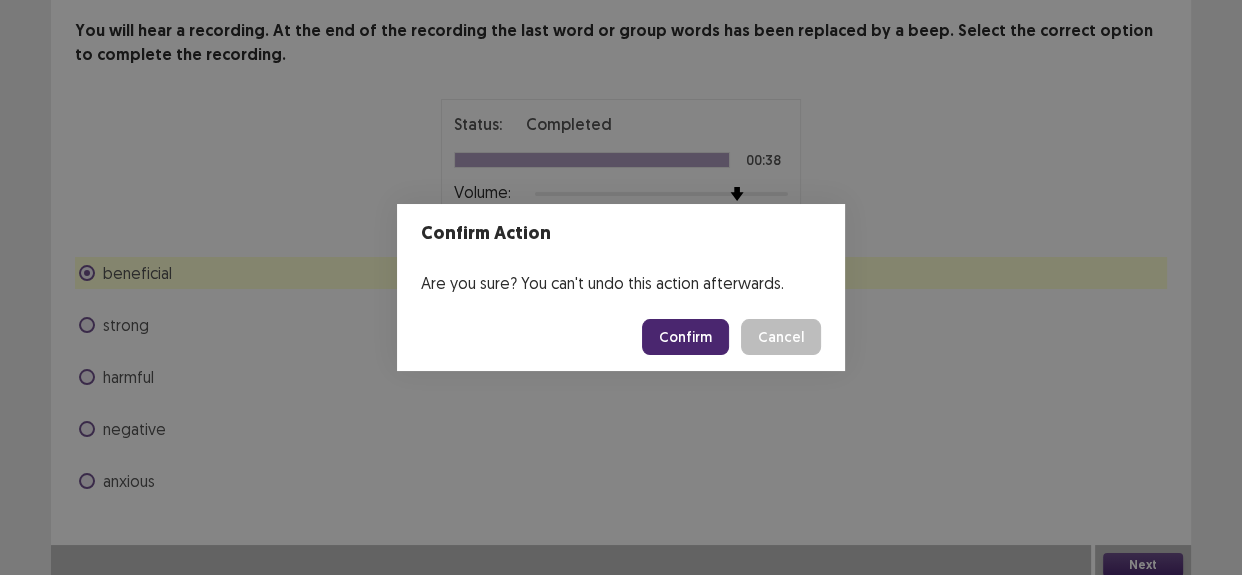 click on "Confirm" at bounding box center (685, 337) 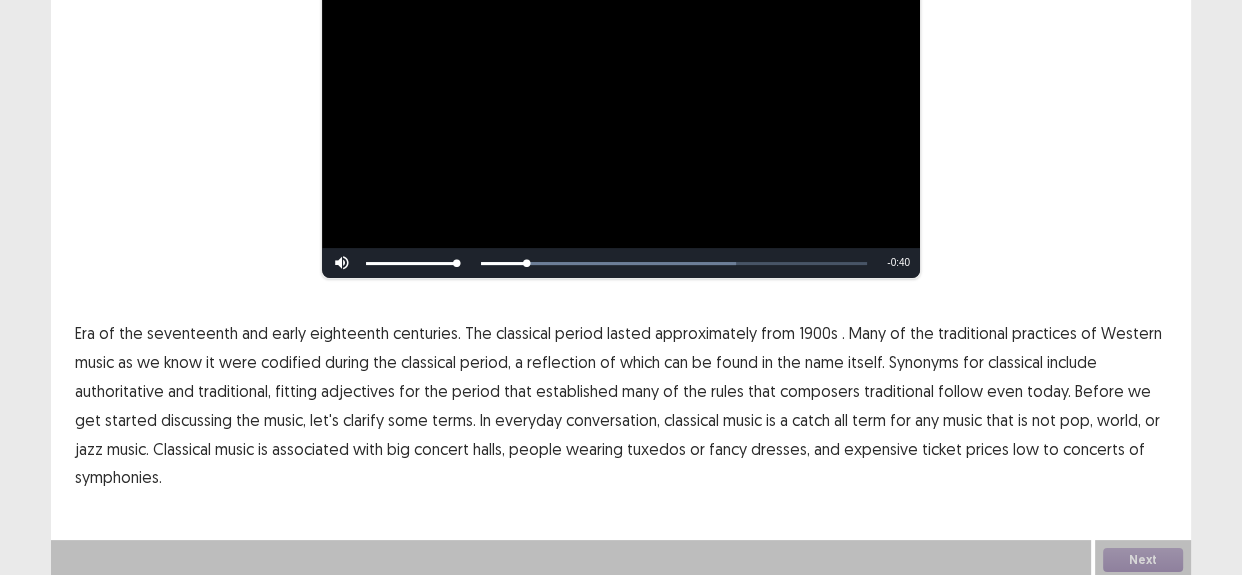 scroll, scrollTop: 267, scrollLeft: 0, axis: vertical 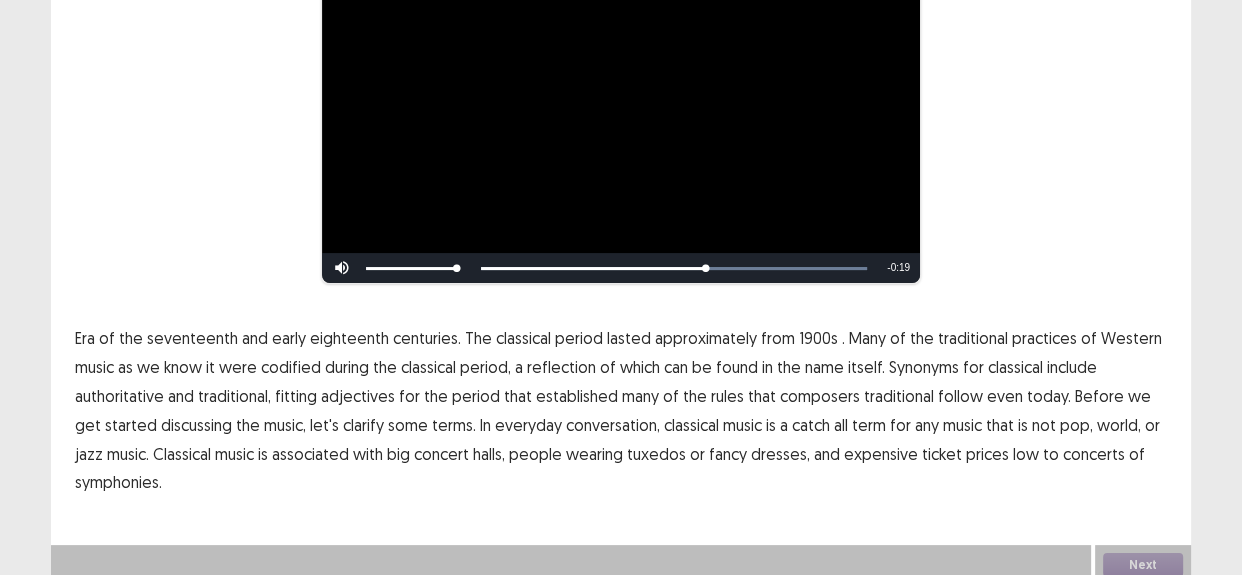 click on "traditional" at bounding box center (899, 396) 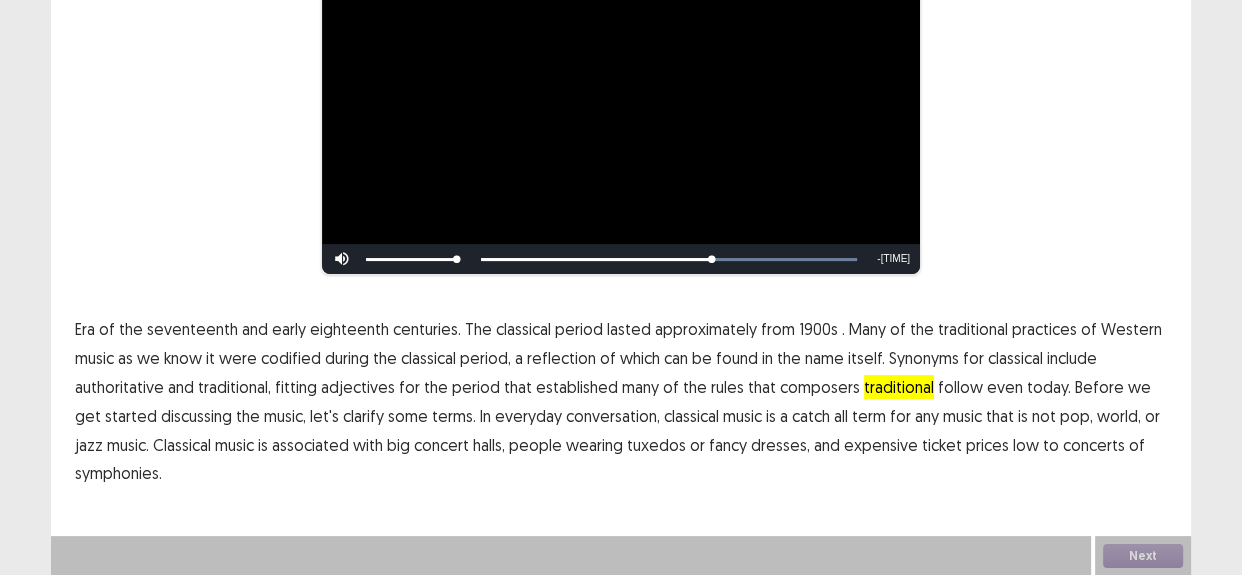click on "traditional" at bounding box center (899, 387) 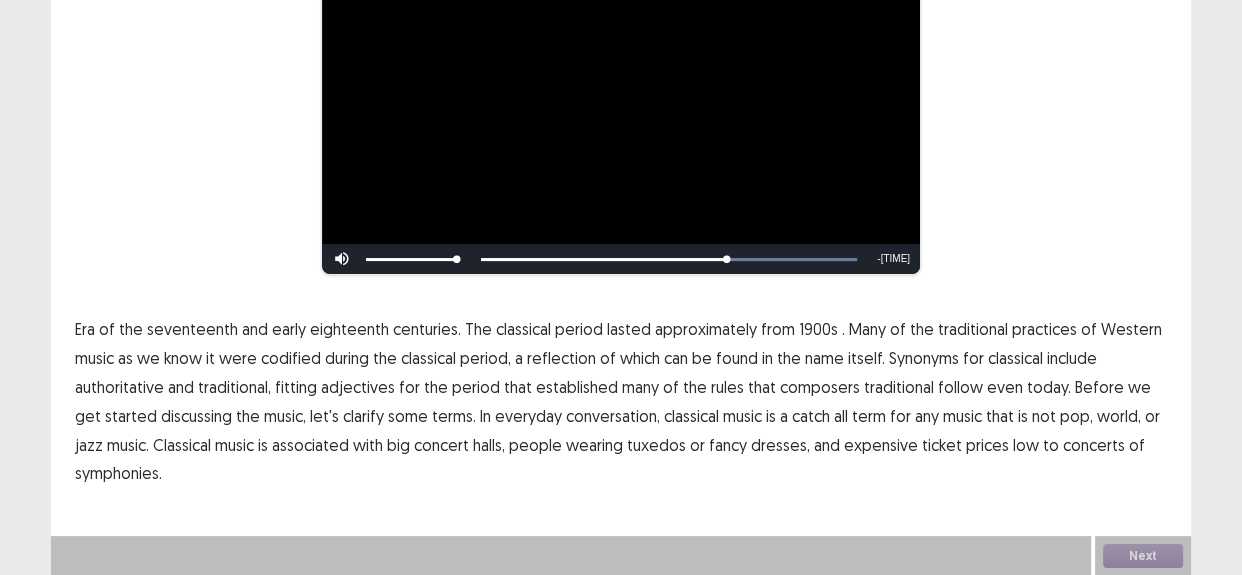 click on "traditional" at bounding box center [899, 387] 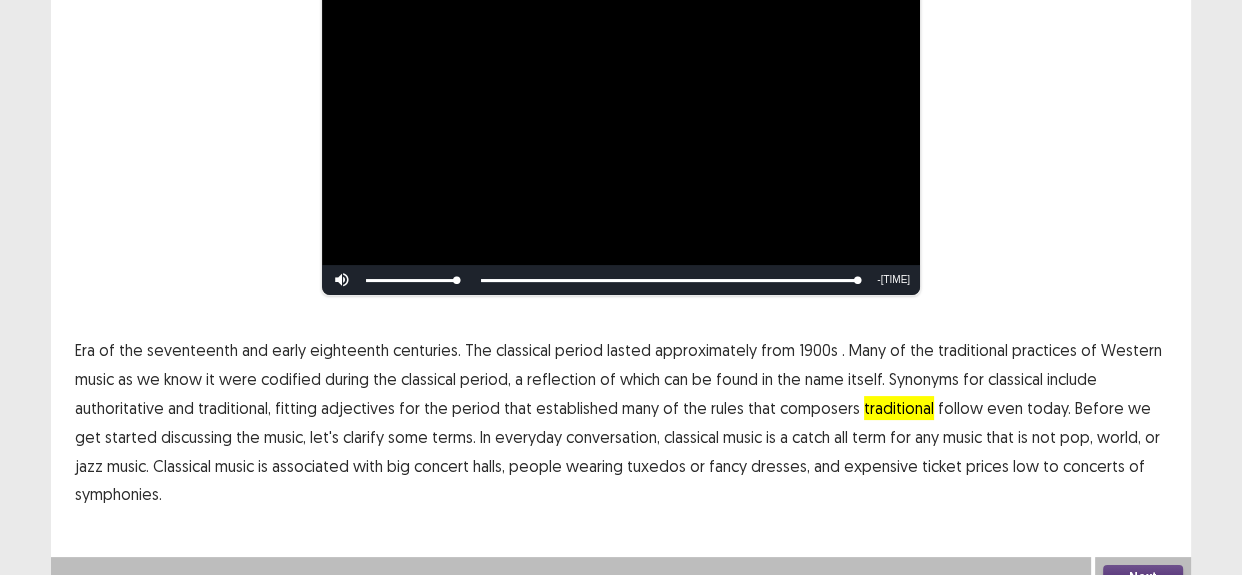 scroll, scrollTop: 267, scrollLeft: 0, axis: vertical 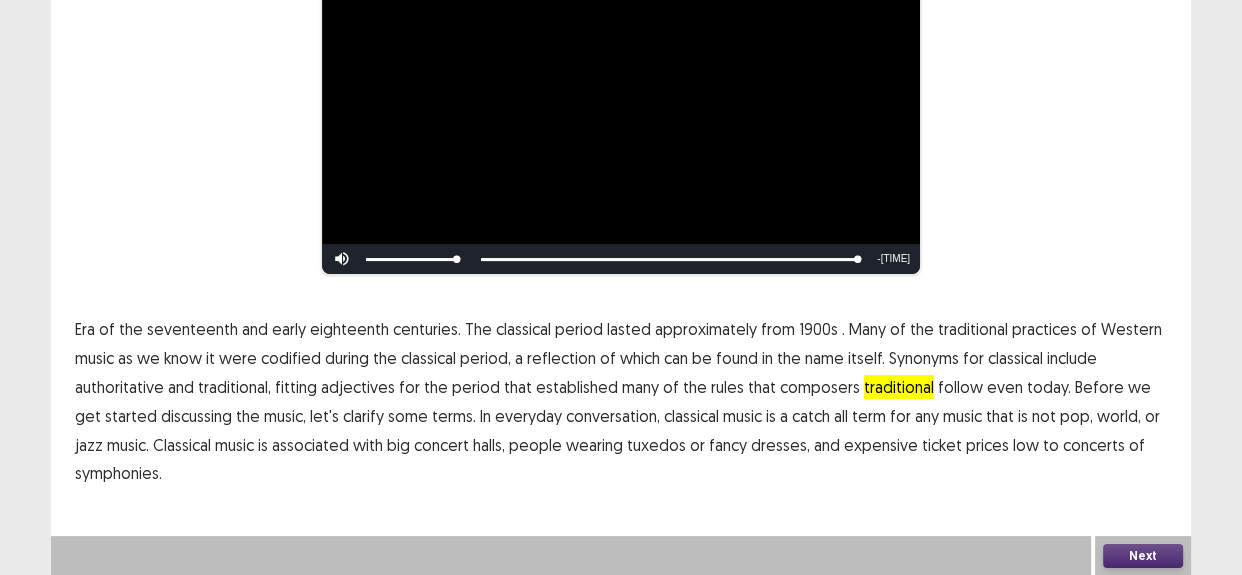 click on "1900s" at bounding box center (818, 329) 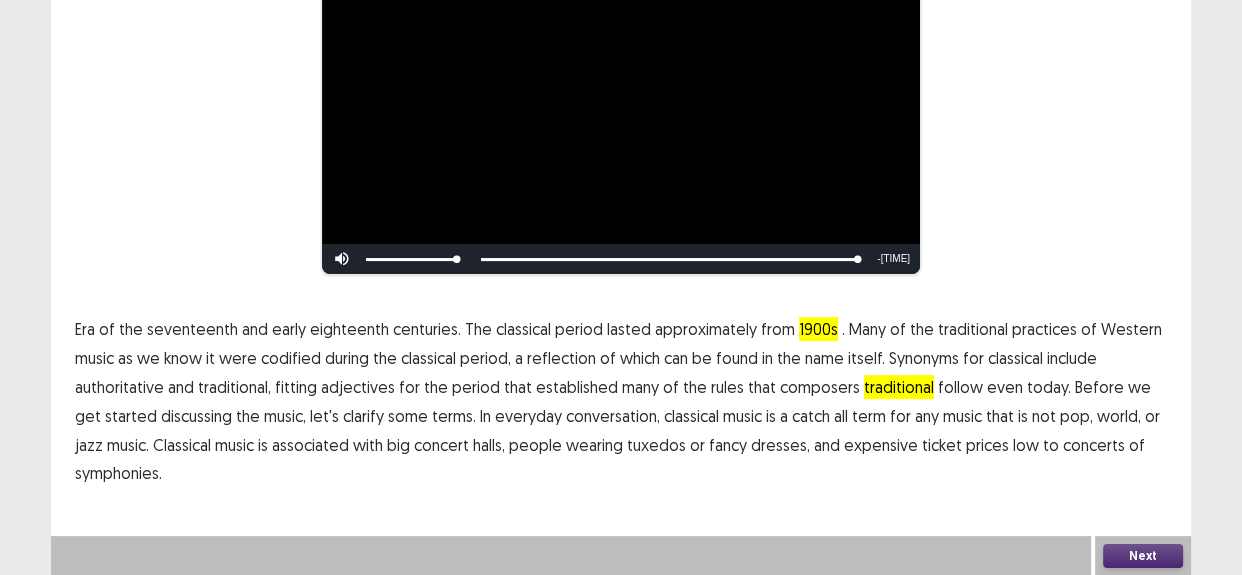 click on "codified" at bounding box center [291, 358] 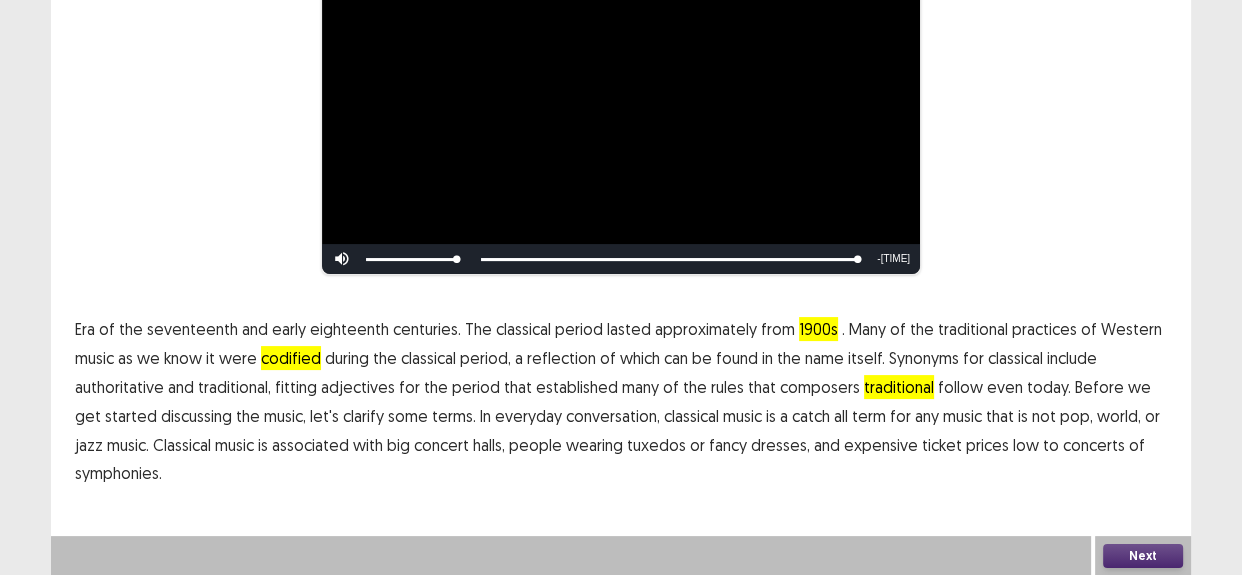 click on "Next" at bounding box center [1143, 556] 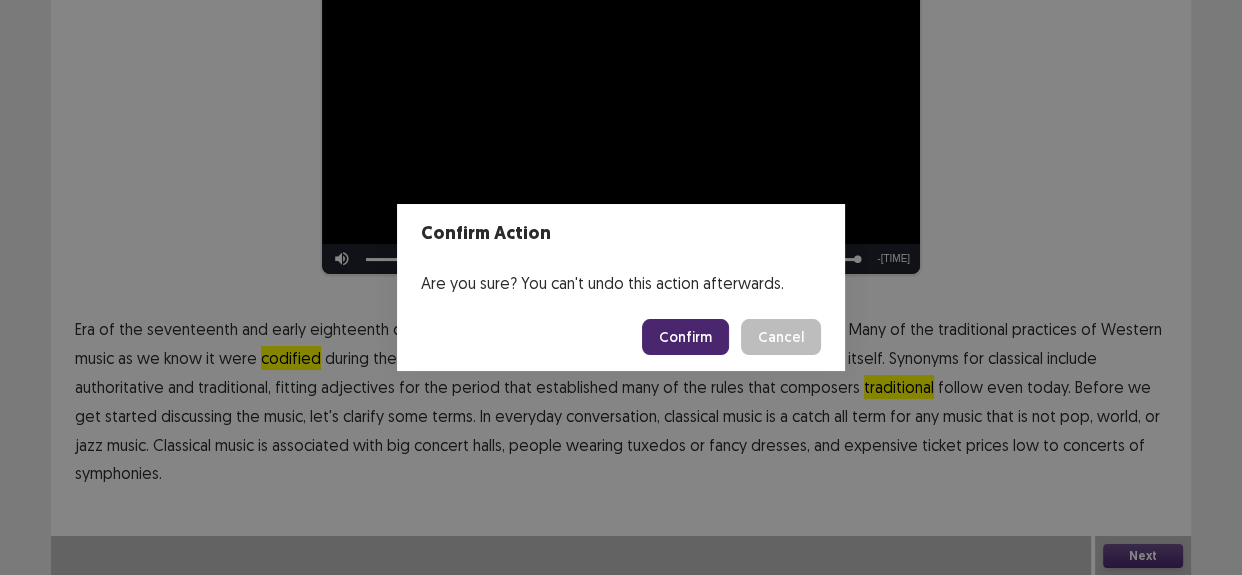 click on "Confirm" at bounding box center [685, 337] 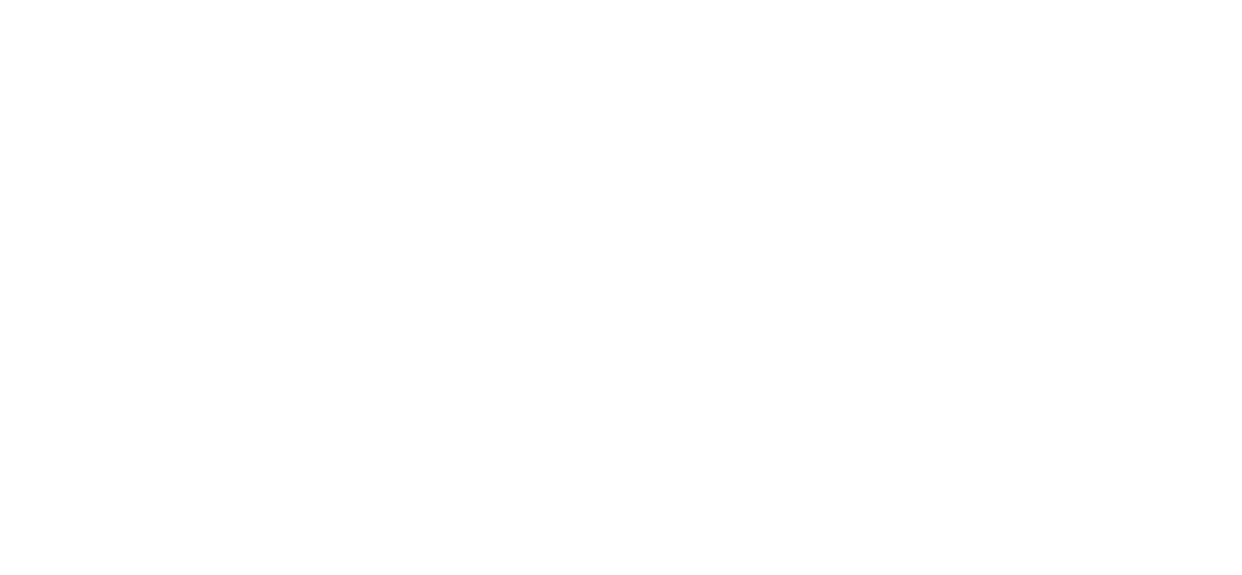 scroll, scrollTop: 0, scrollLeft: 0, axis: both 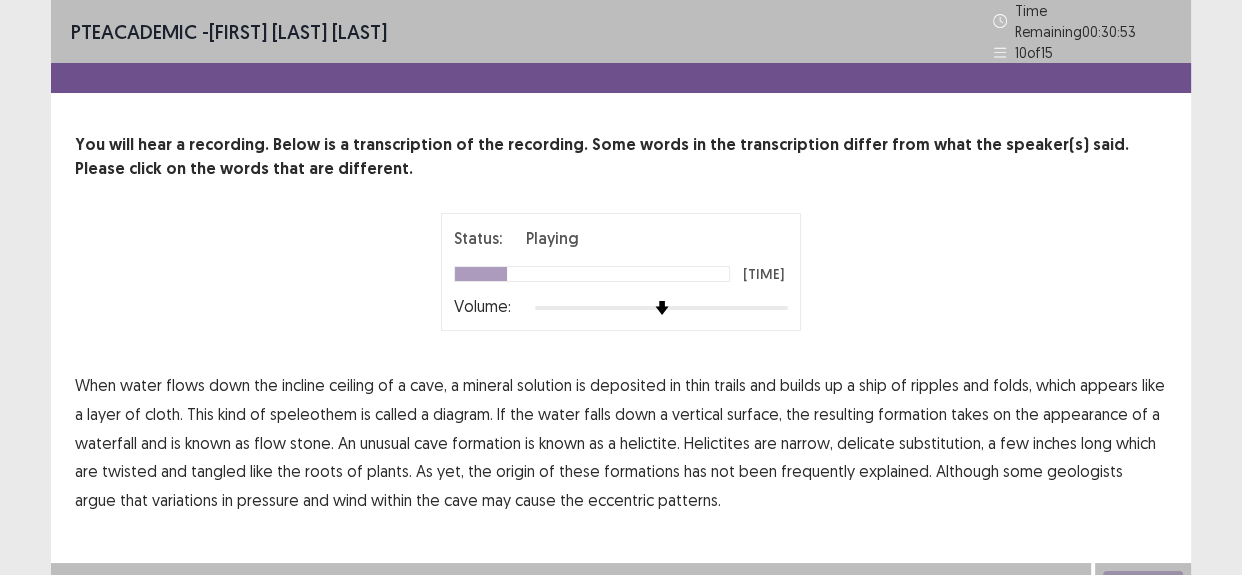 click on "ship" at bounding box center (873, 385) 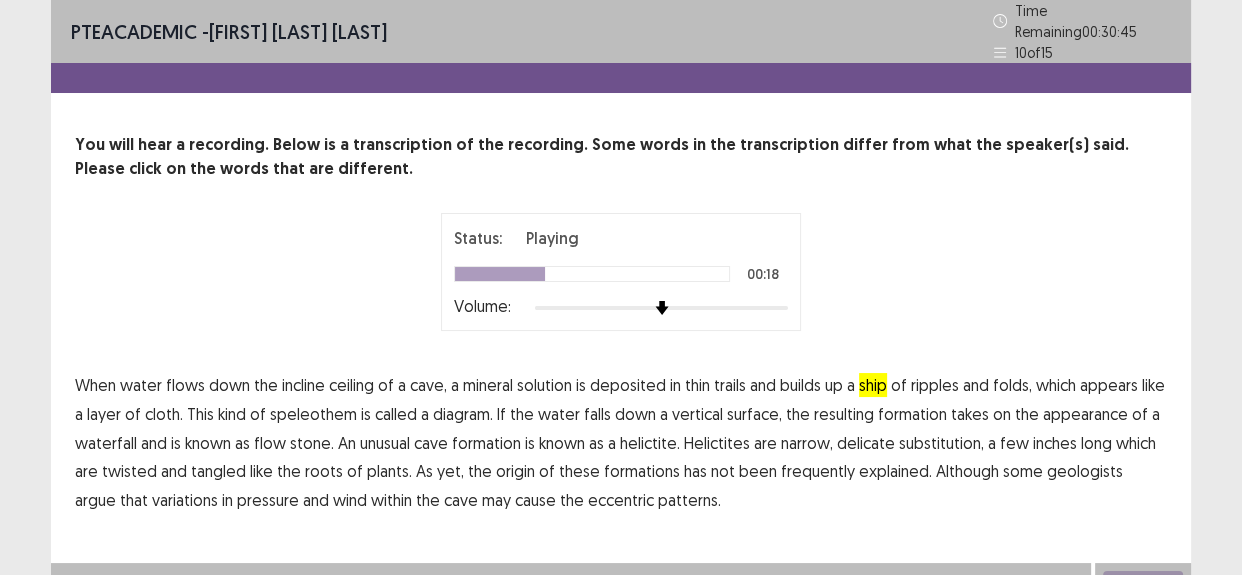 click on "diagram." at bounding box center [463, 414] 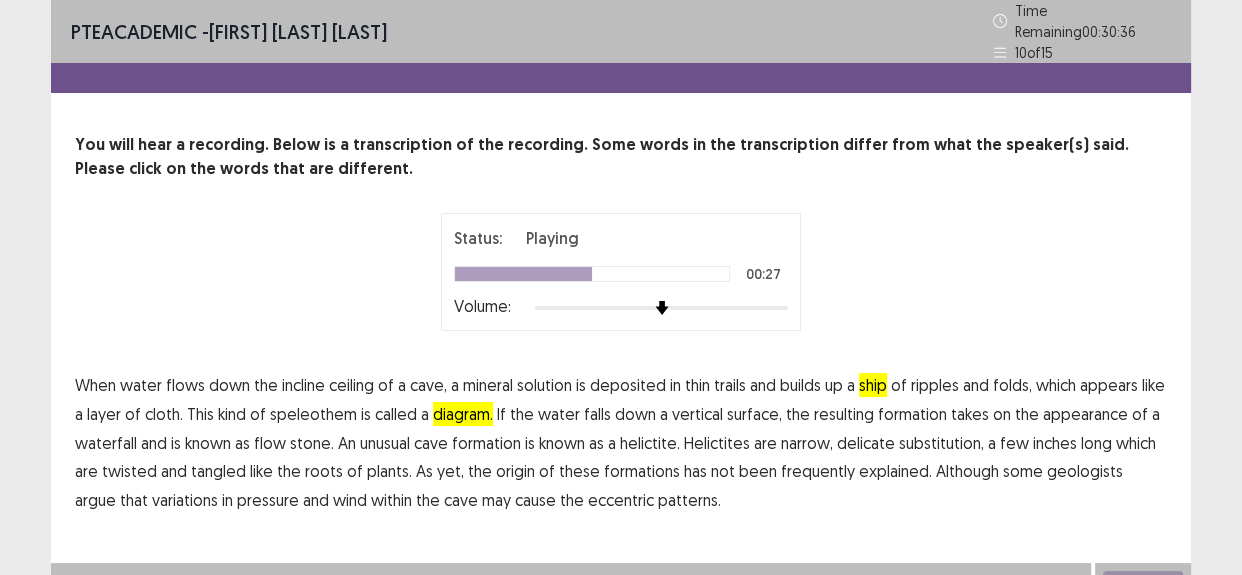 click on "stone." at bounding box center (312, 443) 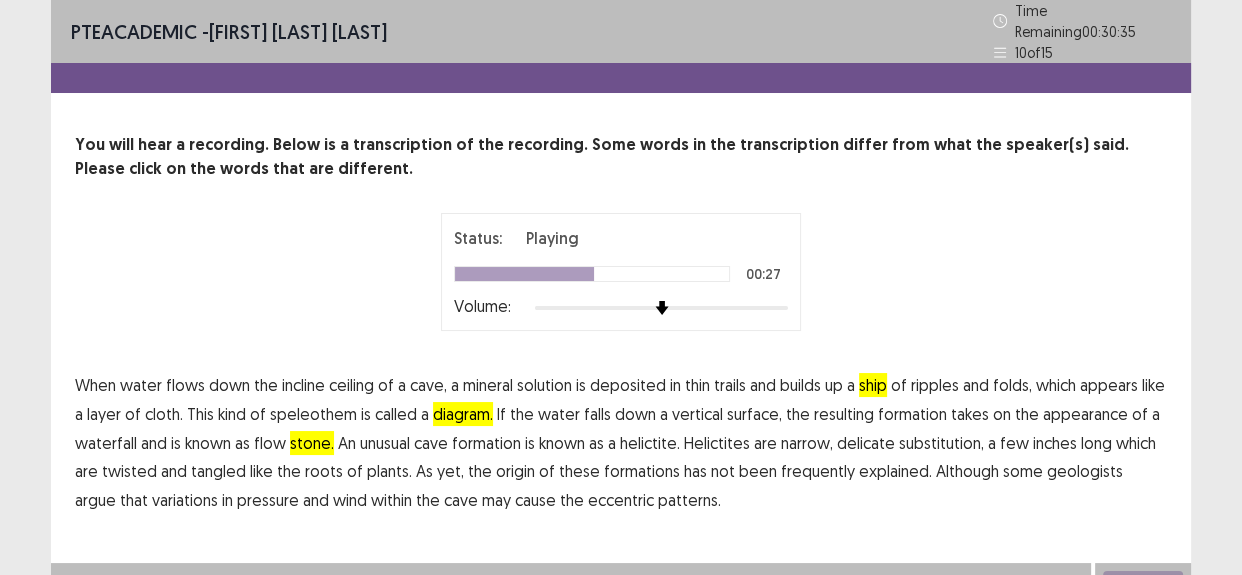 click on "stone." at bounding box center [312, 443] 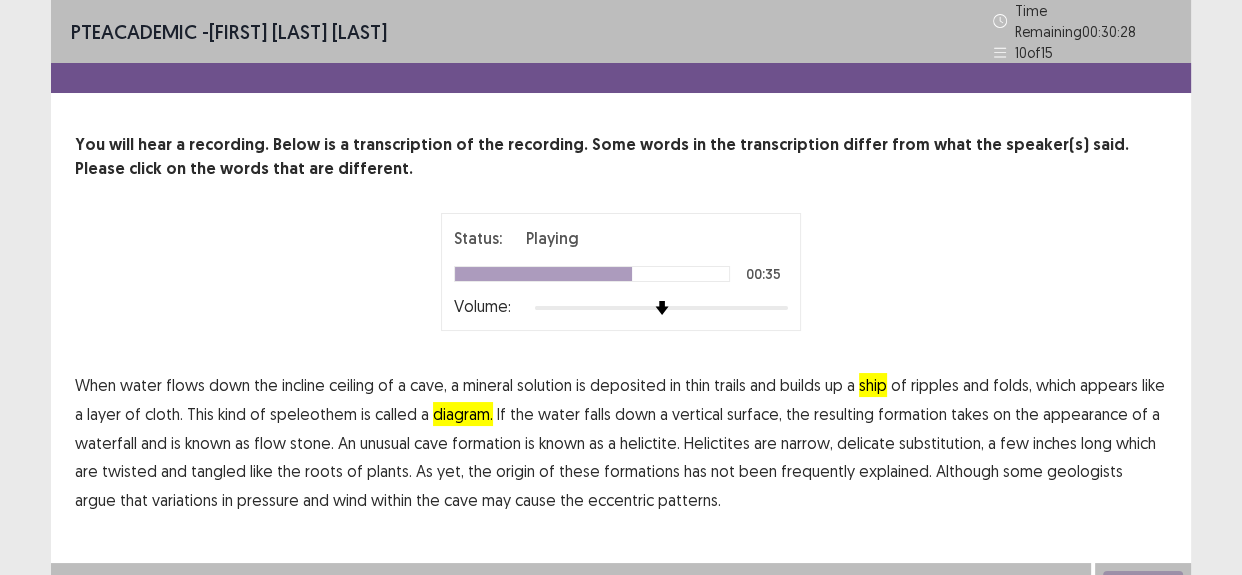 click on "substitution," at bounding box center [941, 443] 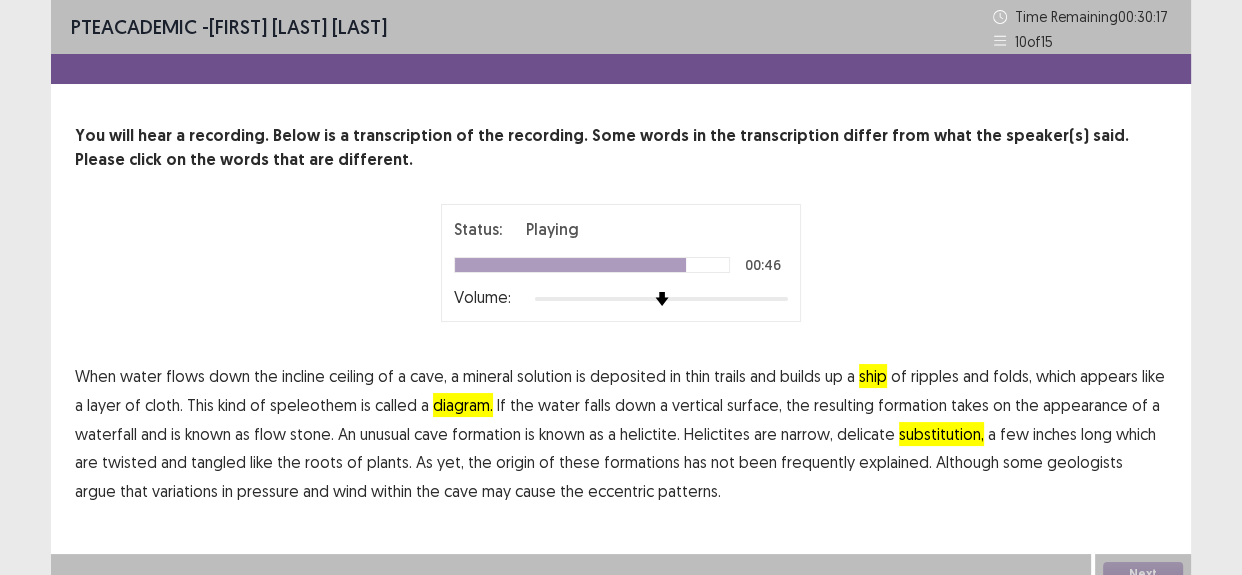 click on "frequently" at bounding box center (818, 462) 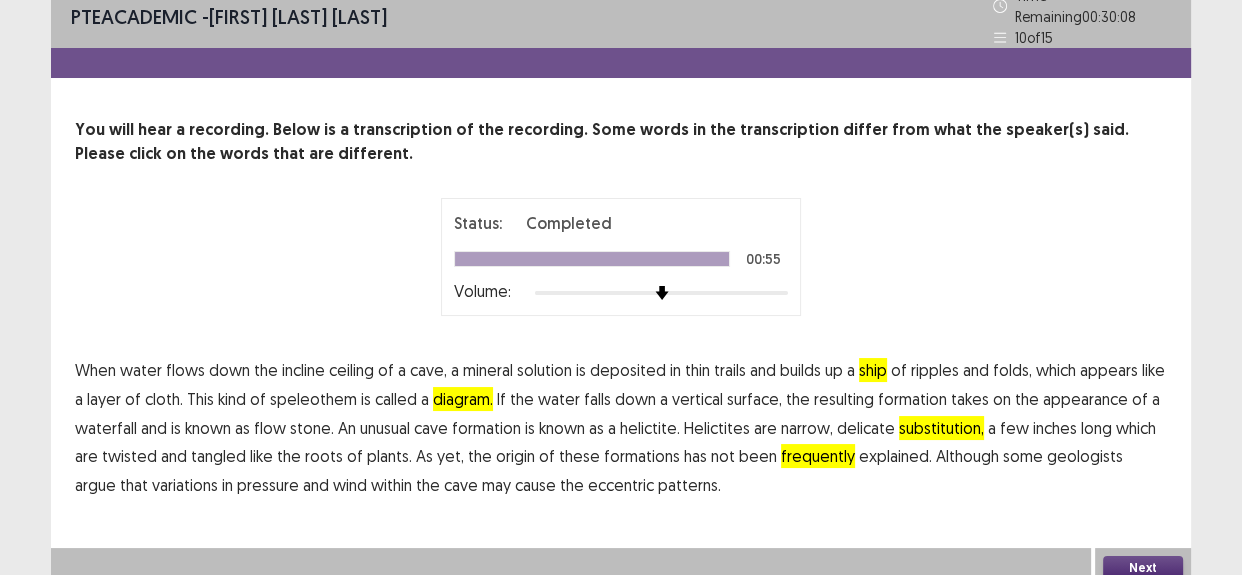 scroll, scrollTop: 18, scrollLeft: 0, axis: vertical 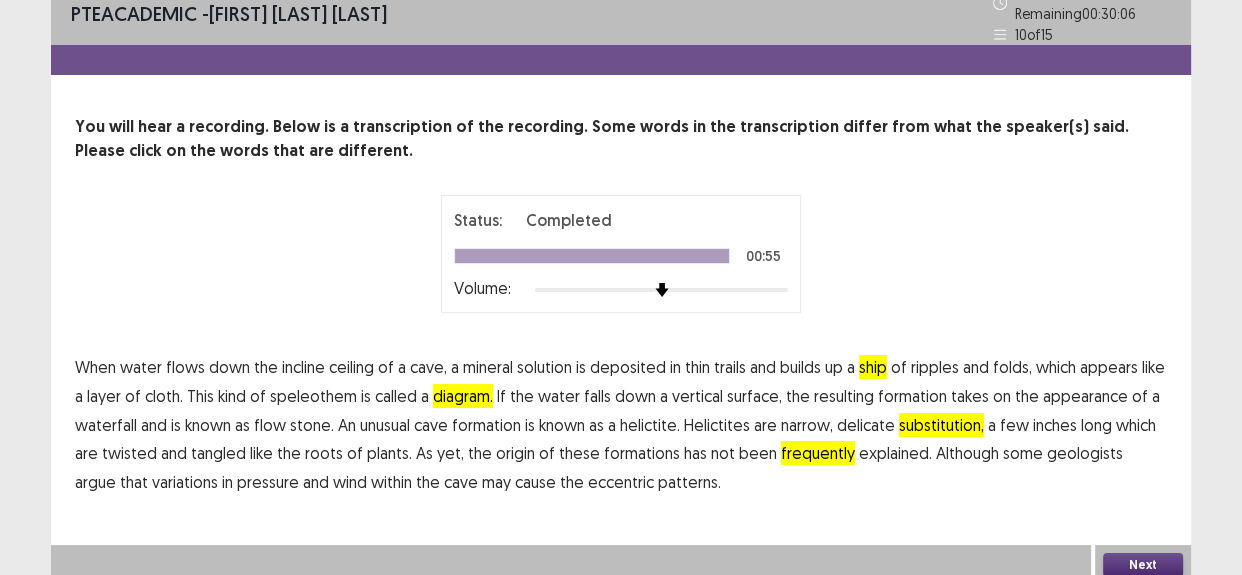 click on "Next" at bounding box center [1143, 565] 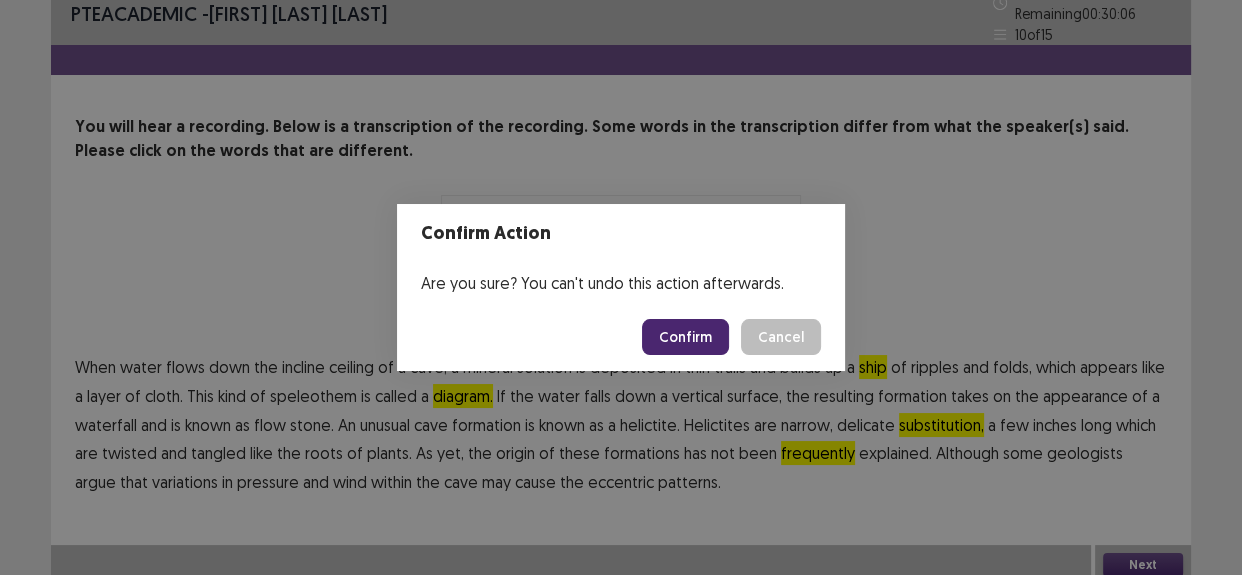 click on "Confirm" at bounding box center [685, 337] 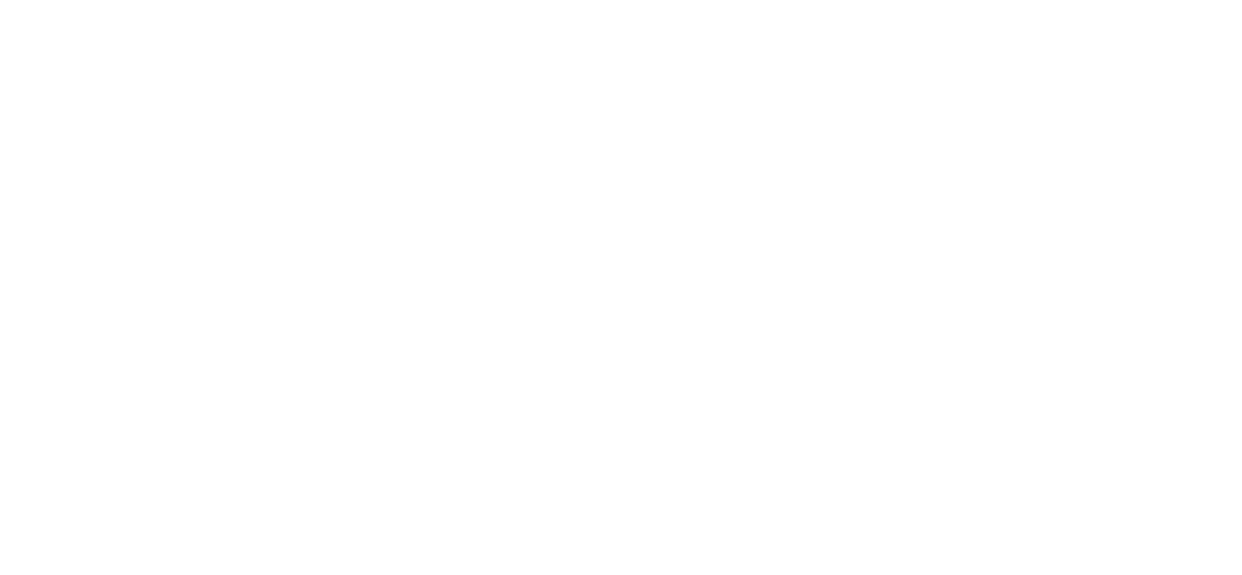 scroll, scrollTop: 0, scrollLeft: 0, axis: both 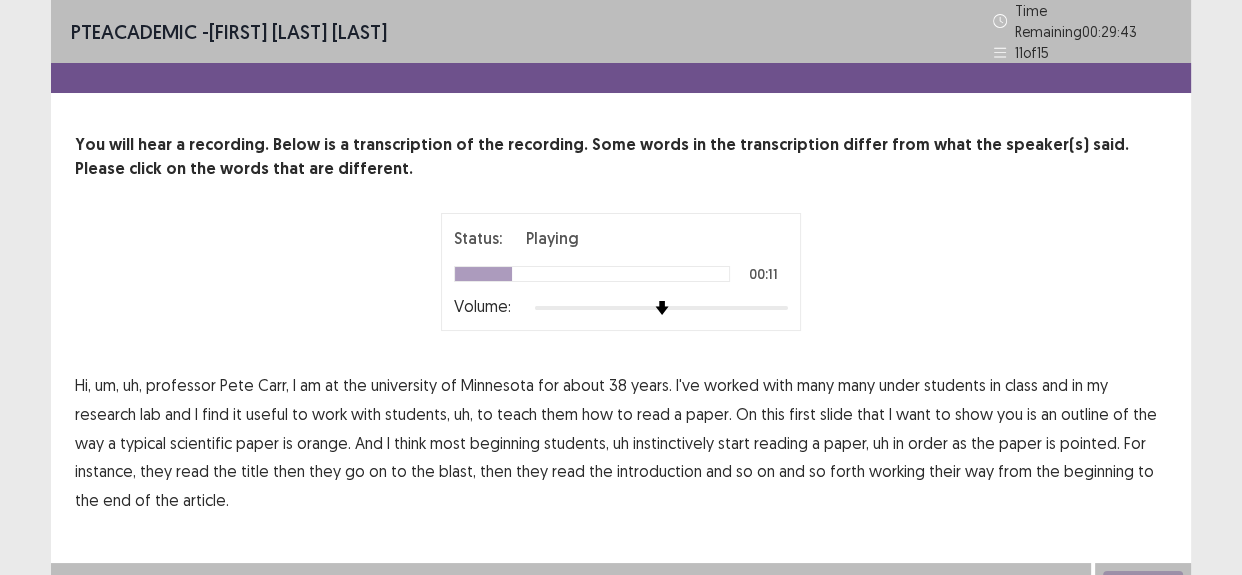 click on "under" at bounding box center (899, 385) 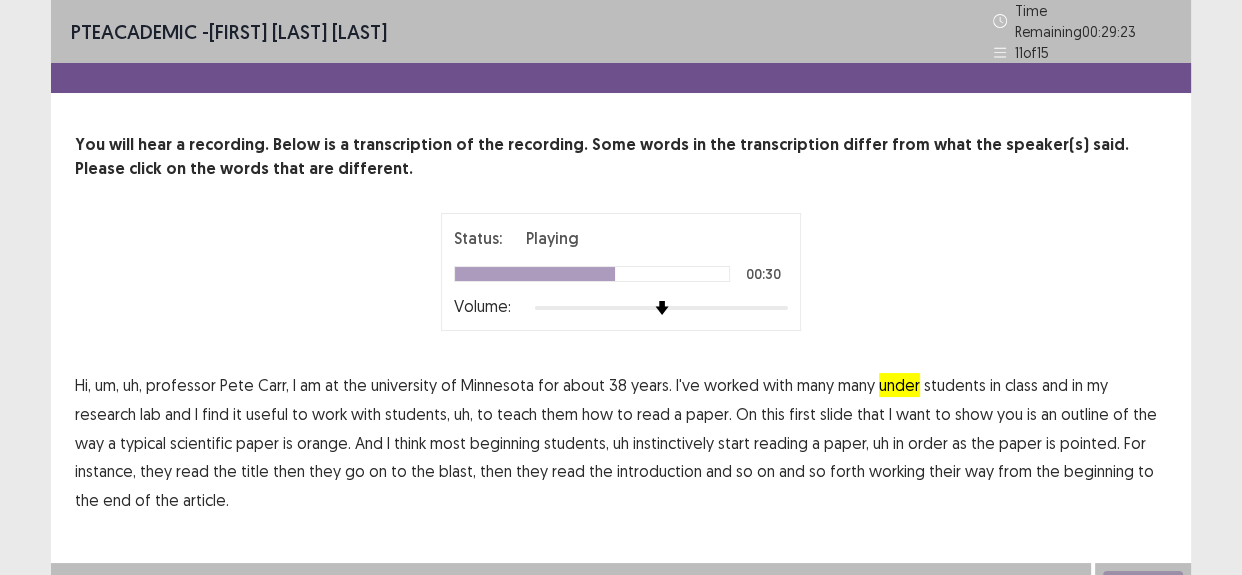drag, startPoint x: 148, startPoint y: 426, endPoint x: 372, endPoint y: 449, distance: 225.1777 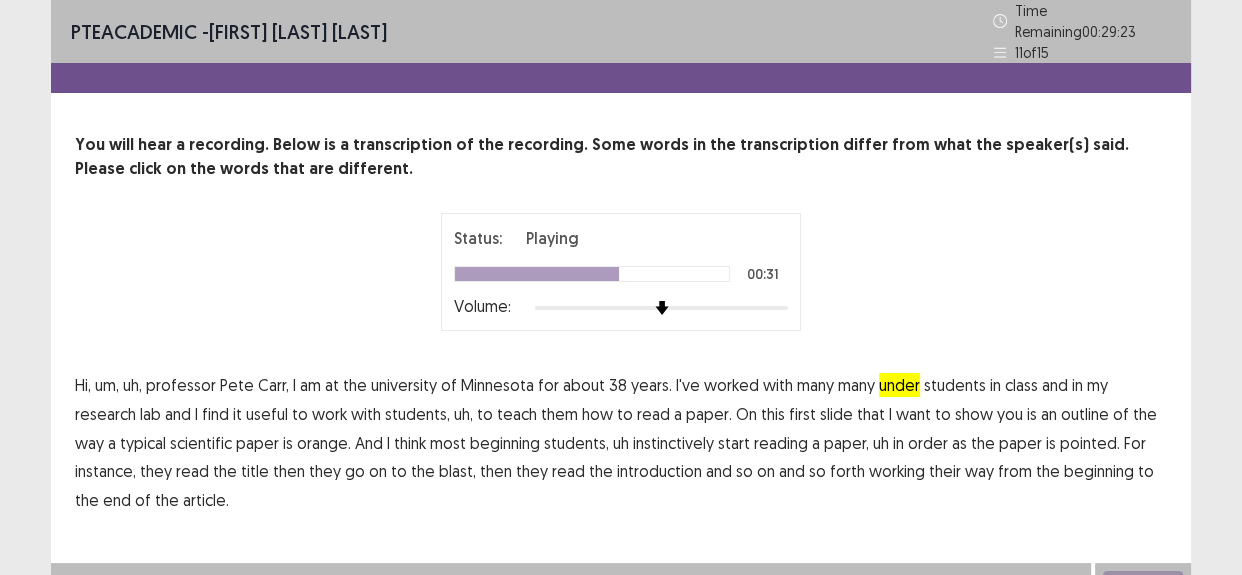 click on "orange." at bounding box center [324, 443] 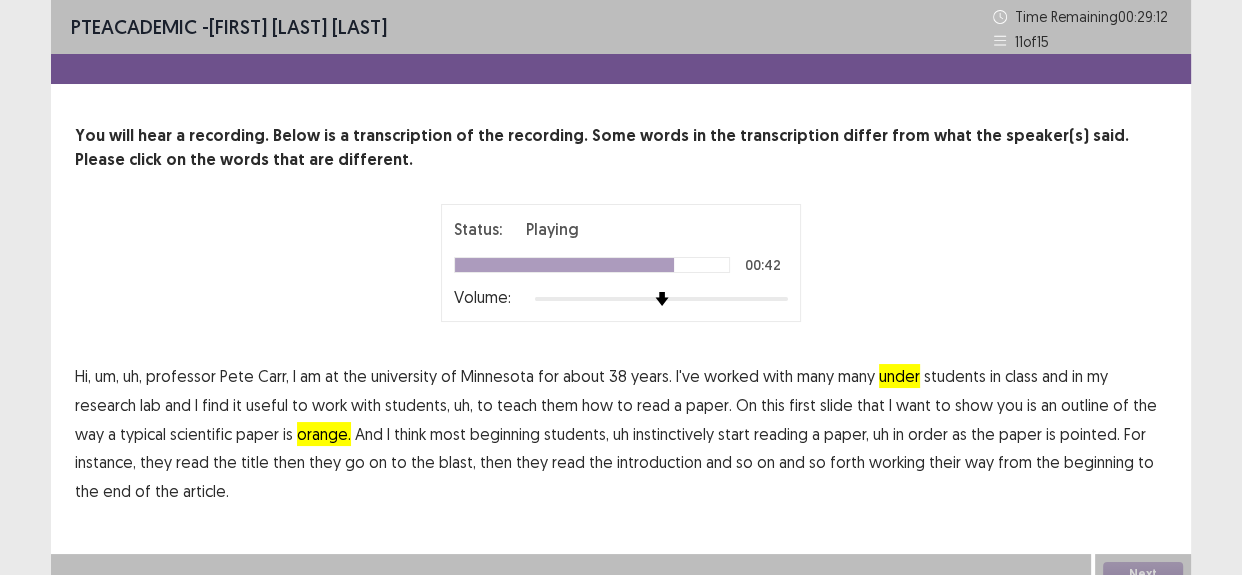 click on "pointed." at bounding box center (1090, 434) 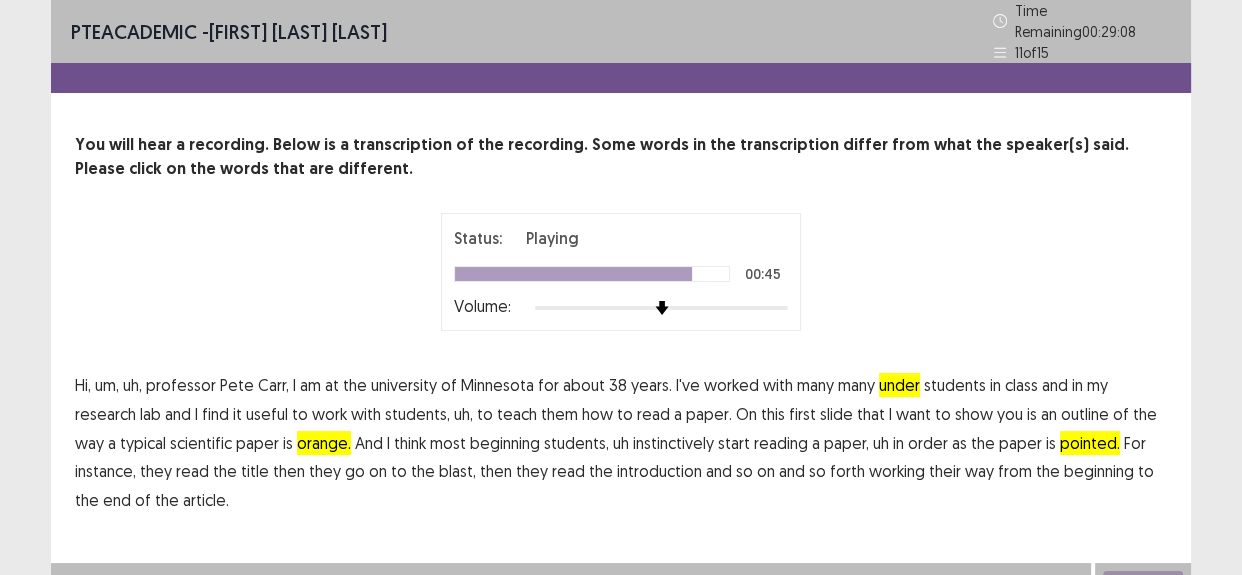 click on "blast," at bounding box center (457, 471) 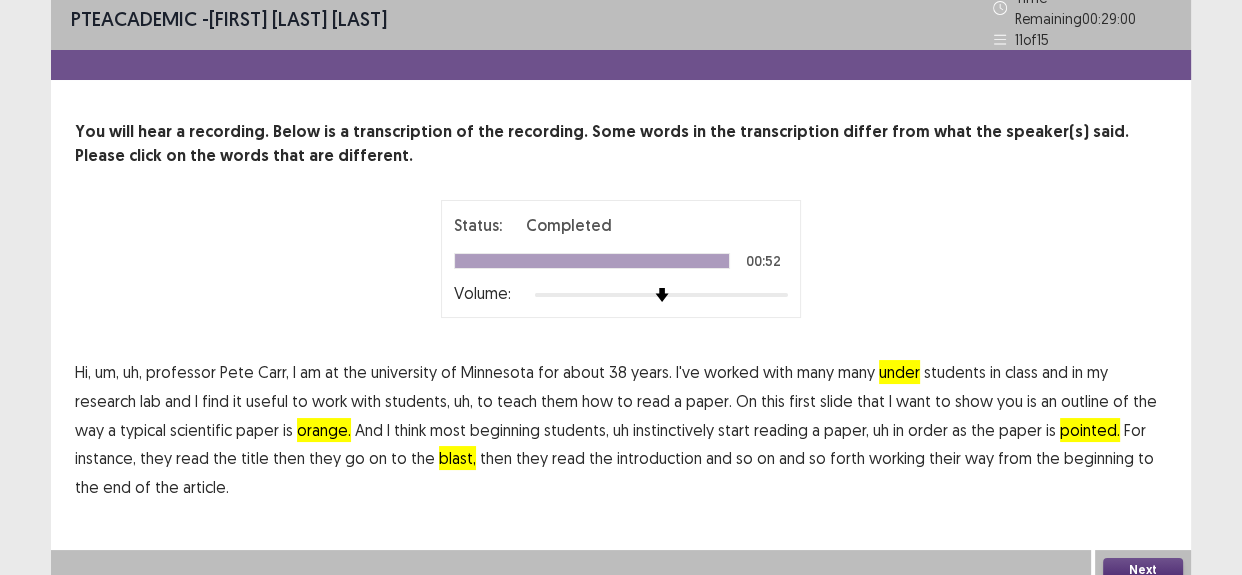 scroll, scrollTop: 18, scrollLeft: 0, axis: vertical 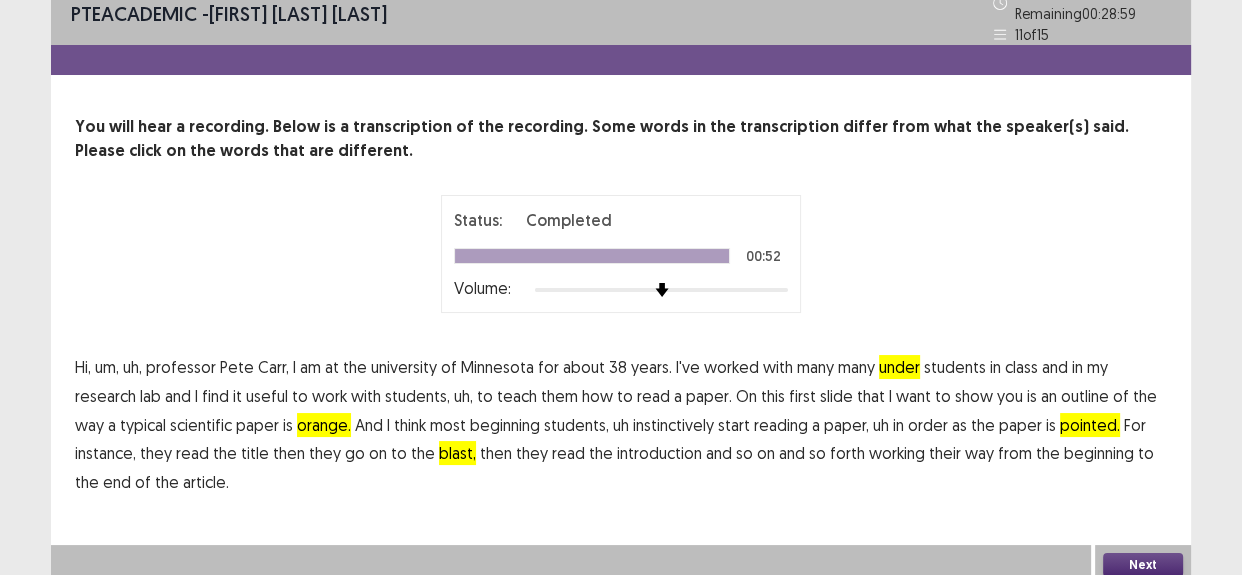 click on "Next" at bounding box center [1143, 565] 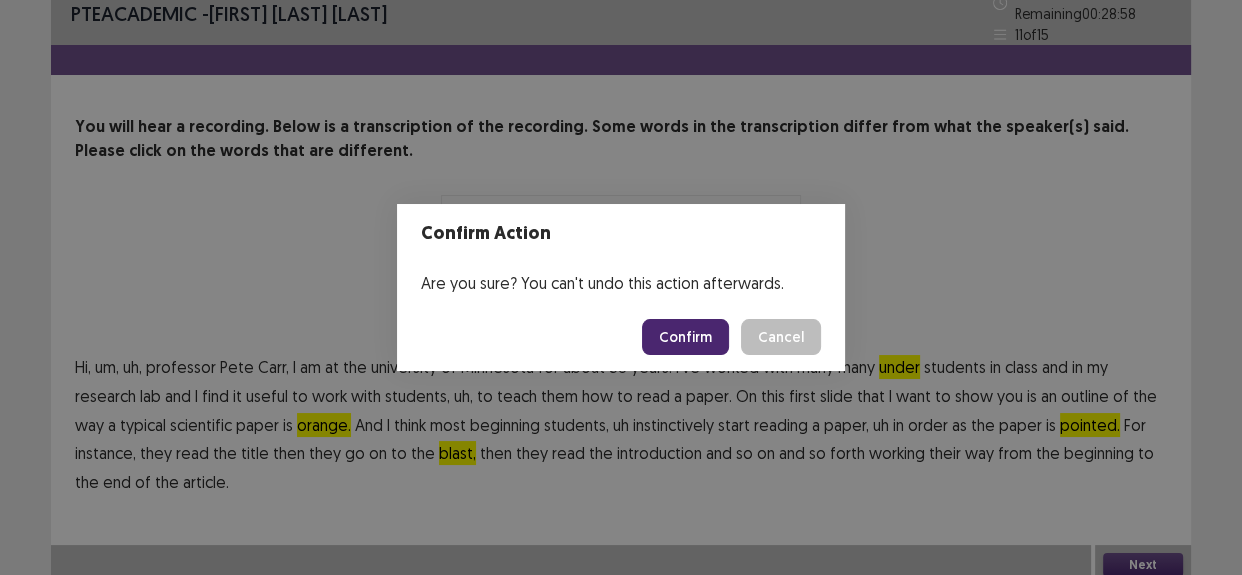 click on "Confirm" at bounding box center [685, 337] 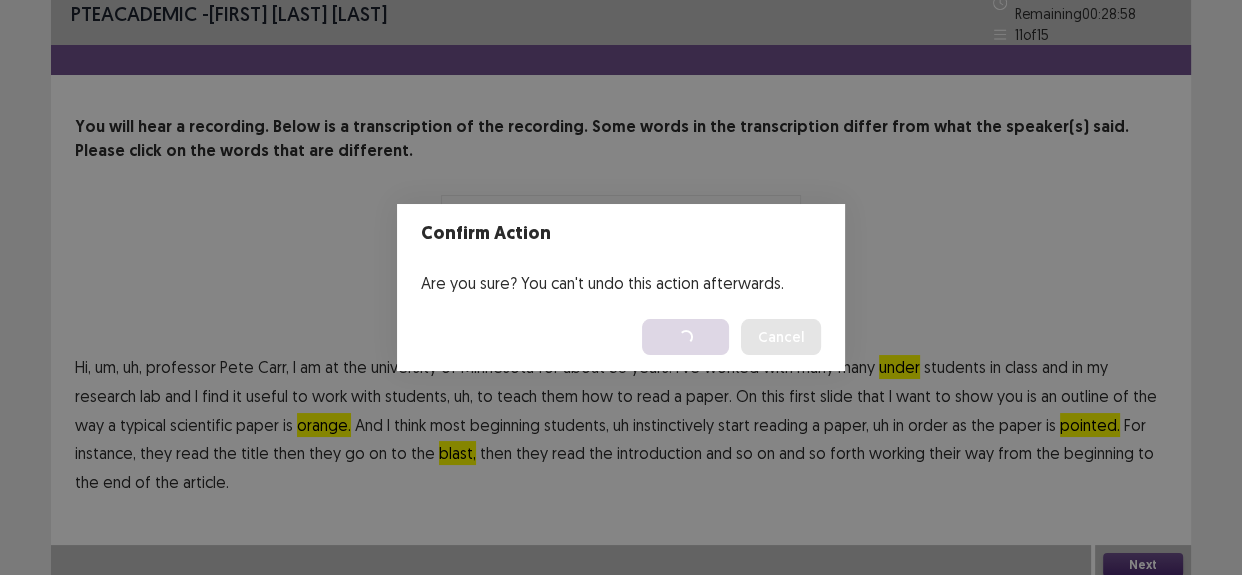 scroll, scrollTop: 0, scrollLeft: 0, axis: both 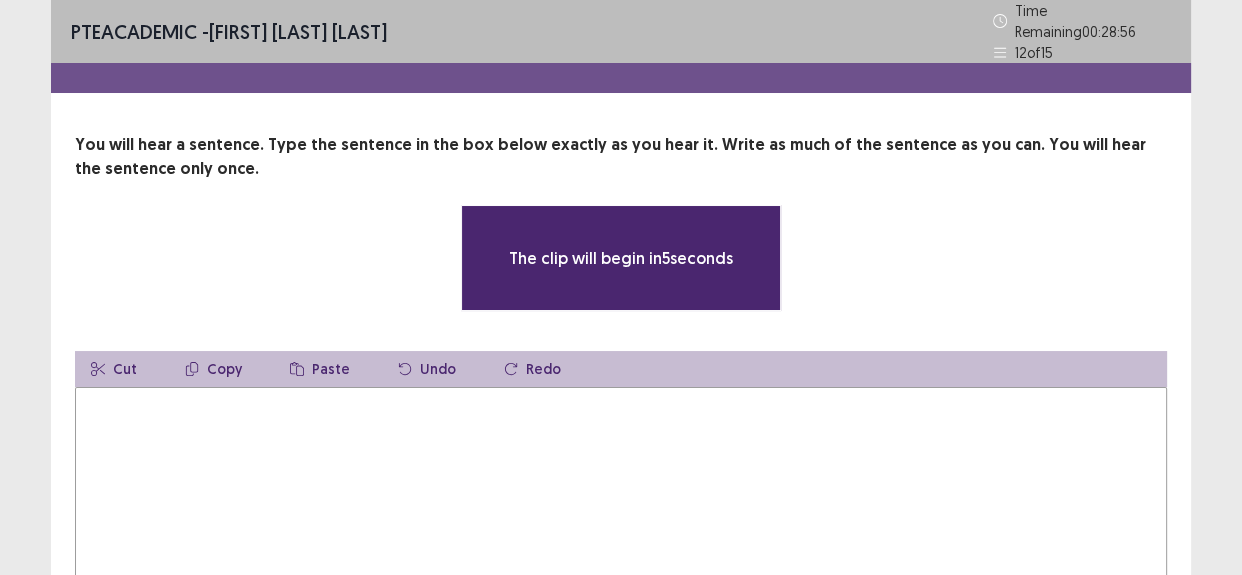 click at bounding box center (621, 497) 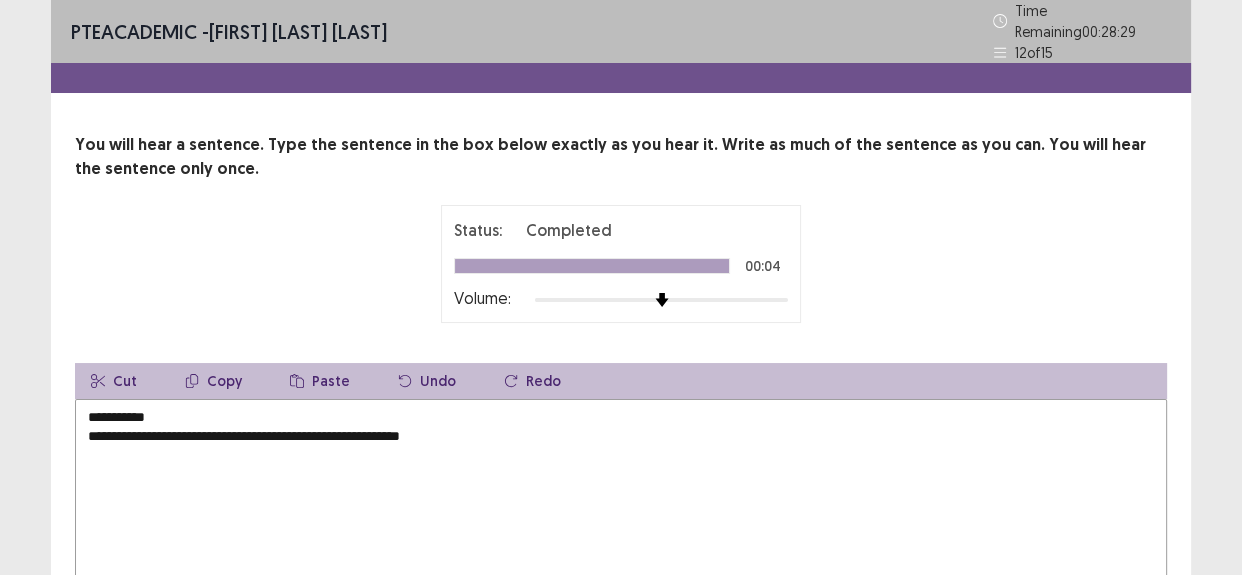 drag, startPoint x: 80, startPoint y: 424, endPoint x: 72, endPoint y: 380, distance: 44.72136 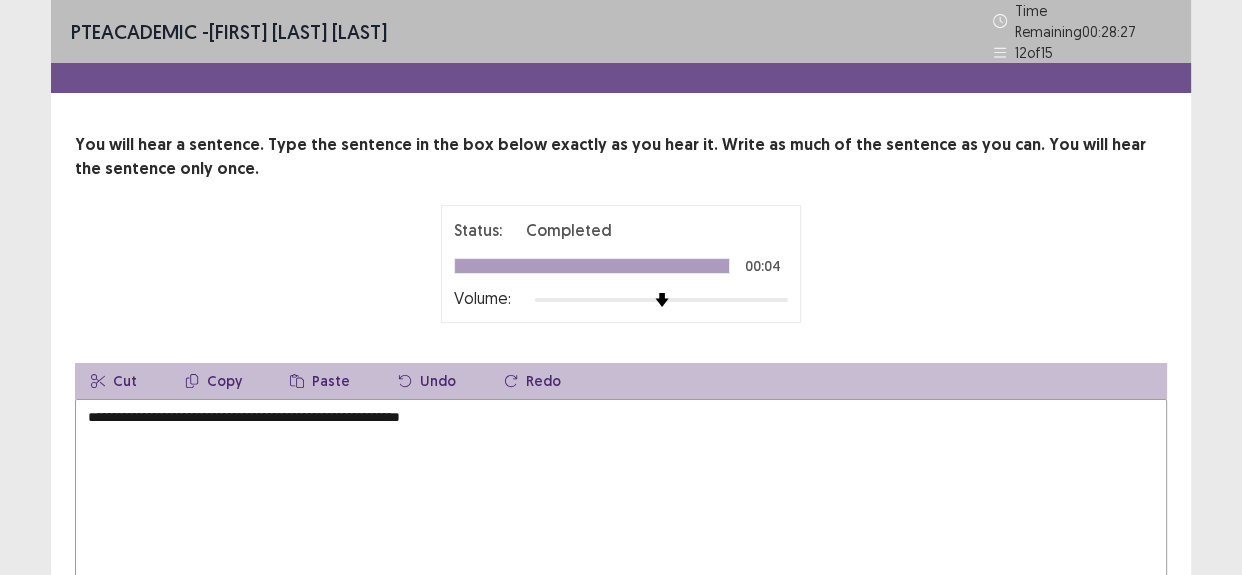 scroll, scrollTop: 158, scrollLeft: 0, axis: vertical 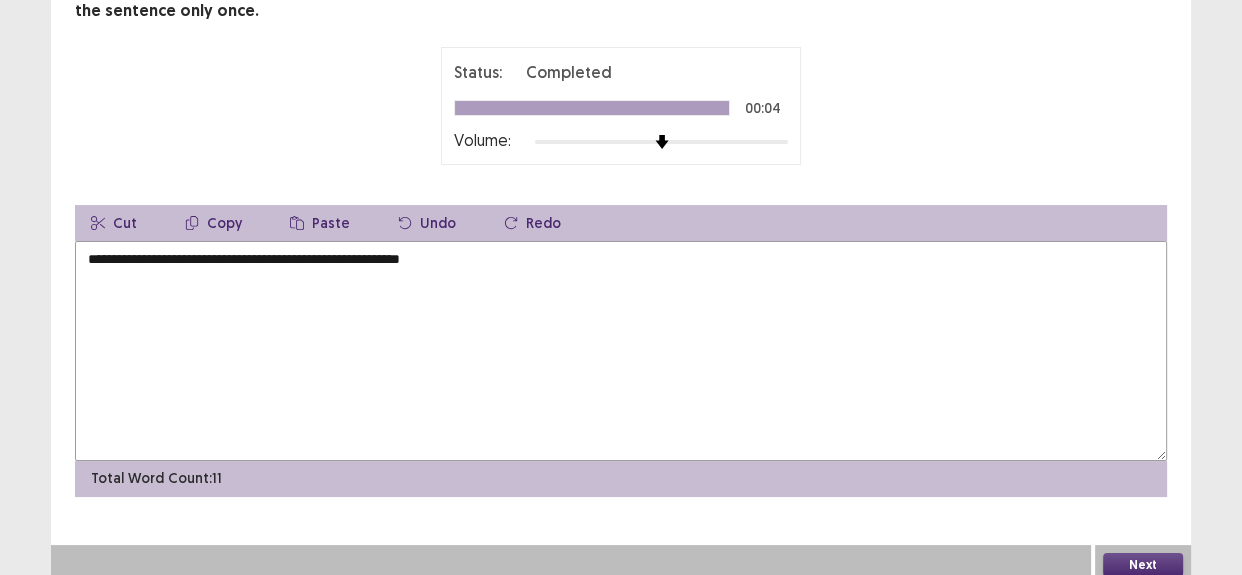 type on "**********" 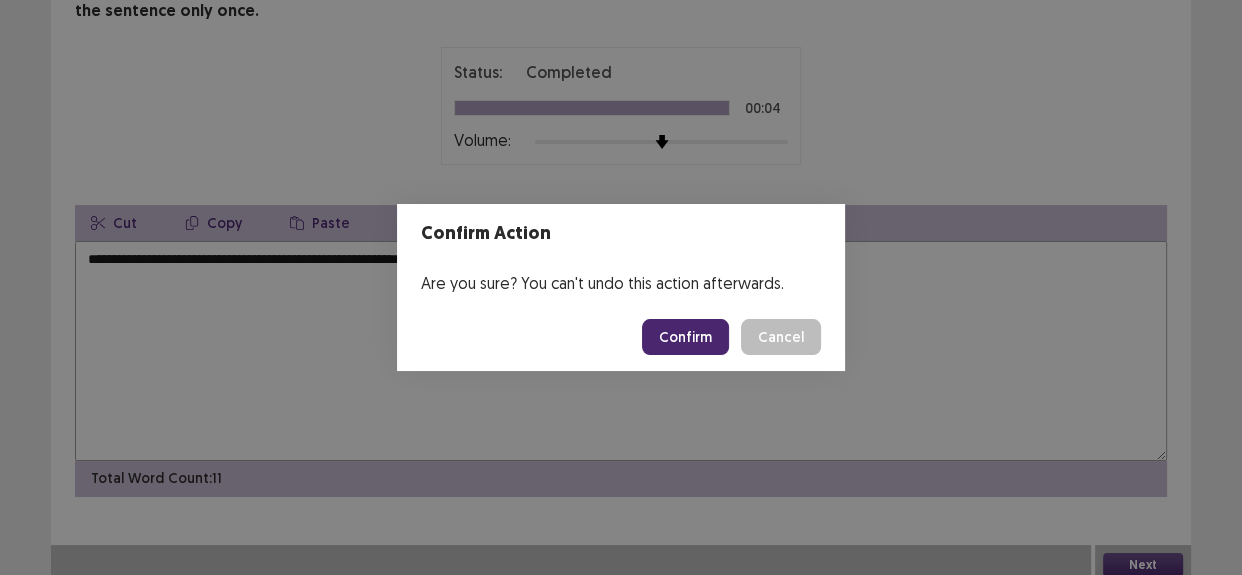click on "Confirm" at bounding box center (685, 337) 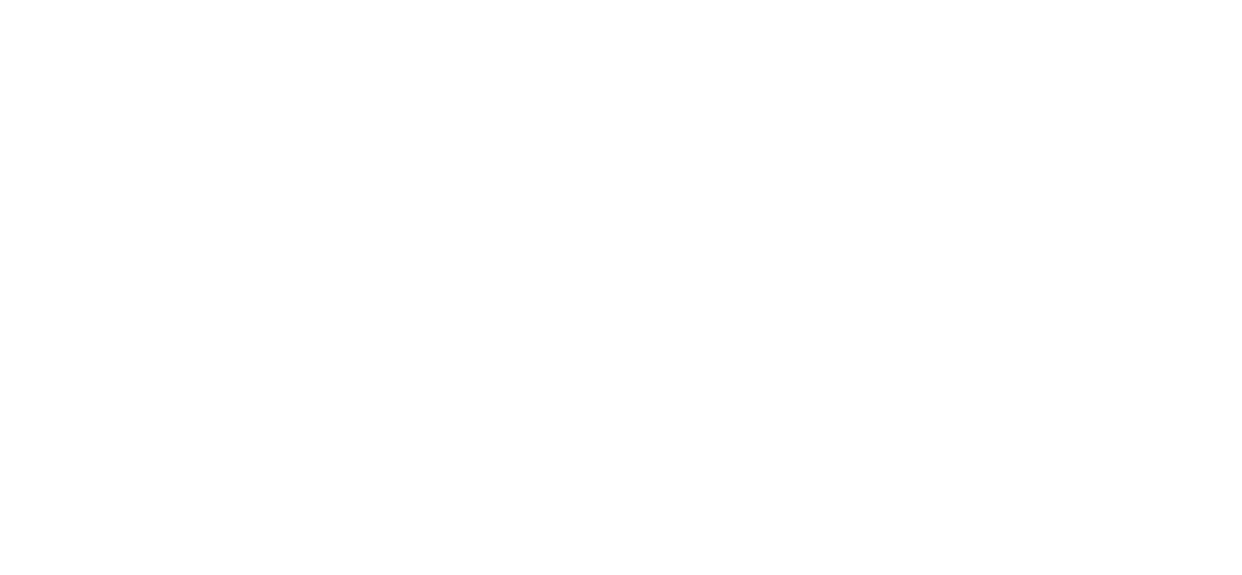 scroll, scrollTop: 0, scrollLeft: 0, axis: both 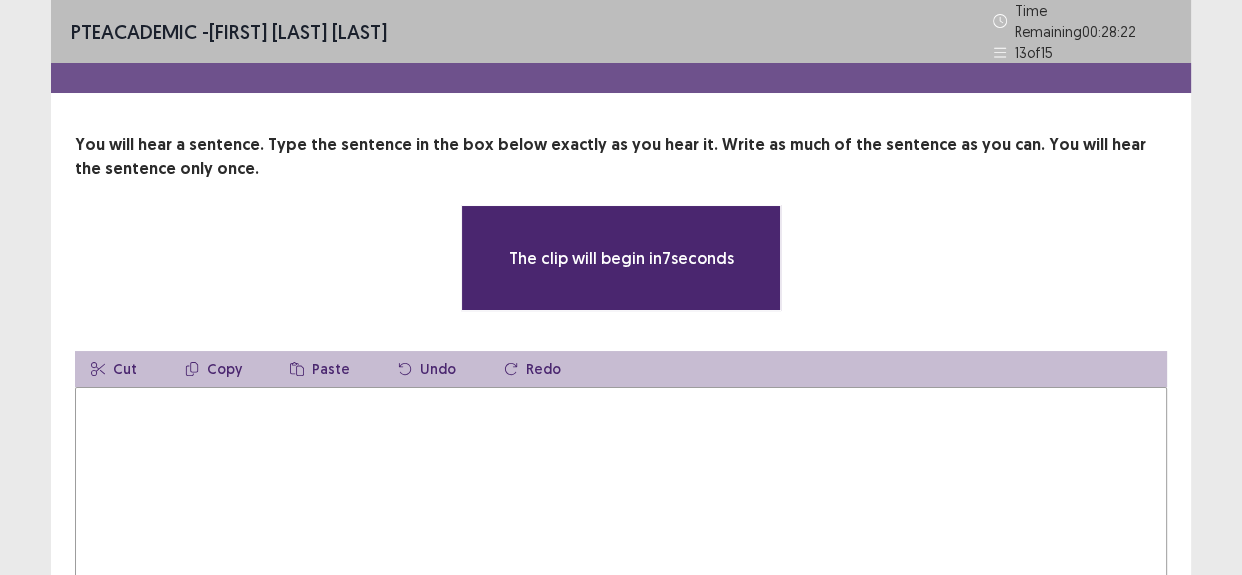 click at bounding box center (621, 497) 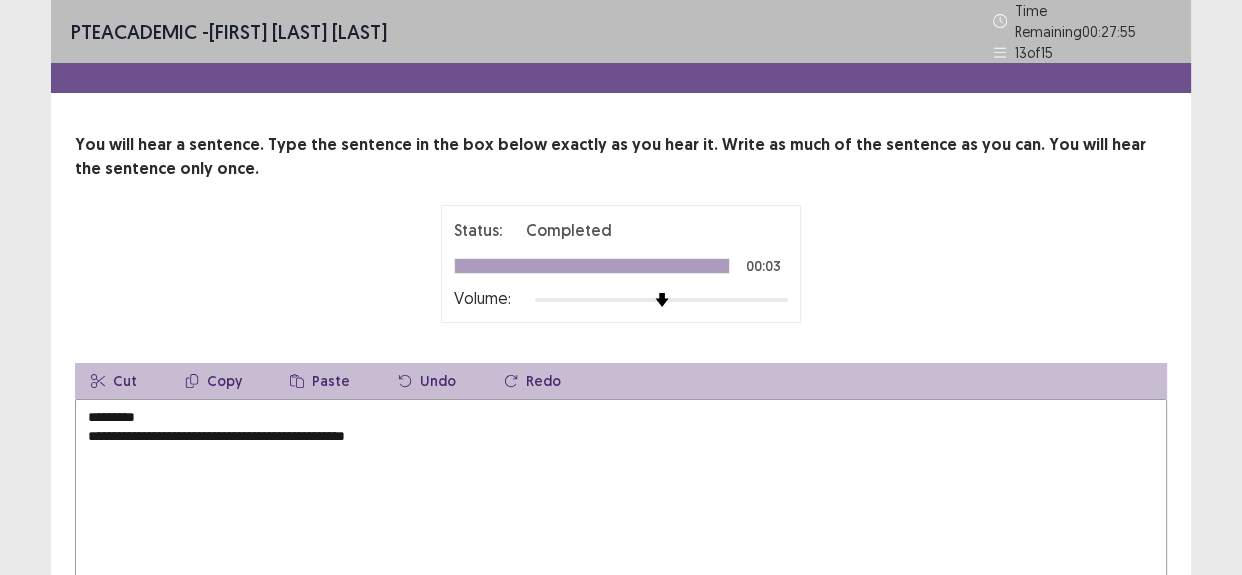 drag, startPoint x: 89, startPoint y: 430, endPoint x: 82, endPoint y: 386, distance: 44.553337 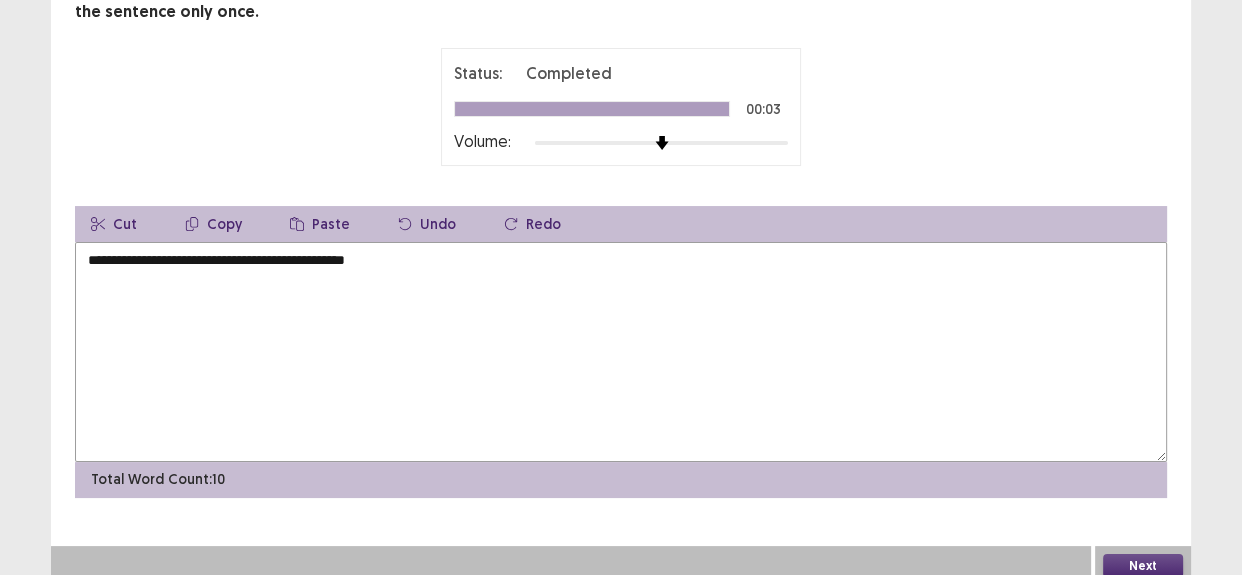 scroll, scrollTop: 158, scrollLeft: 0, axis: vertical 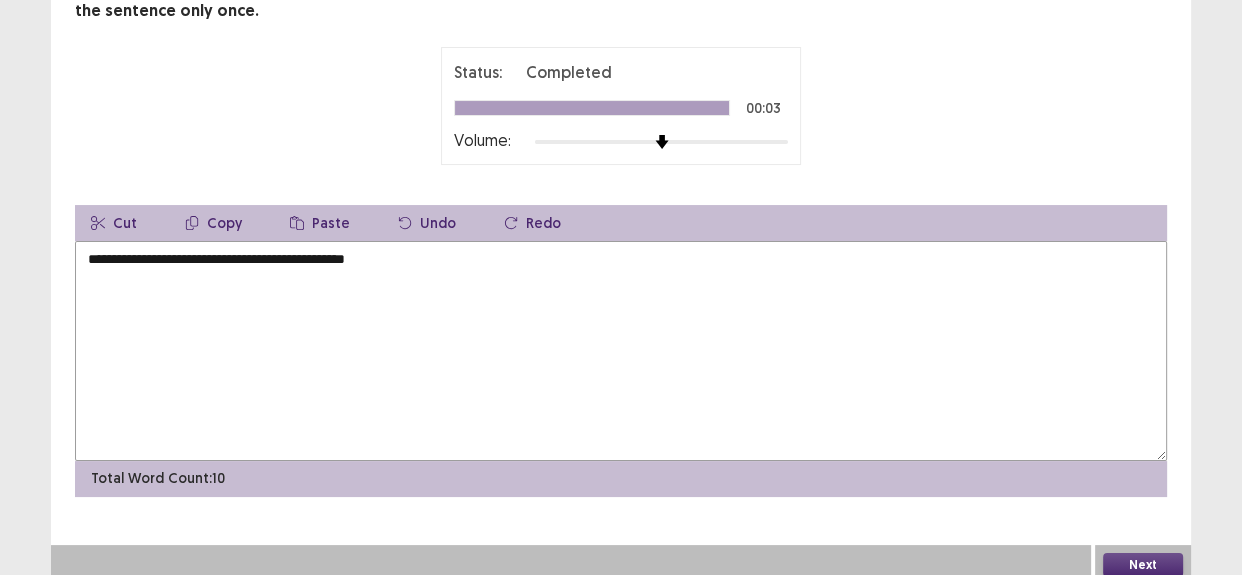 type on "**********" 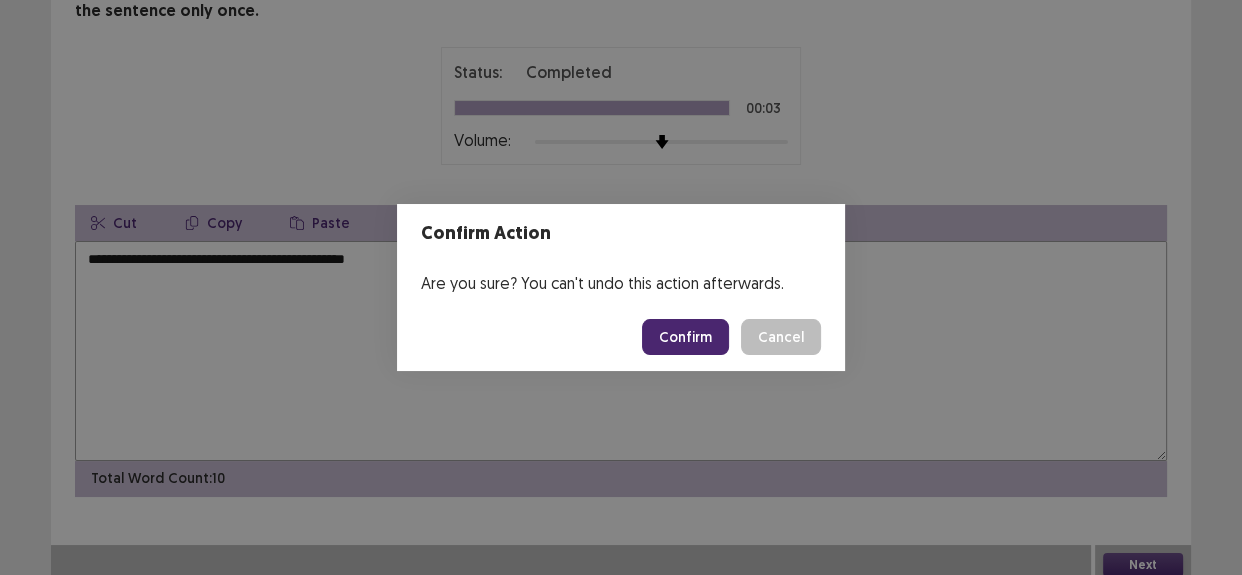 click on "Confirm" at bounding box center (685, 337) 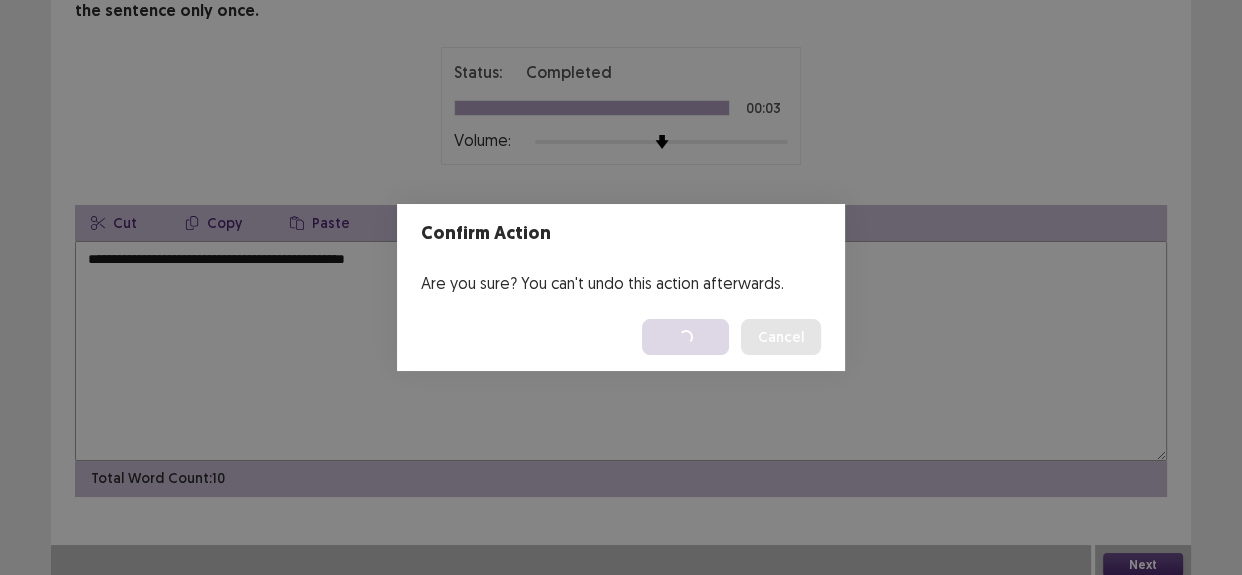 scroll, scrollTop: 0, scrollLeft: 0, axis: both 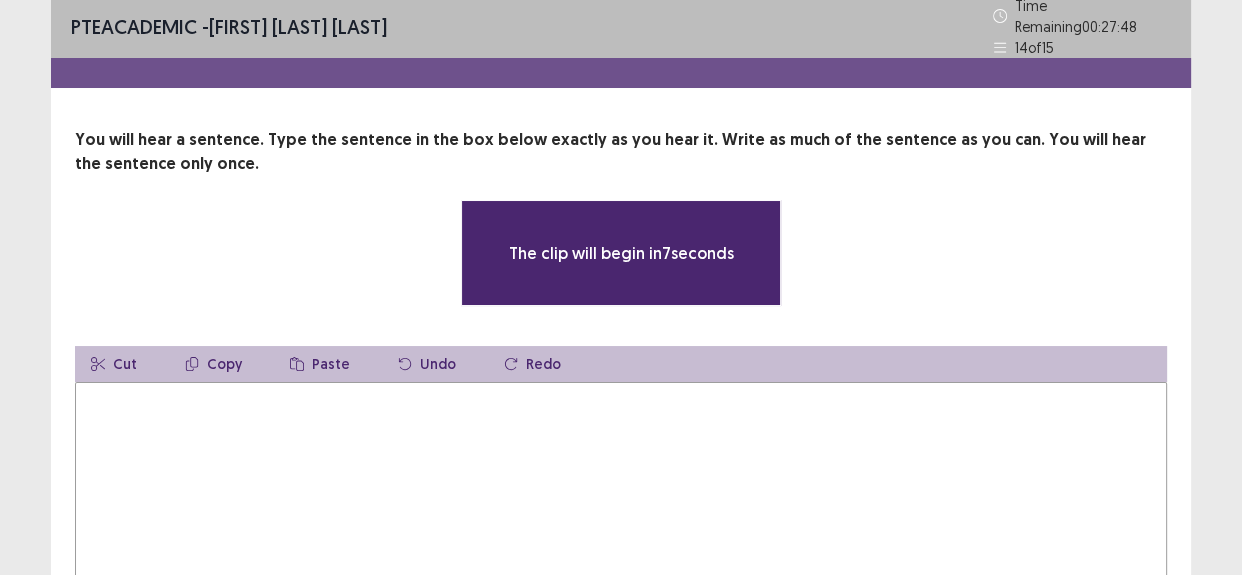 click at bounding box center (621, 492) 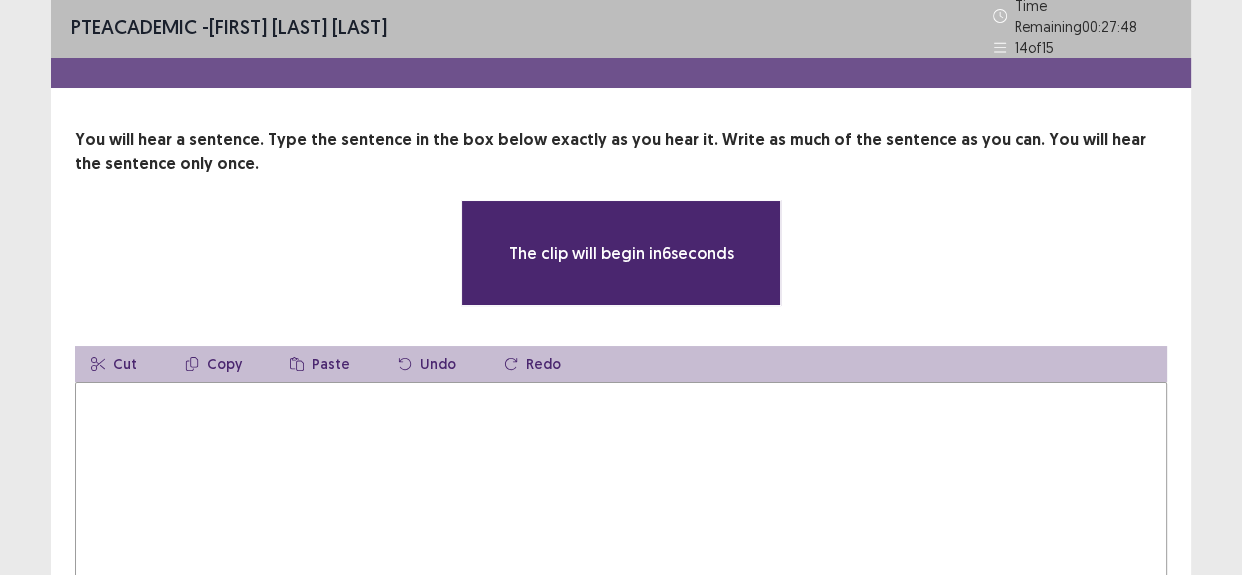 scroll, scrollTop: 90, scrollLeft: 0, axis: vertical 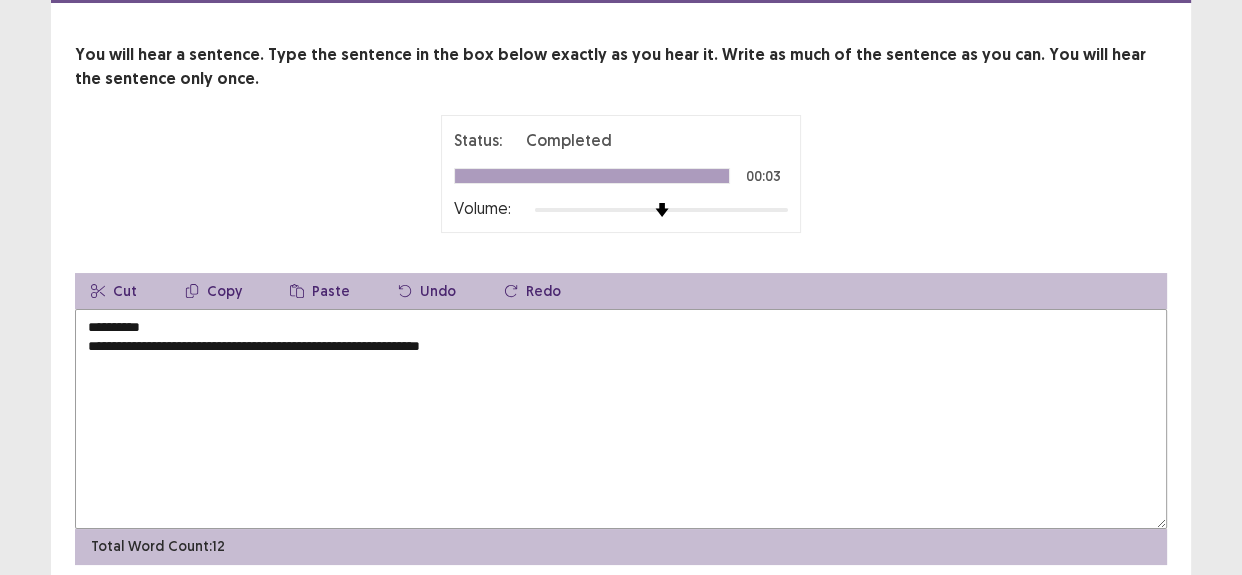 drag, startPoint x: 74, startPoint y: 339, endPoint x: 65, endPoint y: 272, distance: 67.601776 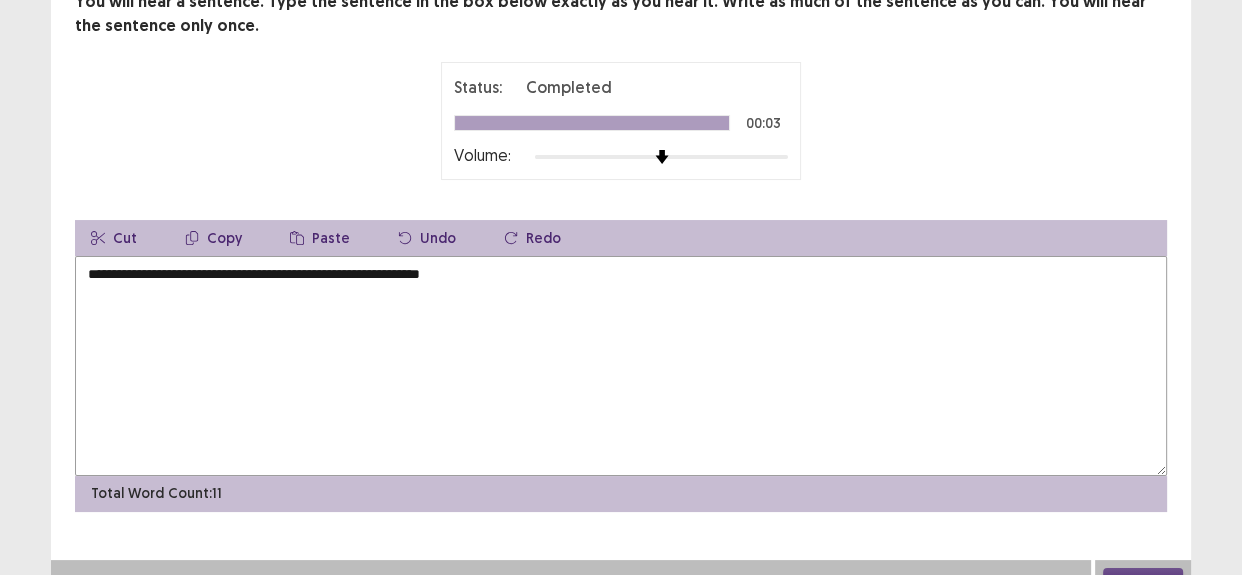 scroll, scrollTop: 158, scrollLeft: 0, axis: vertical 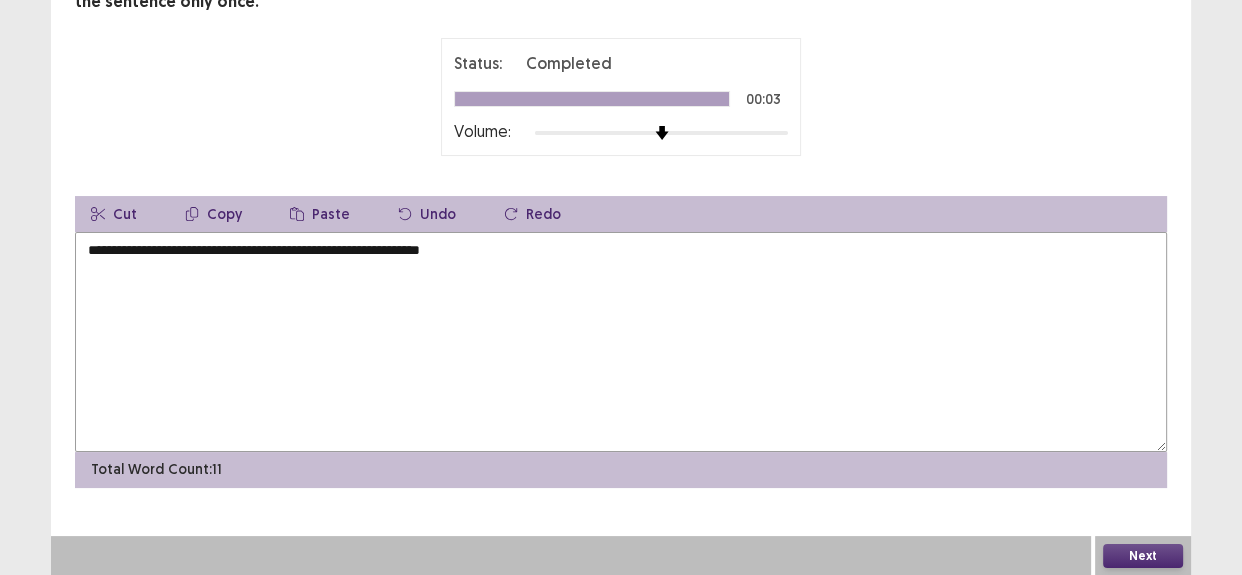 type on "**********" 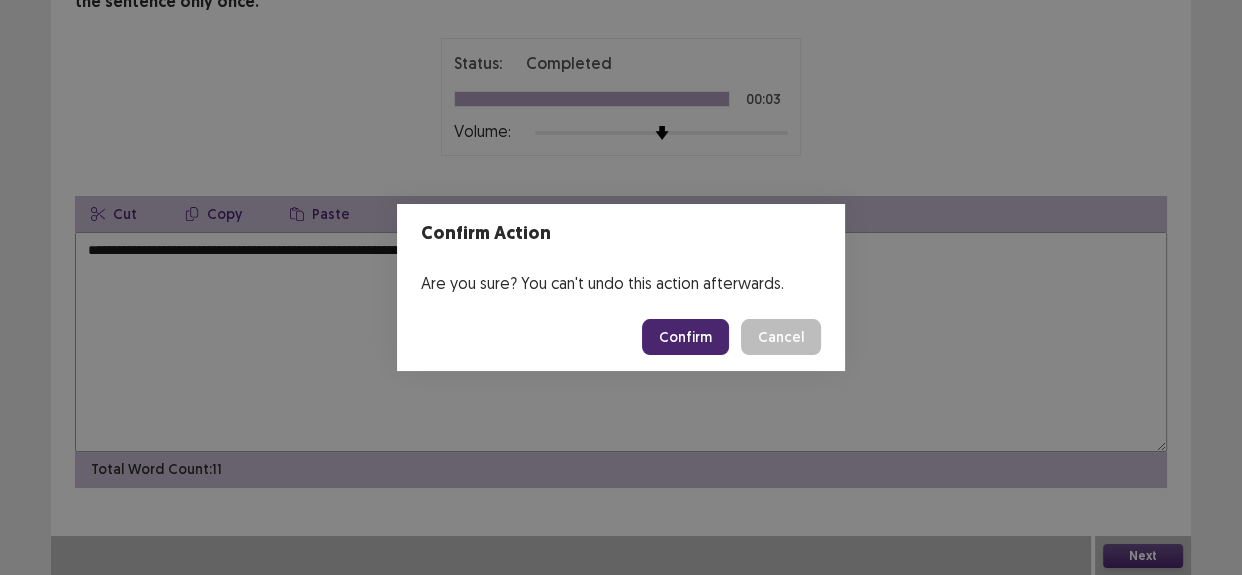 click on "Confirm" at bounding box center (685, 337) 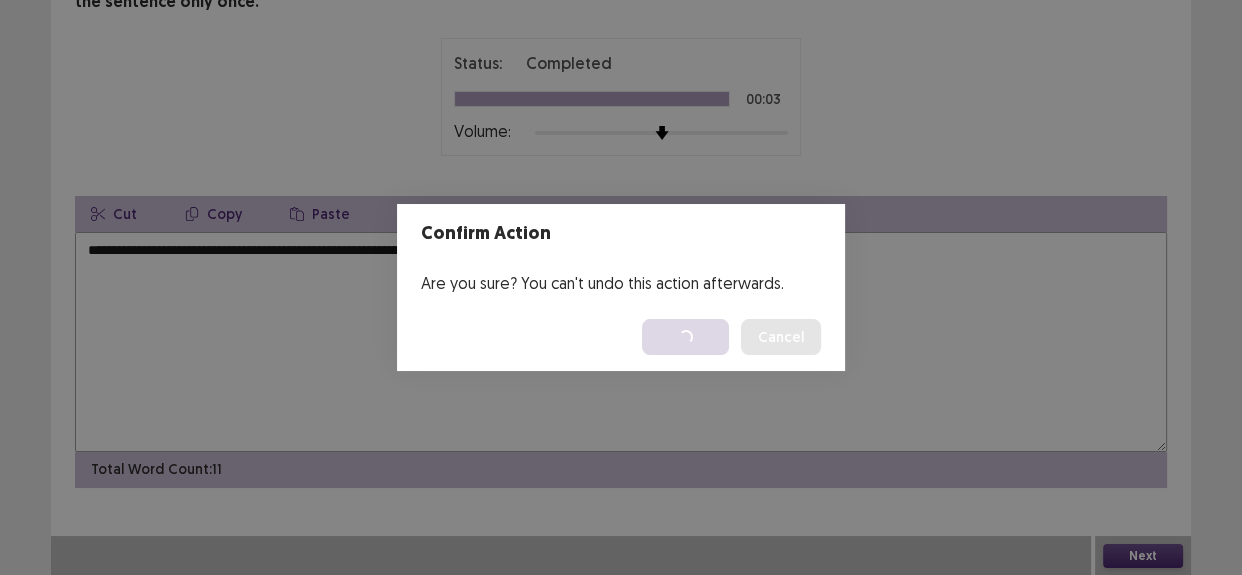 scroll, scrollTop: 0, scrollLeft: 0, axis: both 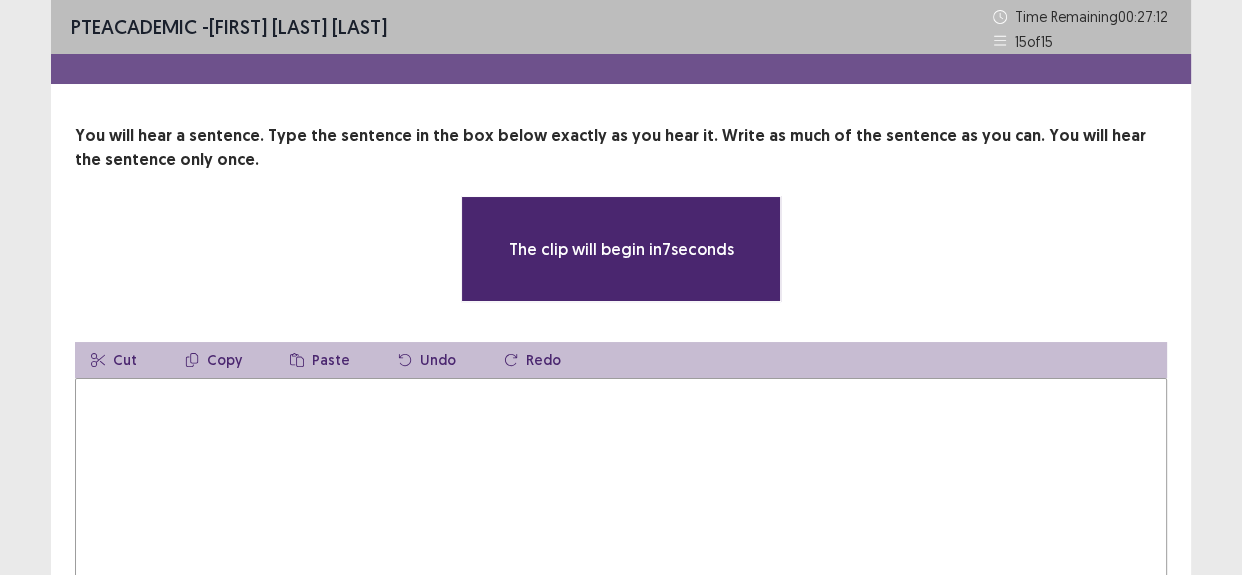 click at bounding box center (621, 488) 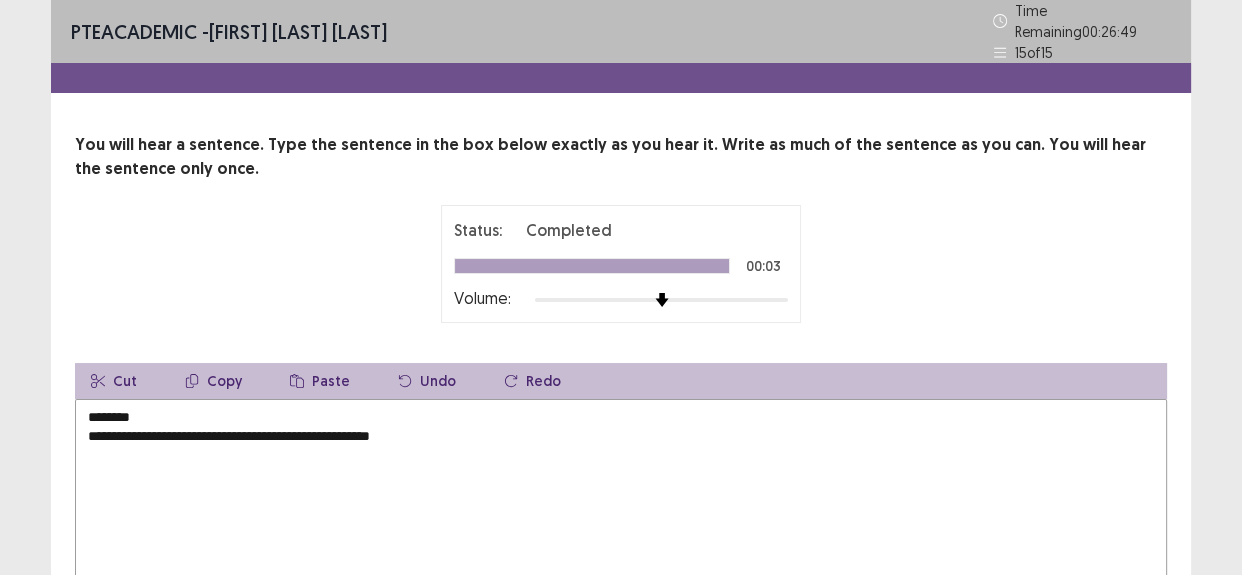 drag, startPoint x: 81, startPoint y: 439, endPoint x: 67, endPoint y: 355, distance: 85.158676 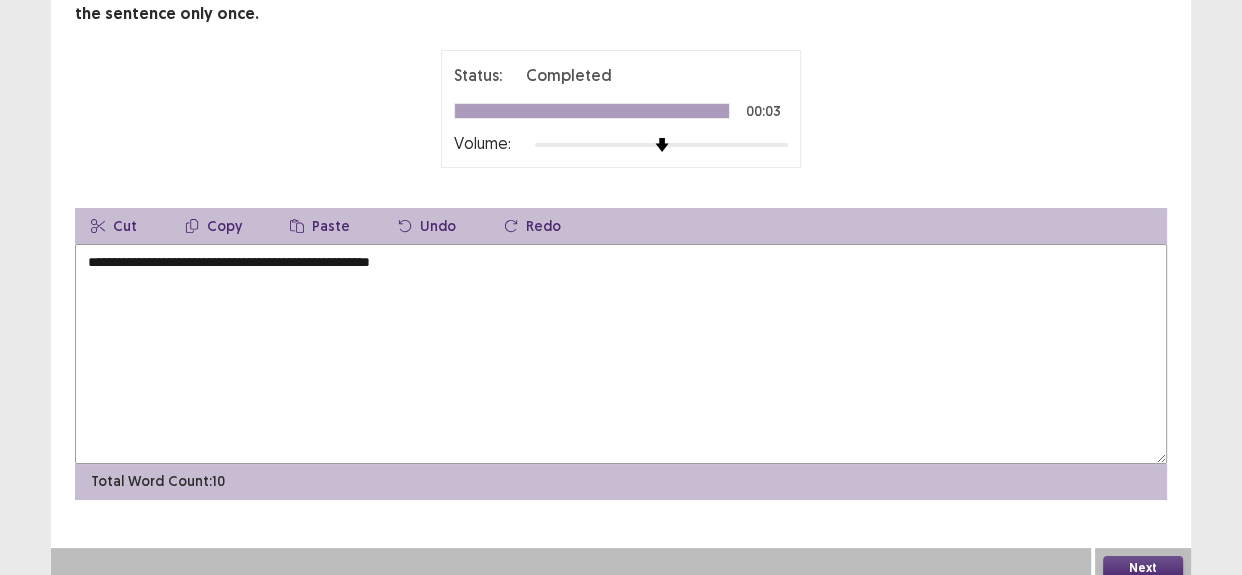 scroll, scrollTop: 158, scrollLeft: 0, axis: vertical 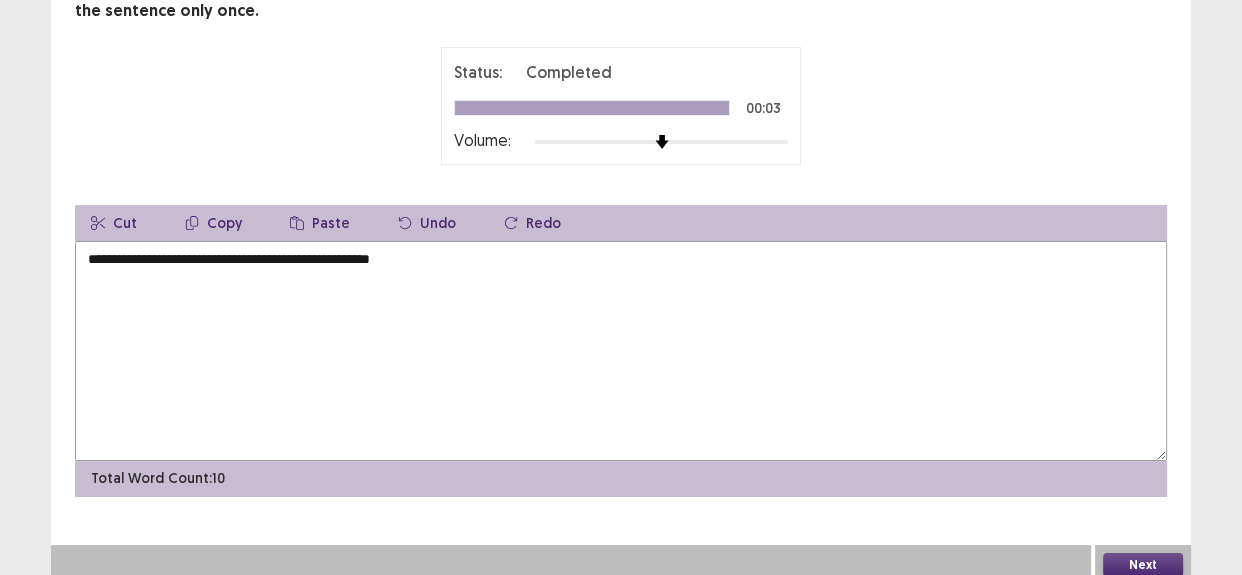 type on "**********" 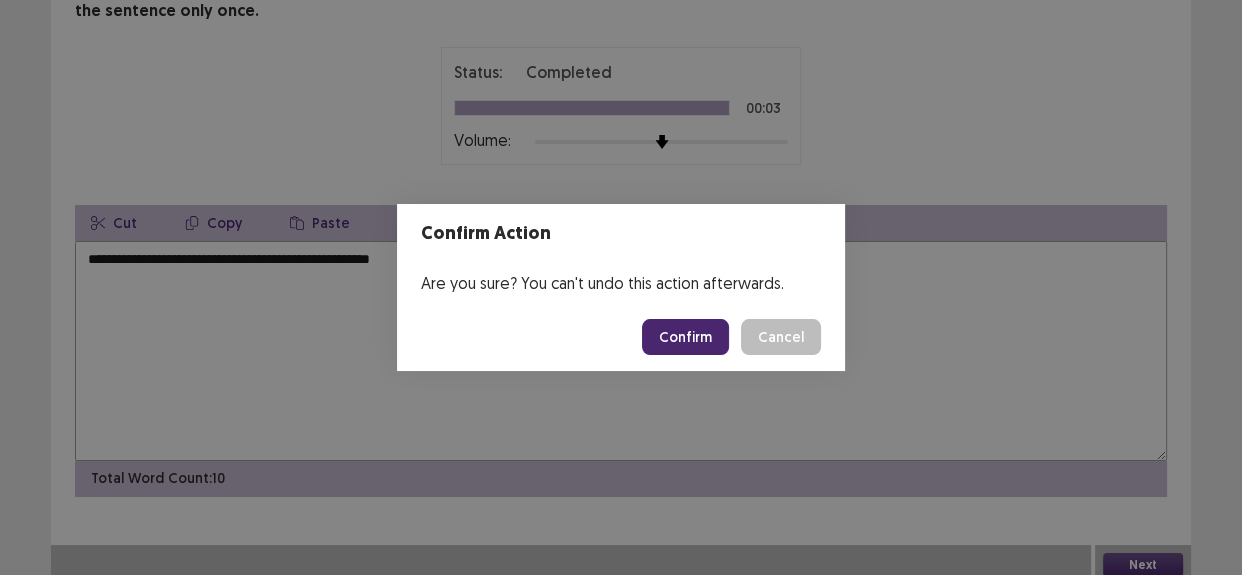 click on "Confirm" at bounding box center [685, 337] 